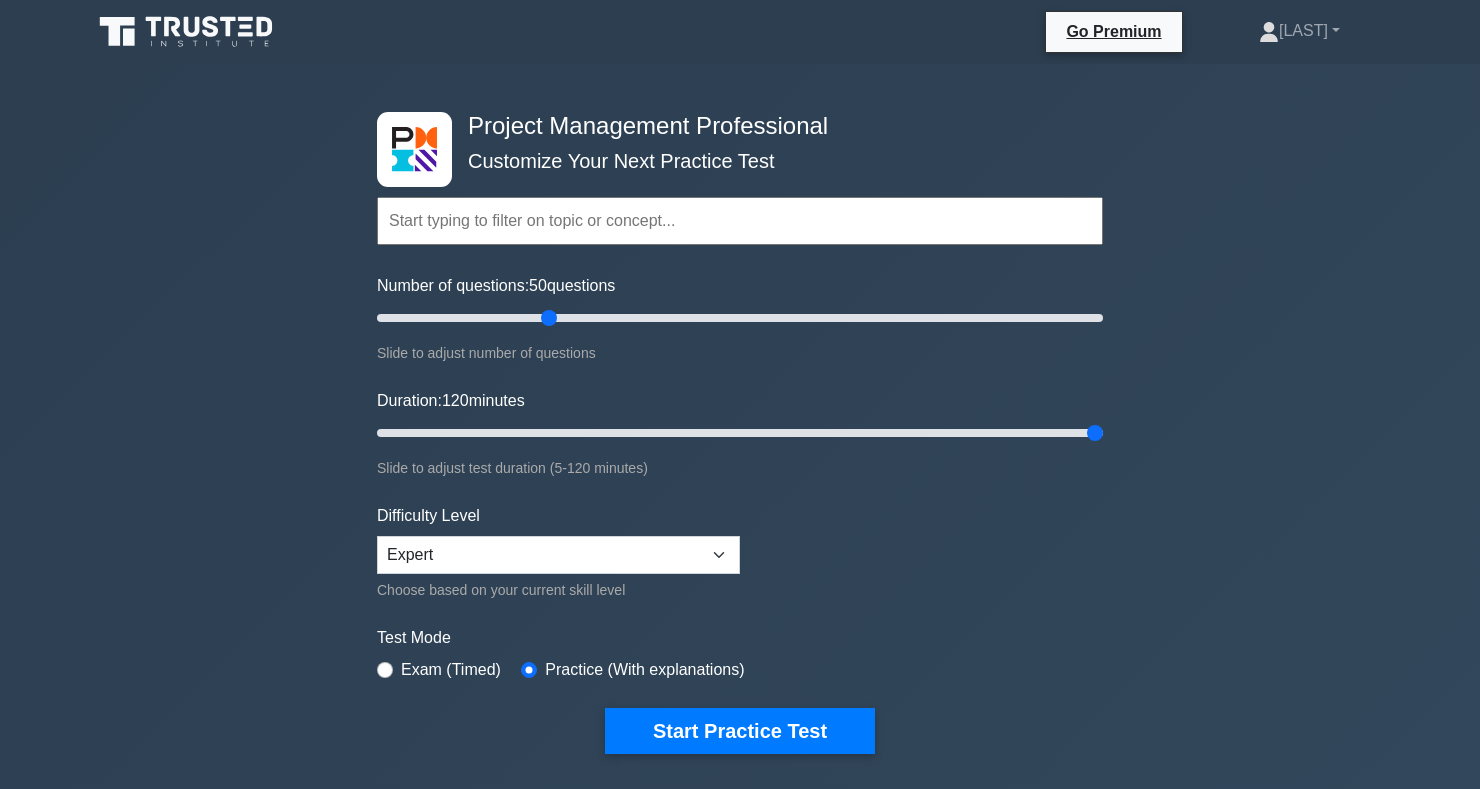 scroll, scrollTop: 0, scrollLeft: 0, axis: both 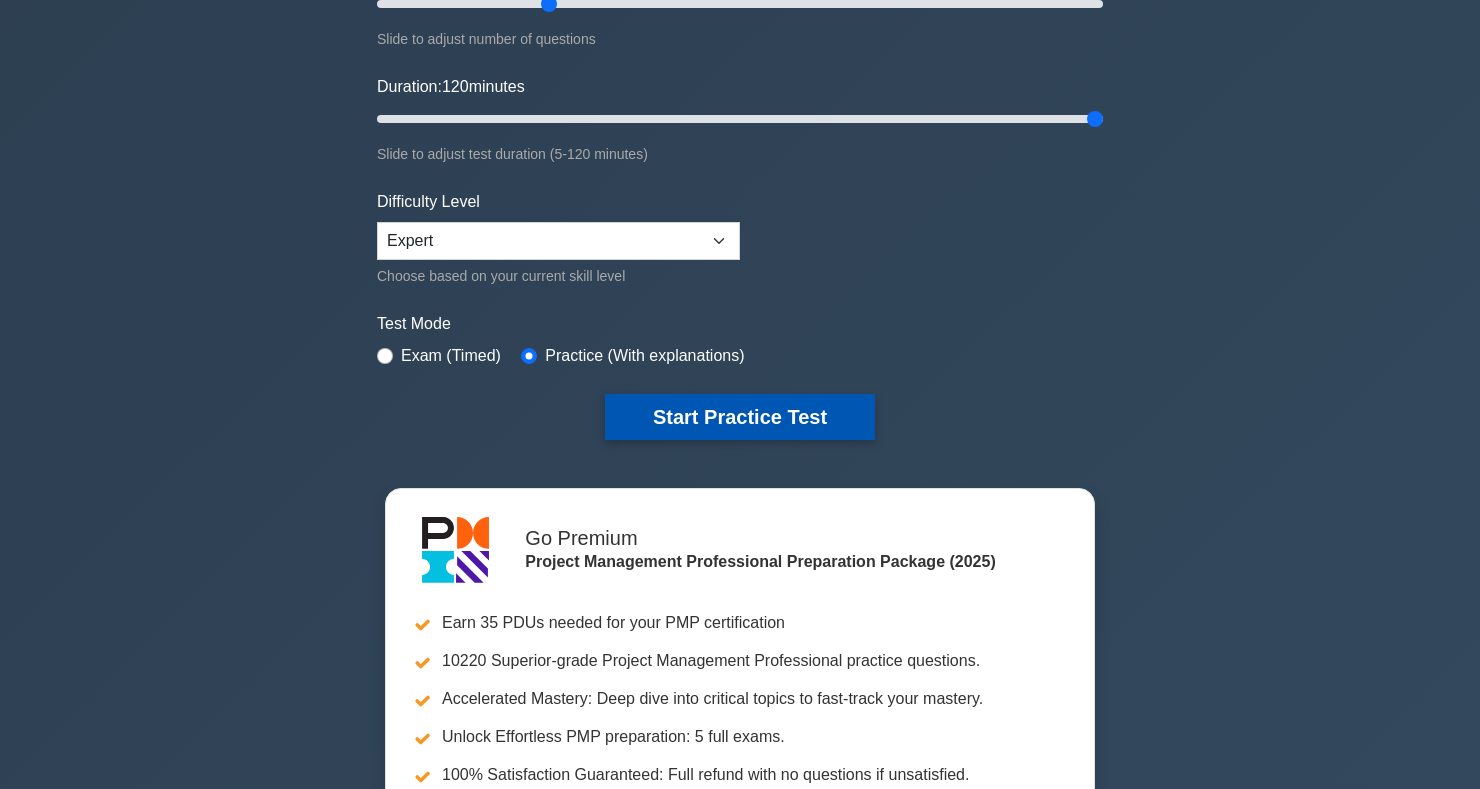 click on "Start Practice Test" 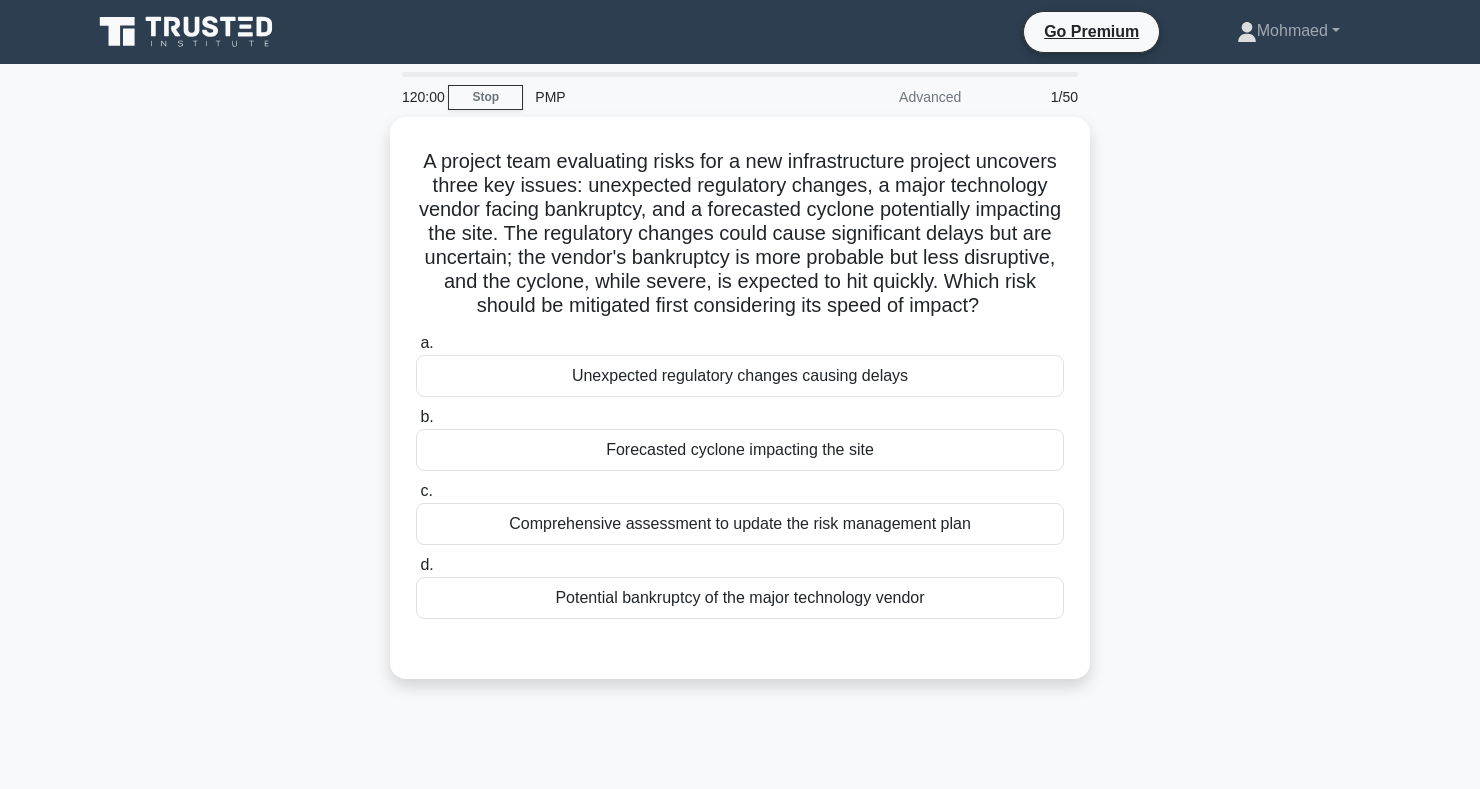scroll, scrollTop: 0, scrollLeft: 0, axis: both 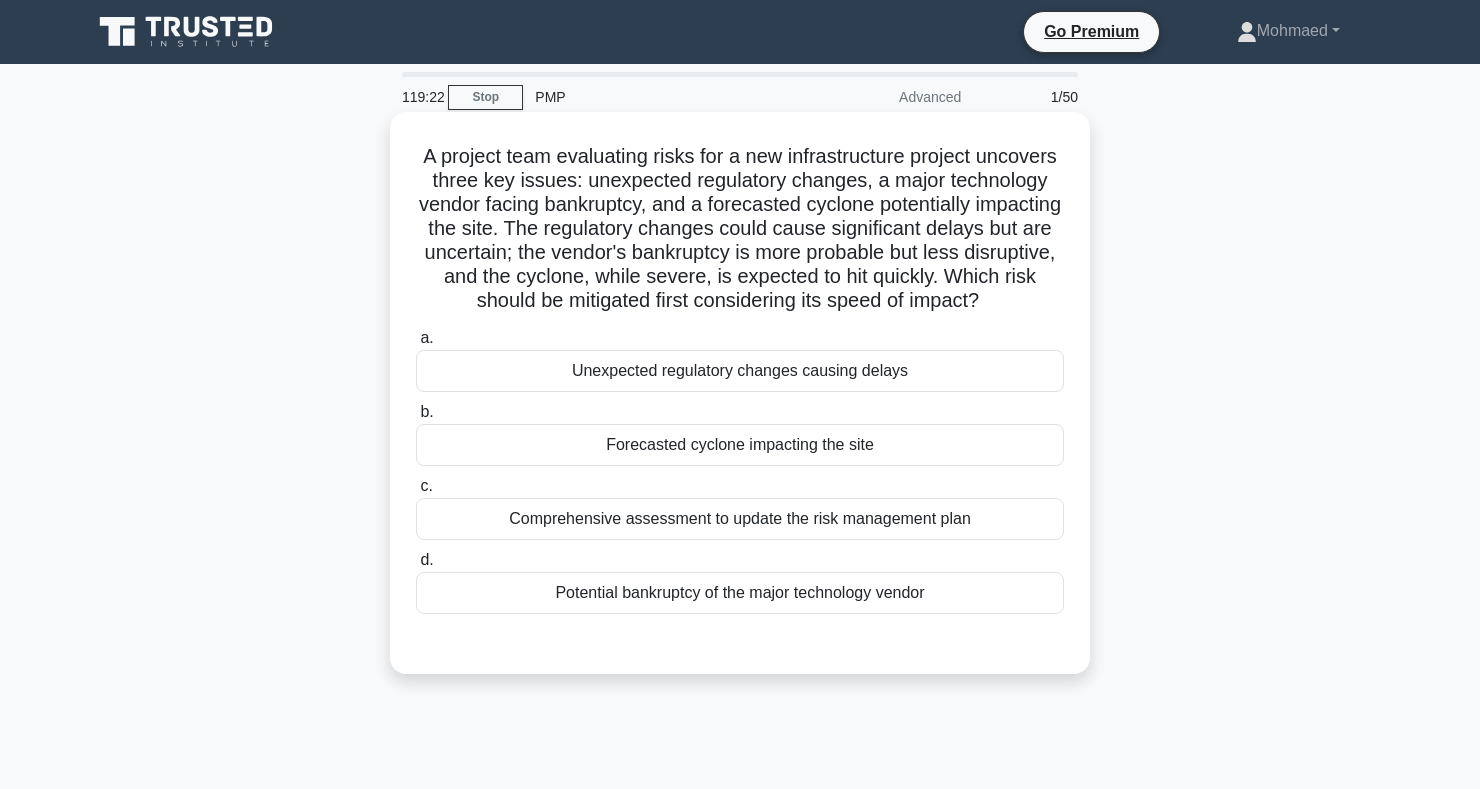 click on "b.
Forecasted cyclone impacting the site" at bounding box center (740, 433) 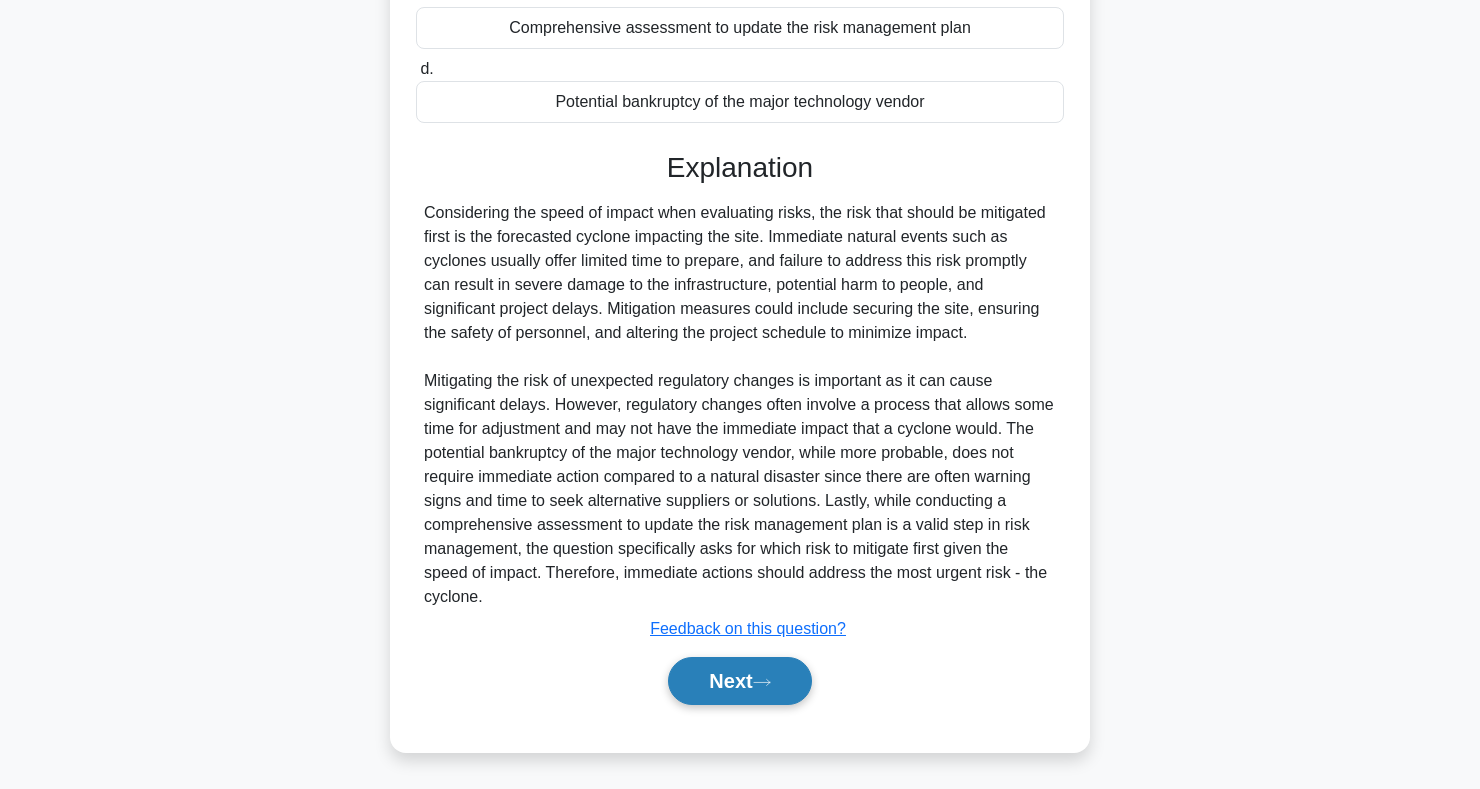 click on "Next" at bounding box center [739, 681] 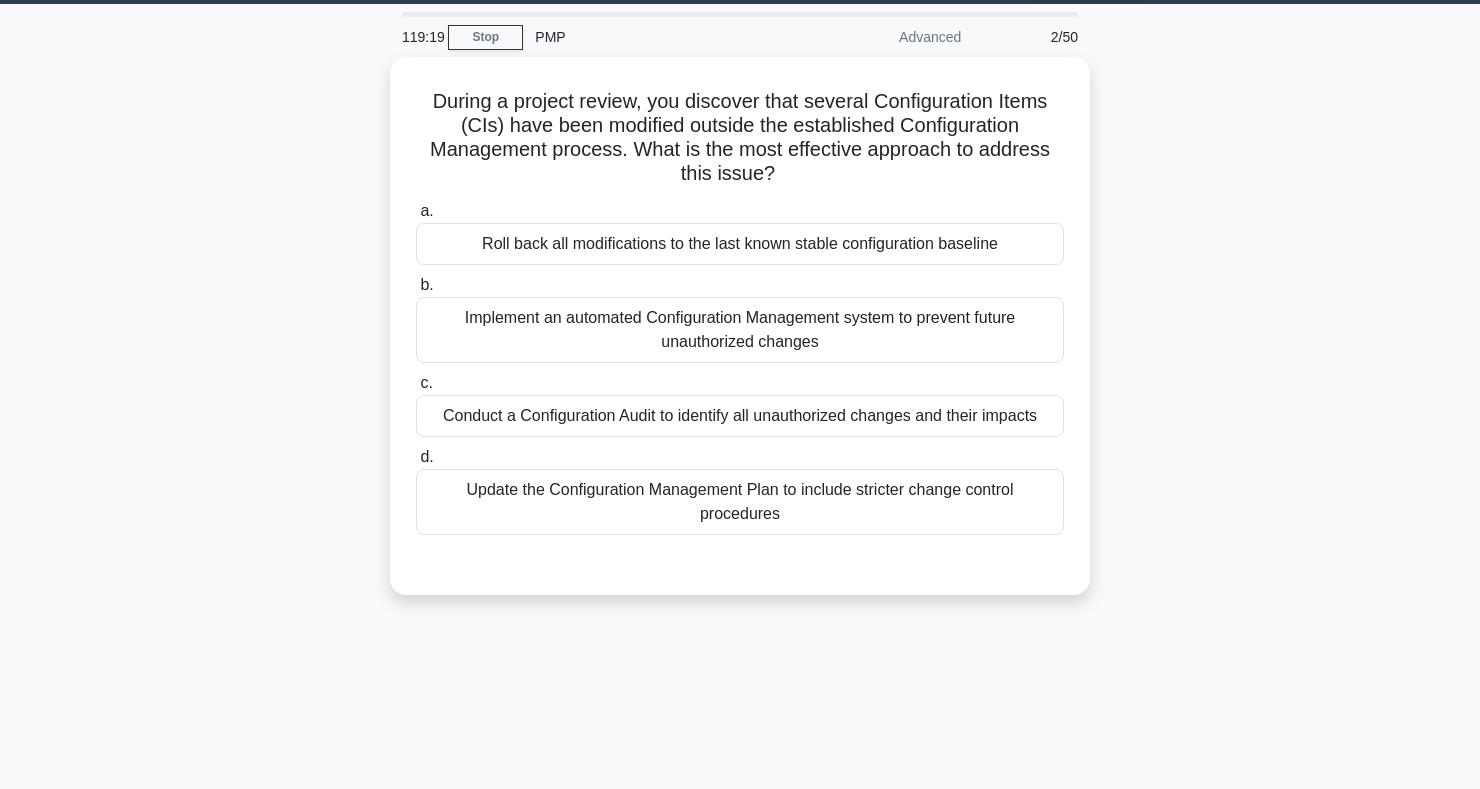 scroll, scrollTop: 0, scrollLeft: 0, axis: both 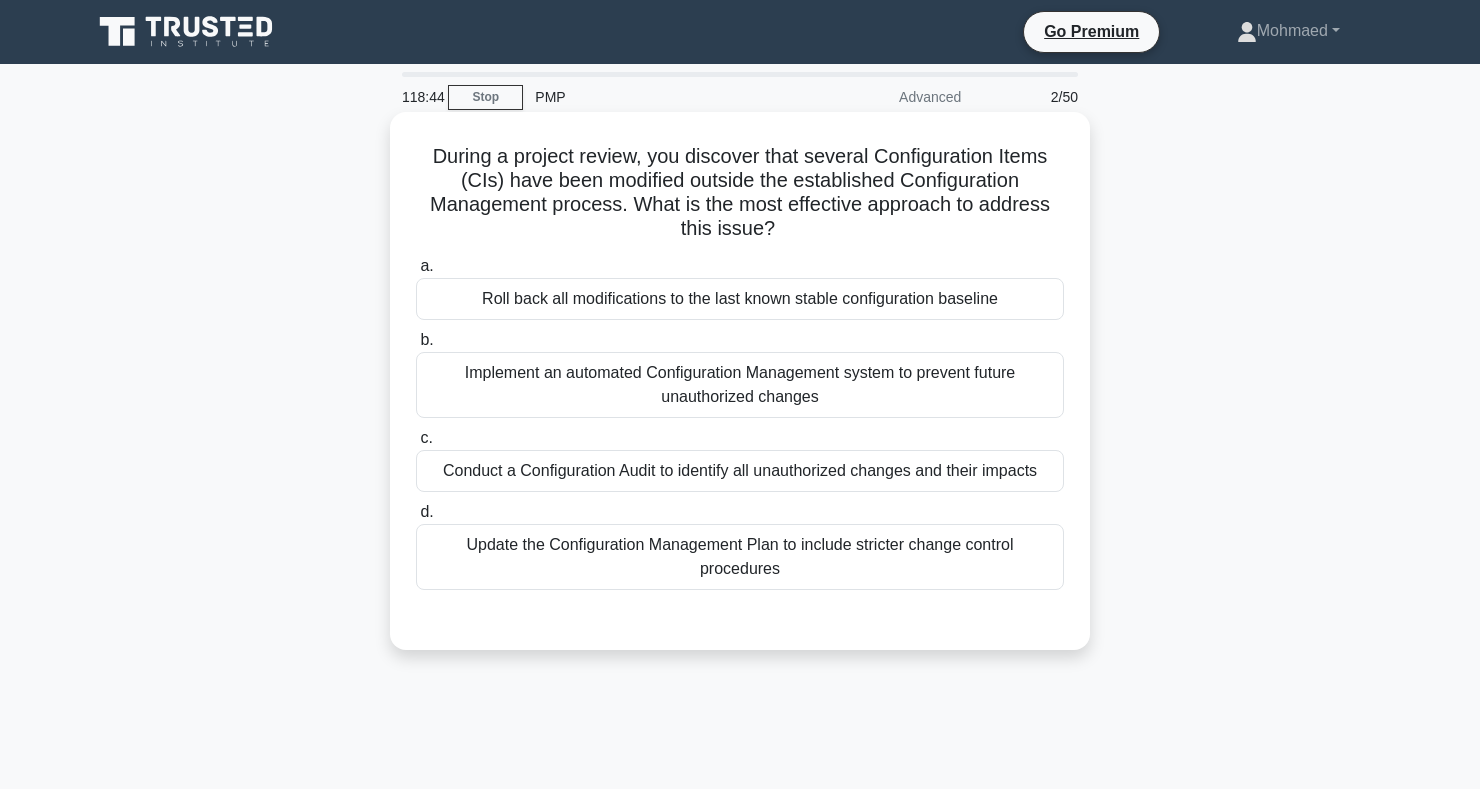 click on "Conduct a Configuration Audit to identify all unauthorized changes and their impacts" at bounding box center (740, 471) 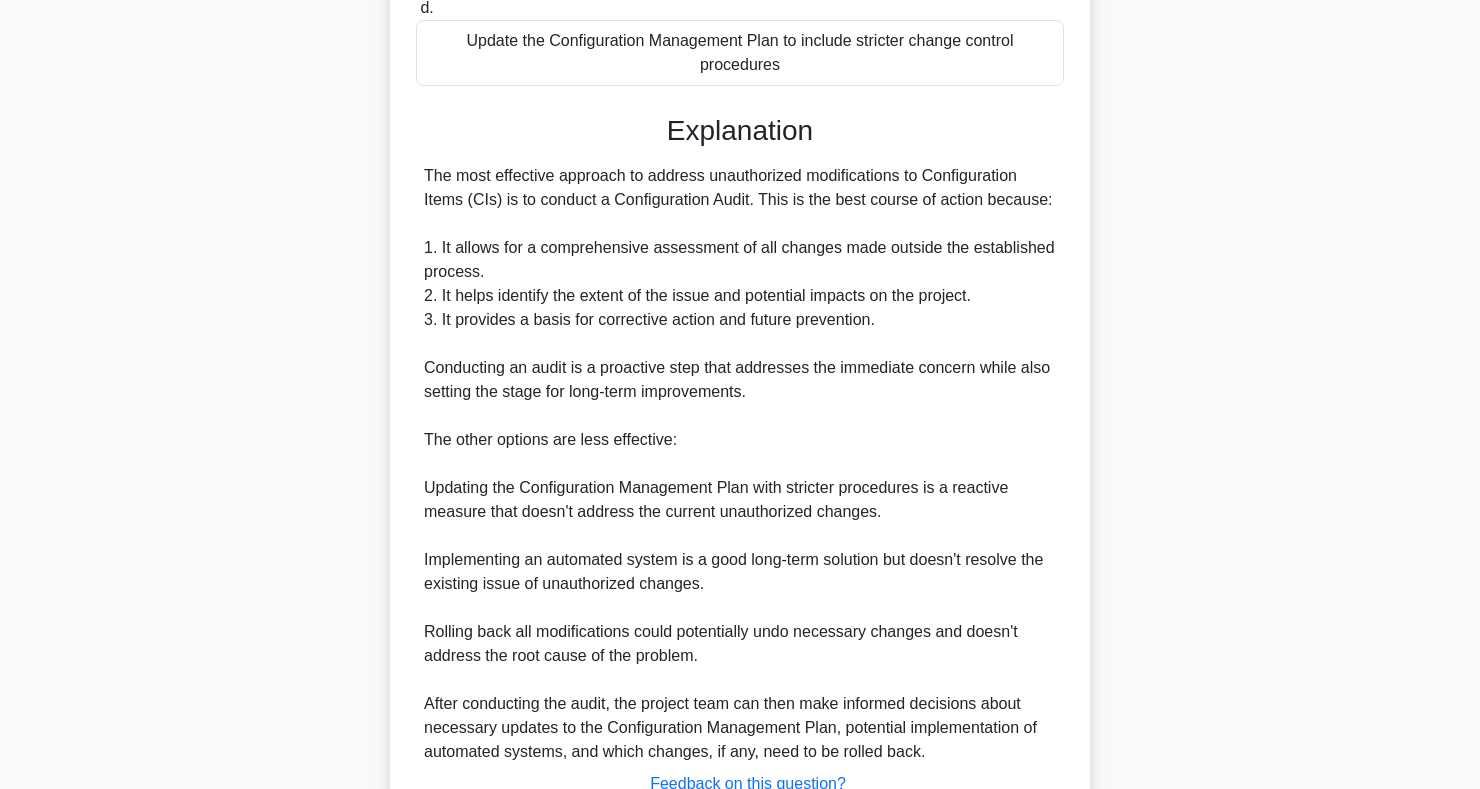 scroll, scrollTop: 659, scrollLeft: 0, axis: vertical 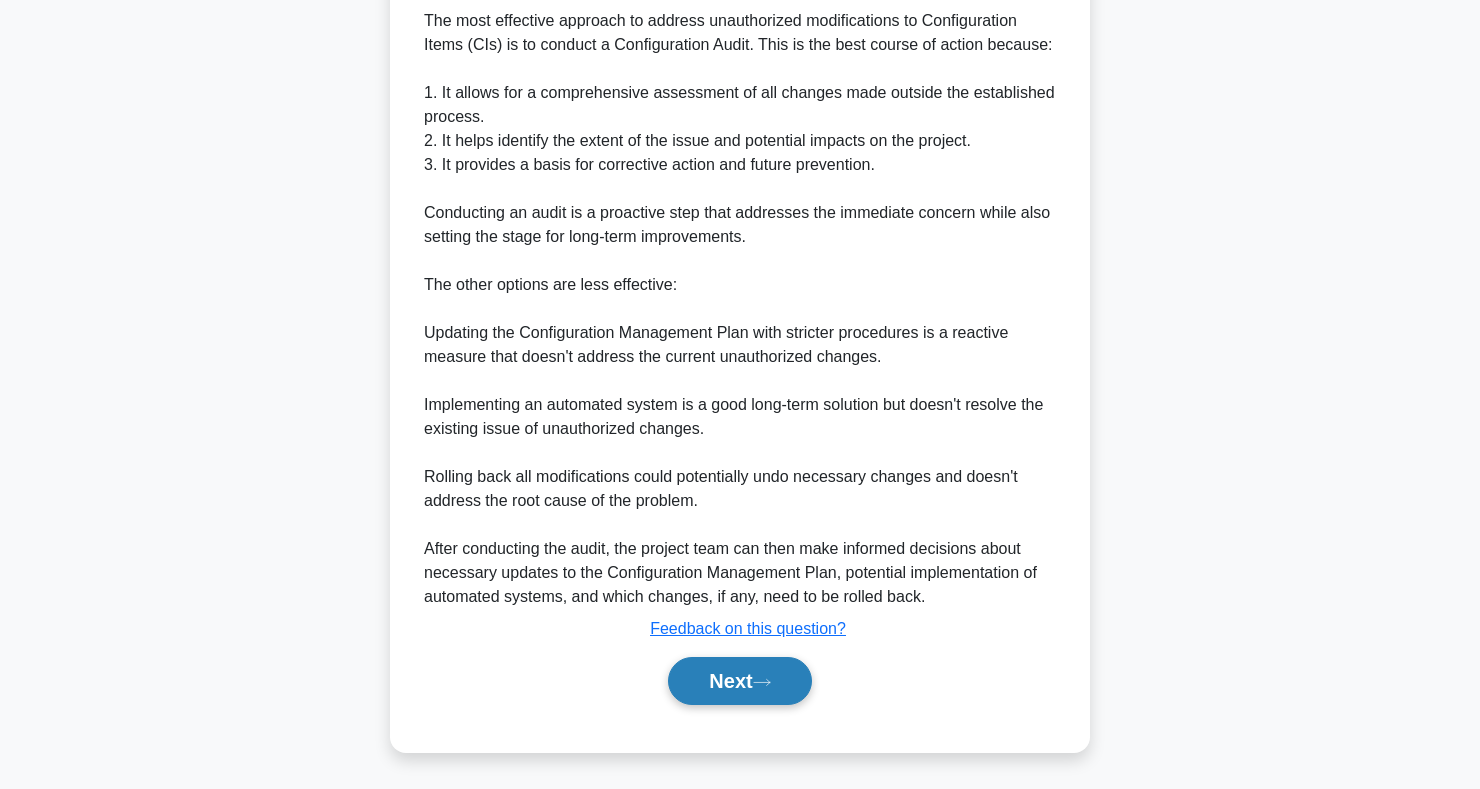click on "Next" at bounding box center (739, 681) 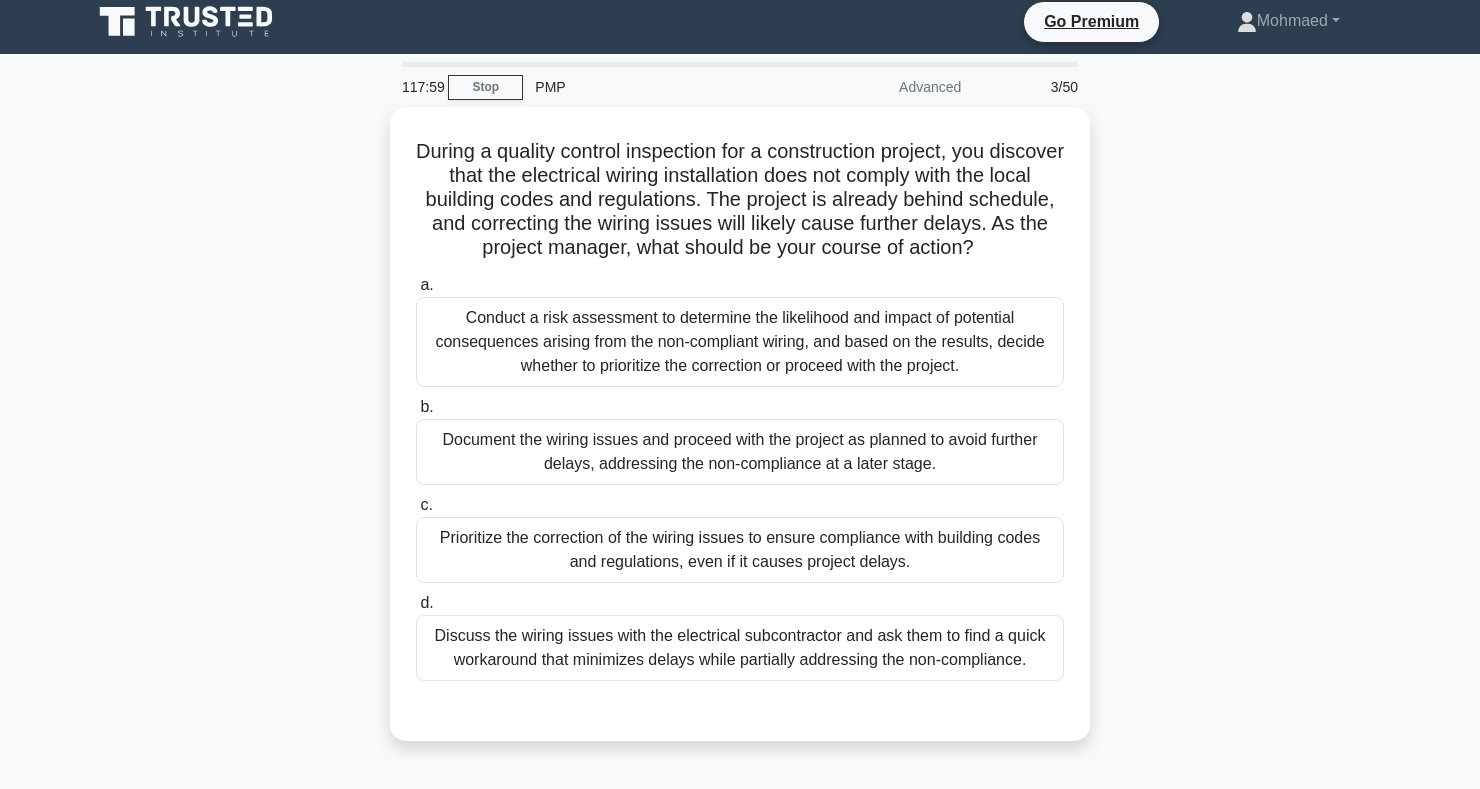 scroll, scrollTop: 7, scrollLeft: 0, axis: vertical 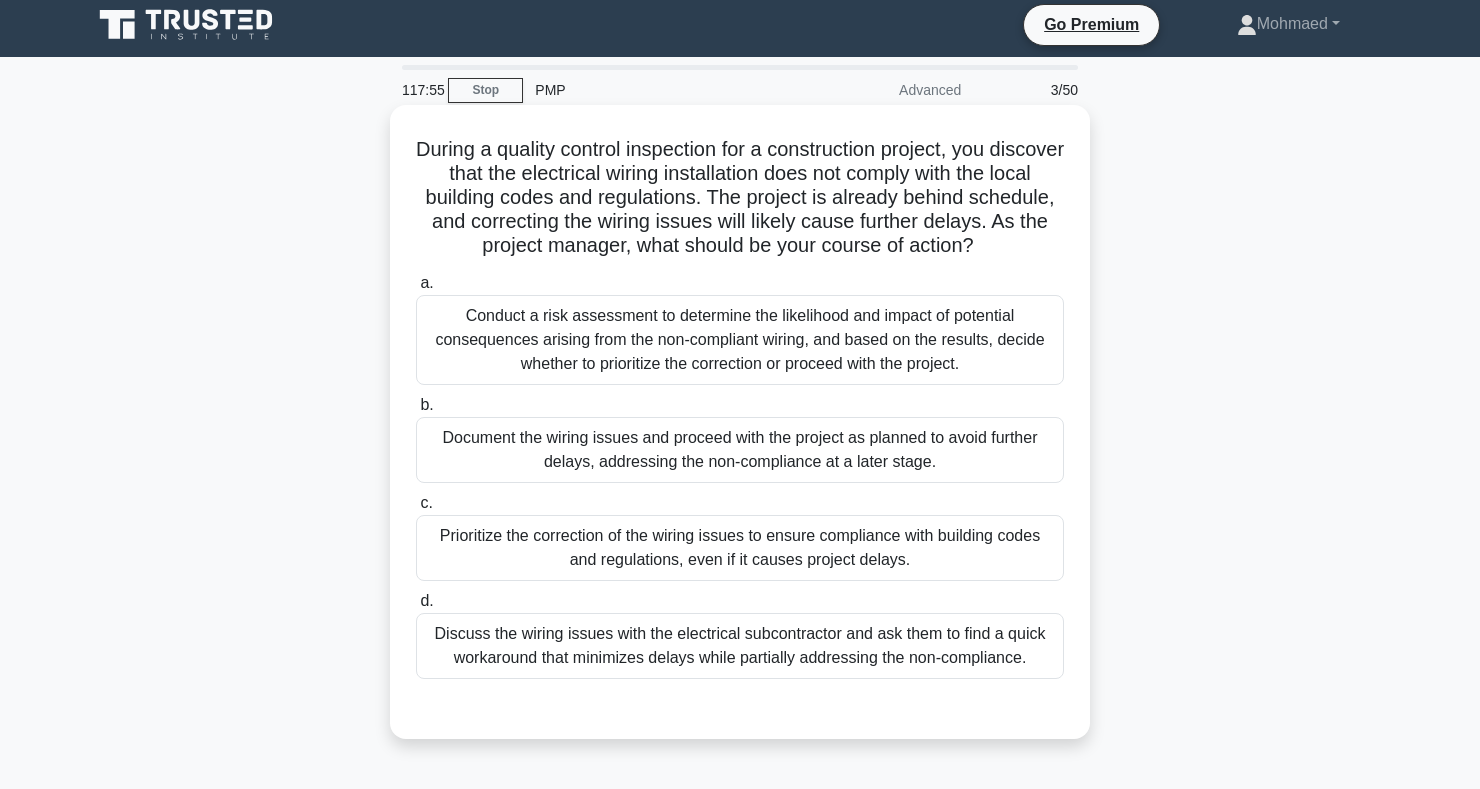 click on "Prioritize the correction of the wiring issues to ensure compliance with building codes and regulations, even if it causes project delays." at bounding box center (740, 548) 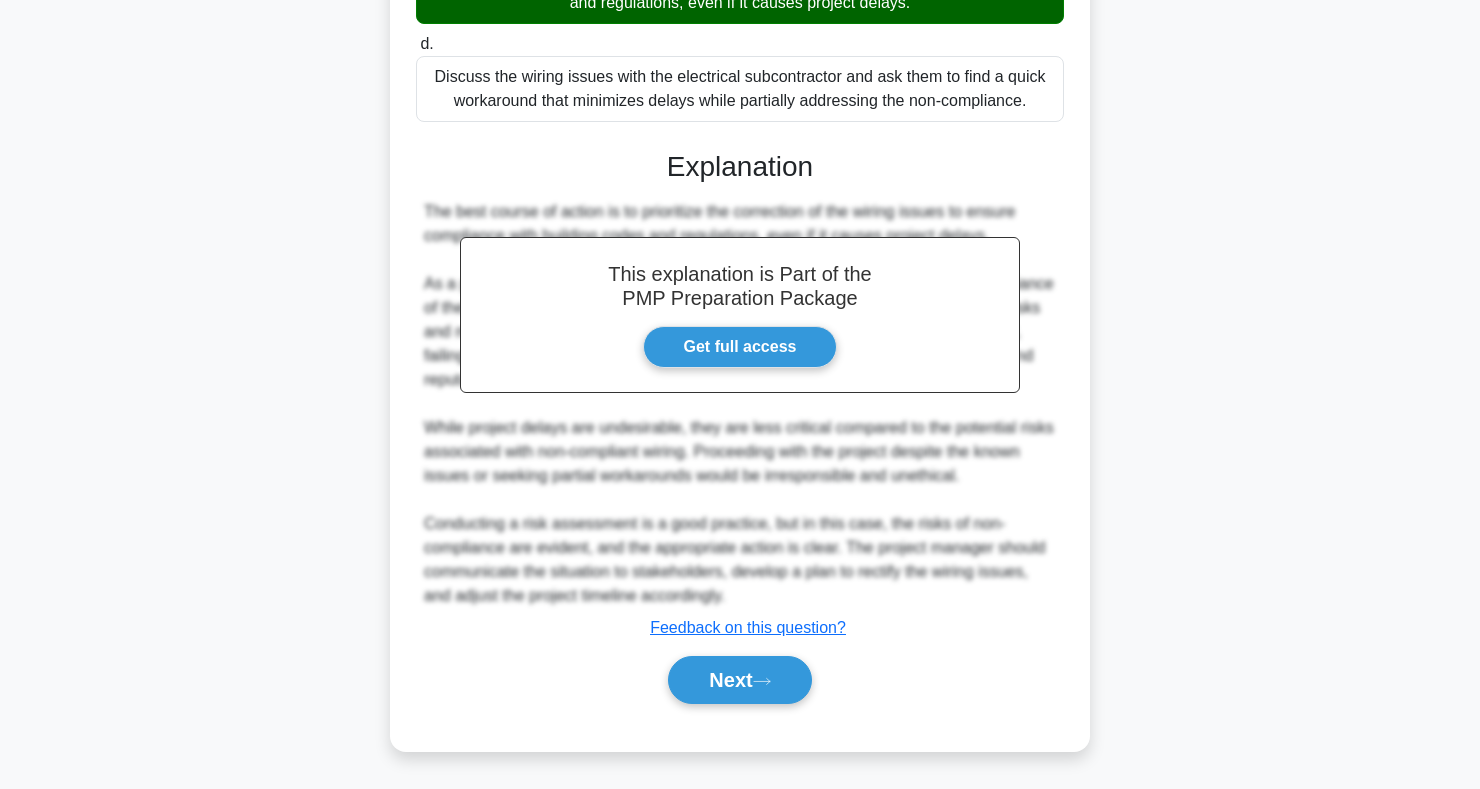 scroll, scrollTop: 587, scrollLeft: 0, axis: vertical 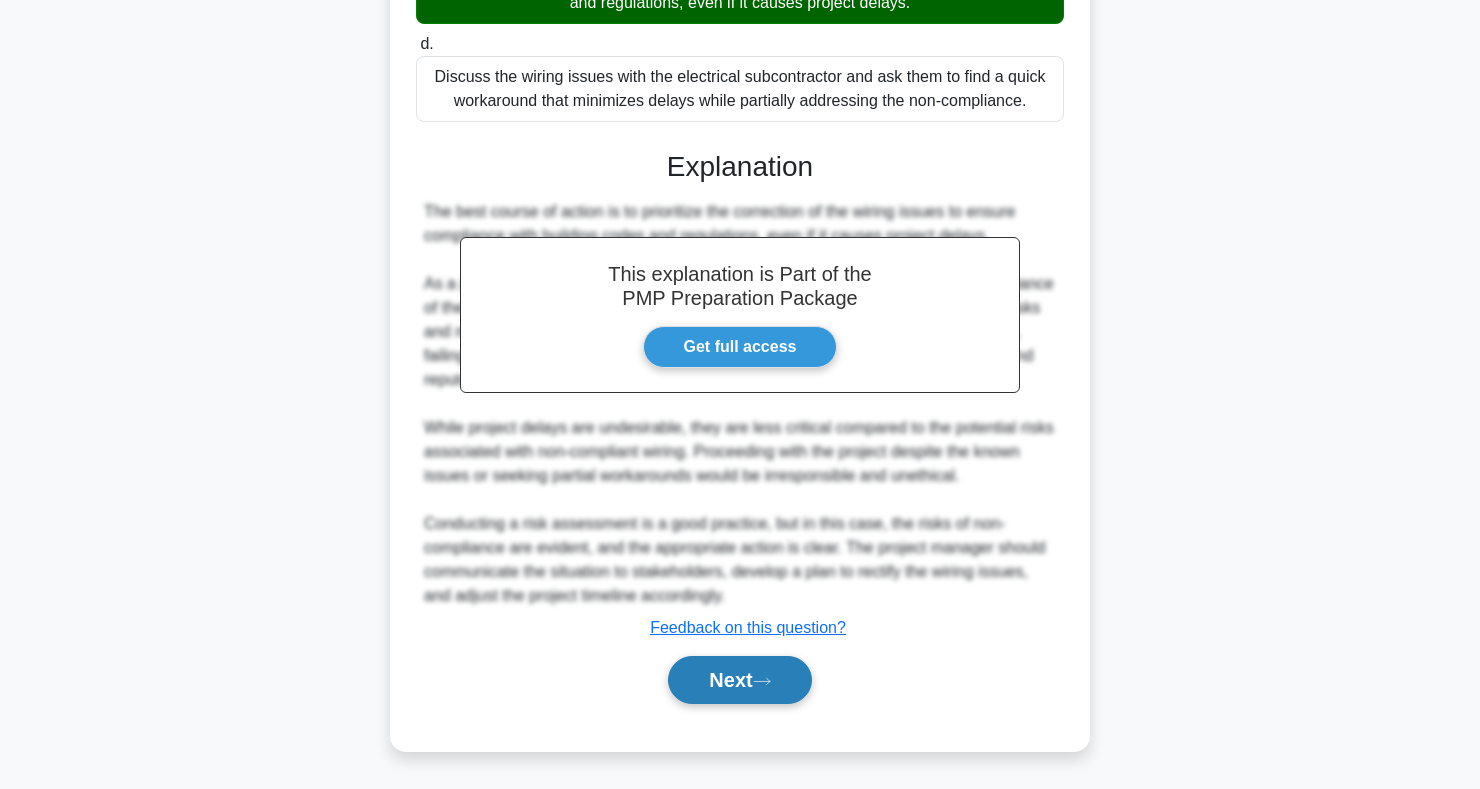 click on "Next" at bounding box center [739, 680] 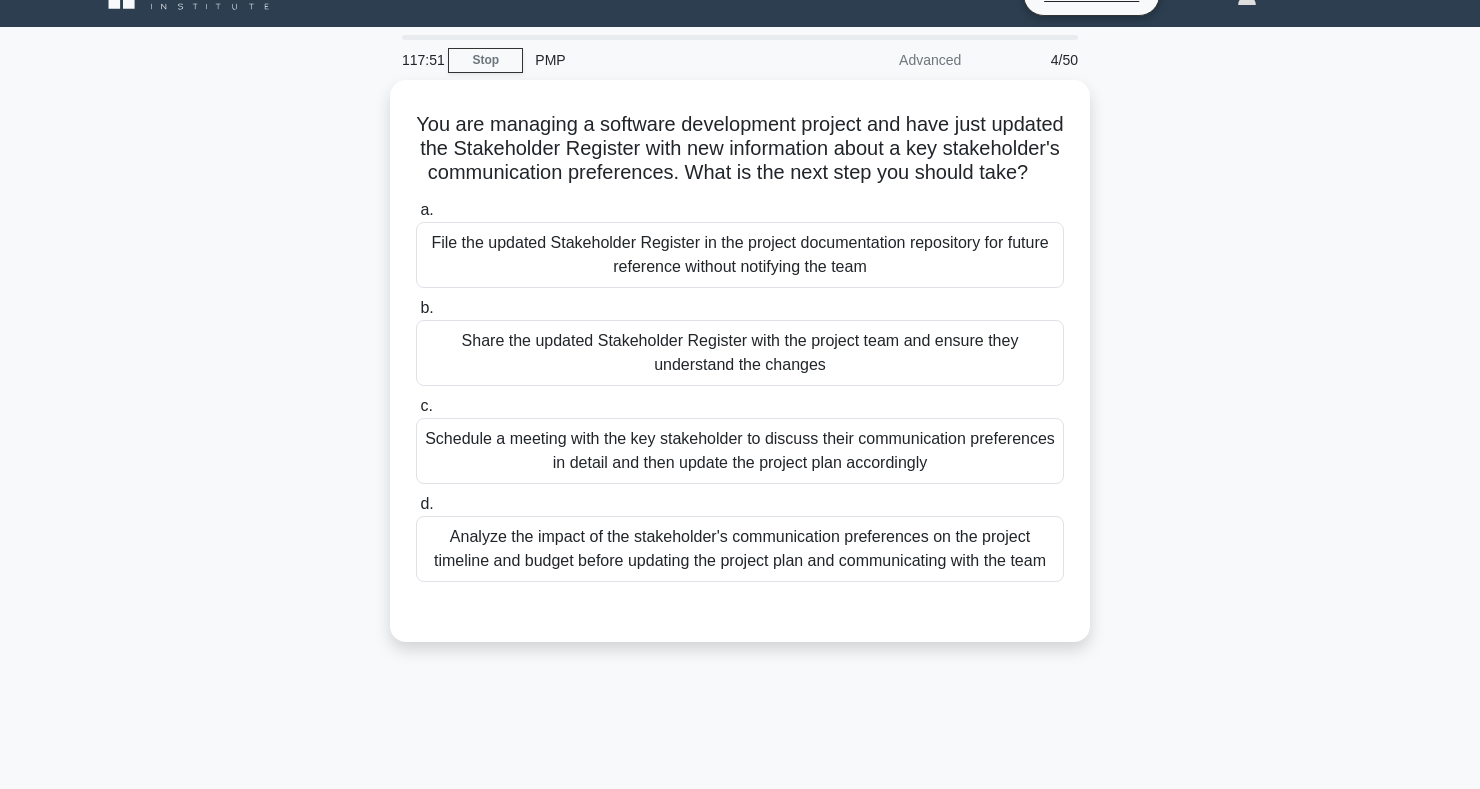 scroll, scrollTop: 0, scrollLeft: 0, axis: both 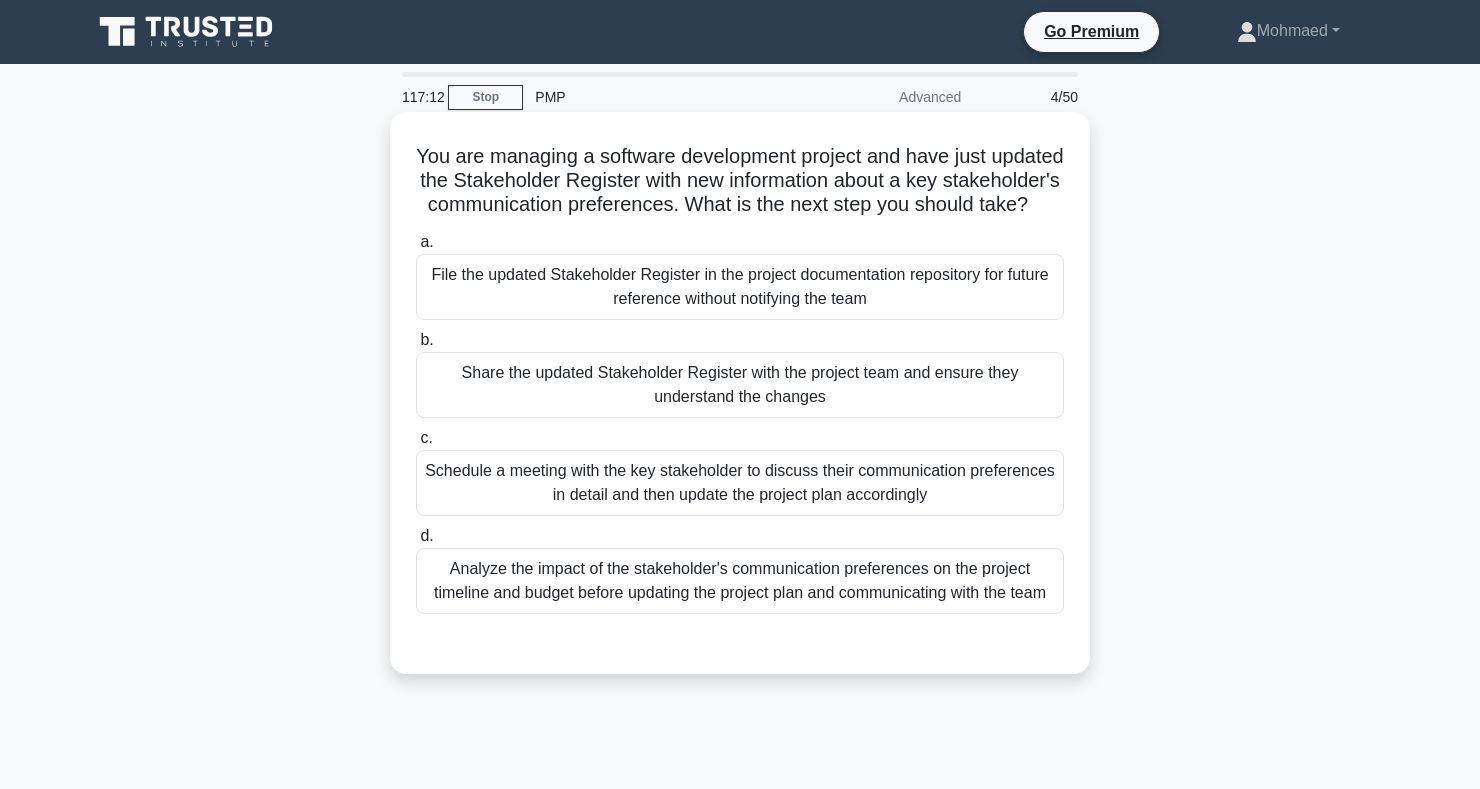 click on "Share the updated Stakeholder Register with the project team and ensure they understand the changes" at bounding box center (740, 385) 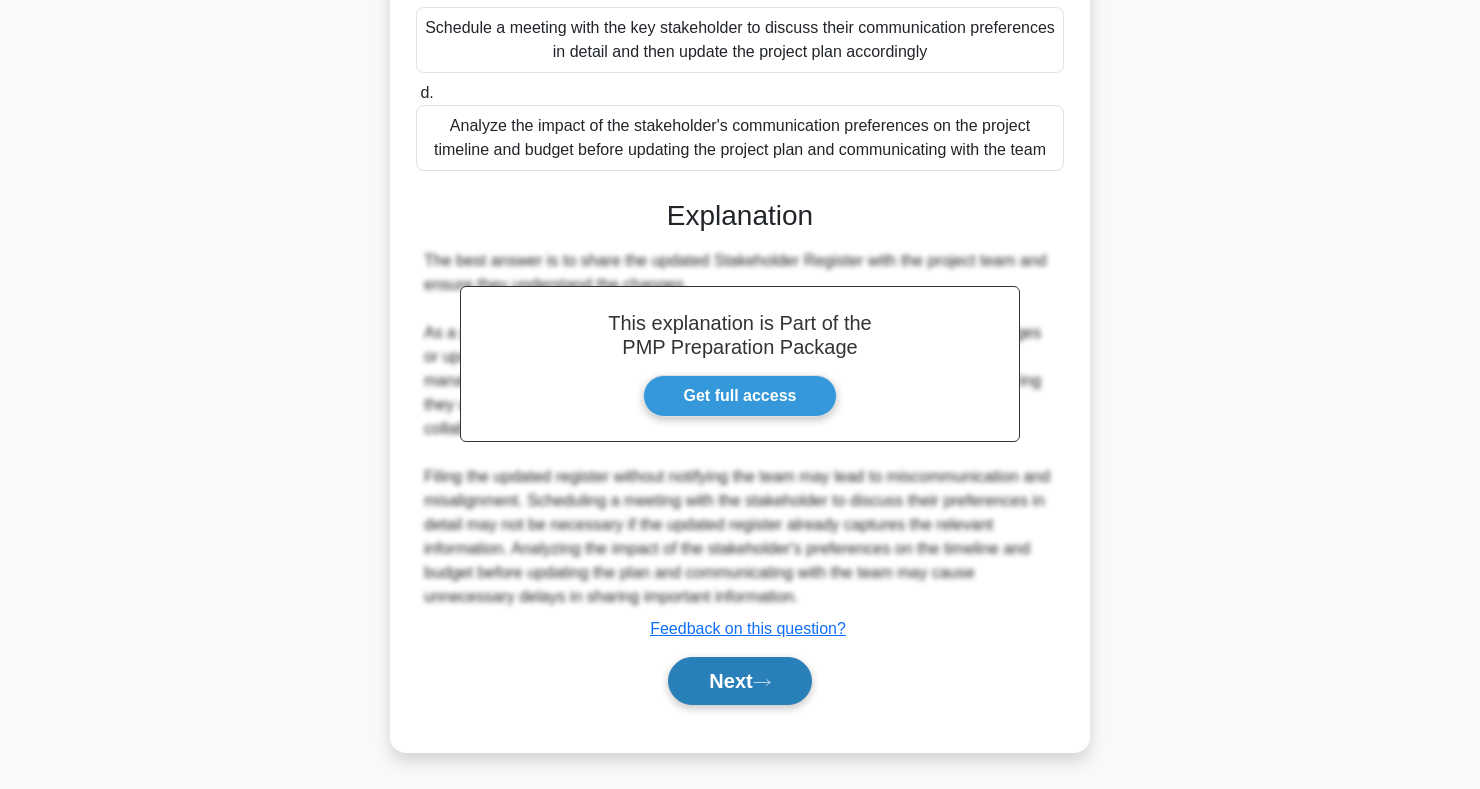 click on "Next" at bounding box center (739, 681) 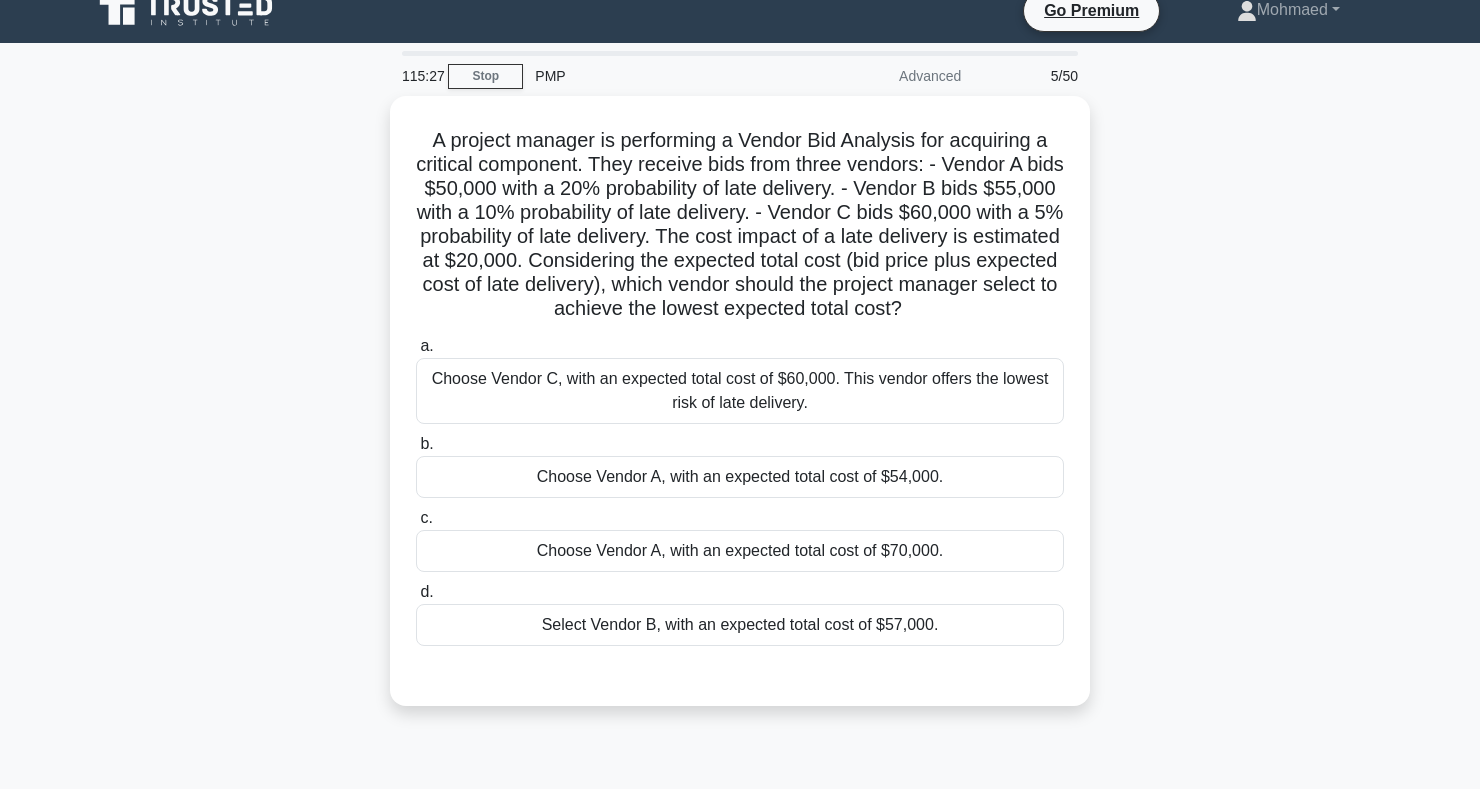 scroll, scrollTop: 0, scrollLeft: 0, axis: both 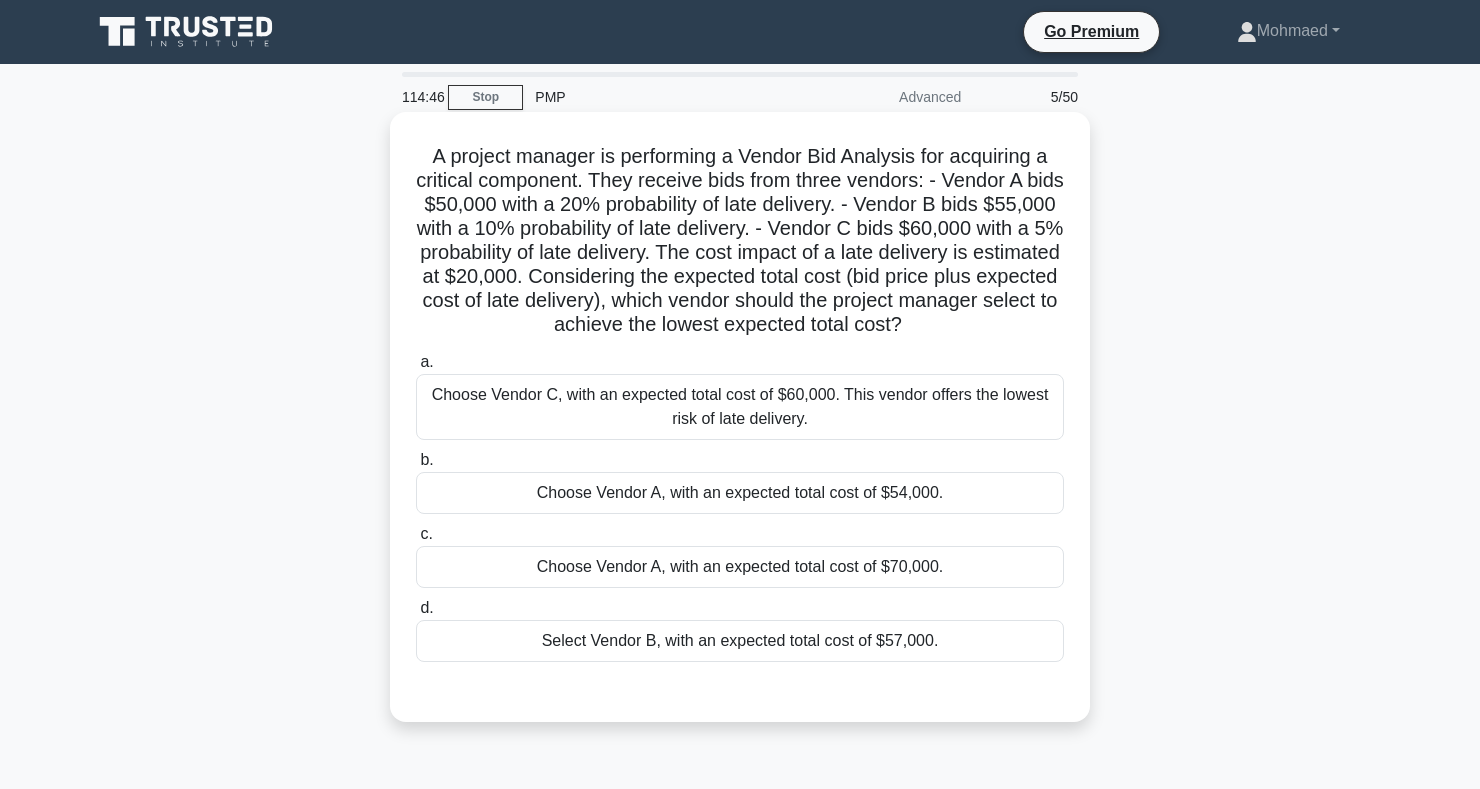 click on "Choose Vendor C, with an expected total cost of $60,000. This vendor offers the lowest risk of late delivery." at bounding box center (740, 407) 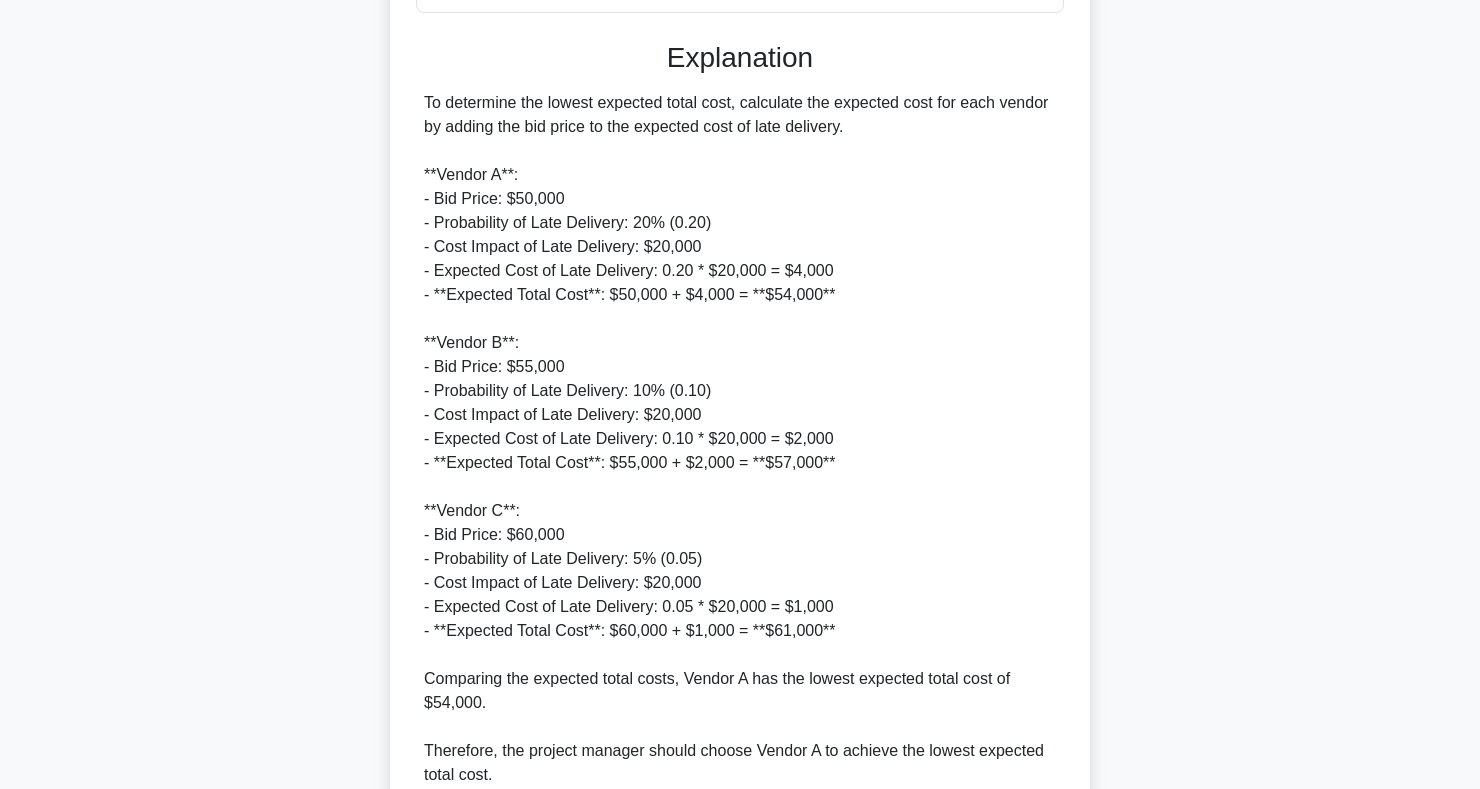 scroll, scrollTop: 829, scrollLeft: 0, axis: vertical 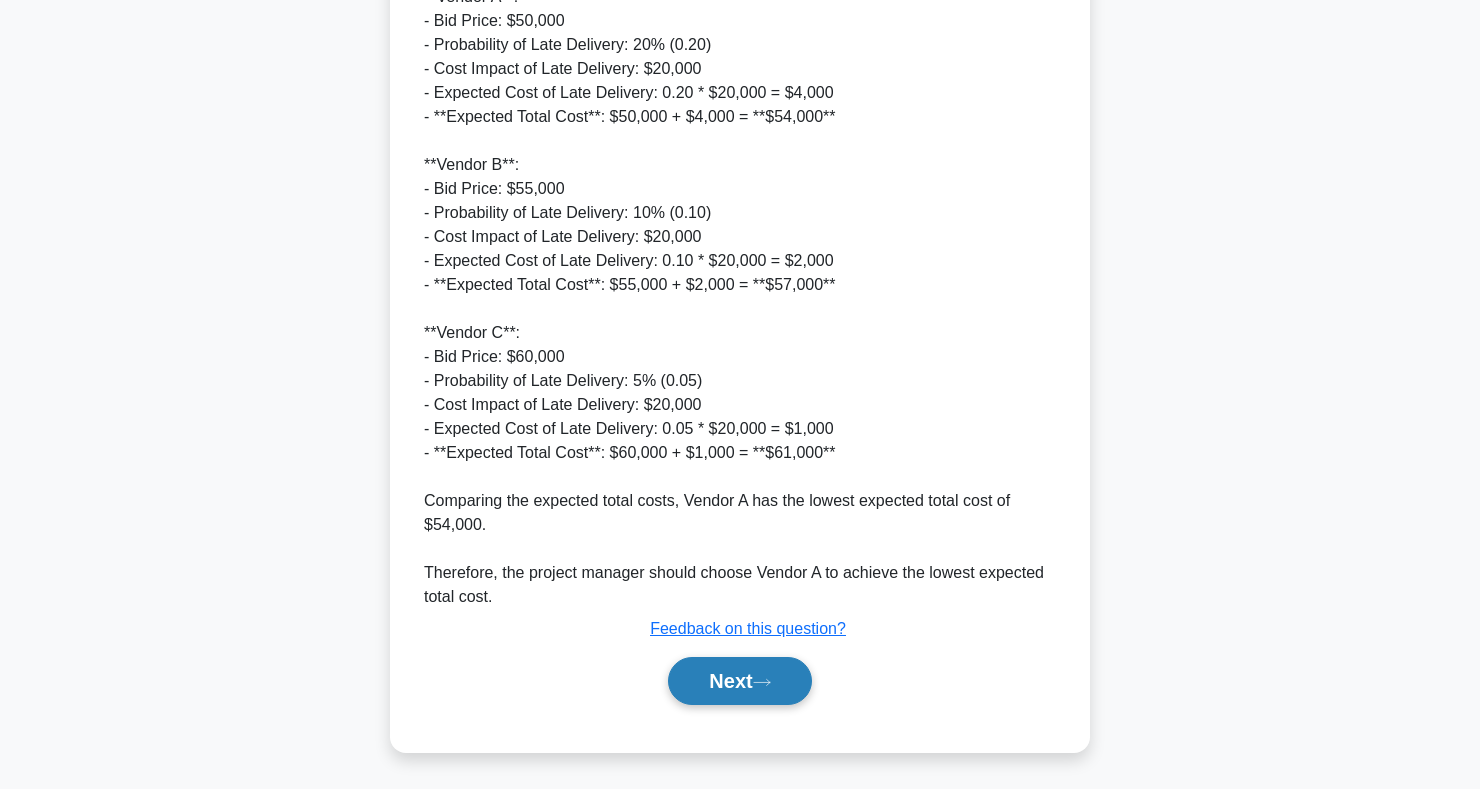 click on "Next" at bounding box center (739, 681) 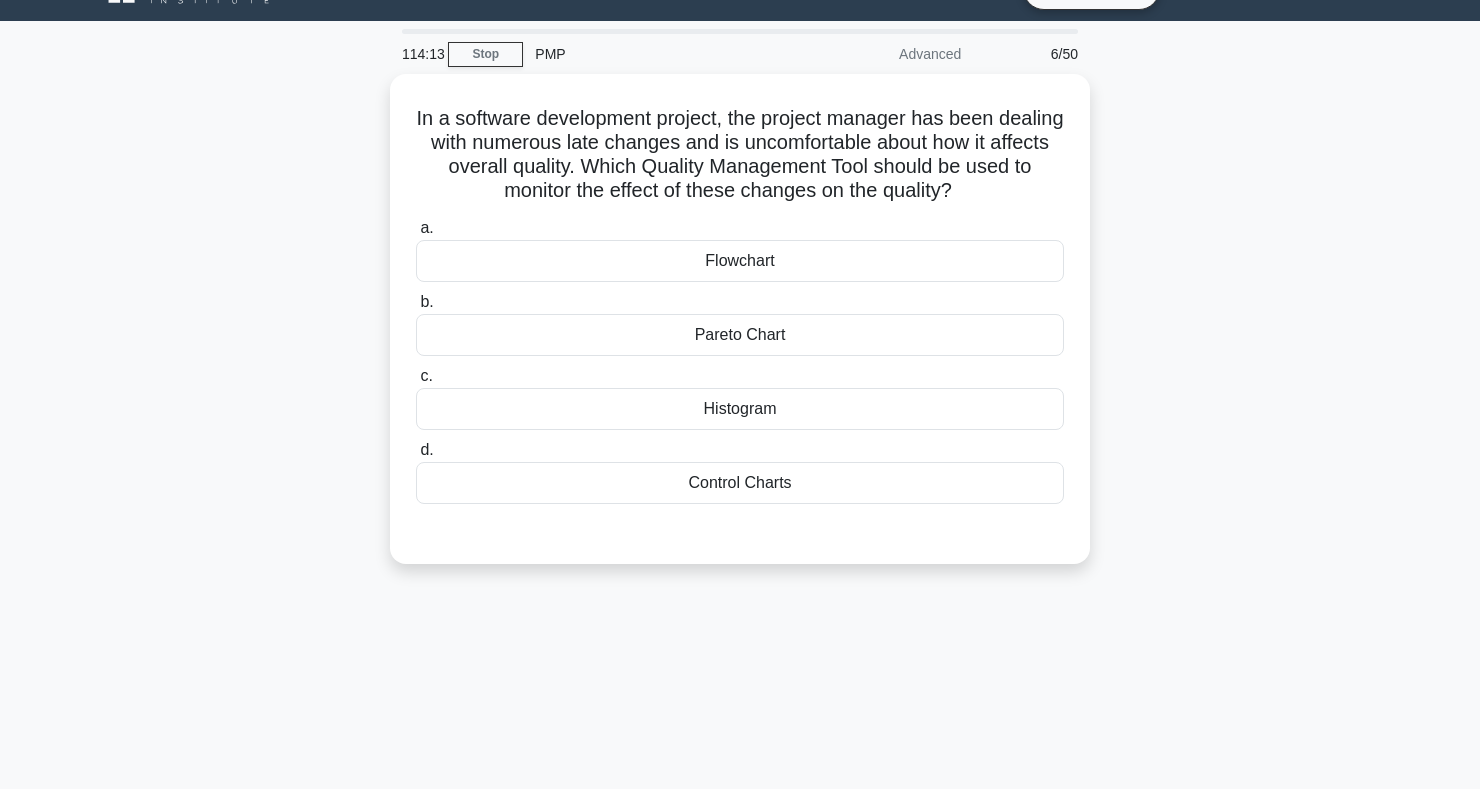 scroll, scrollTop: 0, scrollLeft: 0, axis: both 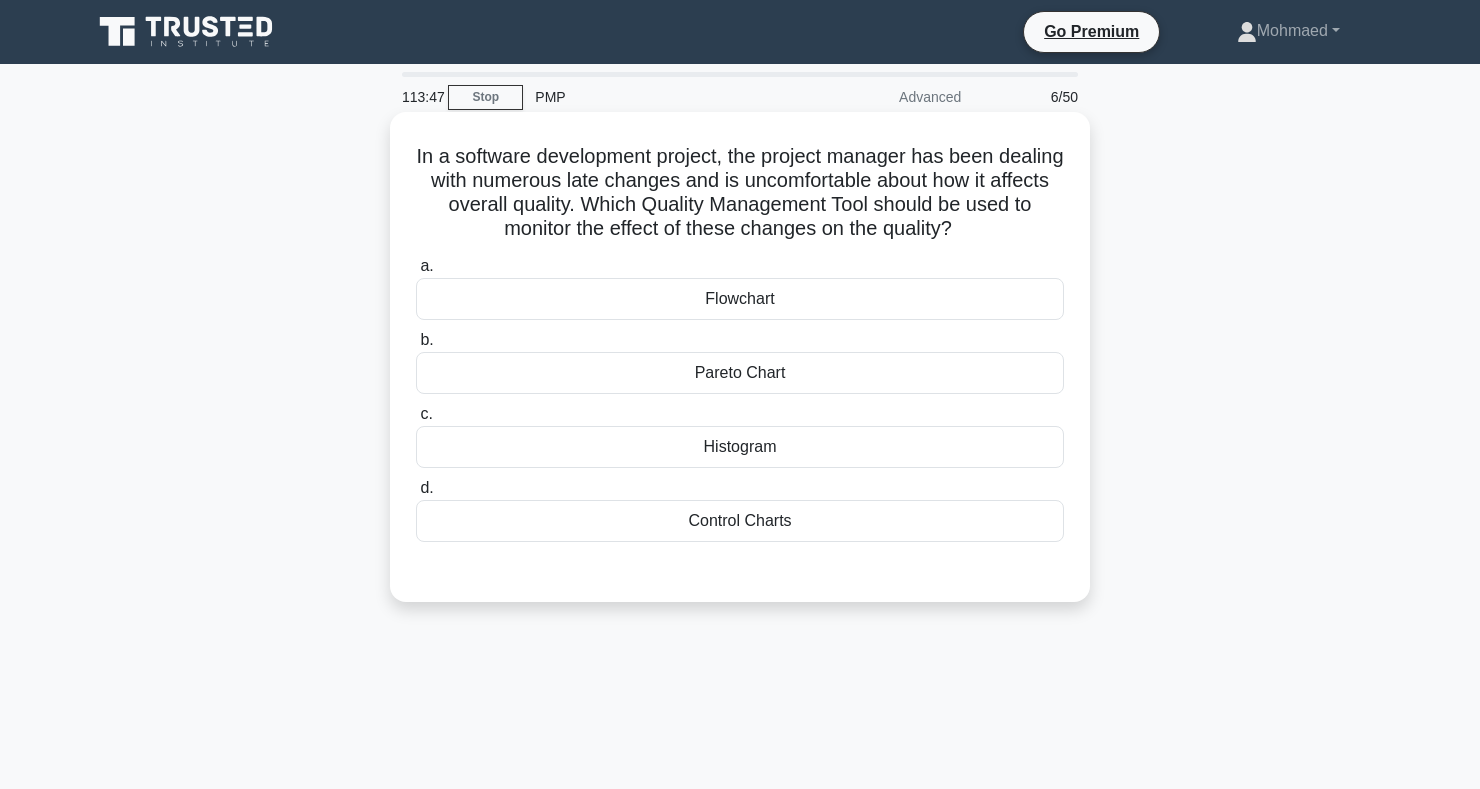 click on "Pareto Chart" at bounding box center [740, 373] 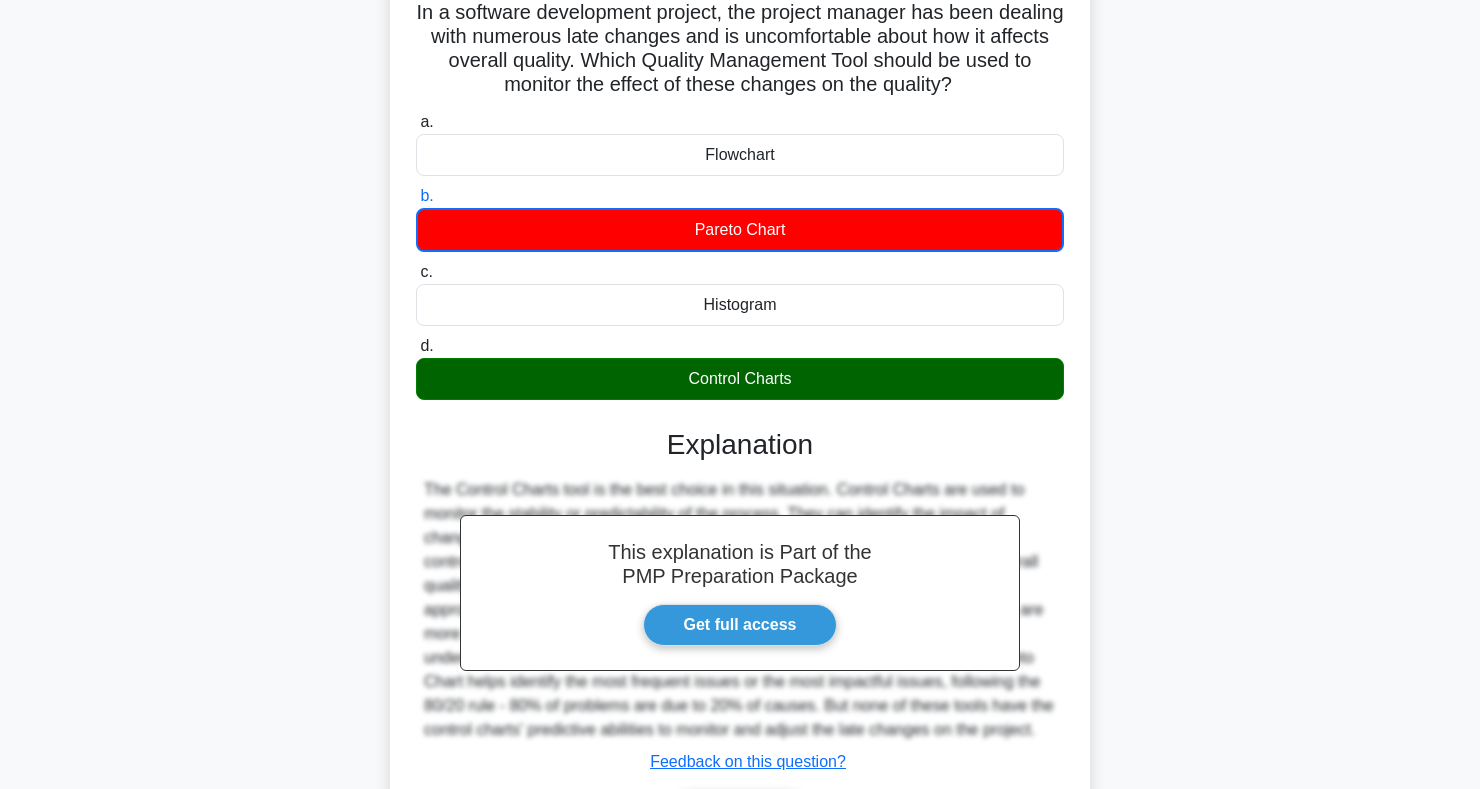 scroll, scrollTop: 0, scrollLeft: 0, axis: both 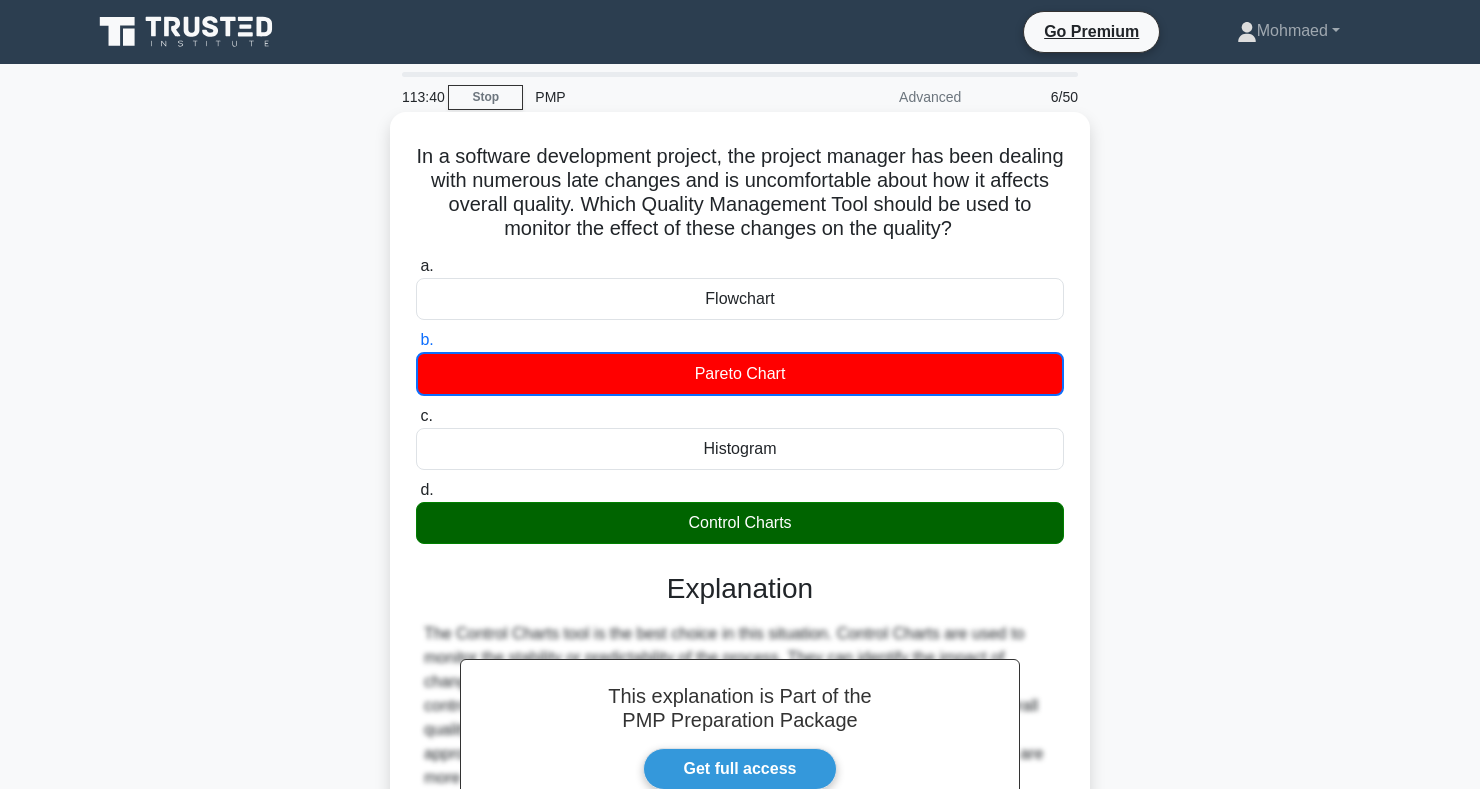 copy on "In a software development project, the project manager has been dealing with numerous late changes and is uncomfortable about how it affects overall quality. Which Quality Management Tool should be used to monitor the effect of these changes on the quality?
.spinner_0XTQ{transform-origin:center;animation:spinner_y6GP .75s linear infinite}@keyframes spinner_y6GP{100%{transform:rotate(360deg)}}
a.
Flowchart
b.
Pareto Chart
c.
Histogram
d.
Control Charts" 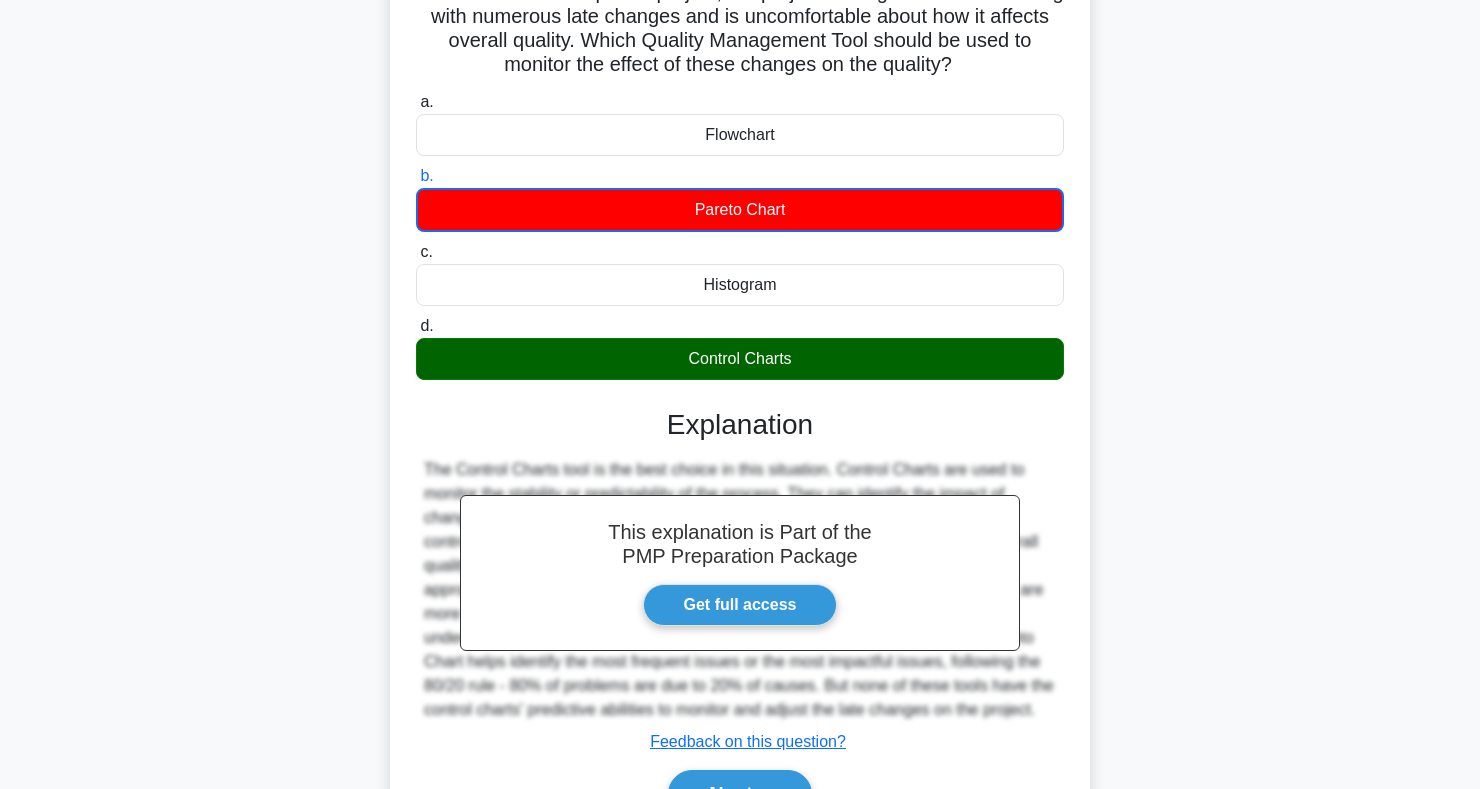 scroll, scrollTop: 291, scrollLeft: 0, axis: vertical 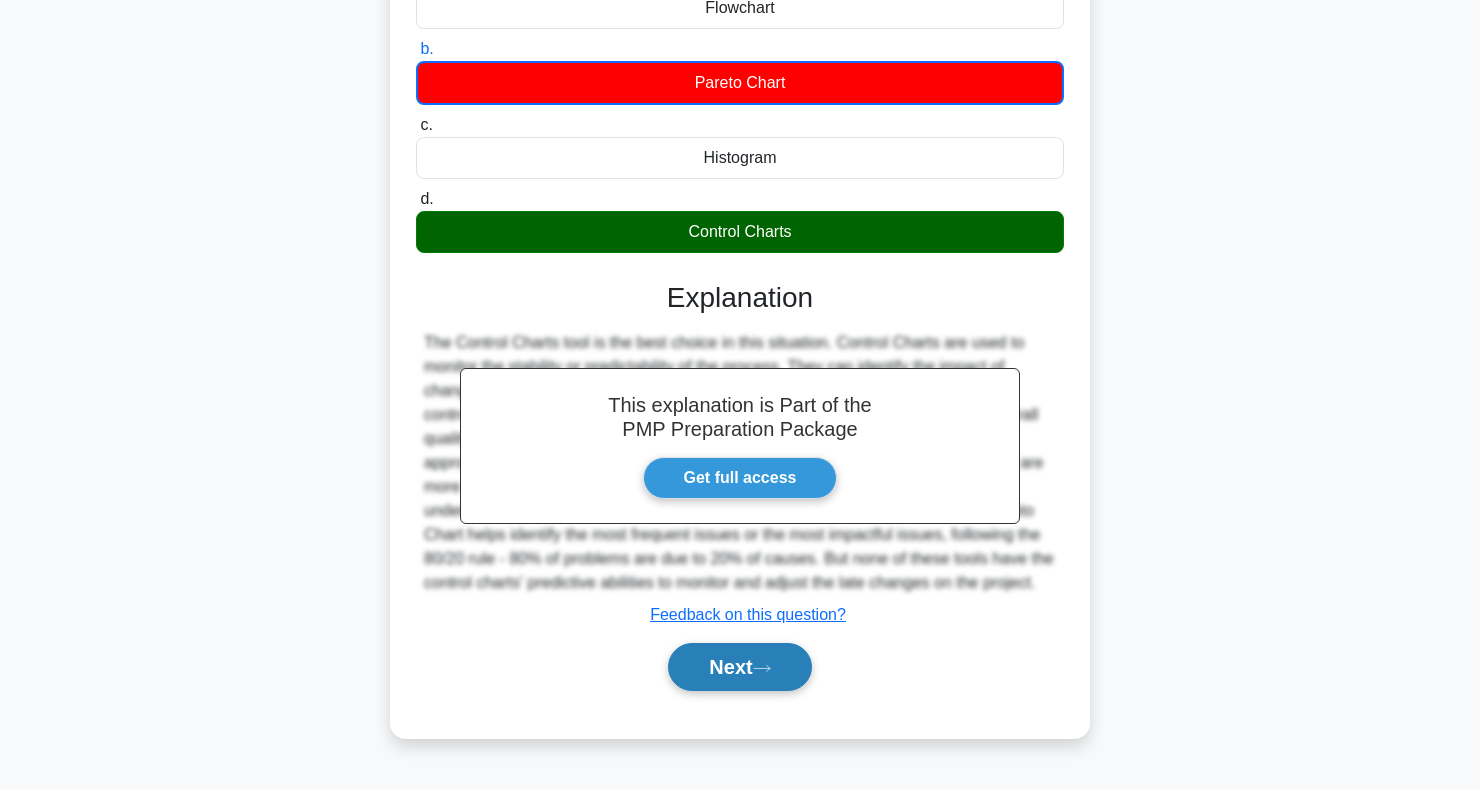 click on "Next" at bounding box center (739, 667) 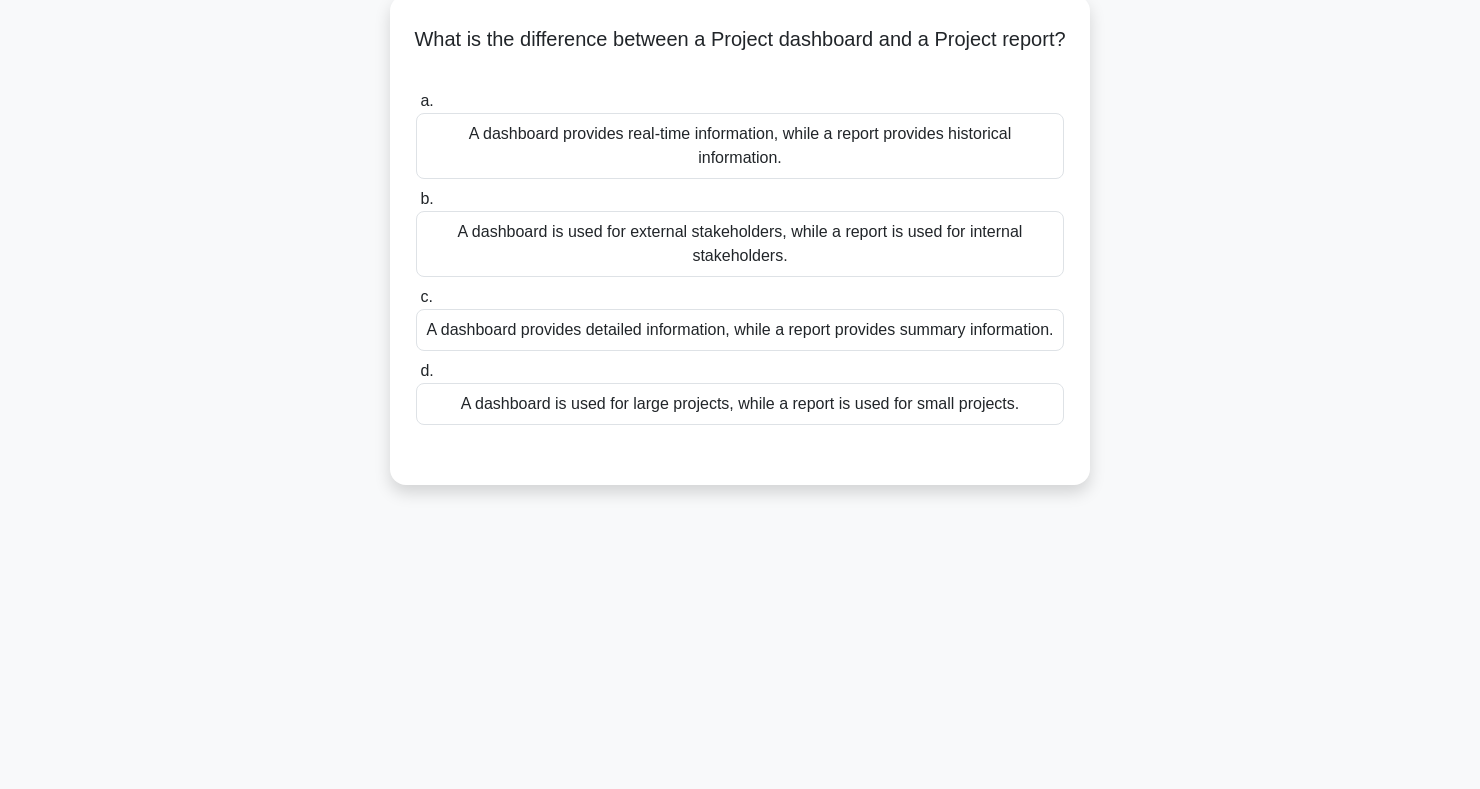 scroll, scrollTop: 0, scrollLeft: 0, axis: both 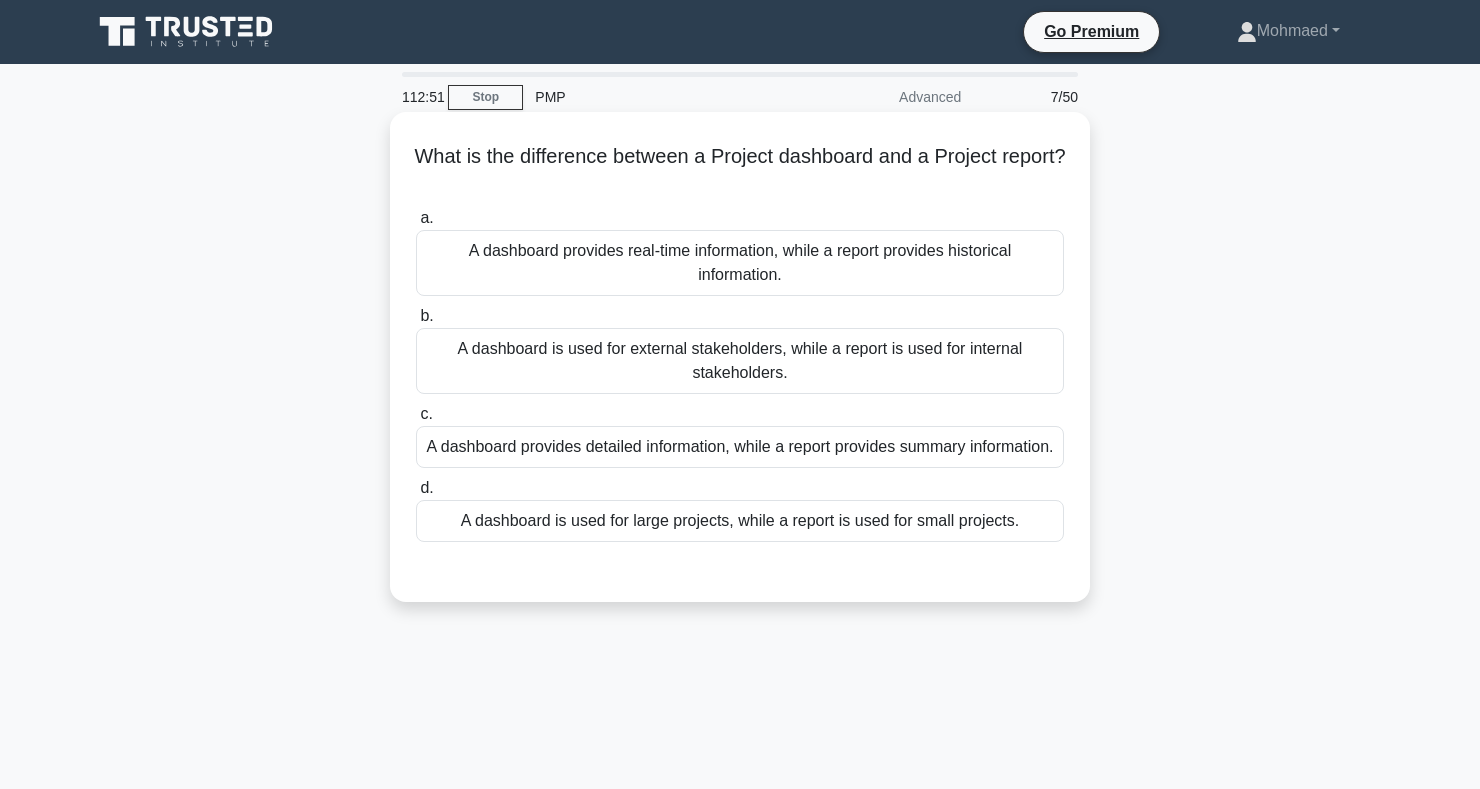 click on "A dashboard provides real-time information, while a report provides historical information." at bounding box center (740, 263) 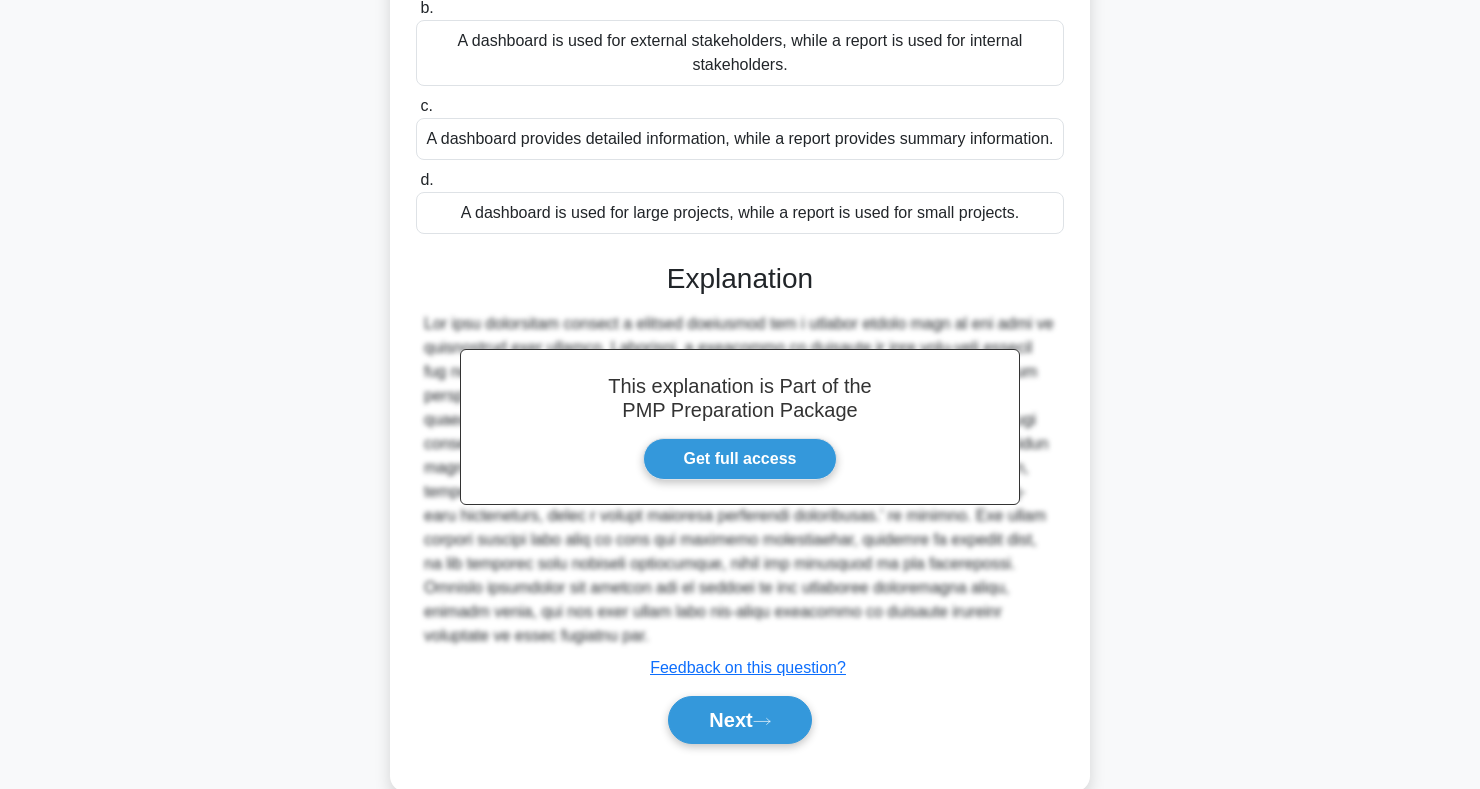 scroll, scrollTop: 371, scrollLeft: 0, axis: vertical 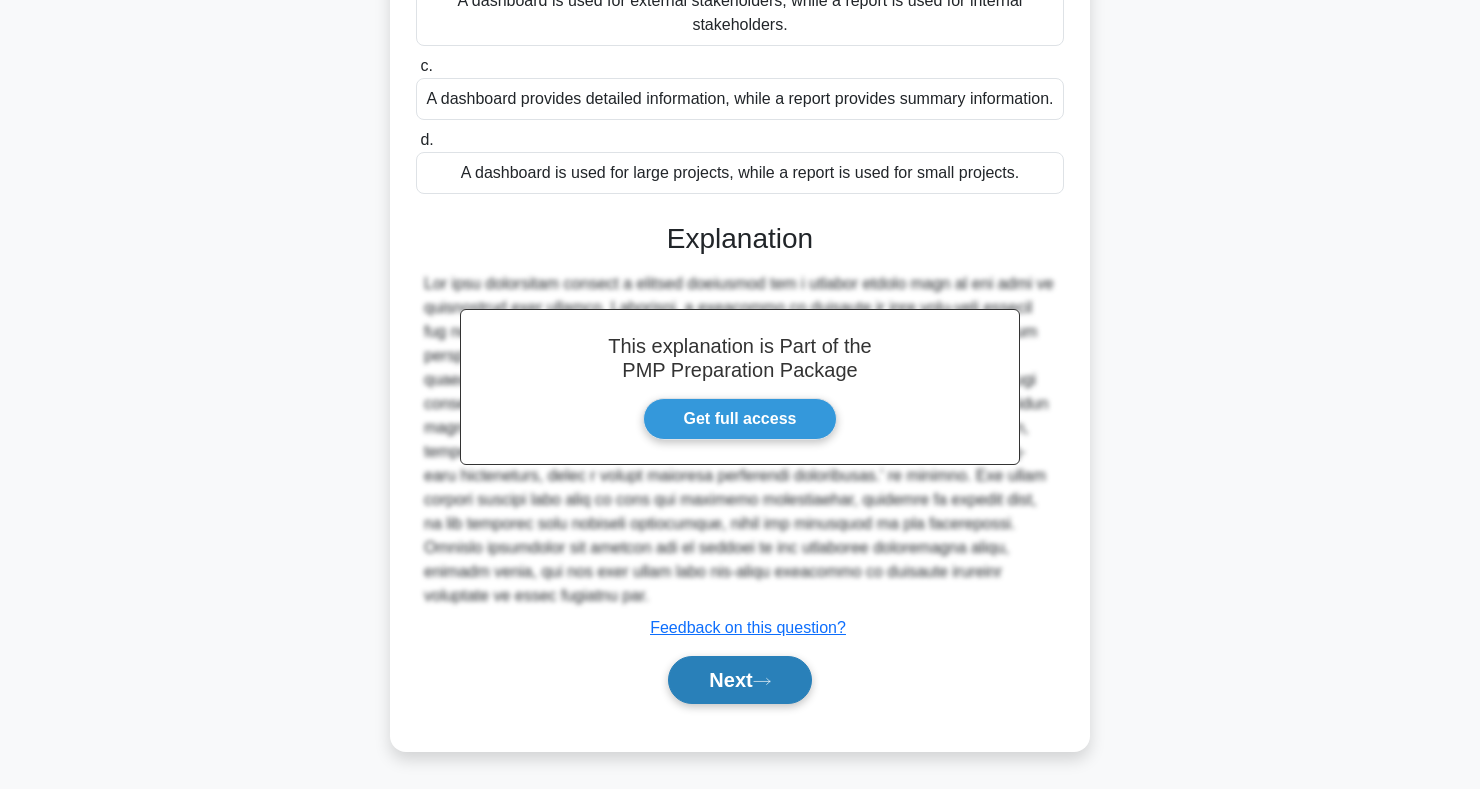 click 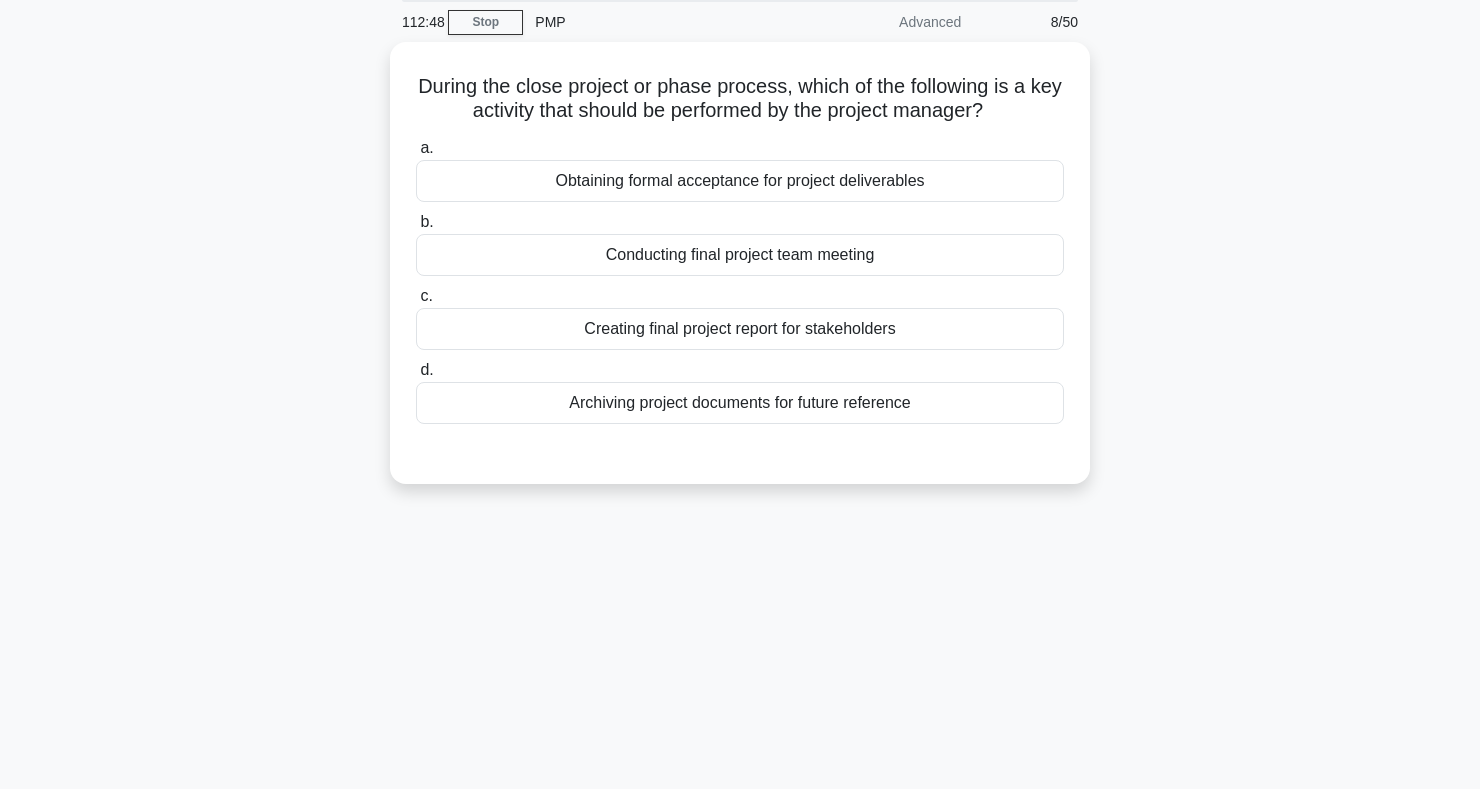 scroll, scrollTop: 0, scrollLeft: 0, axis: both 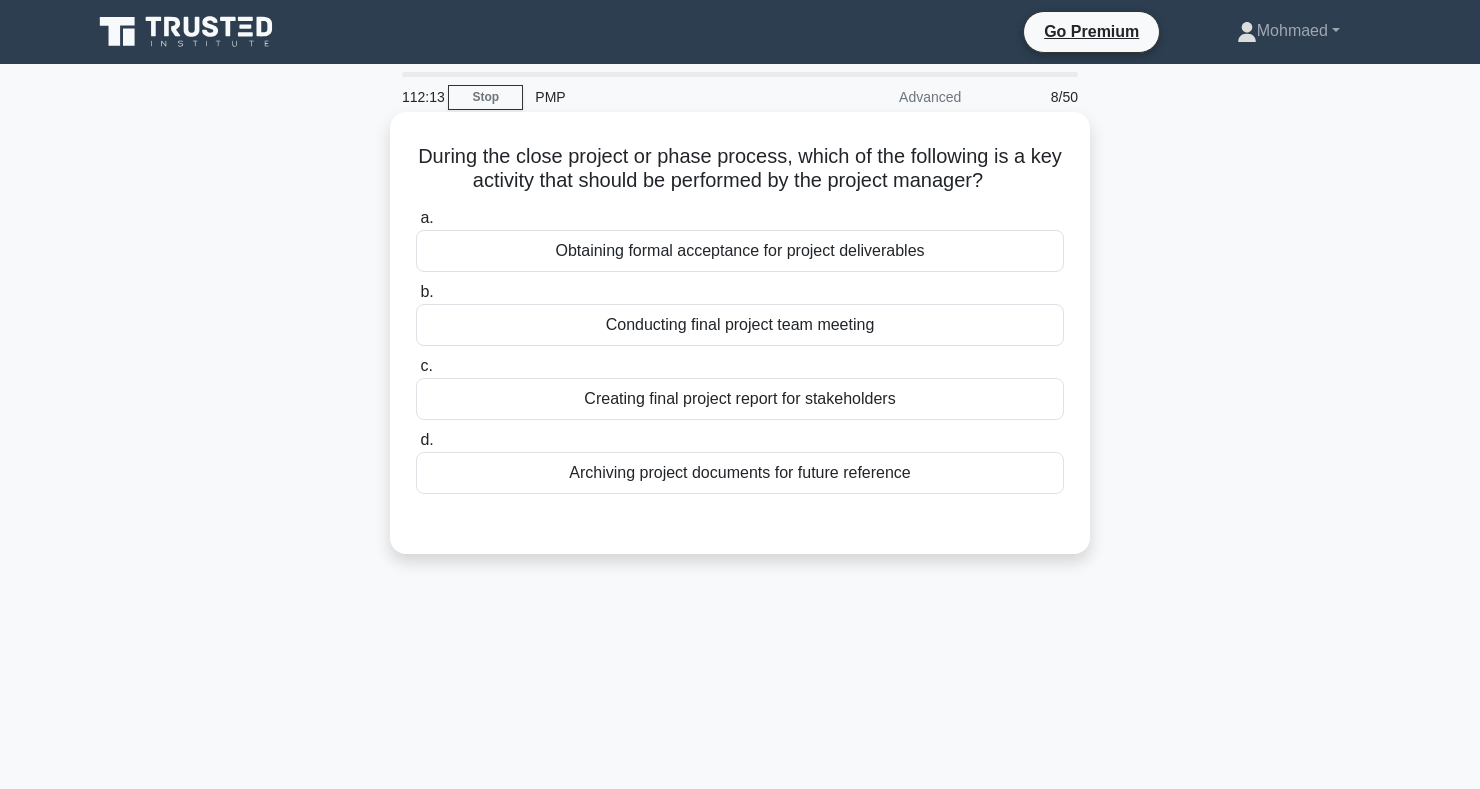 click on "Archiving project documents for future reference" at bounding box center (740, 473) 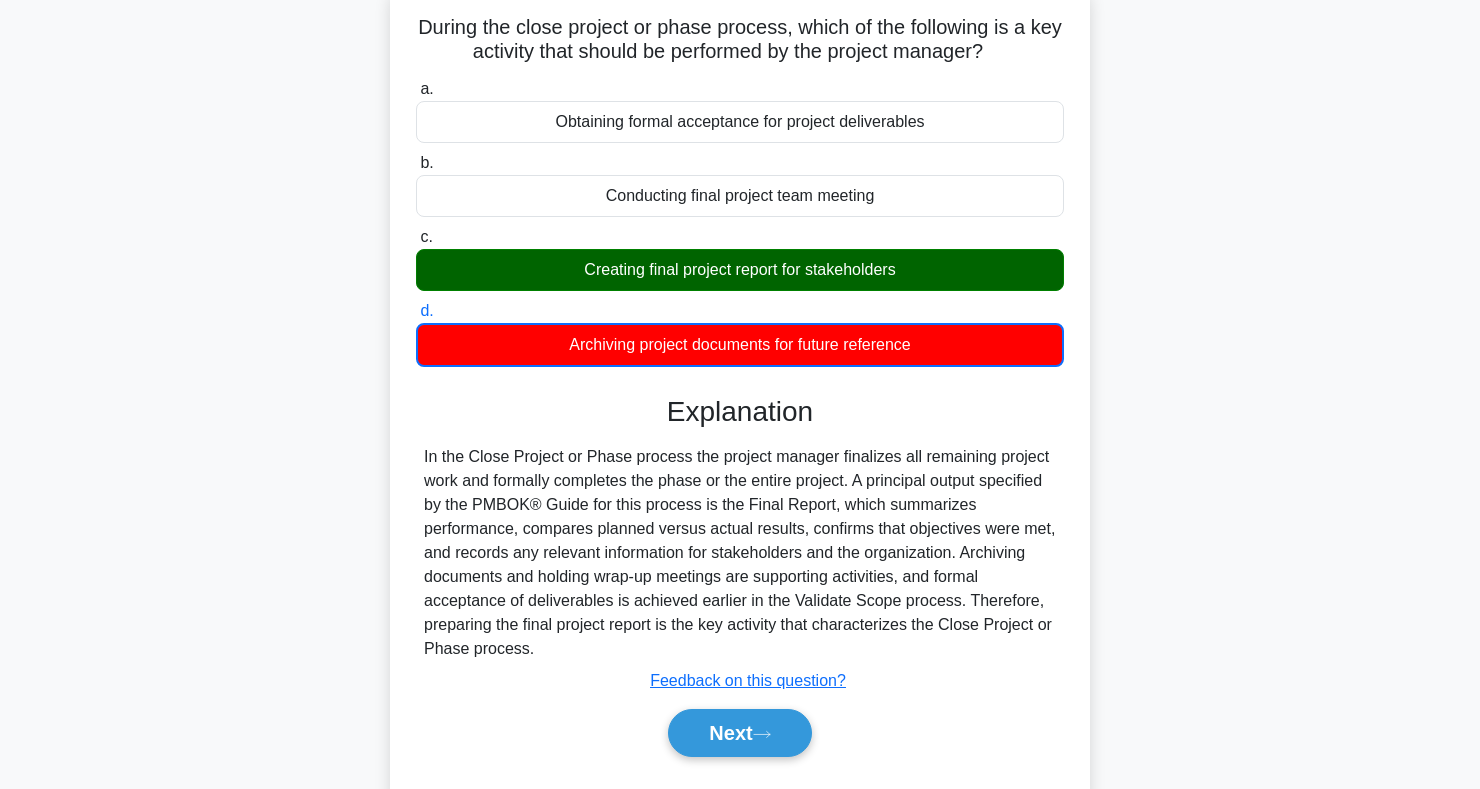scroll, scrollTop: 130, scrollLeft: 0, axis: vertical 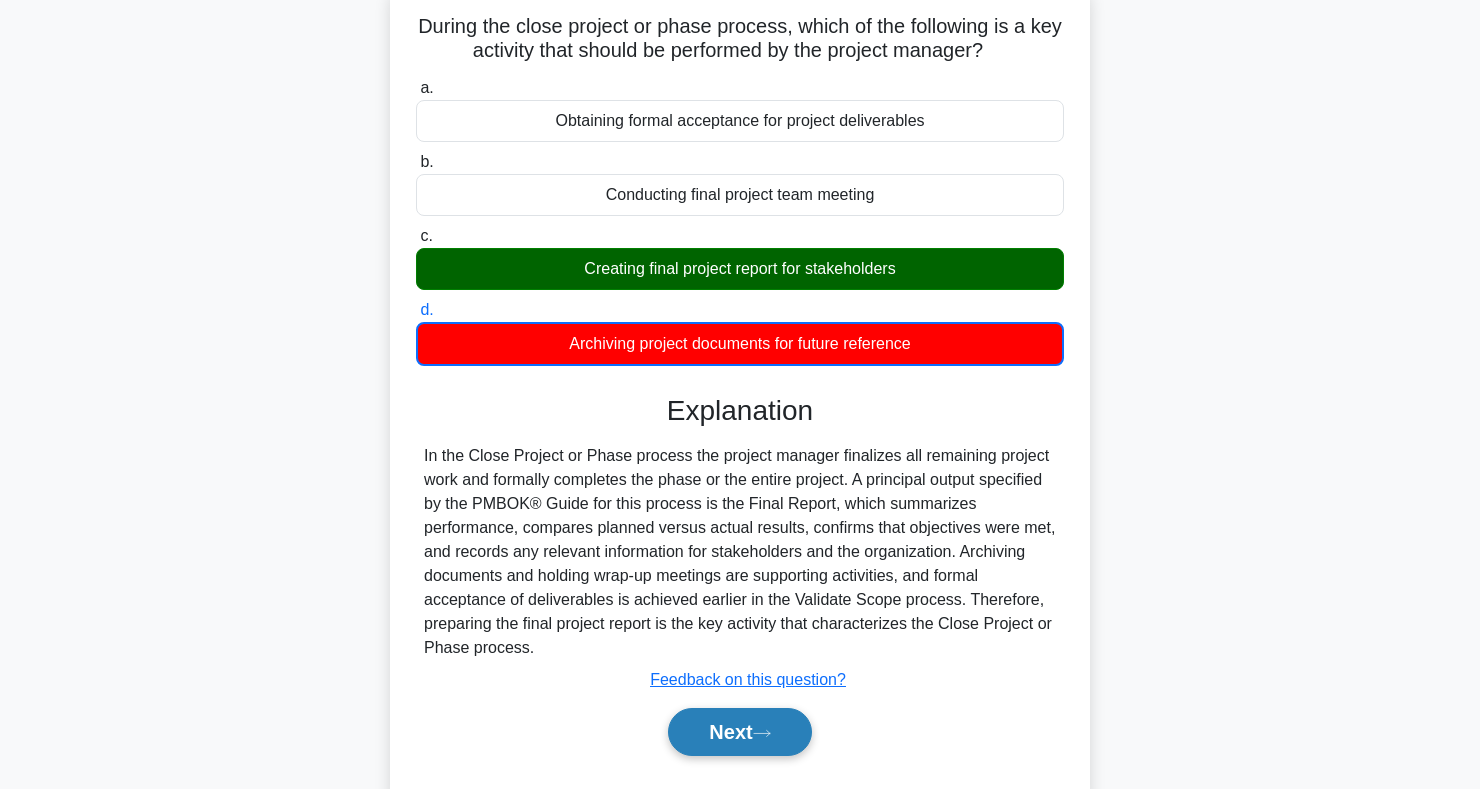click on "Next" at bounding box center [739, 732] 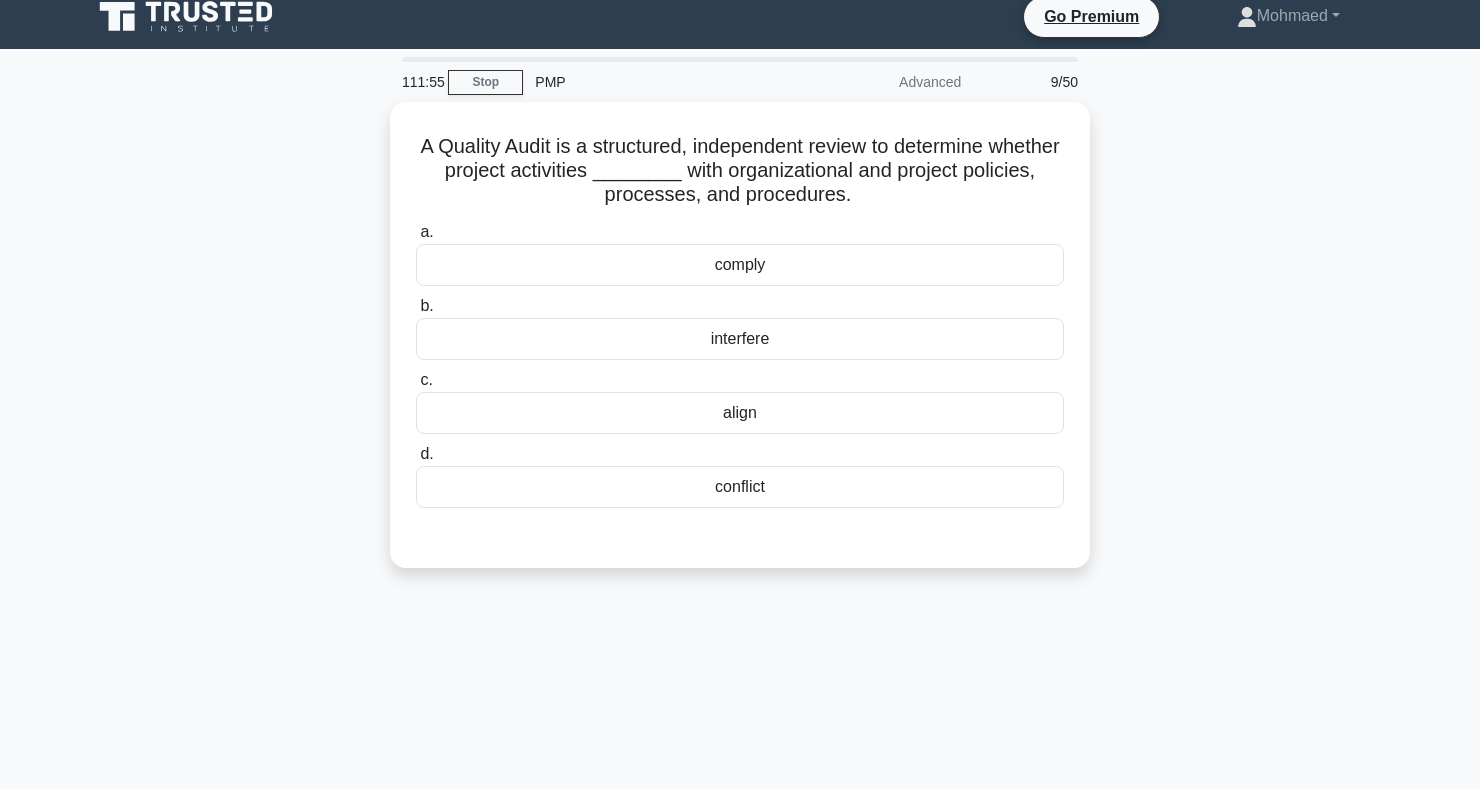 scroll, scrollTop: 0, scrollLeft: 0, axis: both 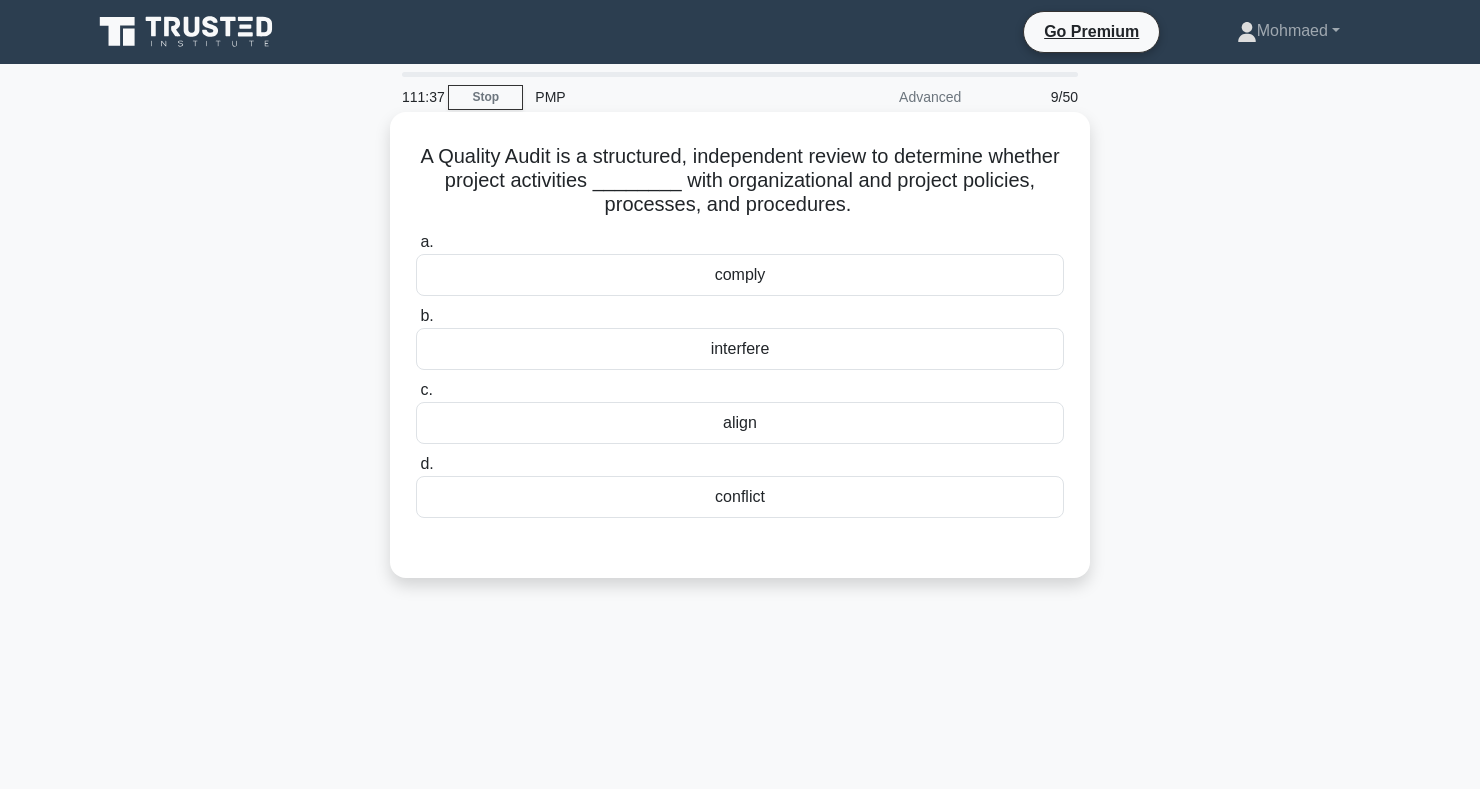 click on "align" at bounding box center (740, 423) 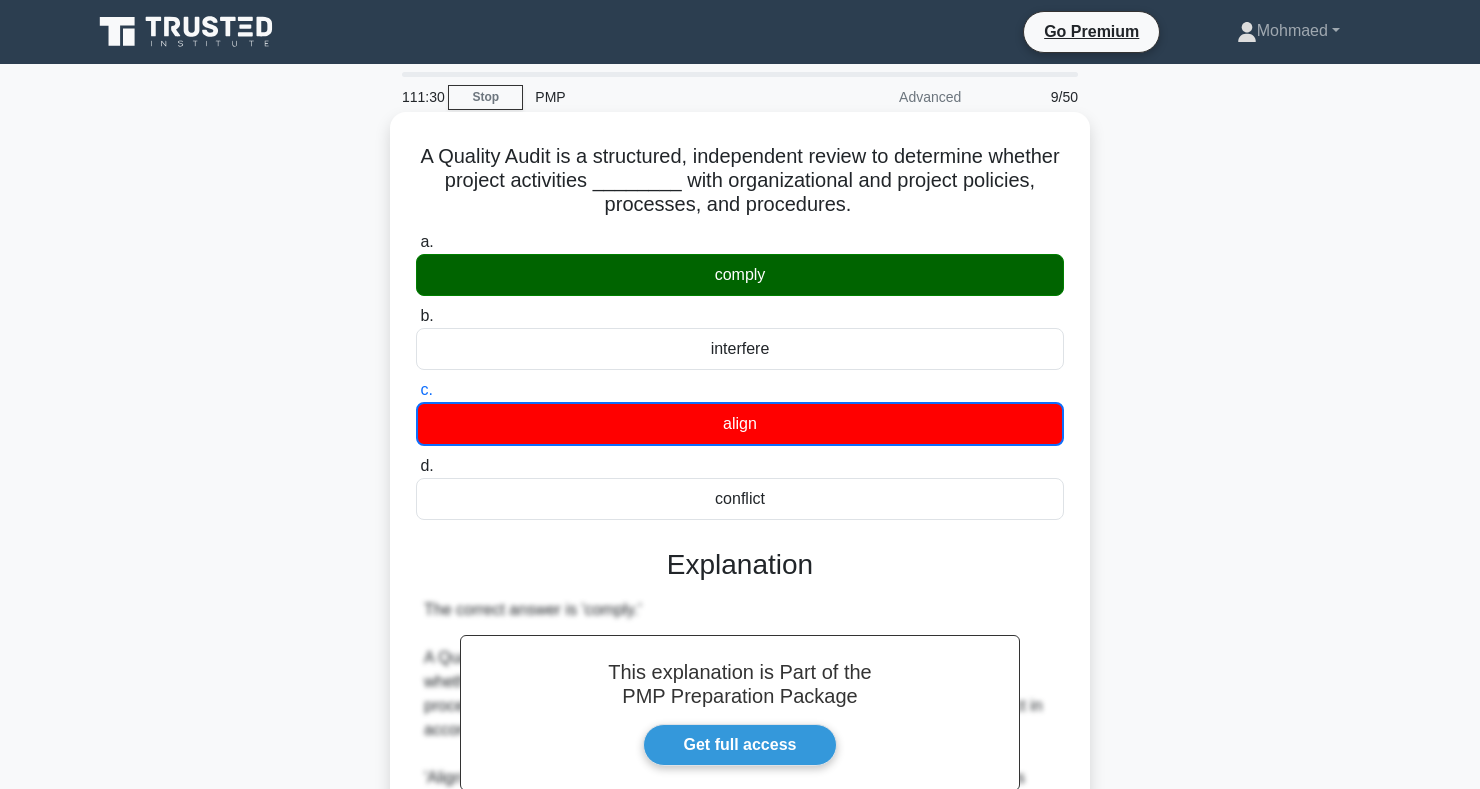 copy on "A Quality Audit is a structured, independent review to determine whether project activities ________ with organizational and project policies, processes, and procedures.
.spinner_0XTQ{transform-origin:center;animation:spinner_y6GP .75s linear infinite}@keyframes spinner_y6GP{100%{transform:rotate(360deg)}}
a.
comply
b.
interfere
c.
align
d.
conflict" 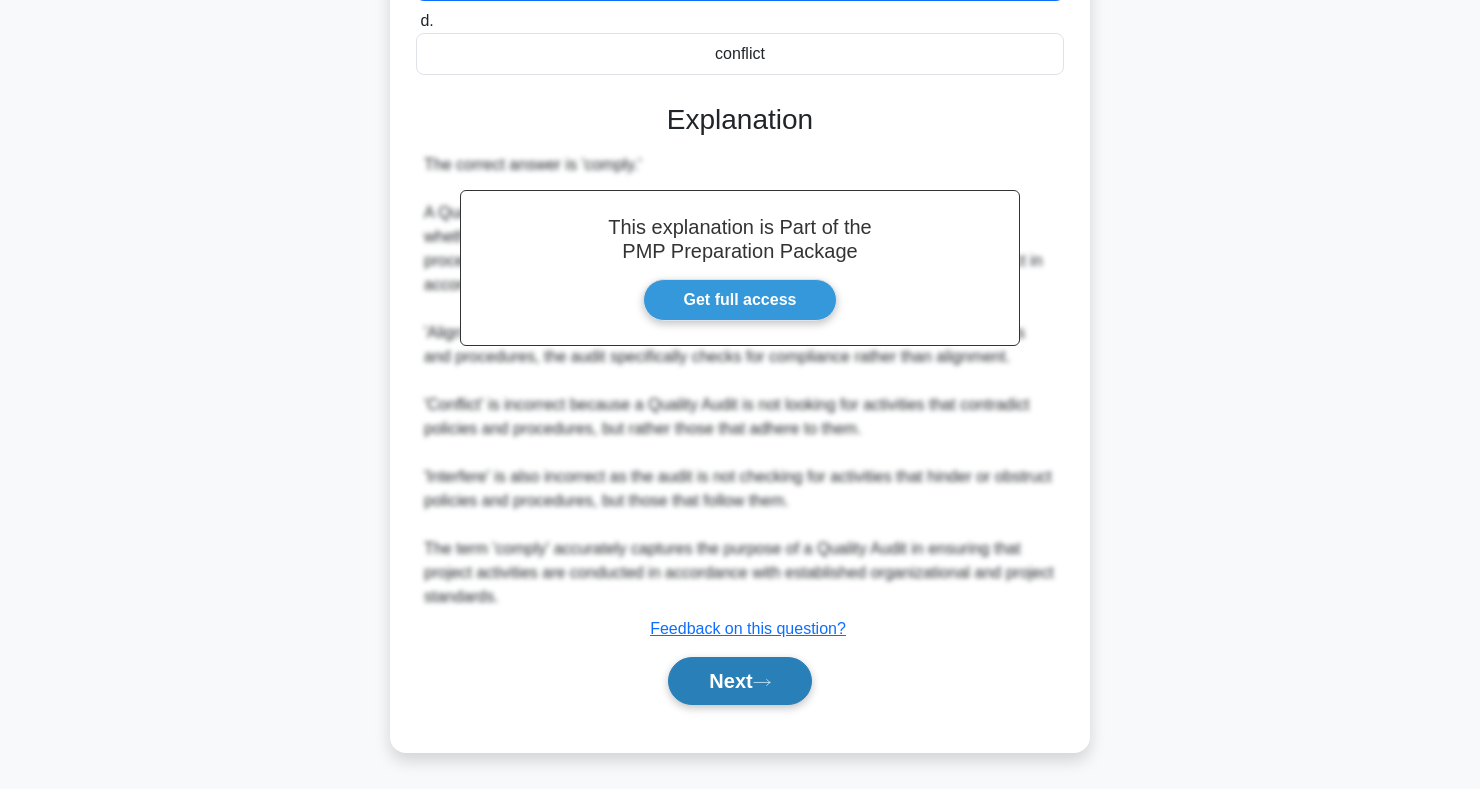 click on "Next" at bounding box center (739, 681) 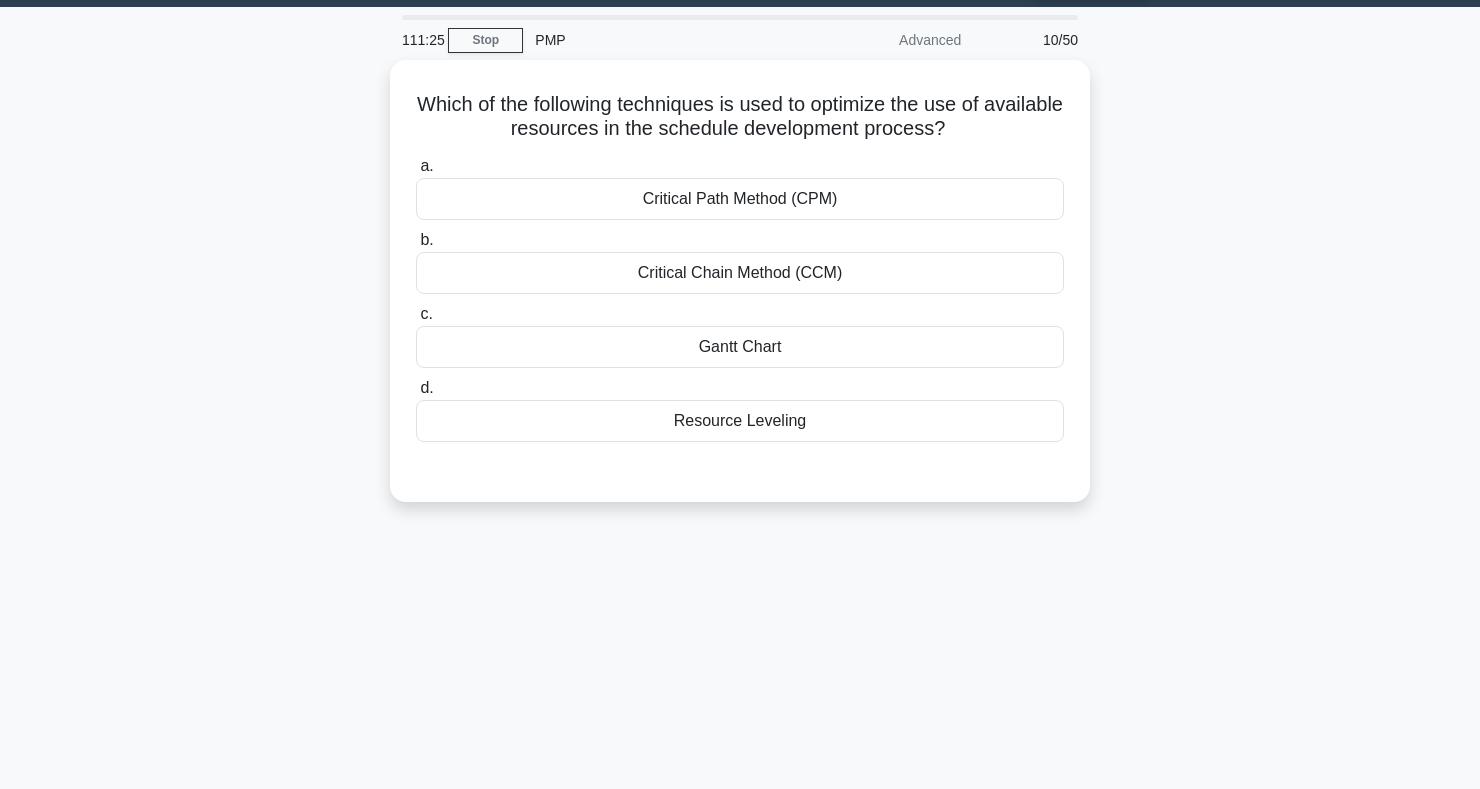 scroll, scrollTop: 0, scrollLeft: 0, axis: both 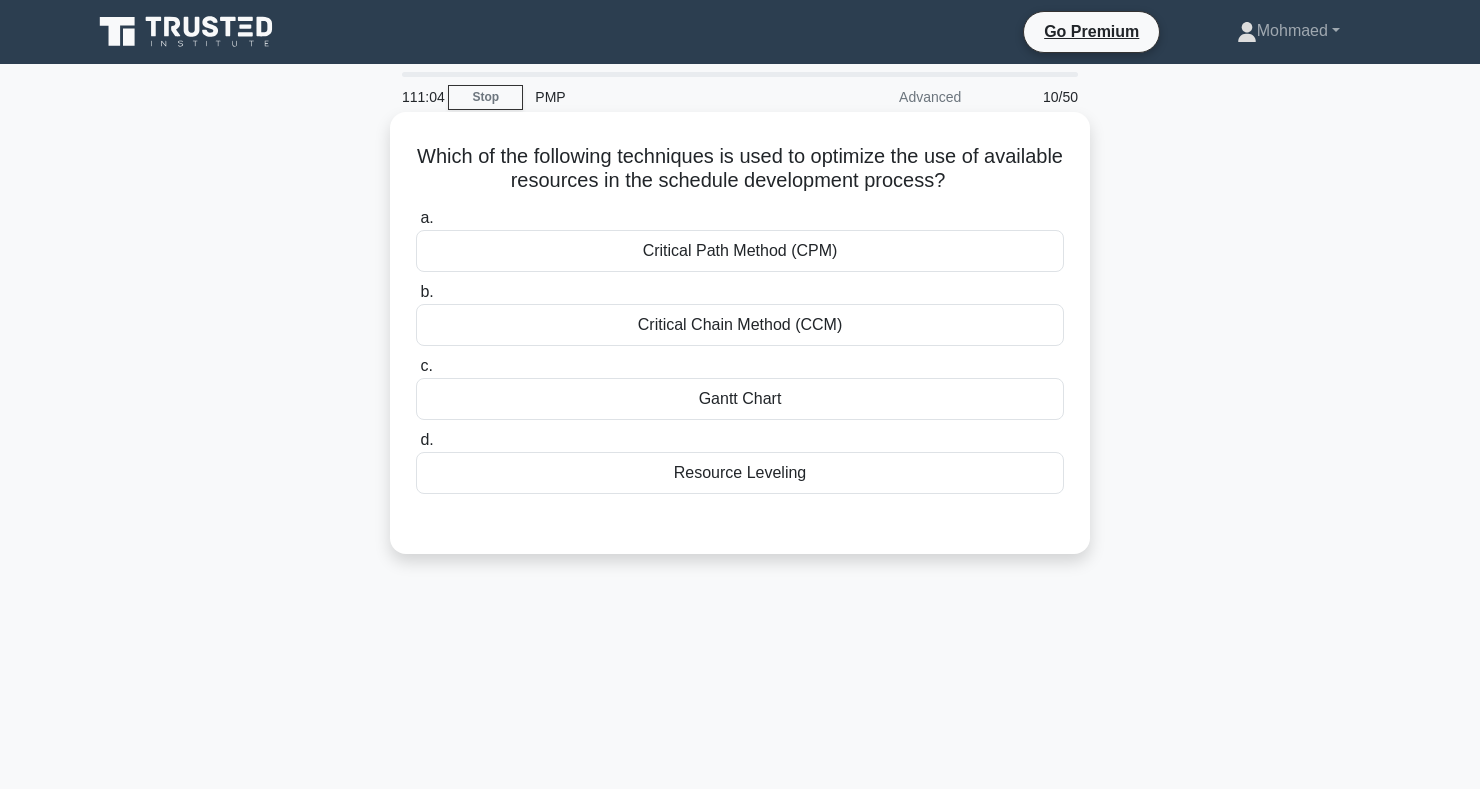 click on "Resource Leveling" at bounding box center (740, 473) 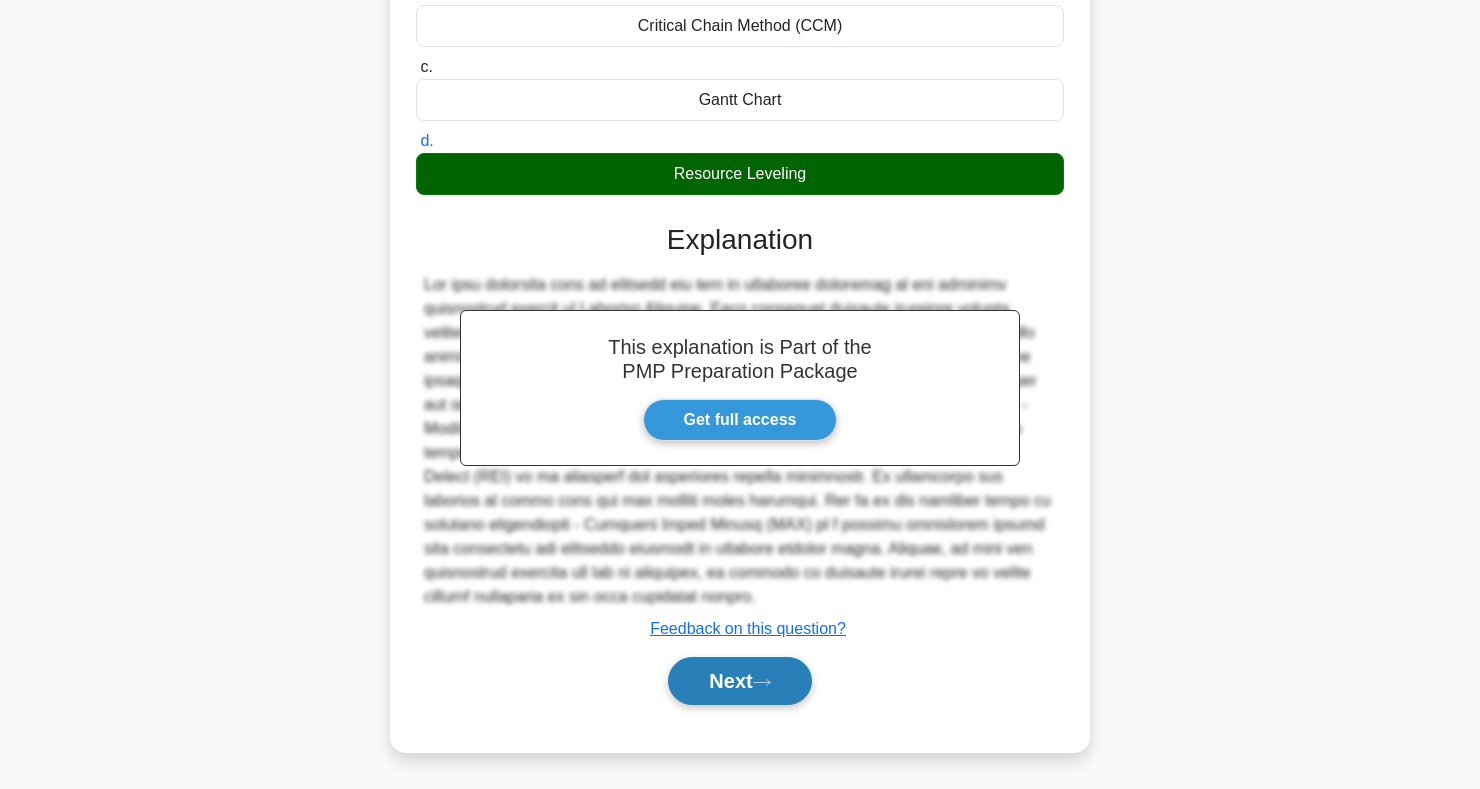 click on "Next" at bounding box center [739, 681] 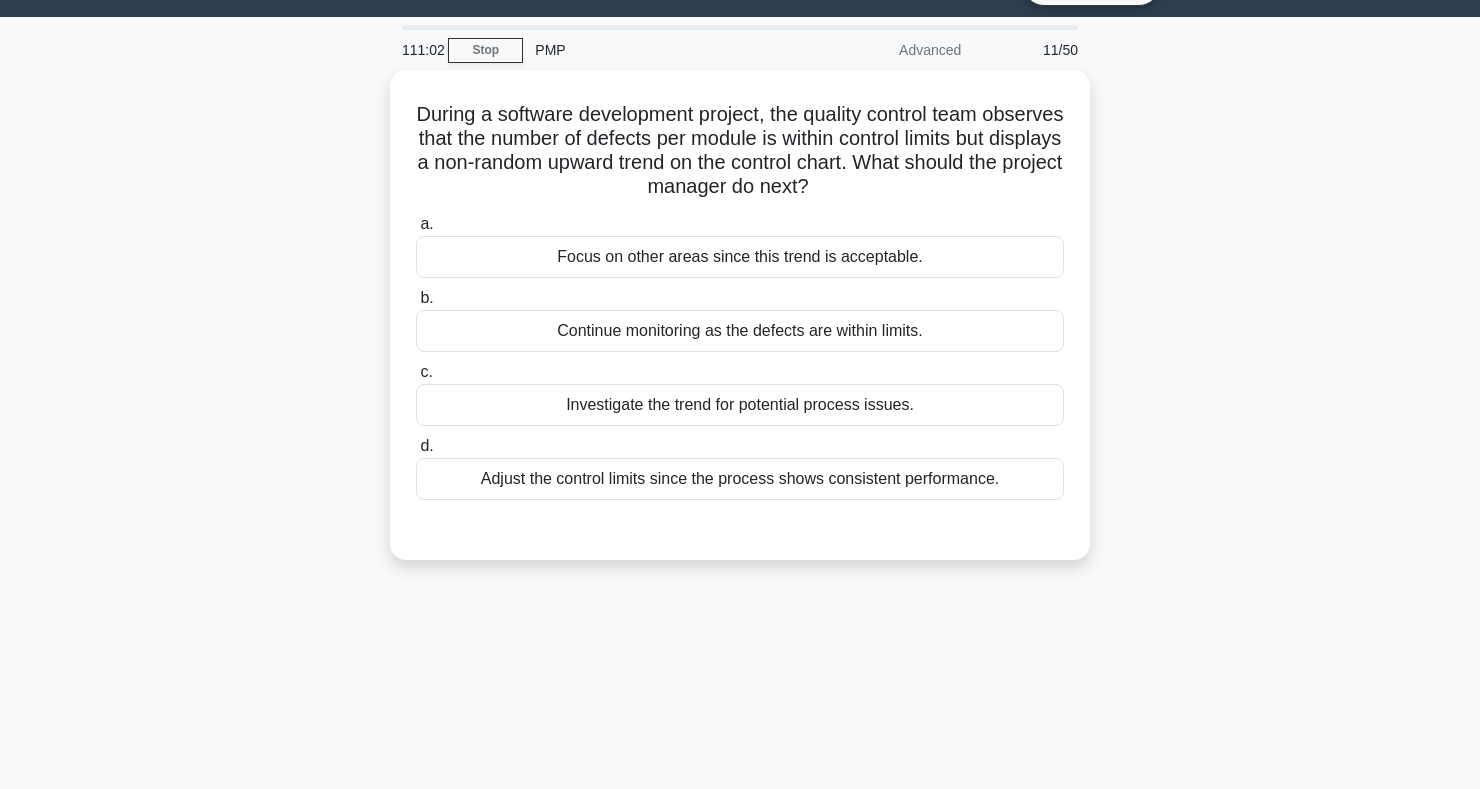 scroll, scrollTop: 0, scrollLeft: 0, axis: both 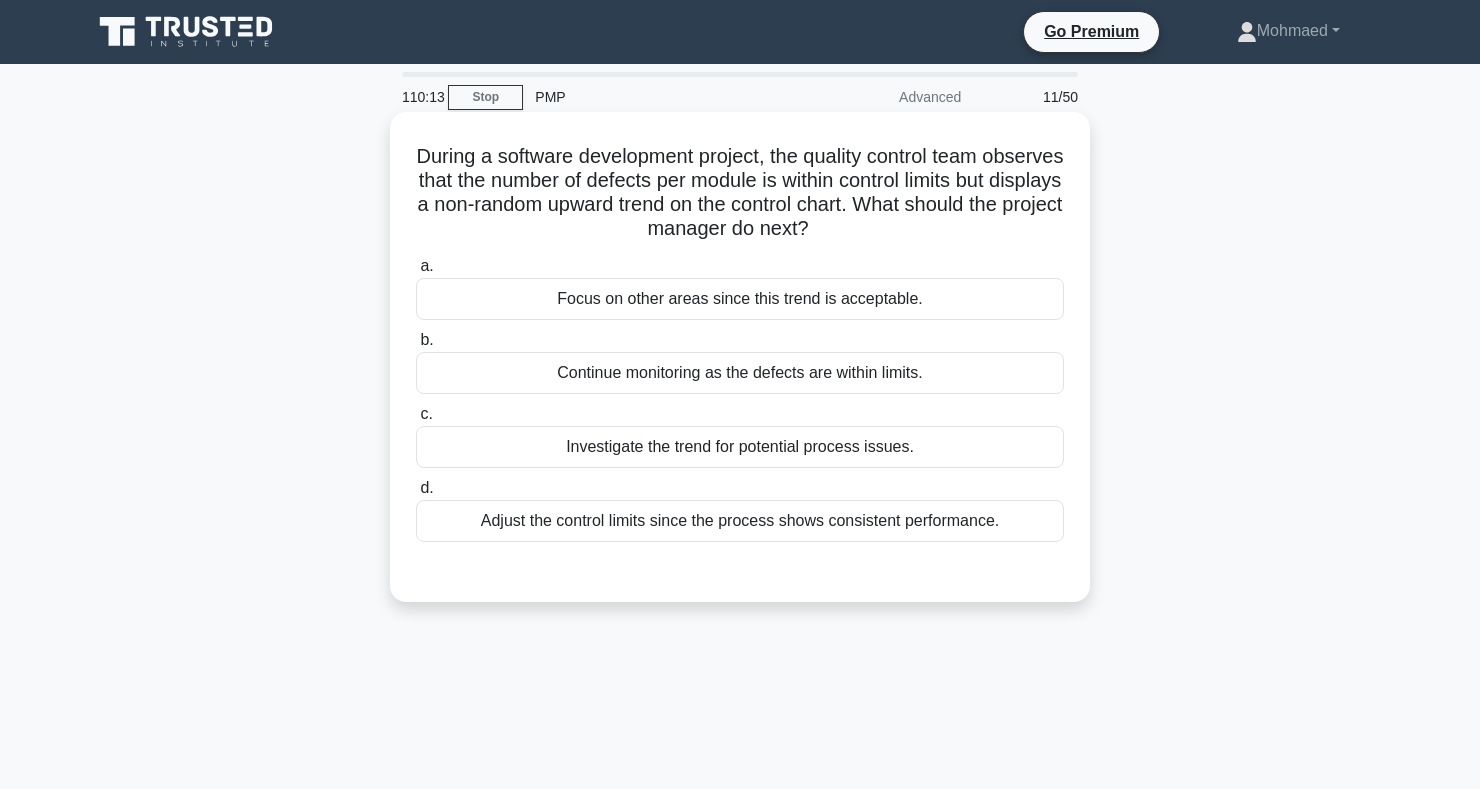 click on "Adjust the control limits since the process shows consistent performance." at bounding box center (740, 521) 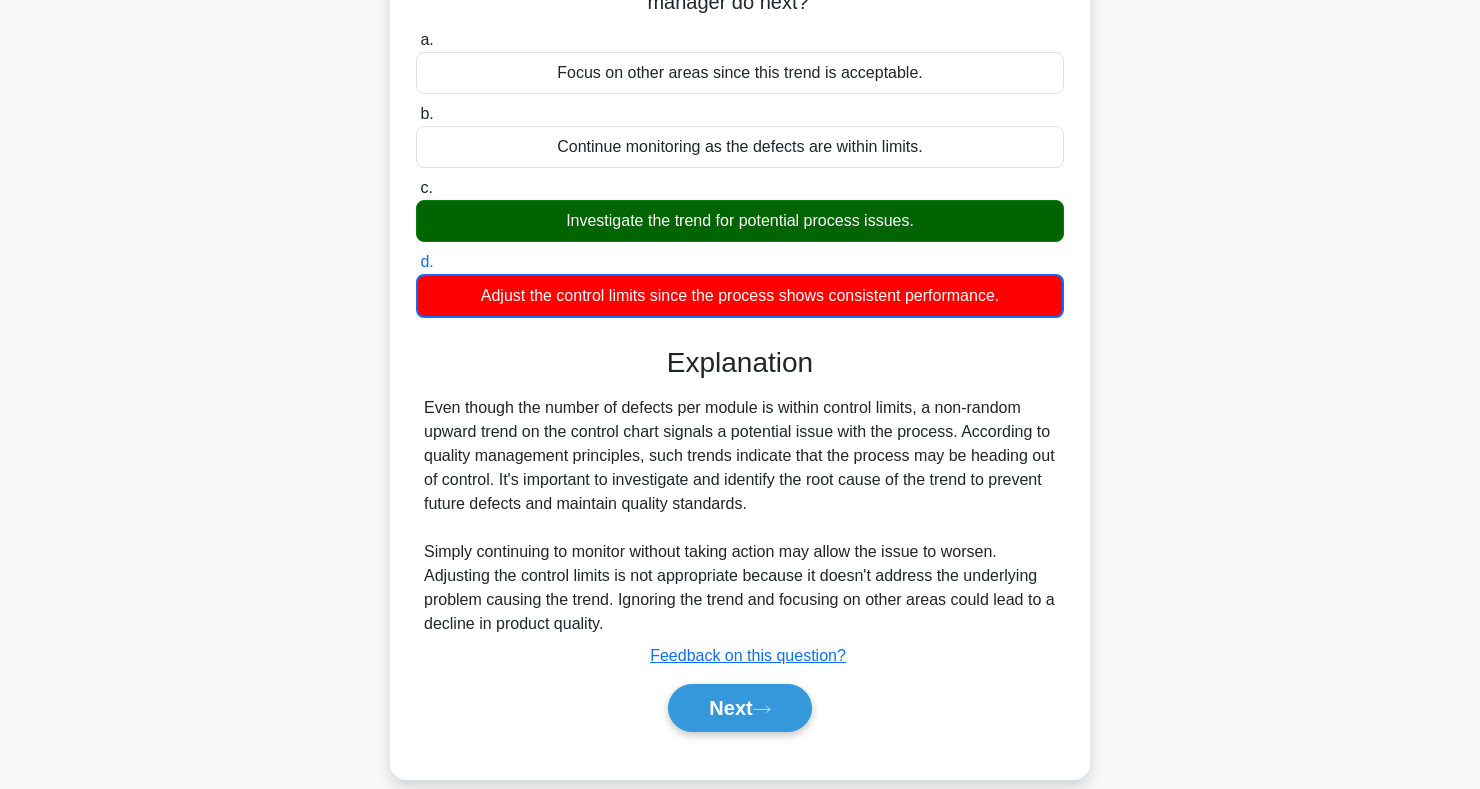 scroll, scrollTop: 291, scrollLeft: 0, axis: vertical 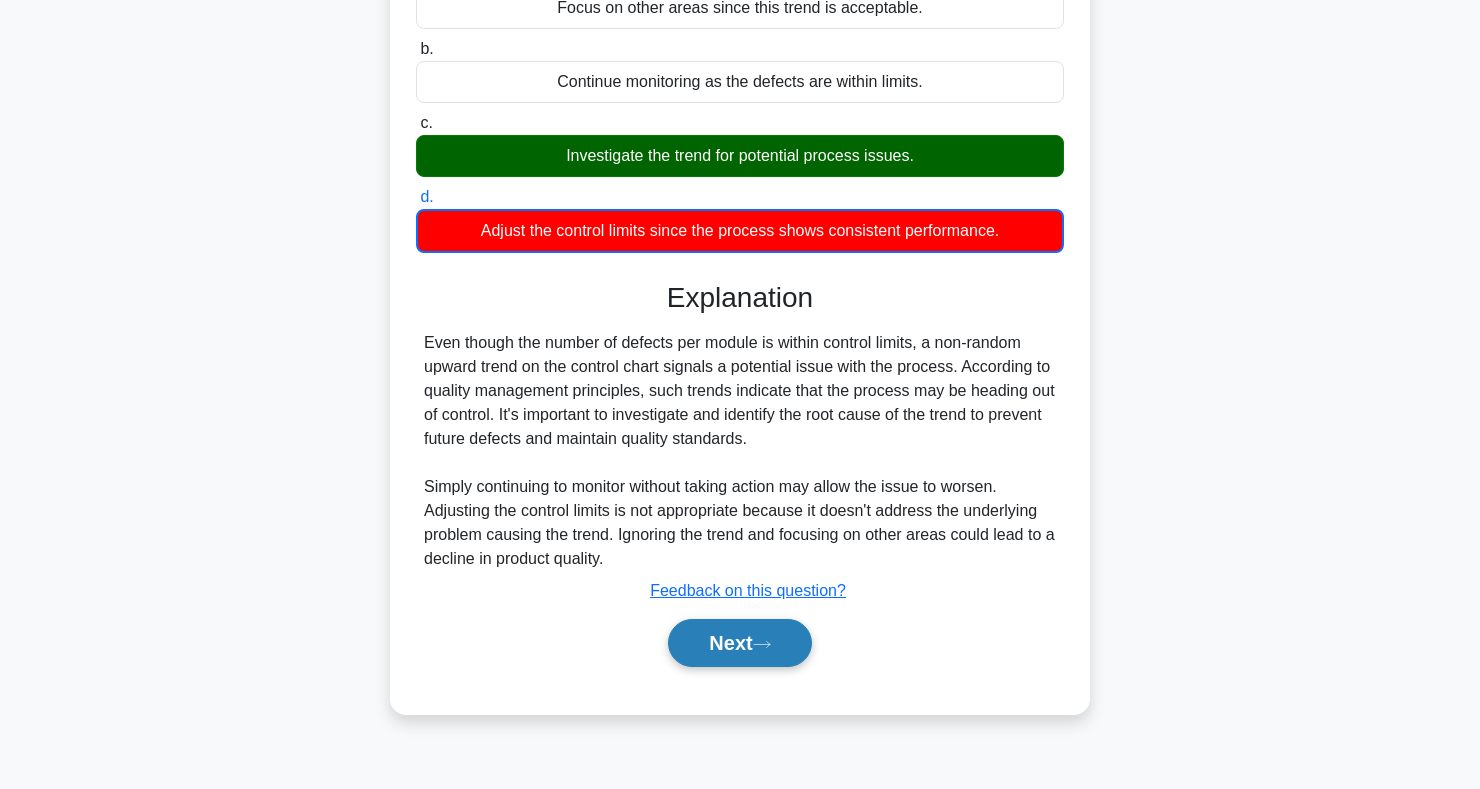 click on "Next" at bounding box center [739, 643] 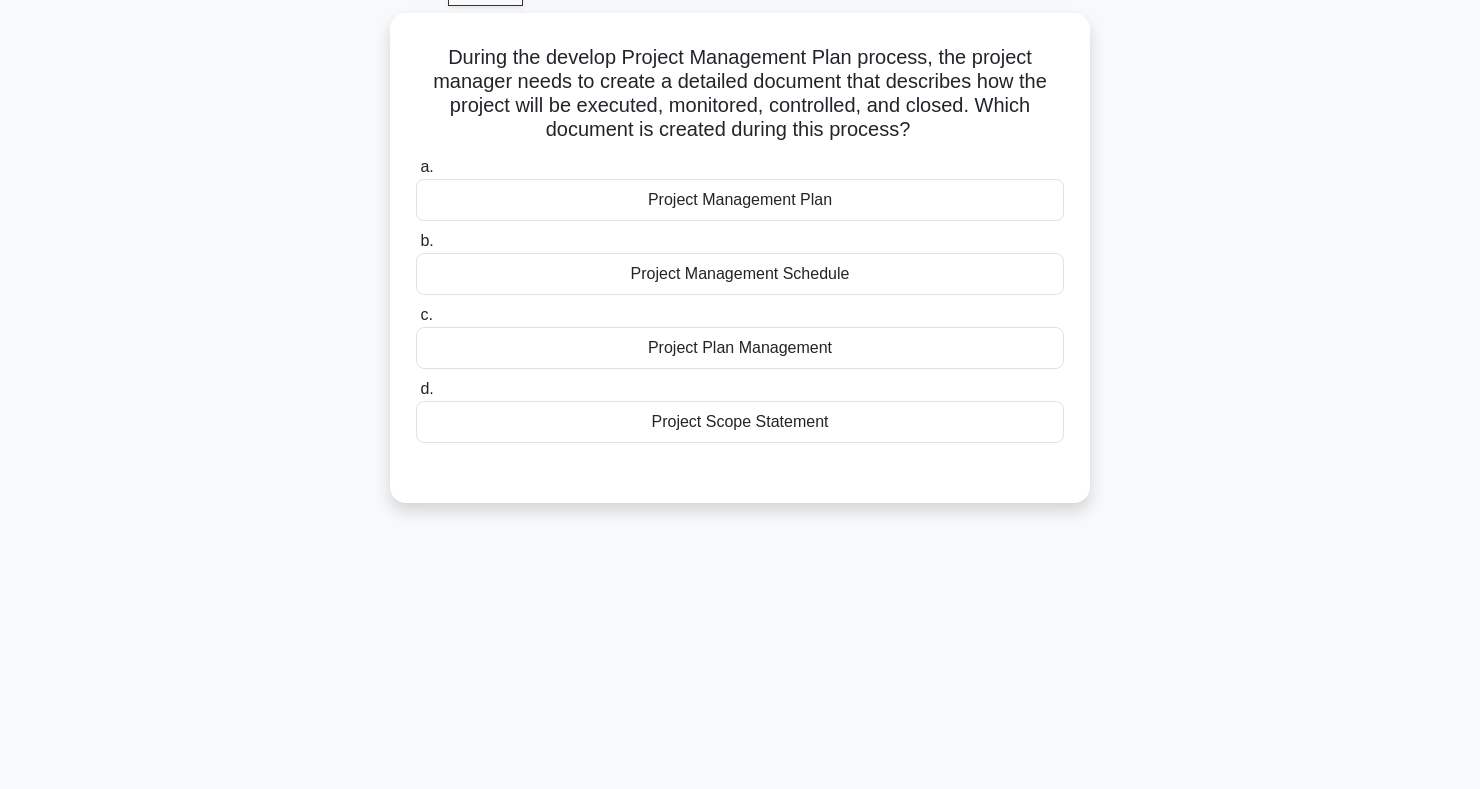 scroll, scrollTop: 0, scrollLeft: 0, axis: both 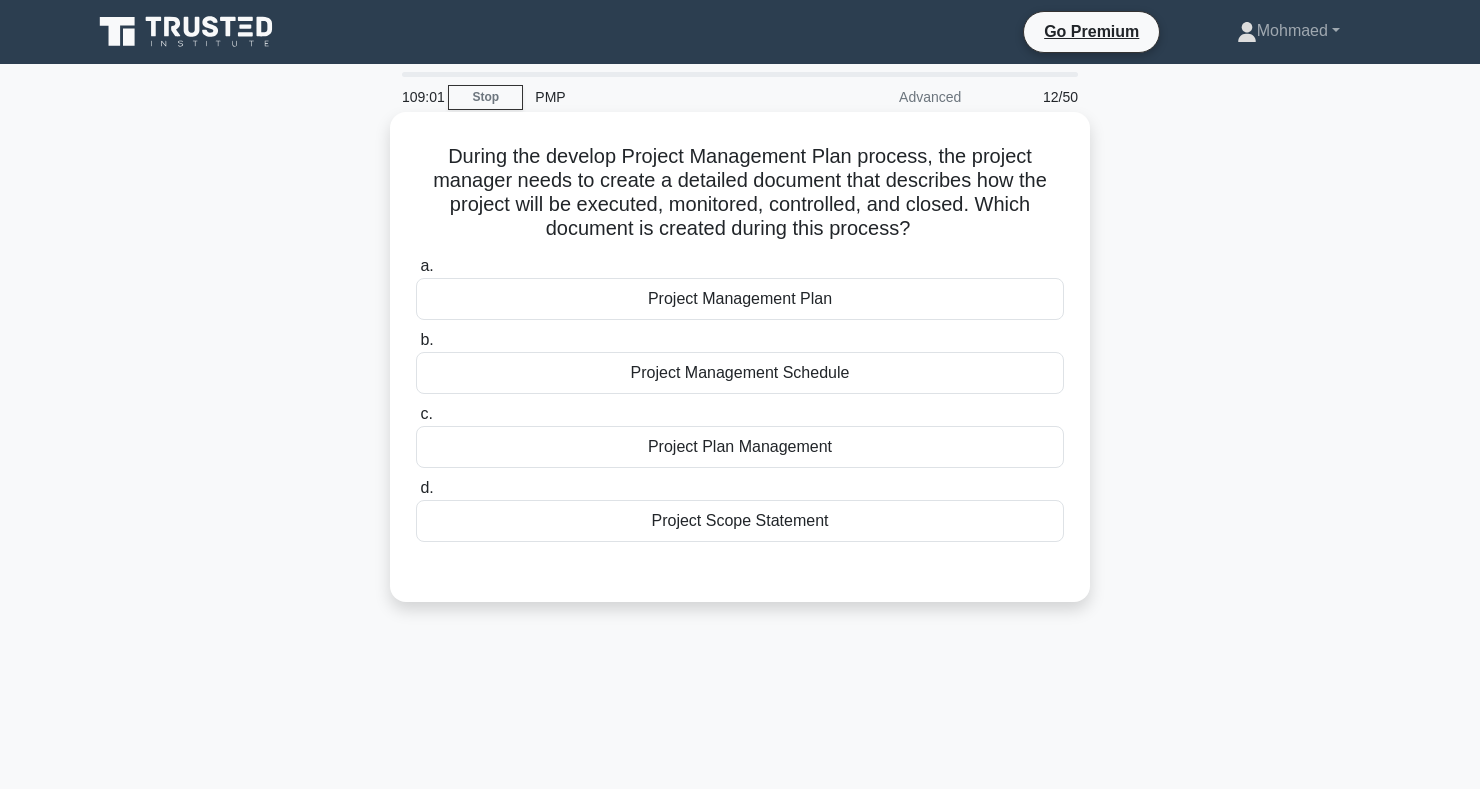 click on "Project Management Plan" at bounding box center [740, 299] 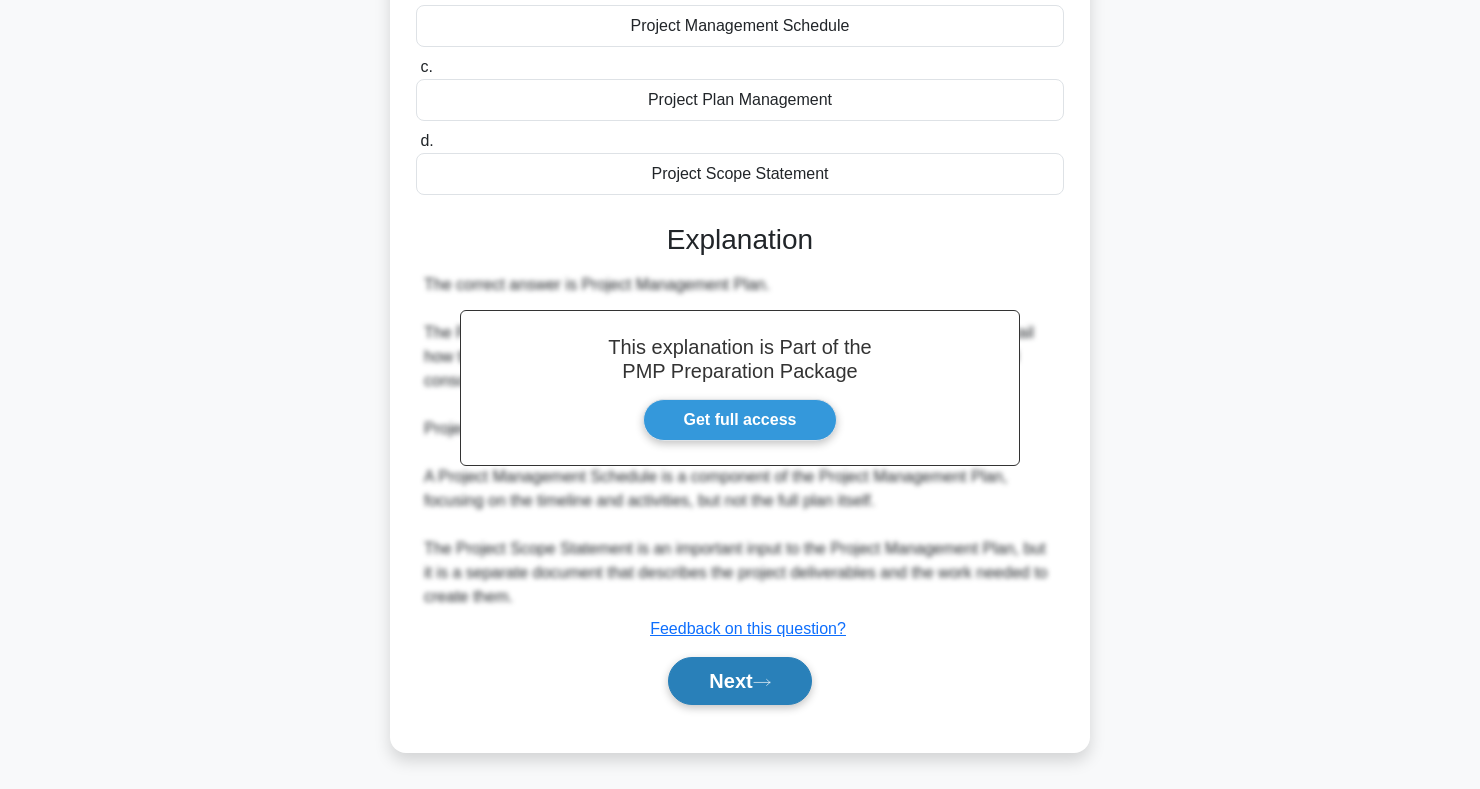 click on "Next" at bounding box center [739, 681] 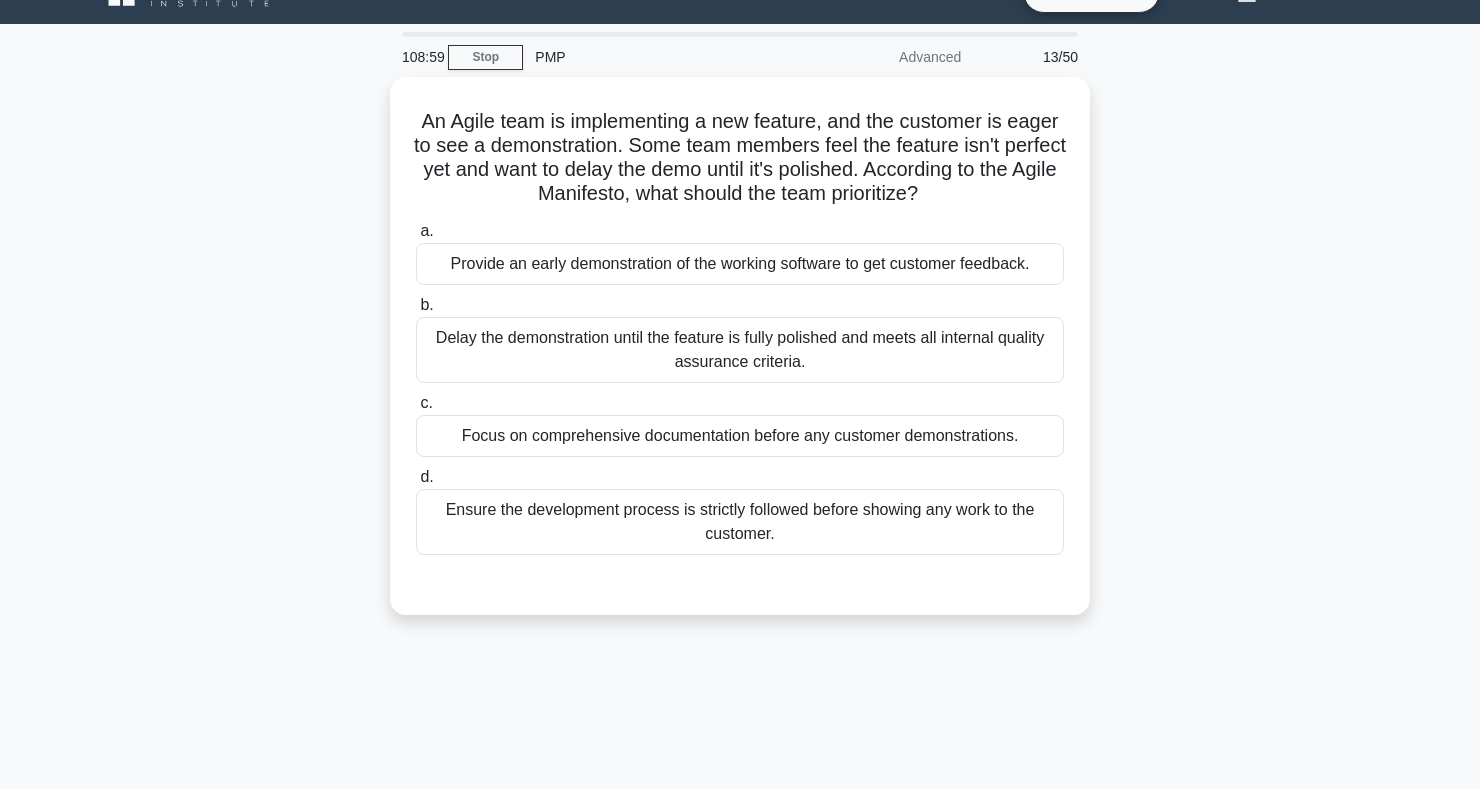 scroll, scrollTop: 0, scrollLeft: 0, axis: both 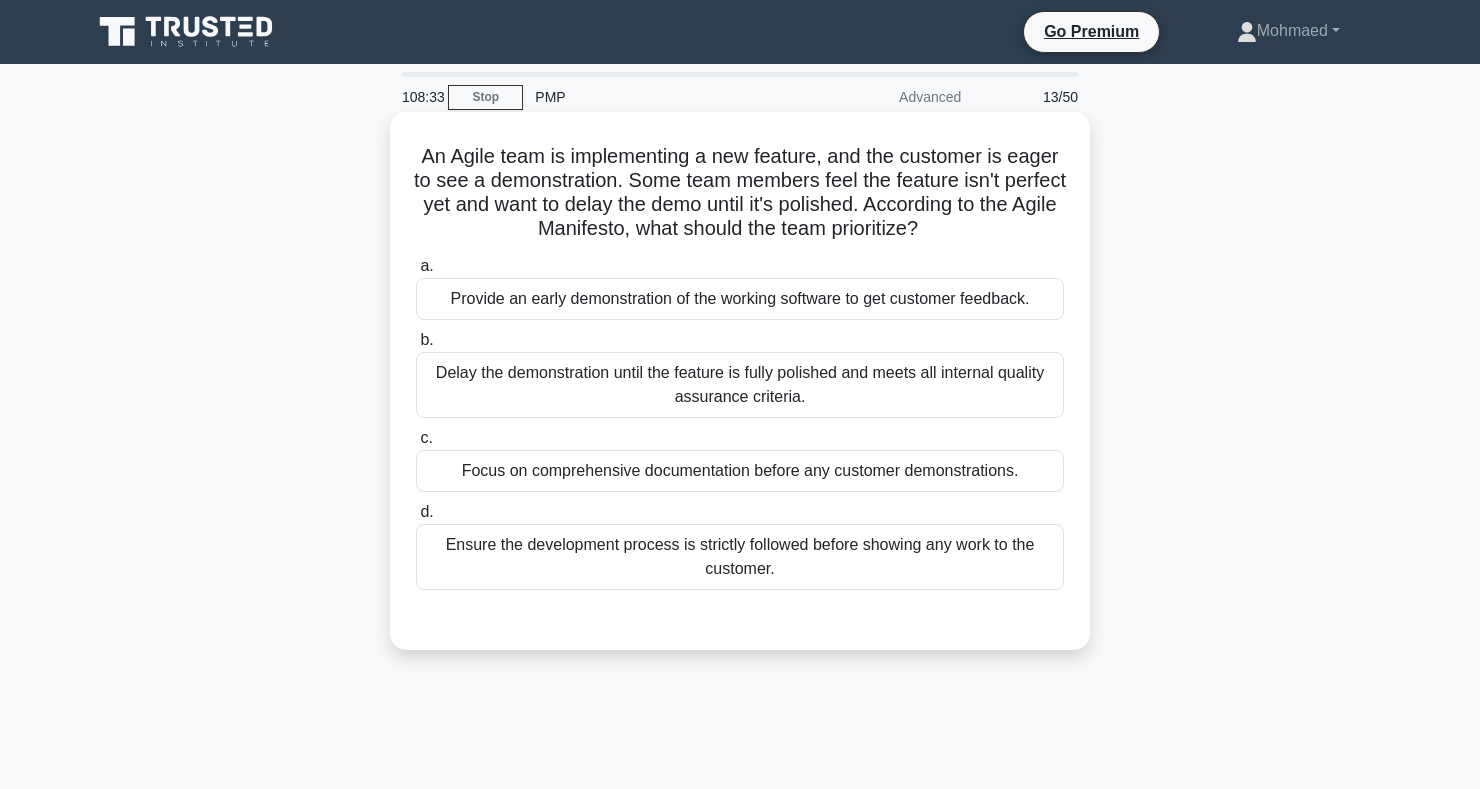 click on "Provide an early demonstration of the working software to get customer feedback." at bounding box center (740, 299) 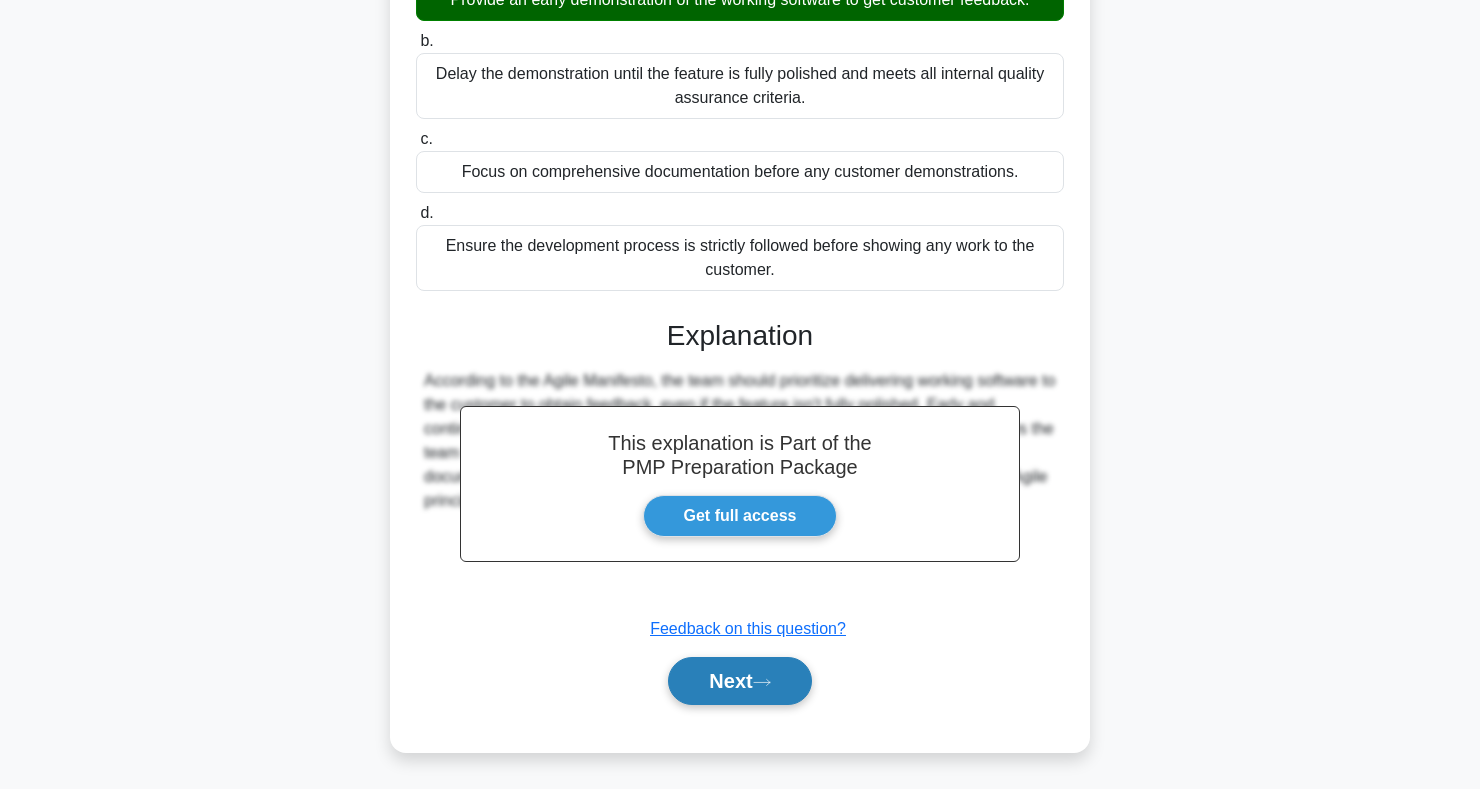 click on "Next" at bounding box center [739, 681] 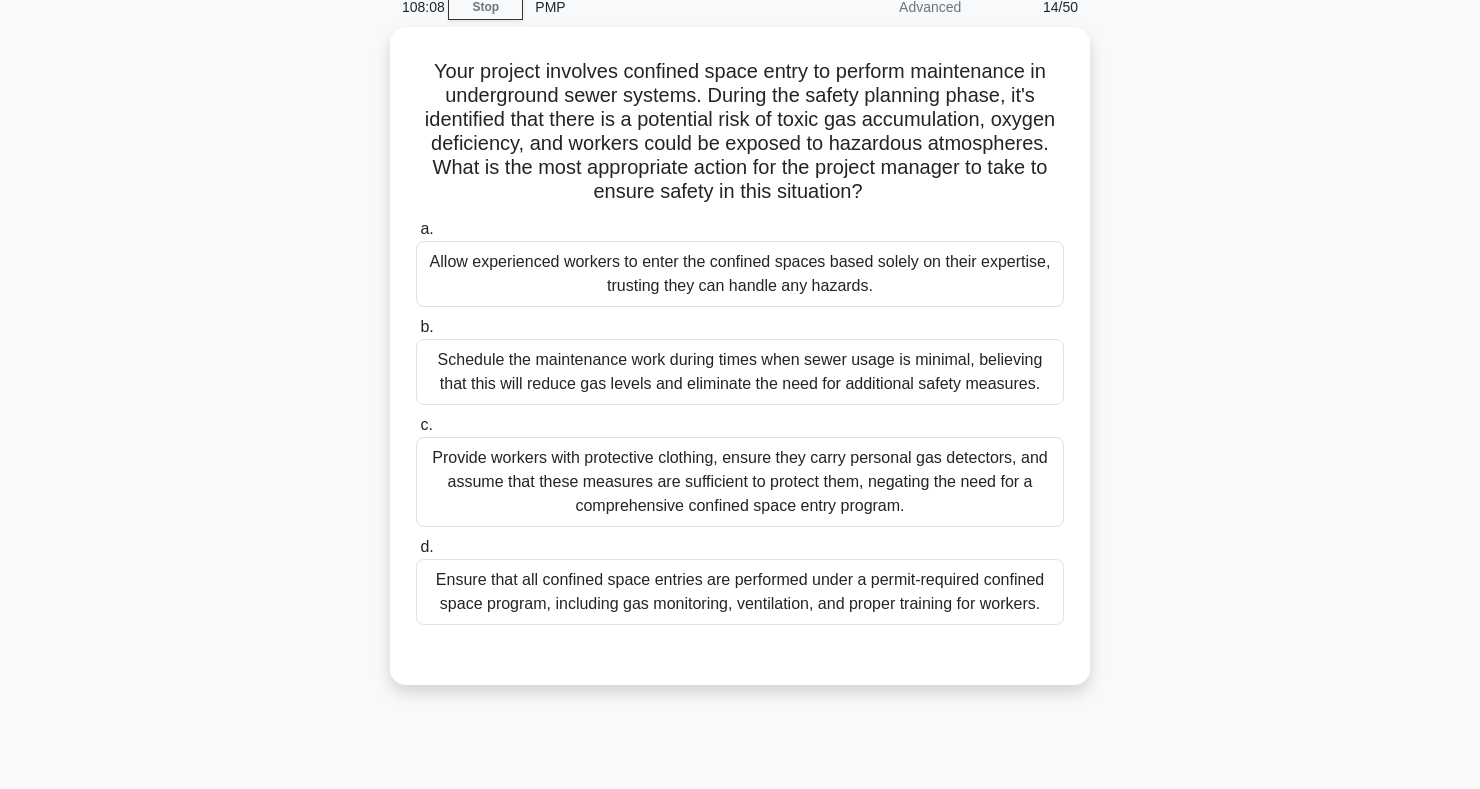 scroll, scrollTop: 95, scrollLeft: 0, axis: vertical 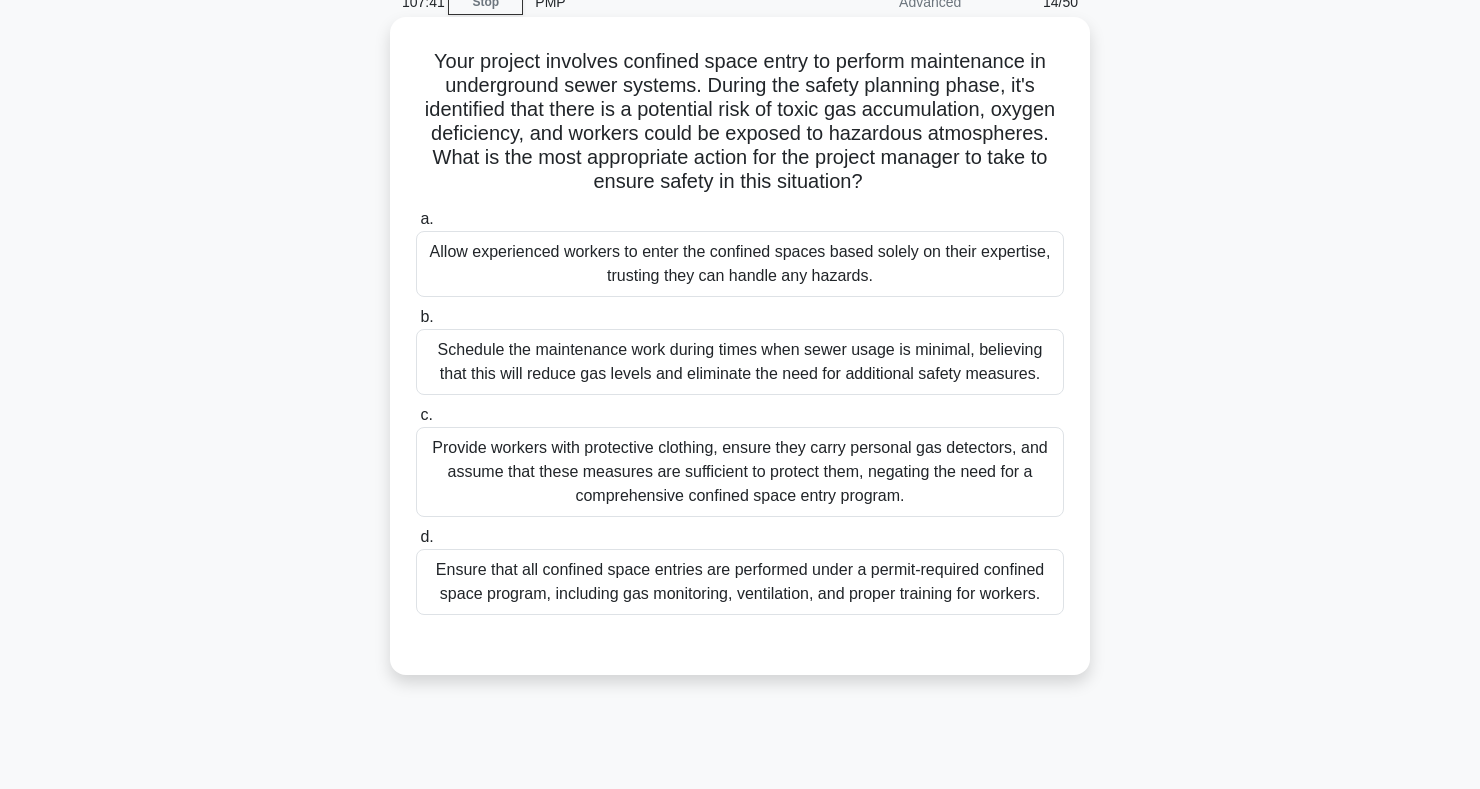 click on "Ensure that all confined space entries are performed under a permit-required confined space program, including gas monitoring, ventilation, and proper training for workers." at bounding box center [740, 582] 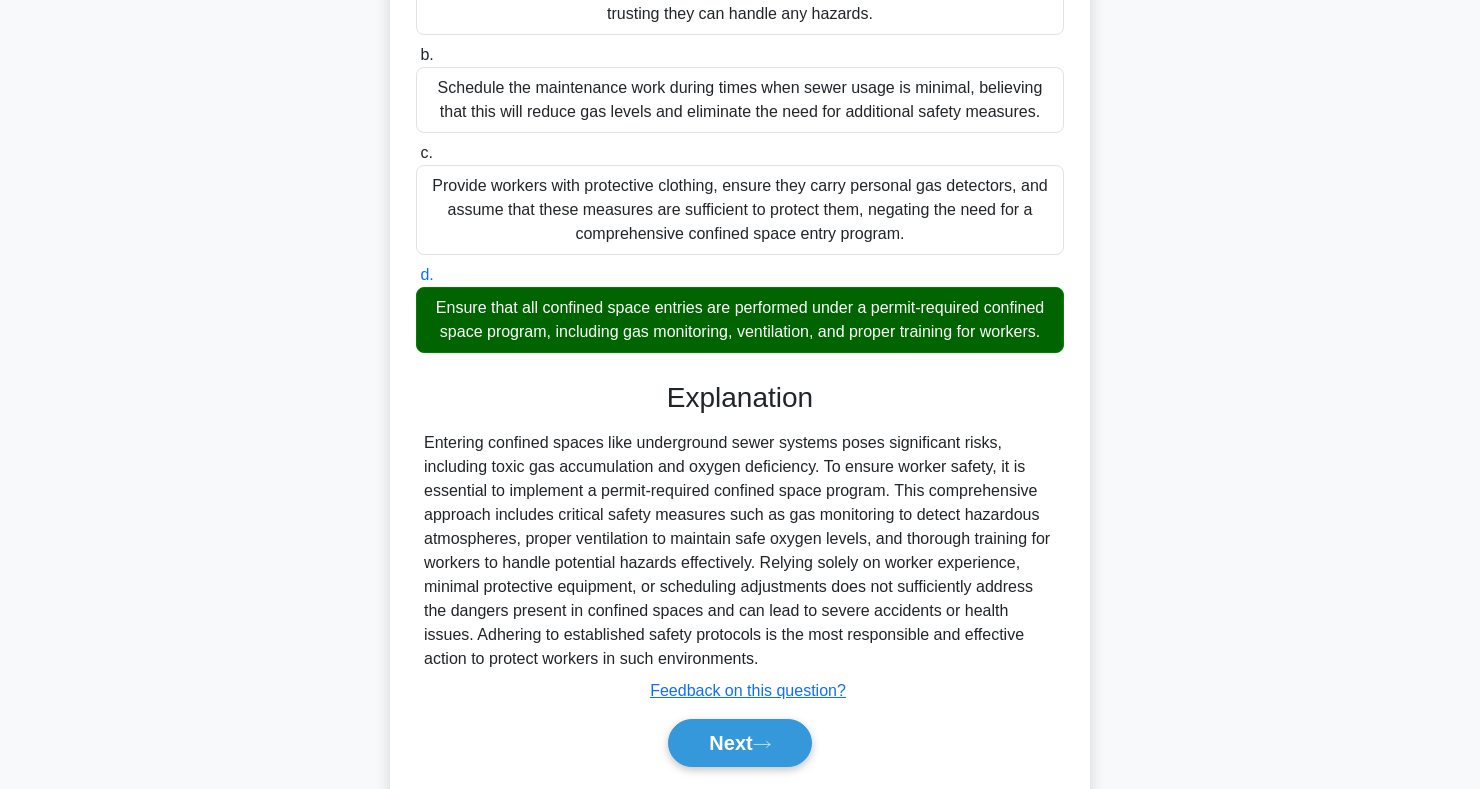 scroll, scrollTop: 419, scrollLeft: 0, axis: vertical 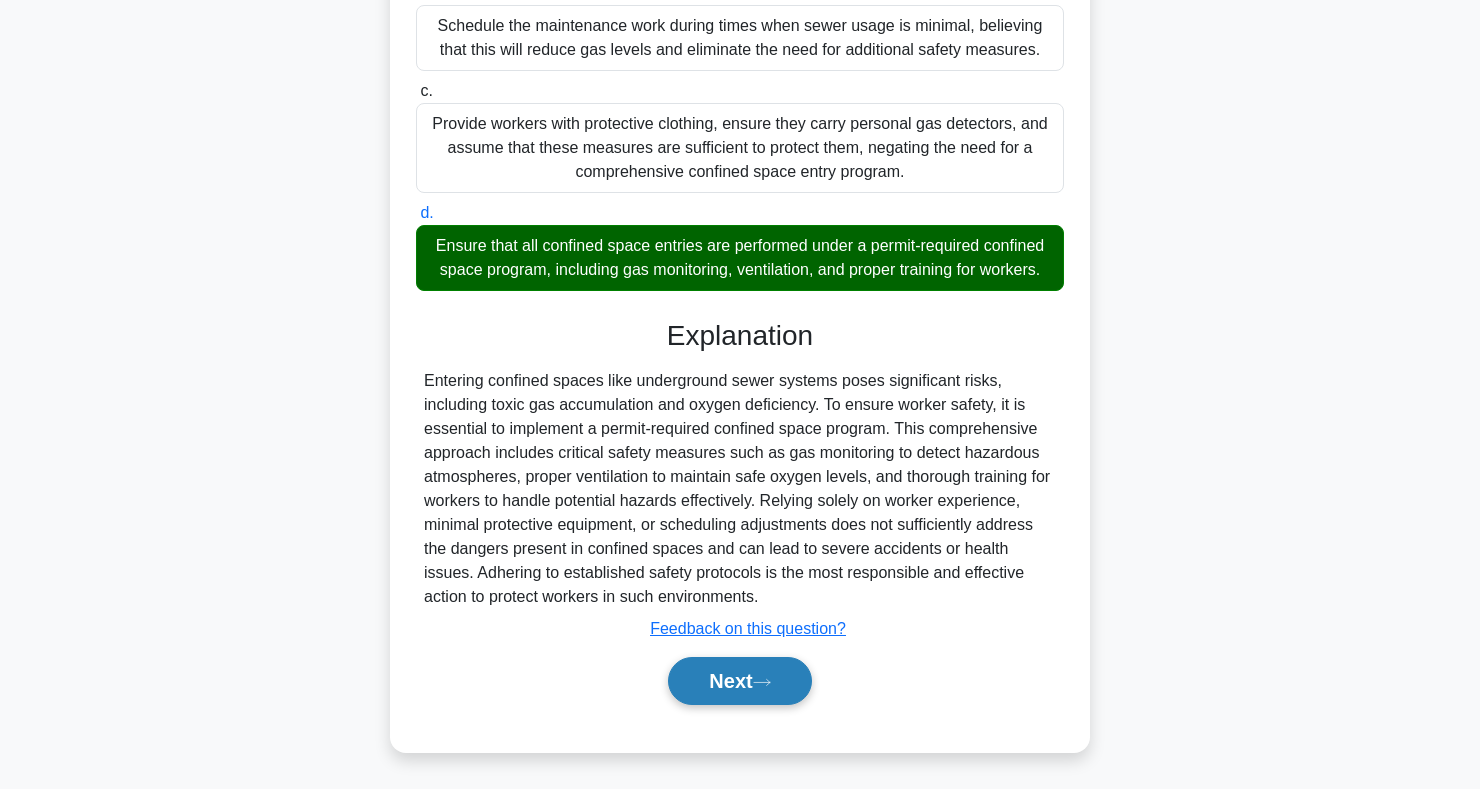 click on "Next" at bounding box center (739, 681) 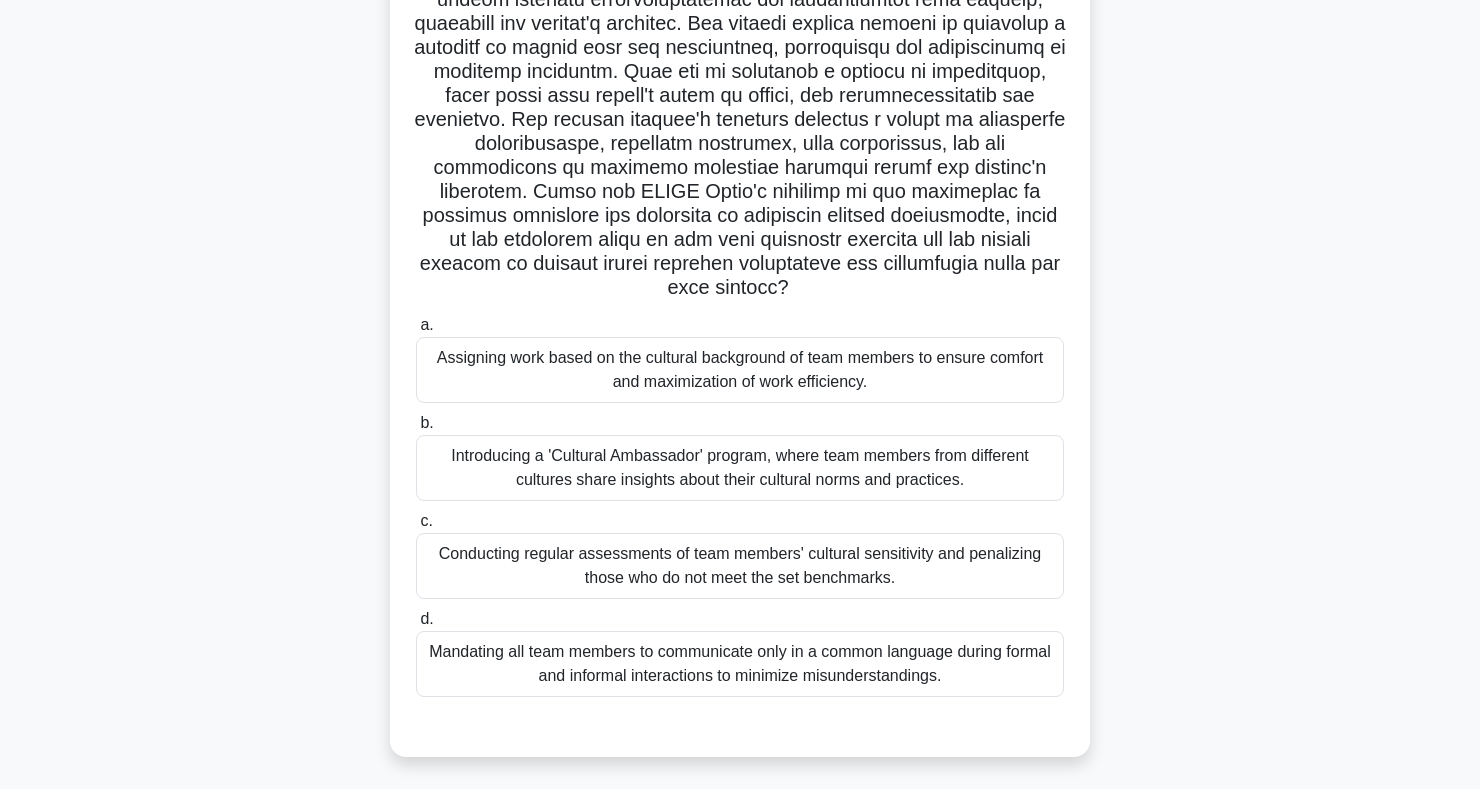 scroll, scrollTop: 291, scrollLeft: 0, axis: vertical 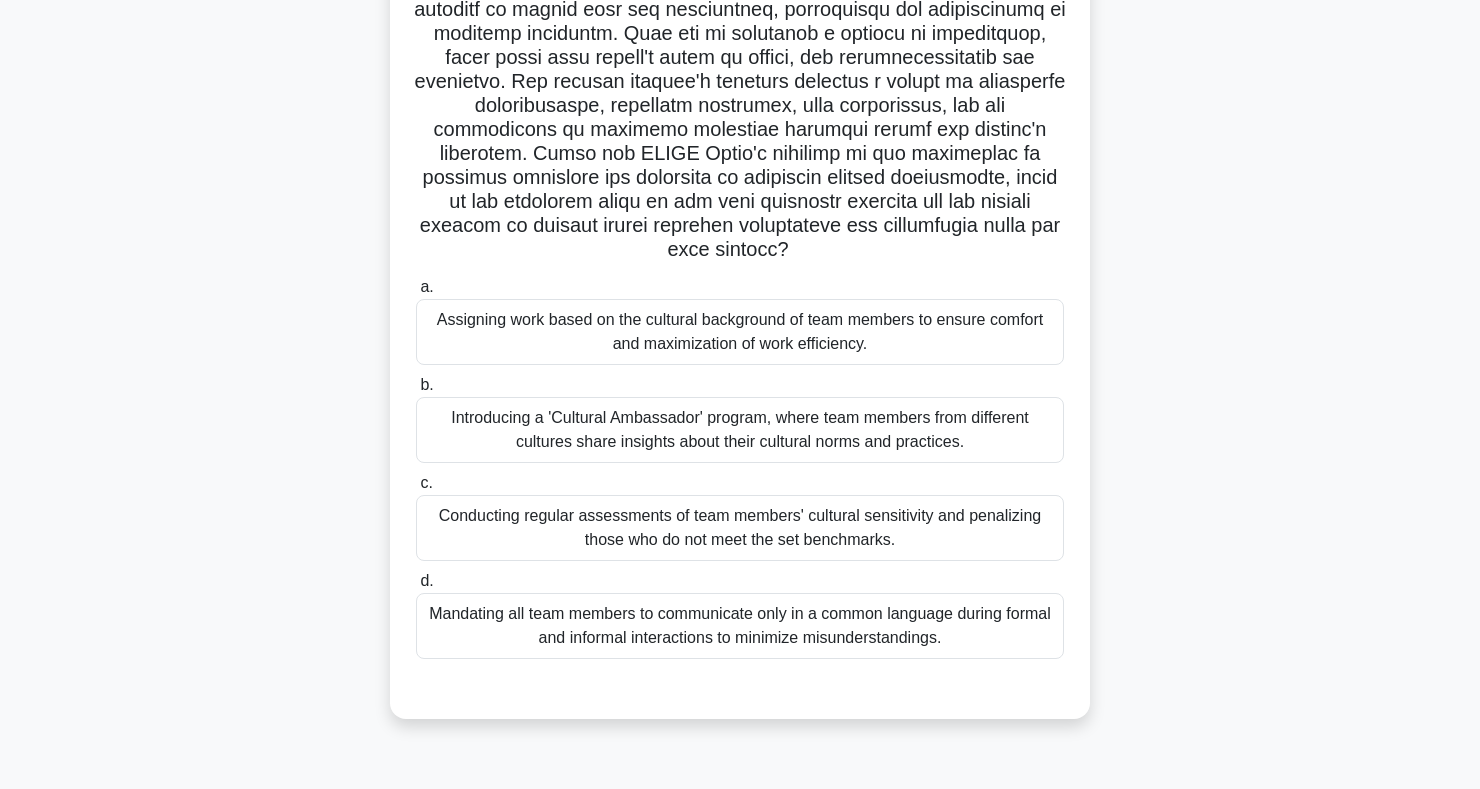 click on "Mandating all team members to communicate only in a common language during formal and informal interactions to minimize misunderstandings." at bounding box center [740, 626] 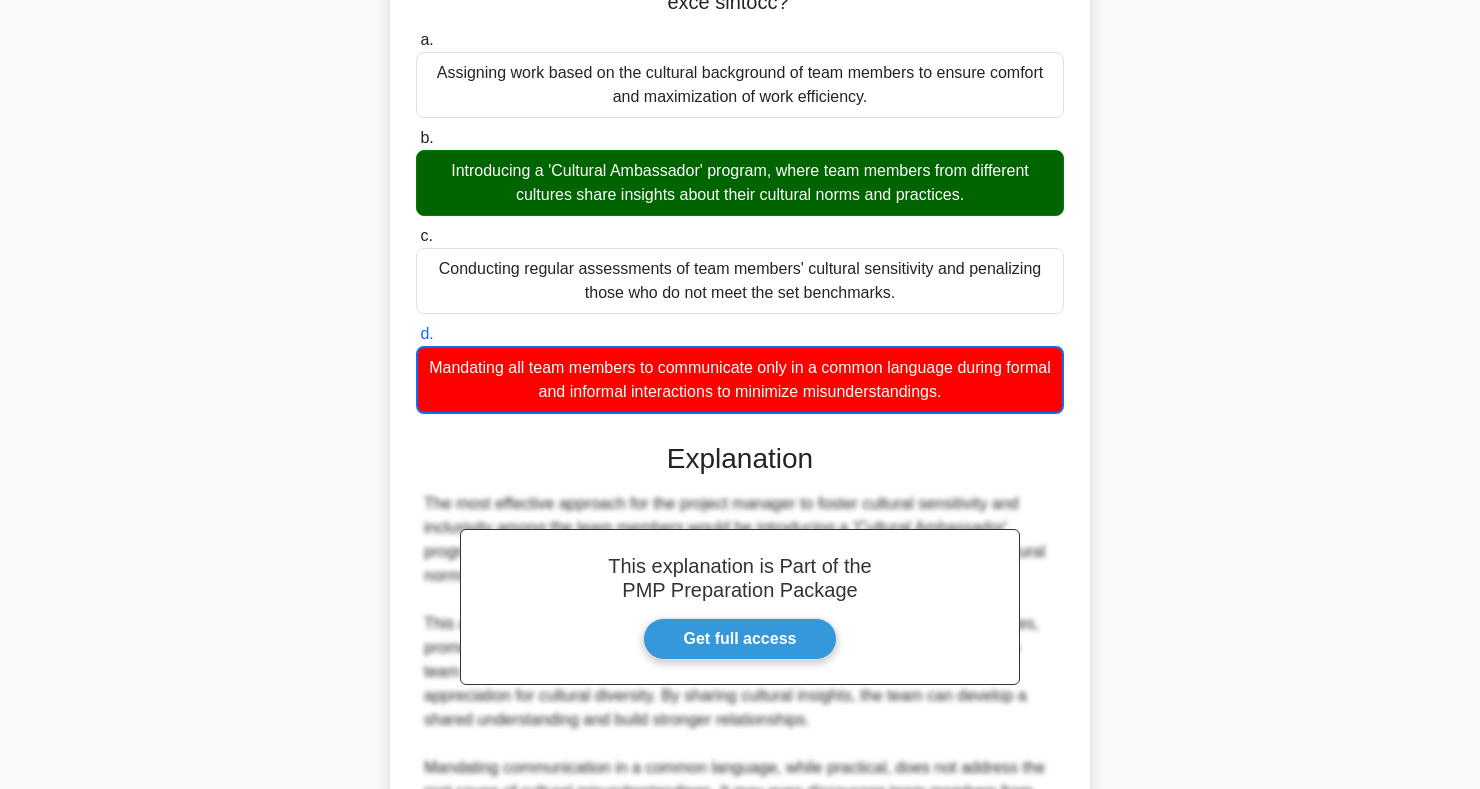 scroll, scrollTop: 539, scrollLeft: 0, axis: vertical 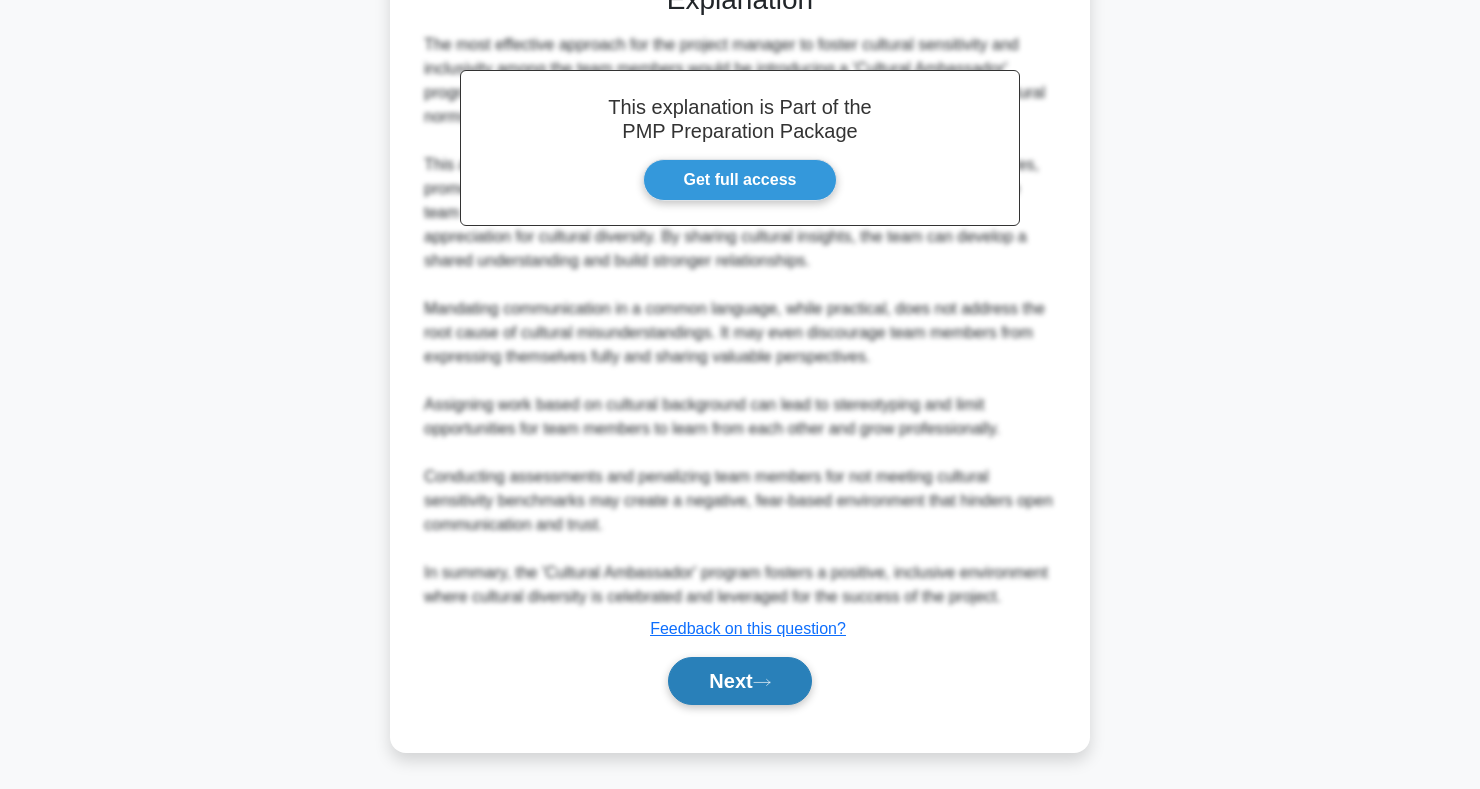 click on "Next" at bounding box center [739, 681] 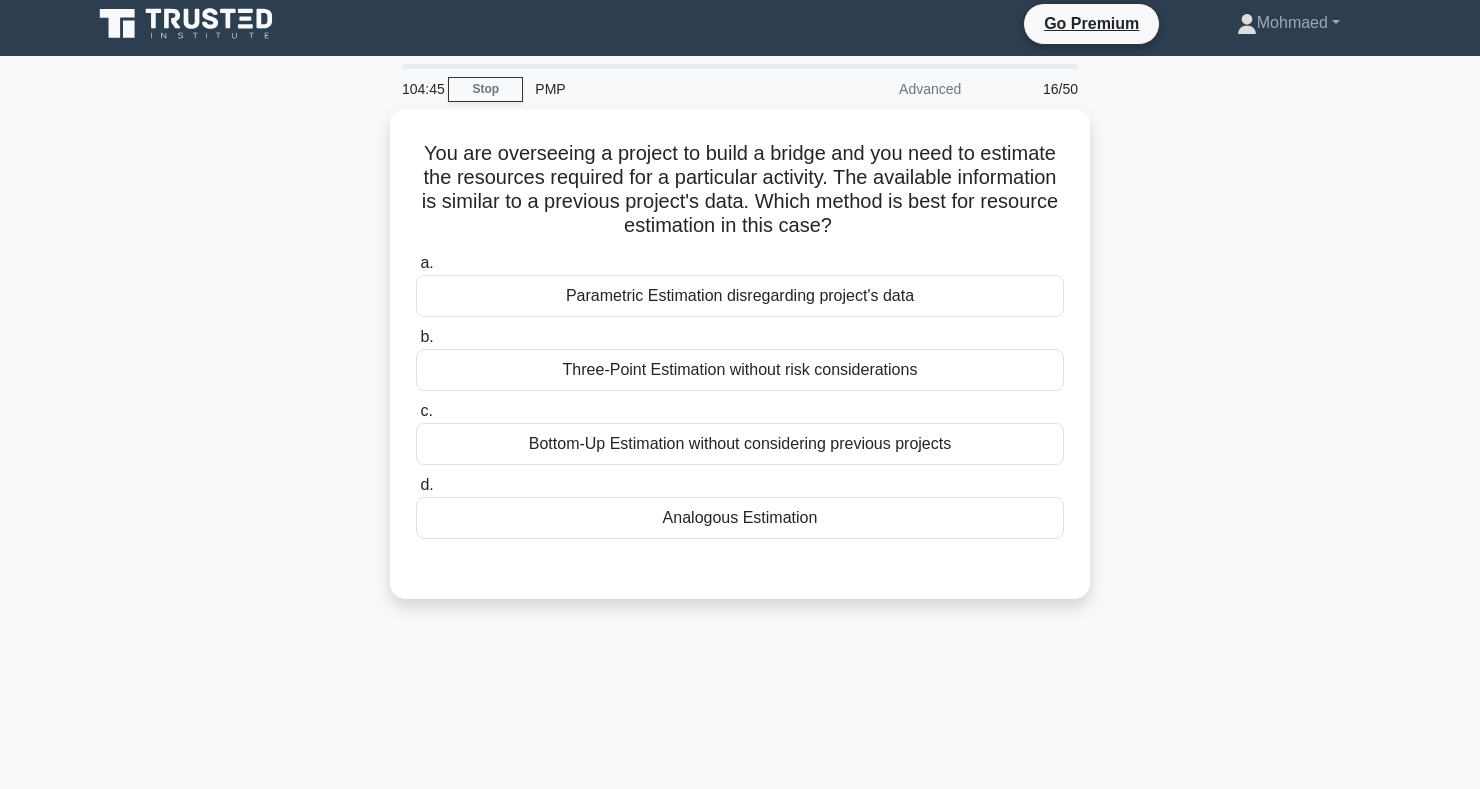 scroll, scrollTop: 7, scrollLeft: 0, axis: vertical 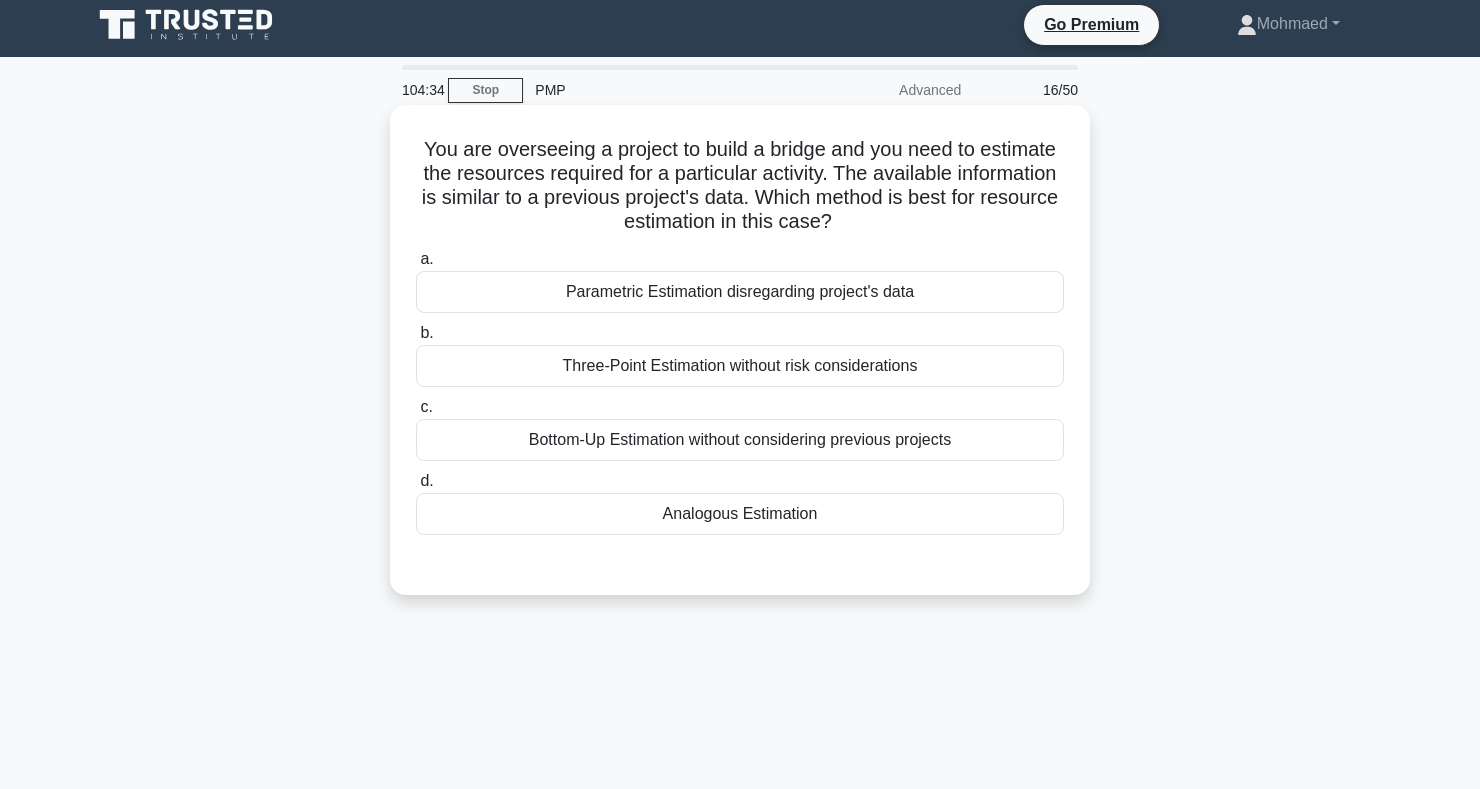 click on "Analogous Estimation" at bounding box center (740, 514) 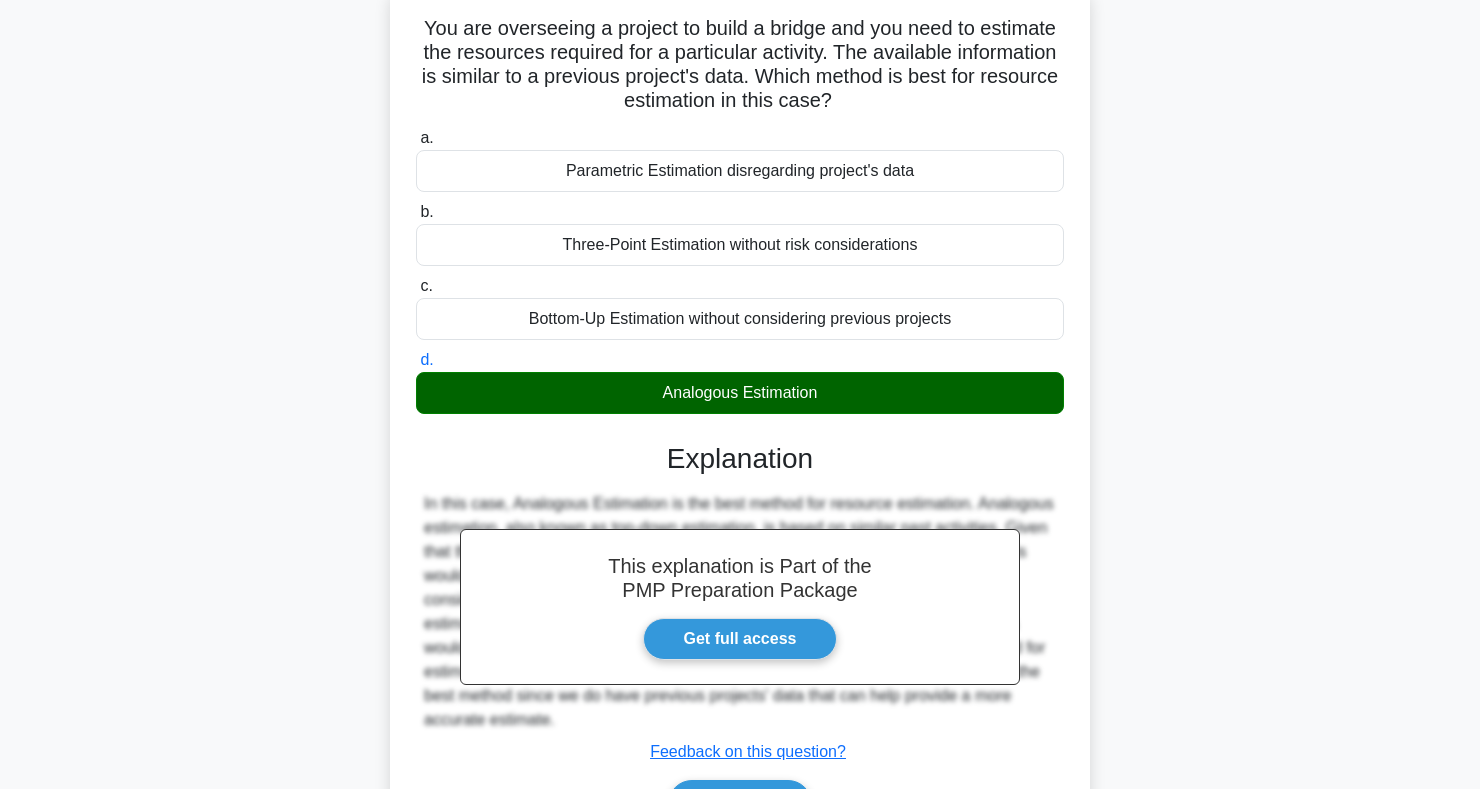 scroll, scrollTop: 291, scrollLeft: 0, axis: vertical 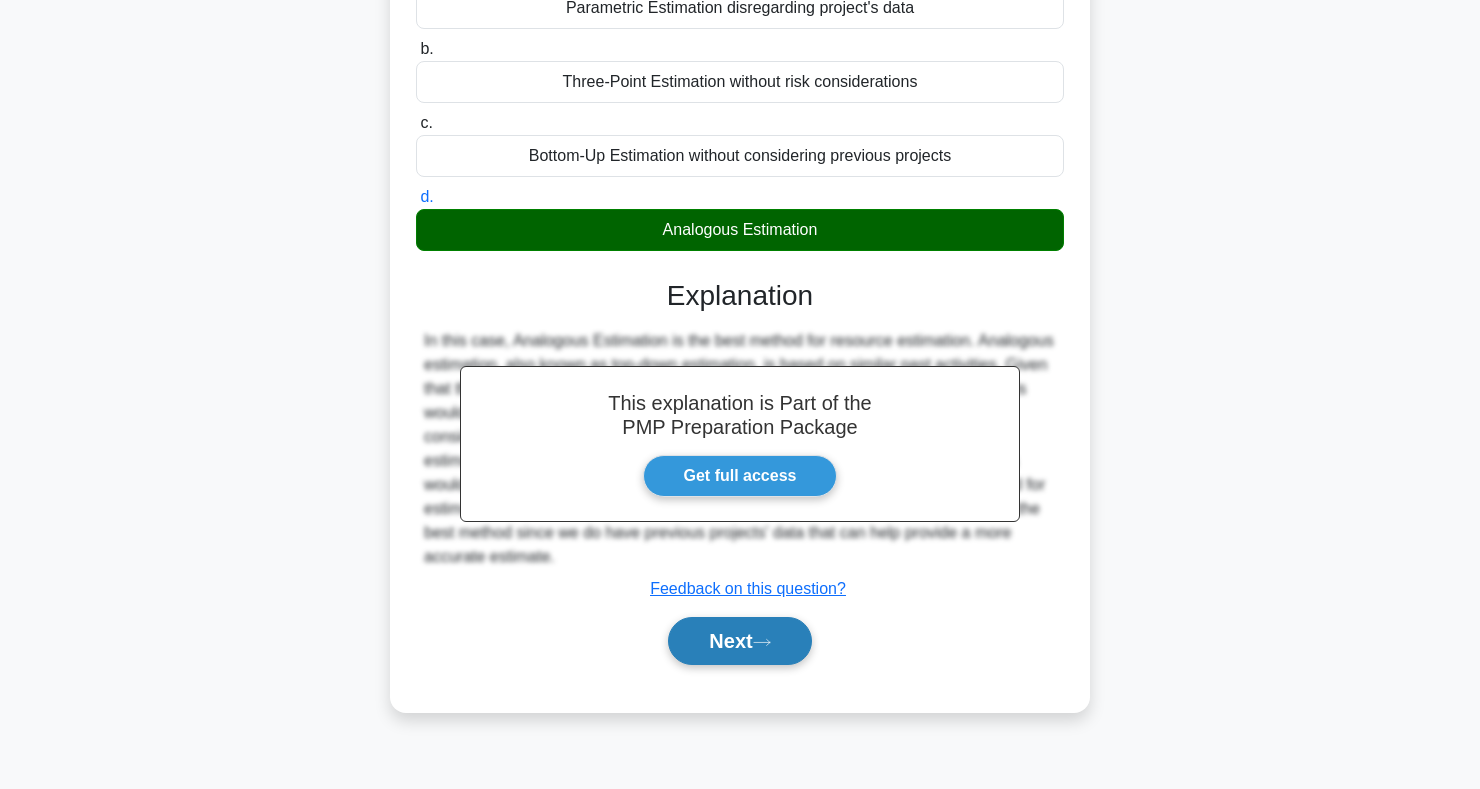 click on "Next" at bounding box center (739, 641) 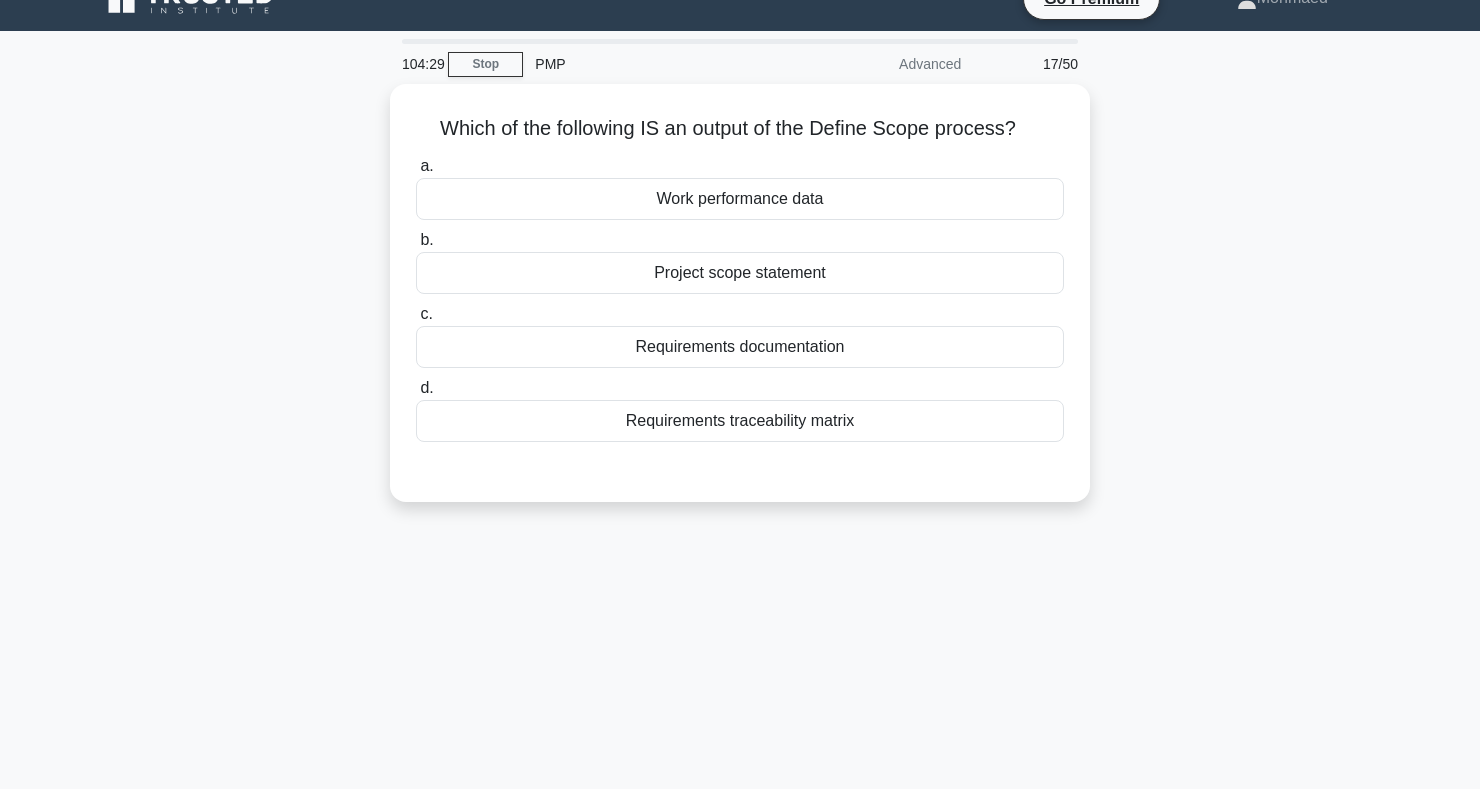 scroll, scrollTop: 0, scrollLeft: 0, axis: both 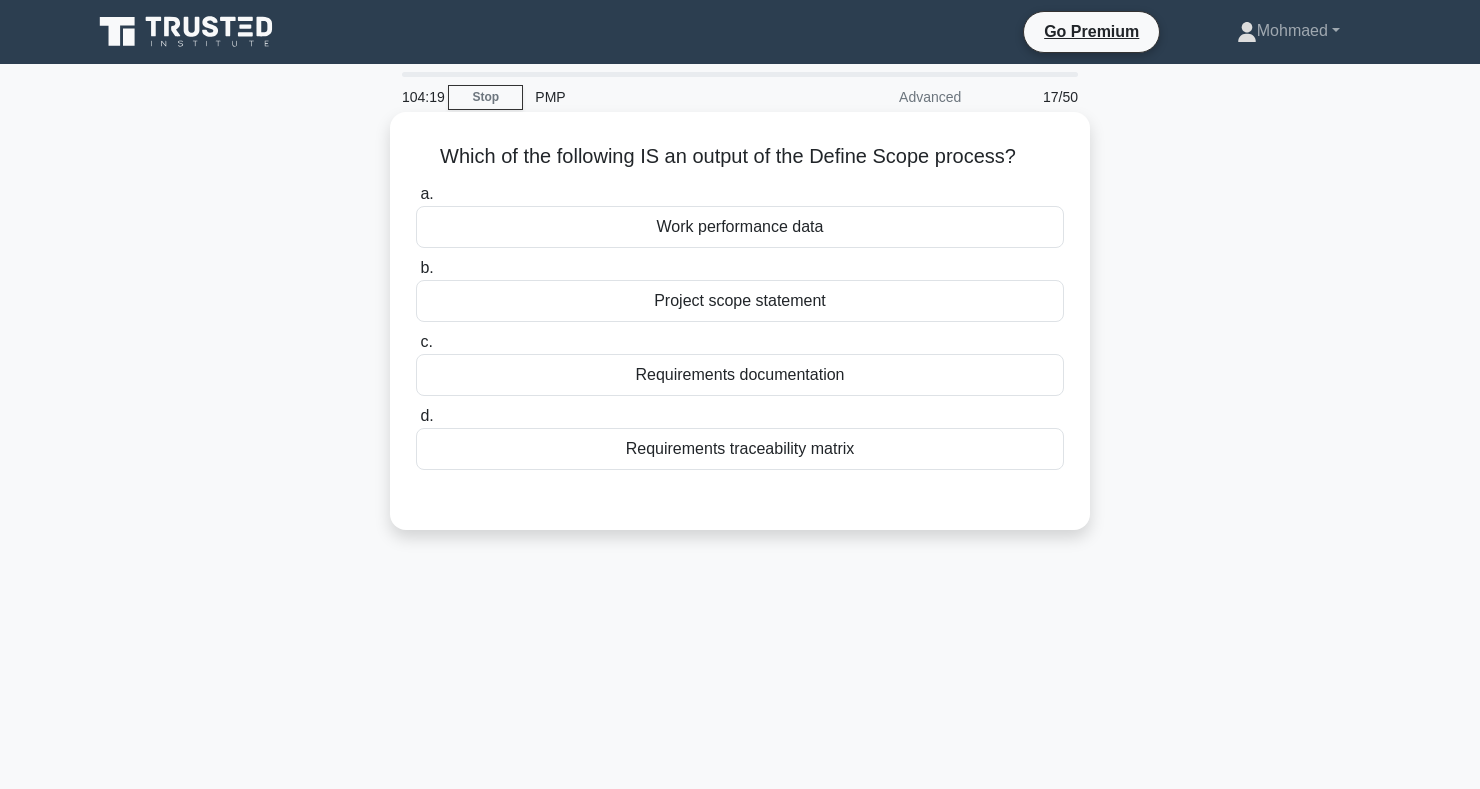 click on "Project scope statement" at bounding box center [740, 301] 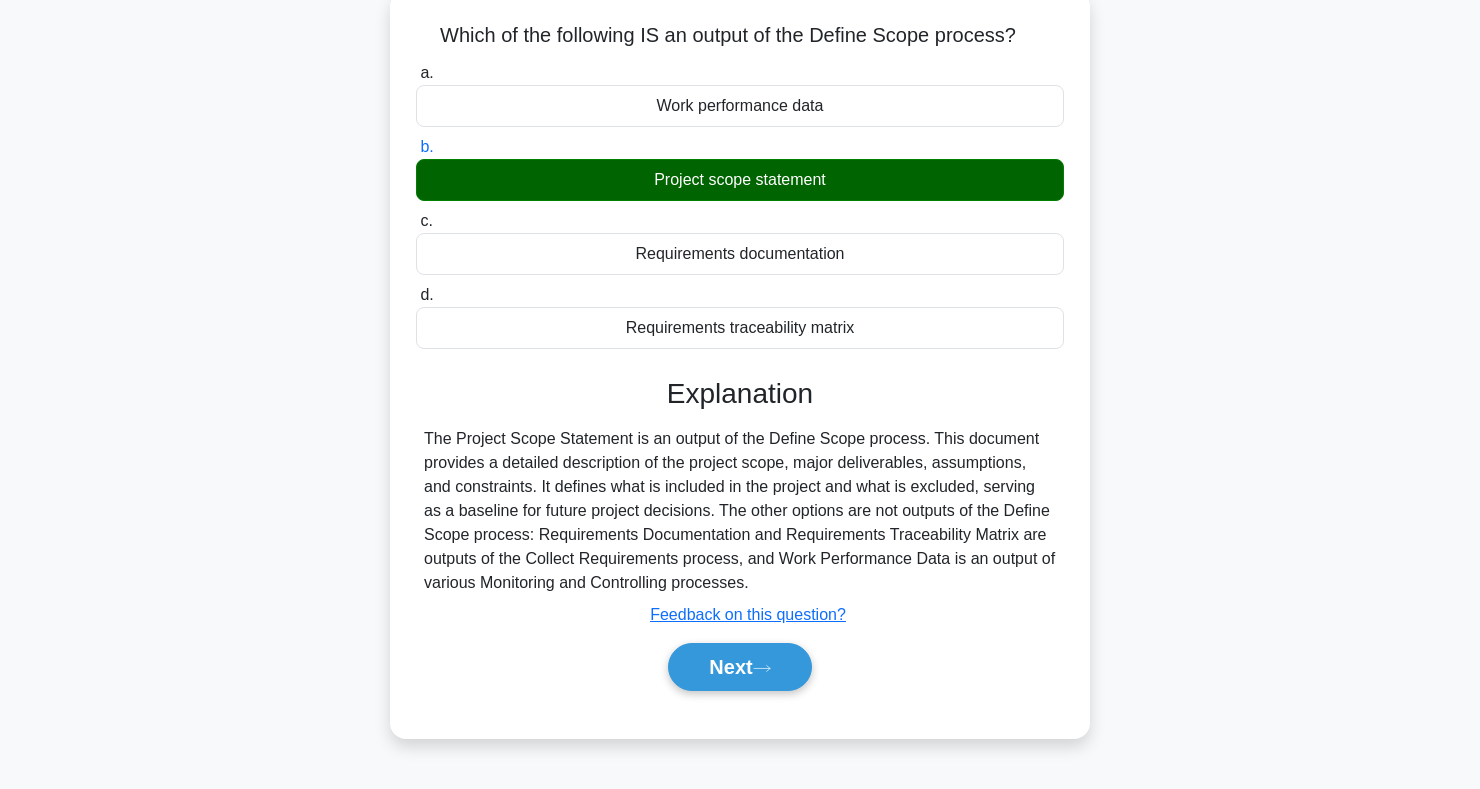 scroll, scrollTop: 291, scrollLeft: 0, axis: vertical 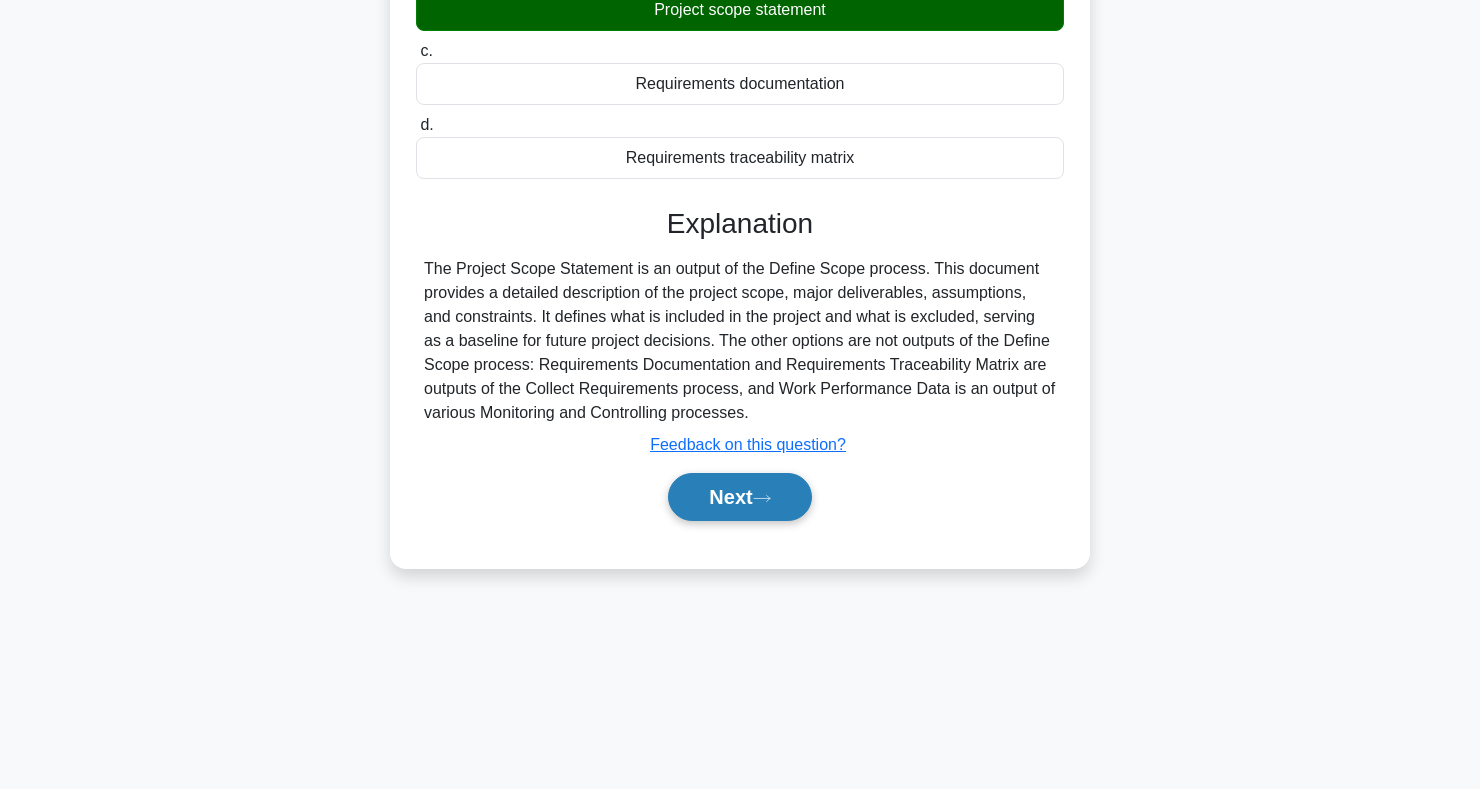 click on "Next" at bounding box center [739, 497] 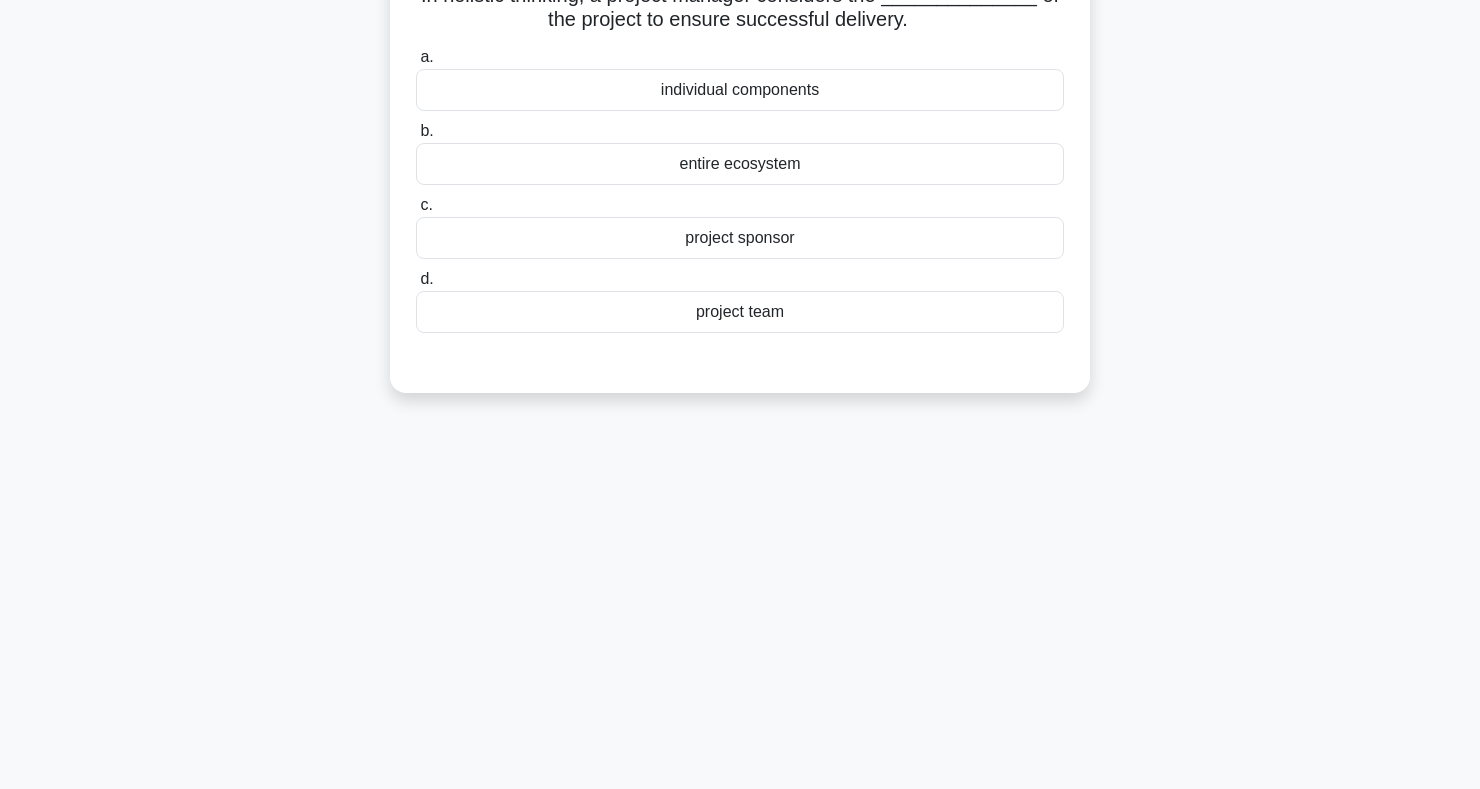 scroll, scrollTop: 0, scrollLeft: 0, axis: both 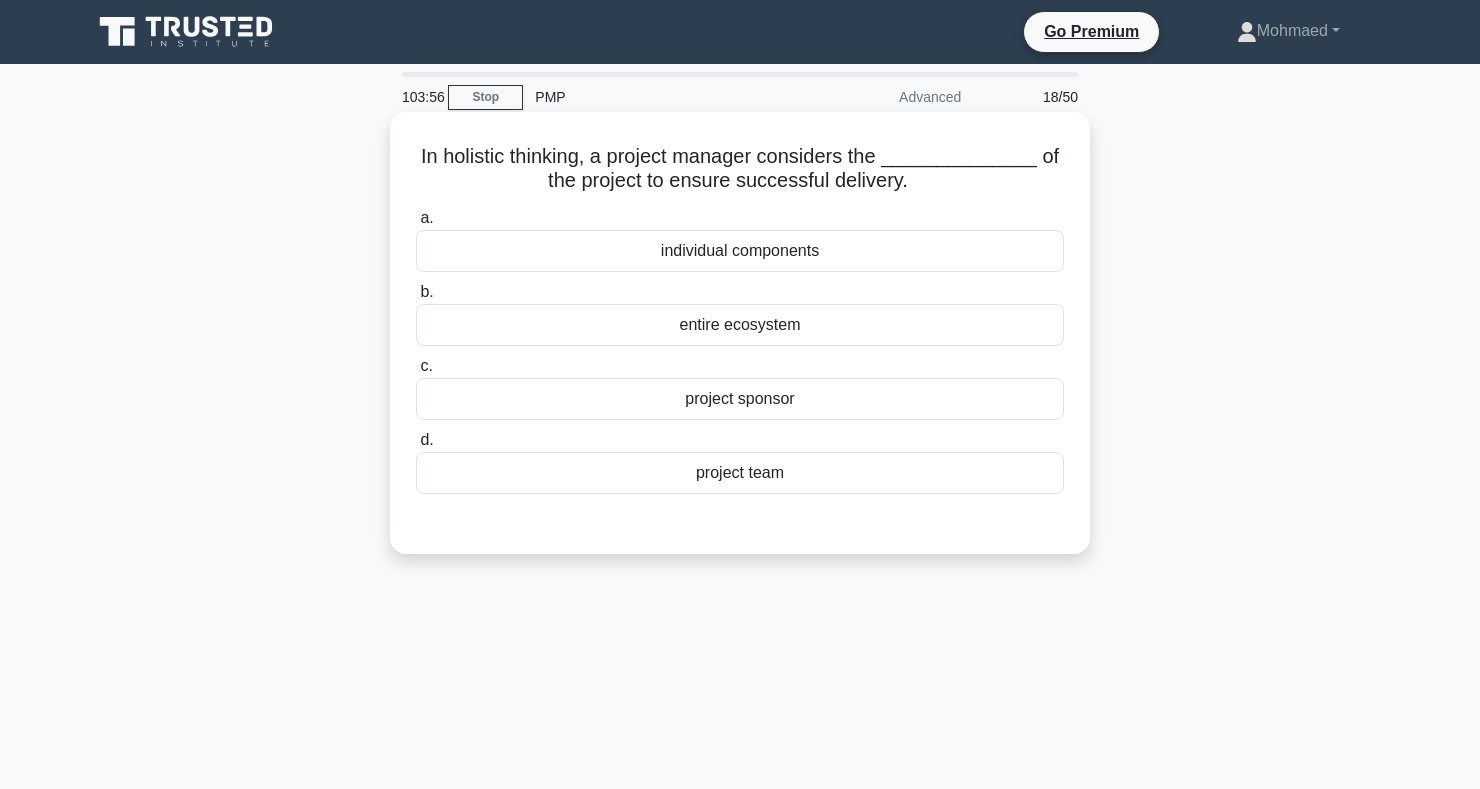 click on "entire ecosystem" at bounding box center (740, 325) 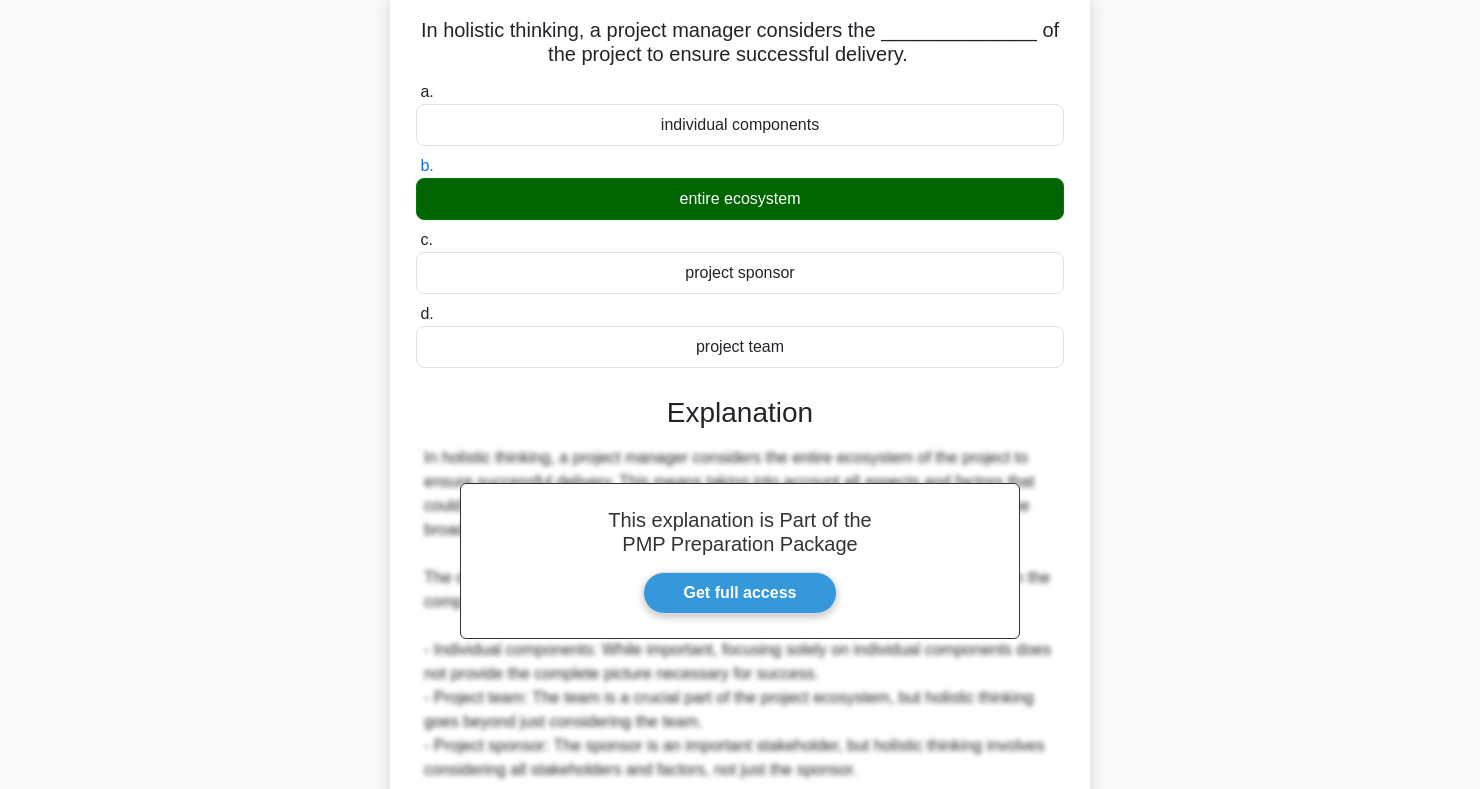 scroll, scrollTop: 299, scrollLeft: 0, axis: vertical 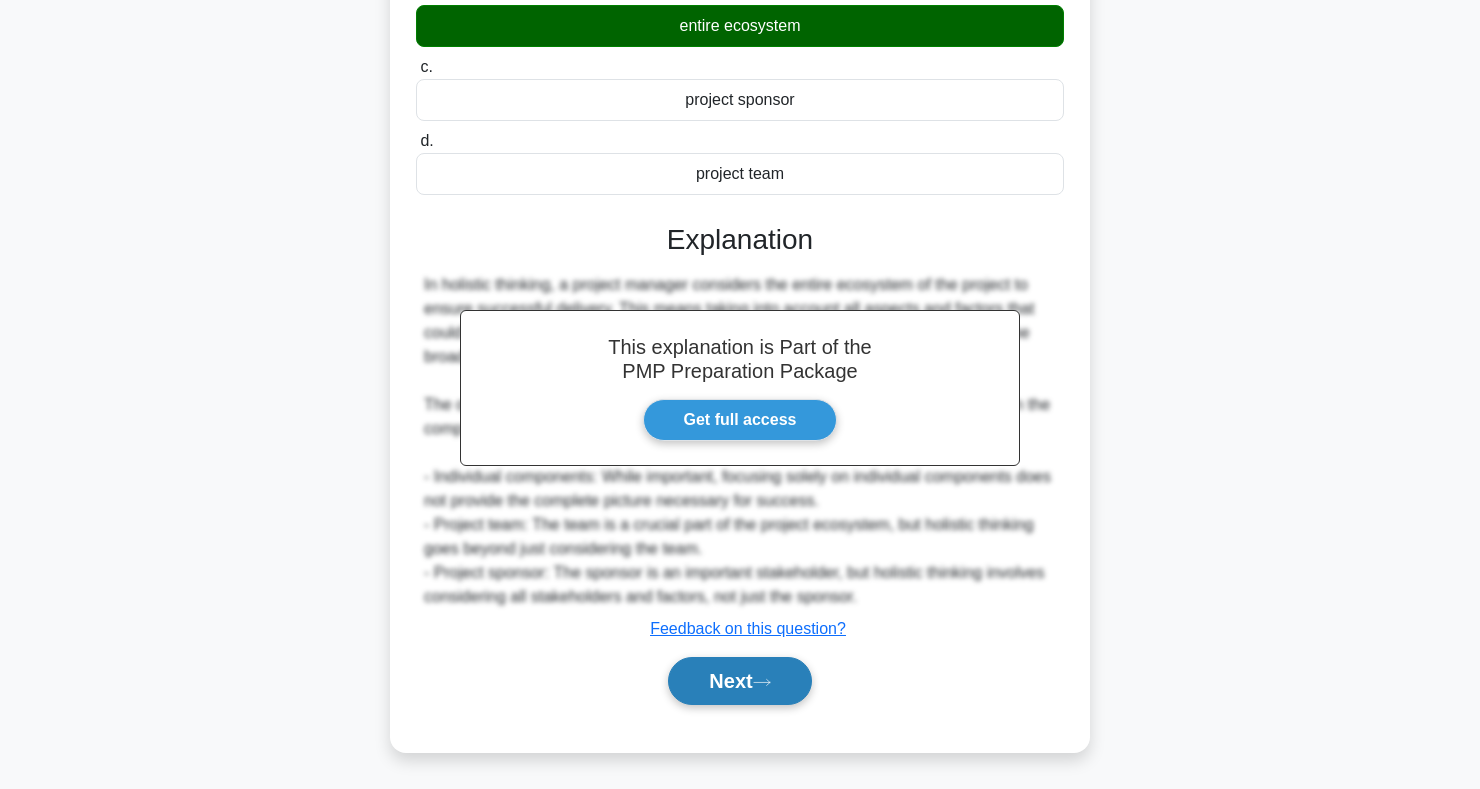 click 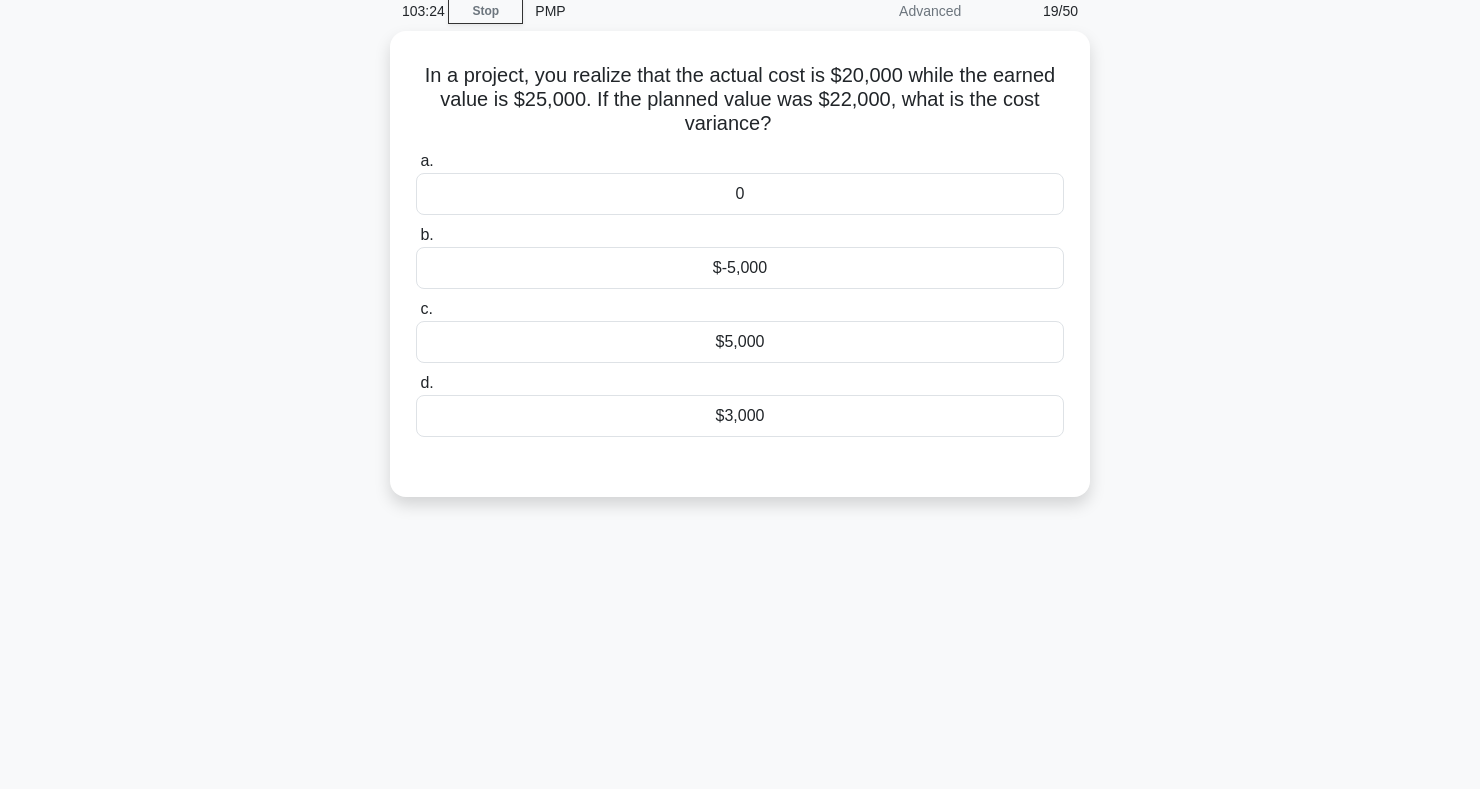 scroll, scrollTop: 0, scrollLeft: 0, axis: both 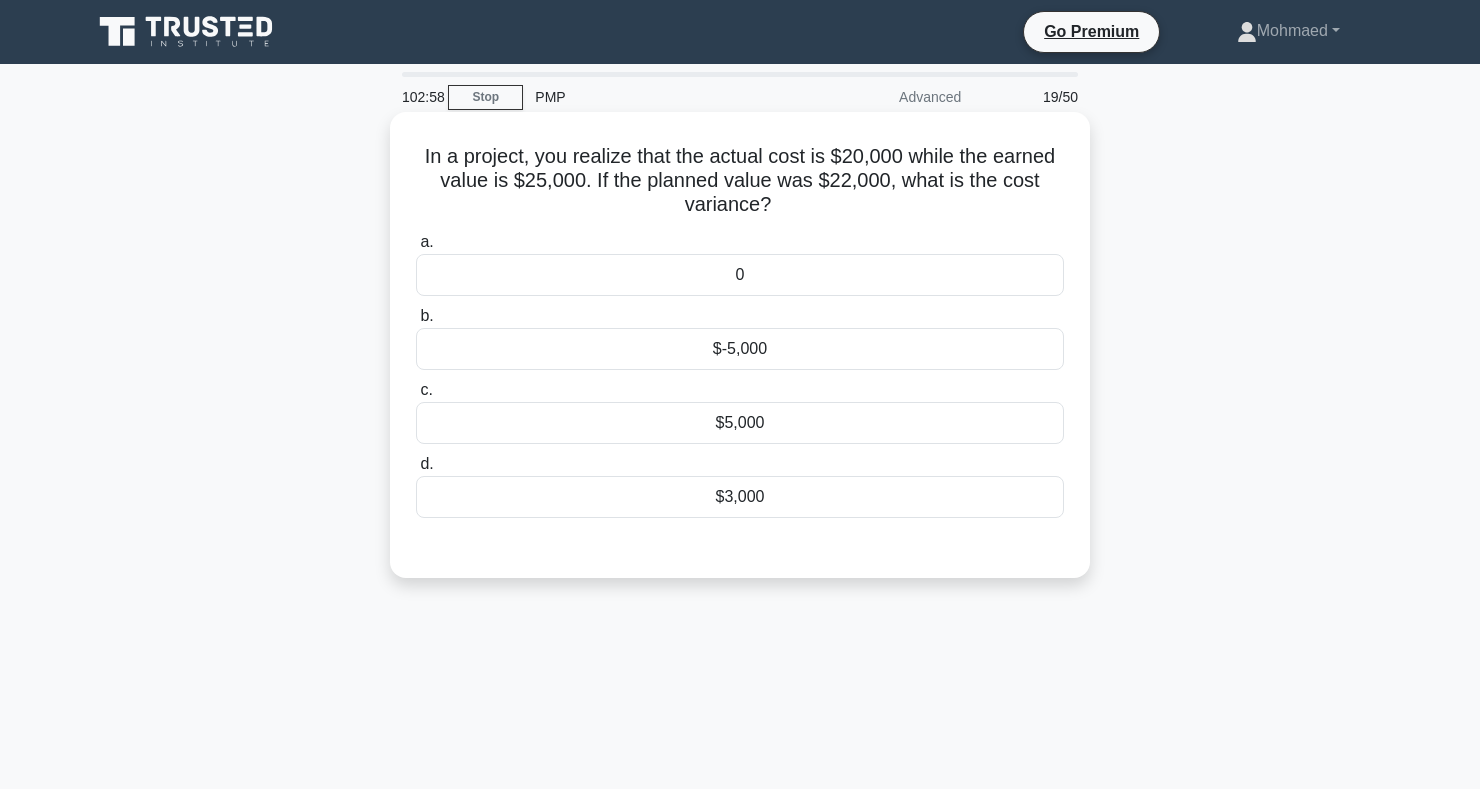 click on "$5,000" at bounding box center (740, 423) 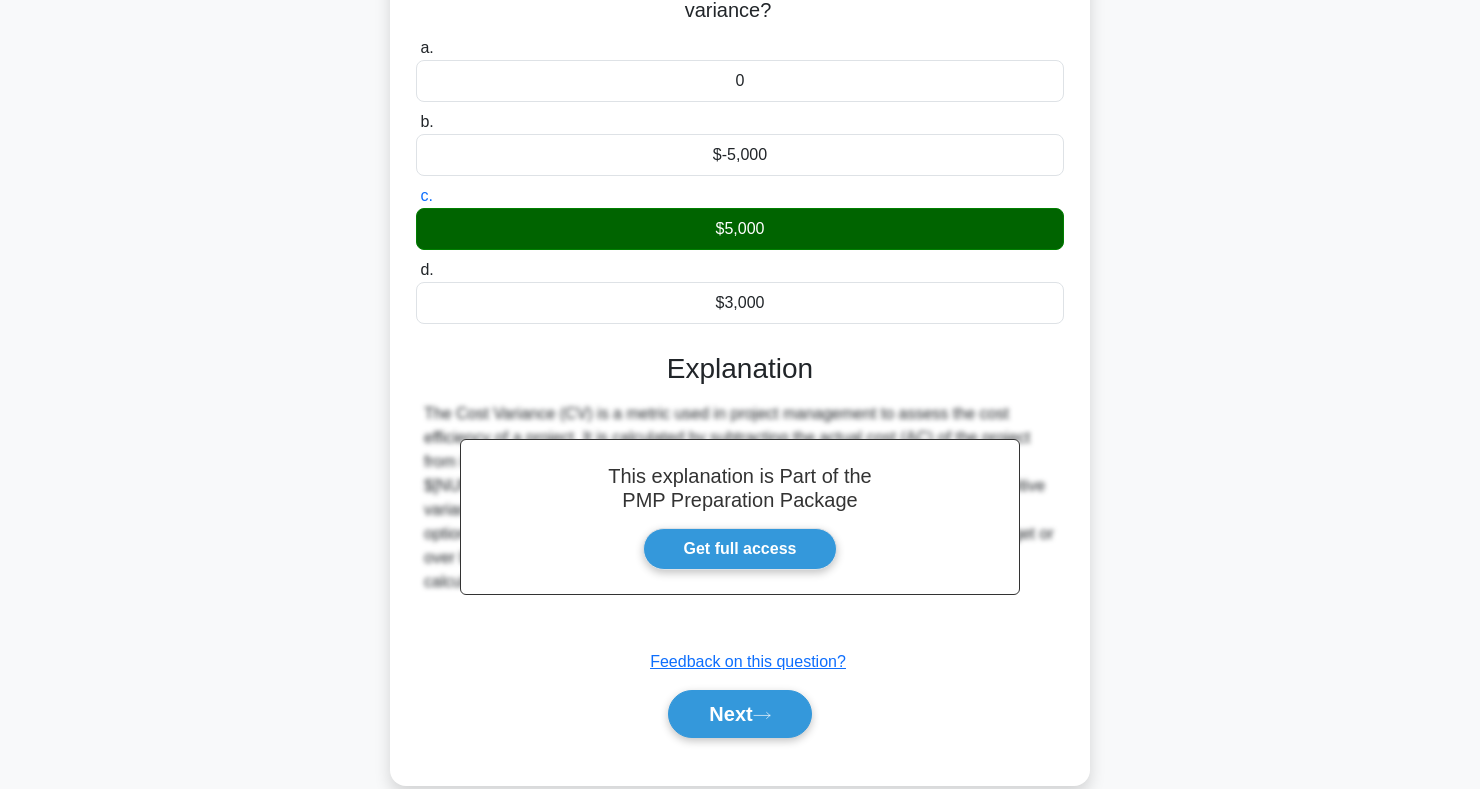 scroll, scrollTop: 291, scrollLeft: 0, axis: vertical 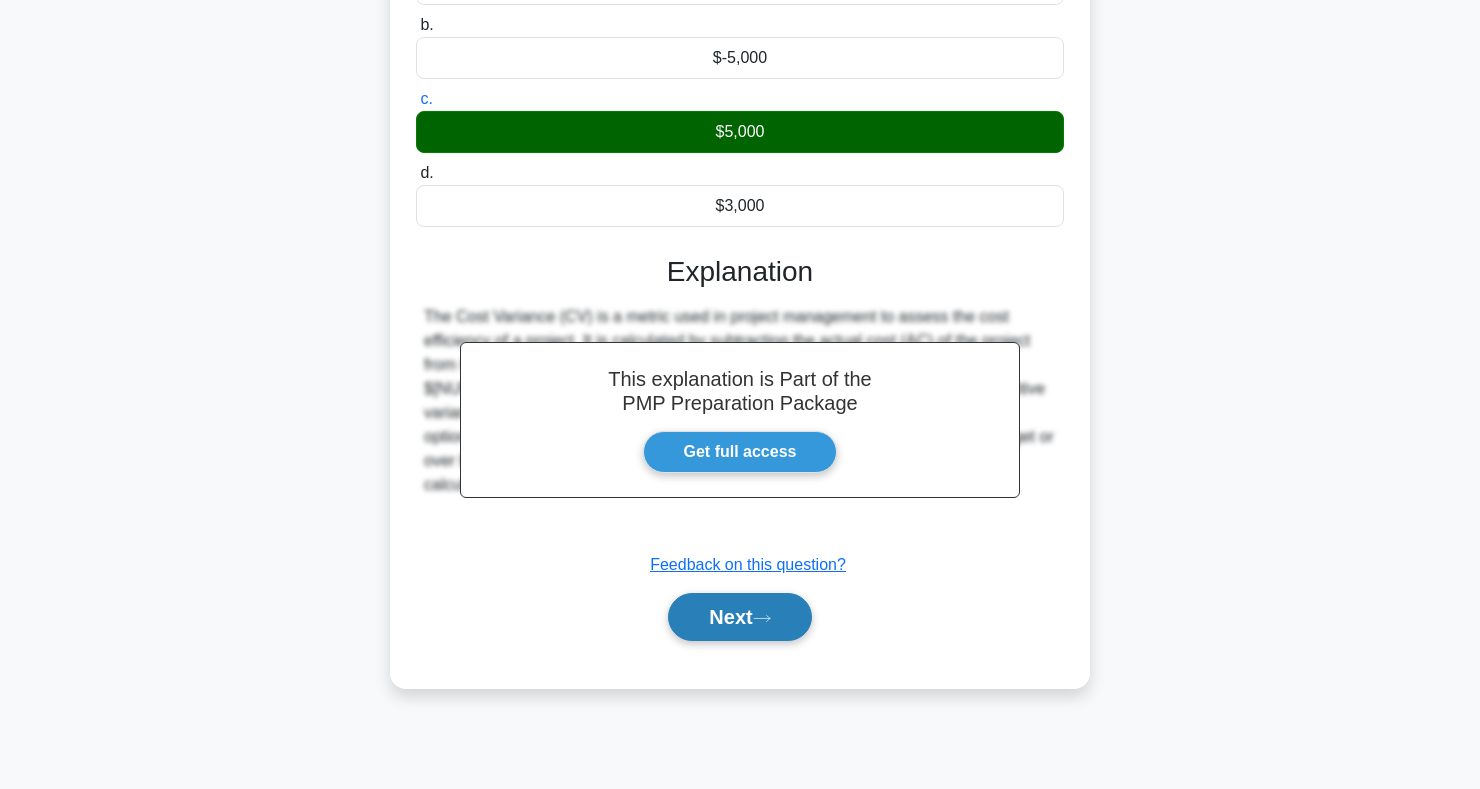 click on "Next" at bounding box center [739, 617] 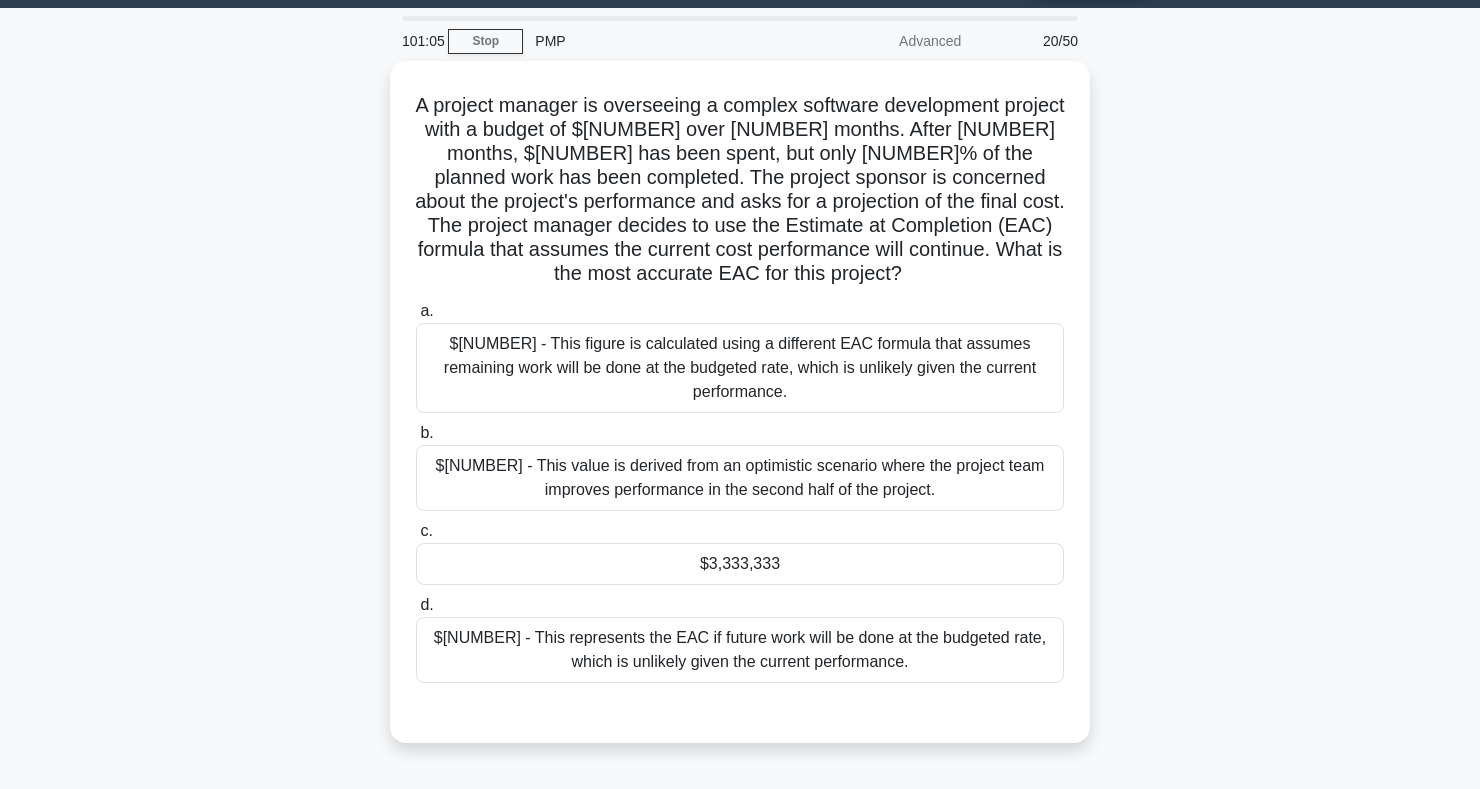 scroll, scrollTop: 52, scrollLeft: 0, axis: vertical 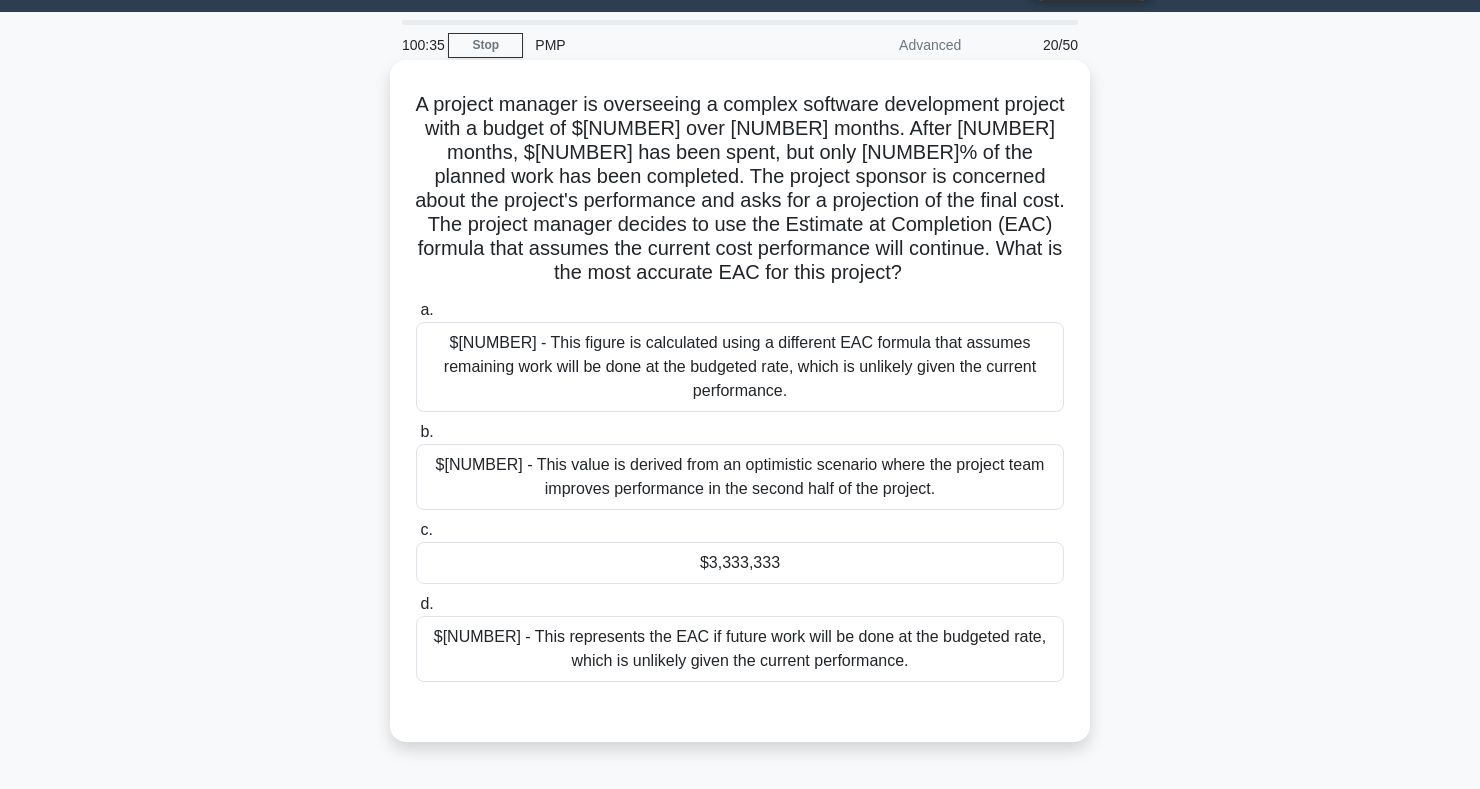 click on "$3,333,333" at bounding box center [740, 563] 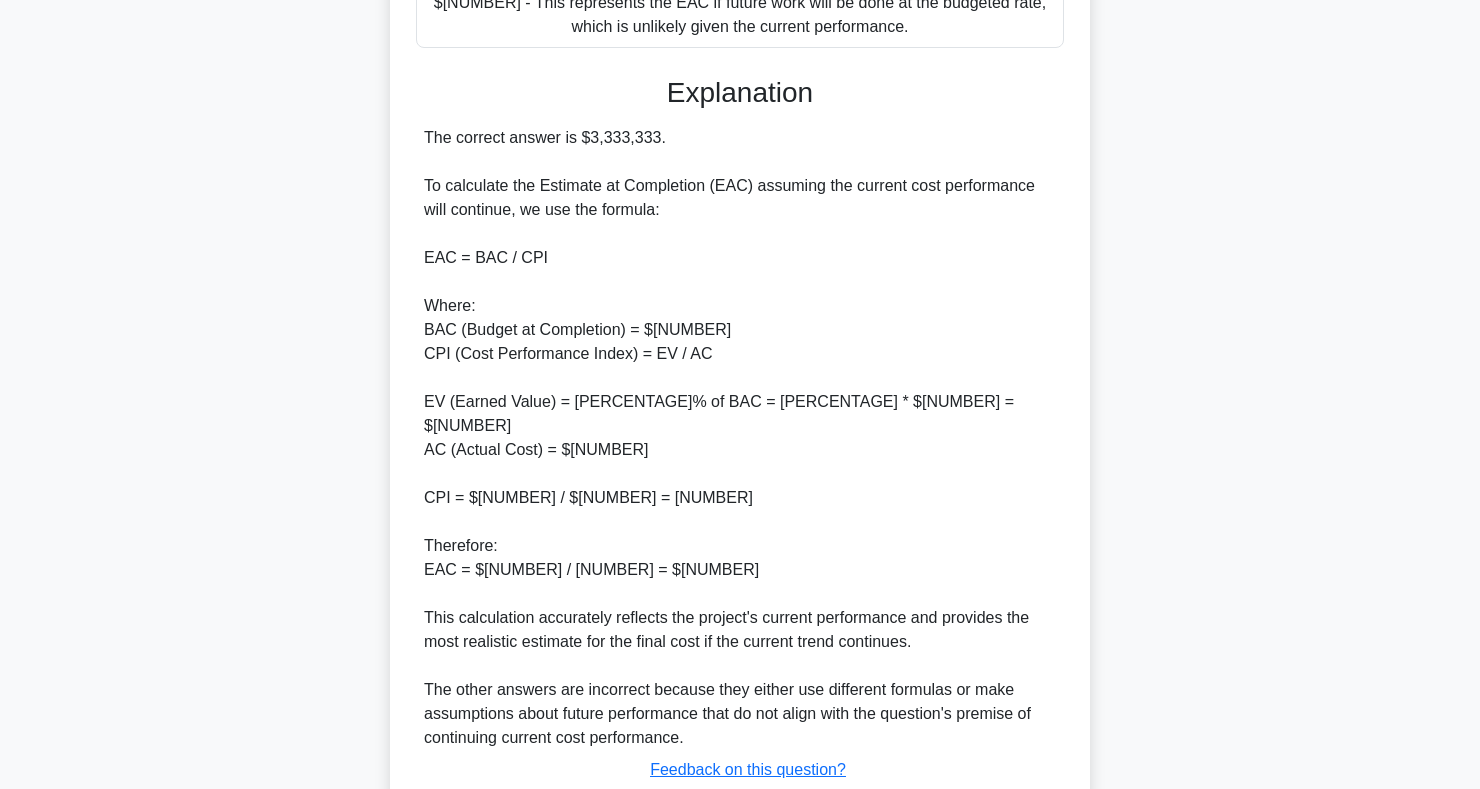 scroll, scrollTop: 779, scrollLeft: 0, axis: vertical 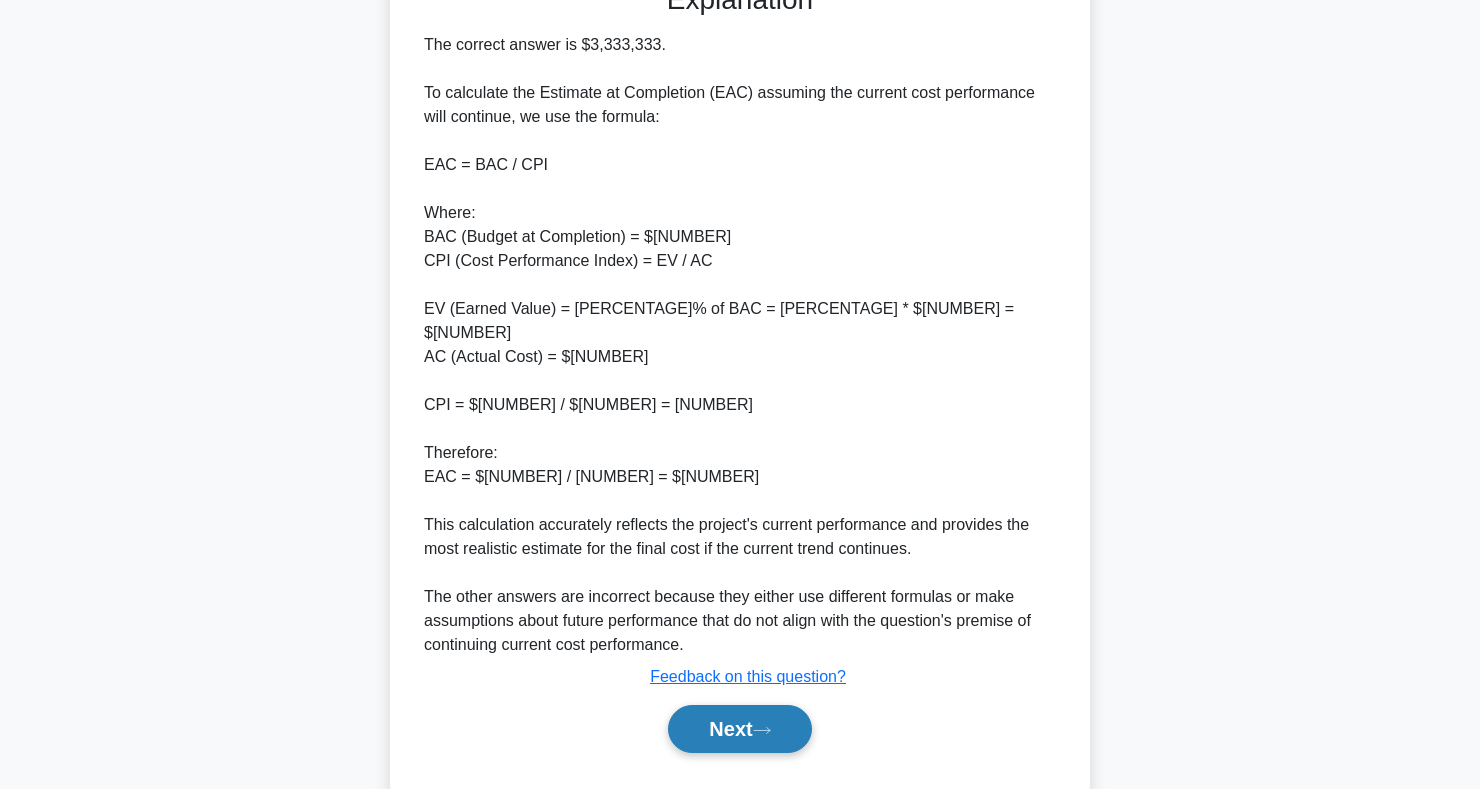 click 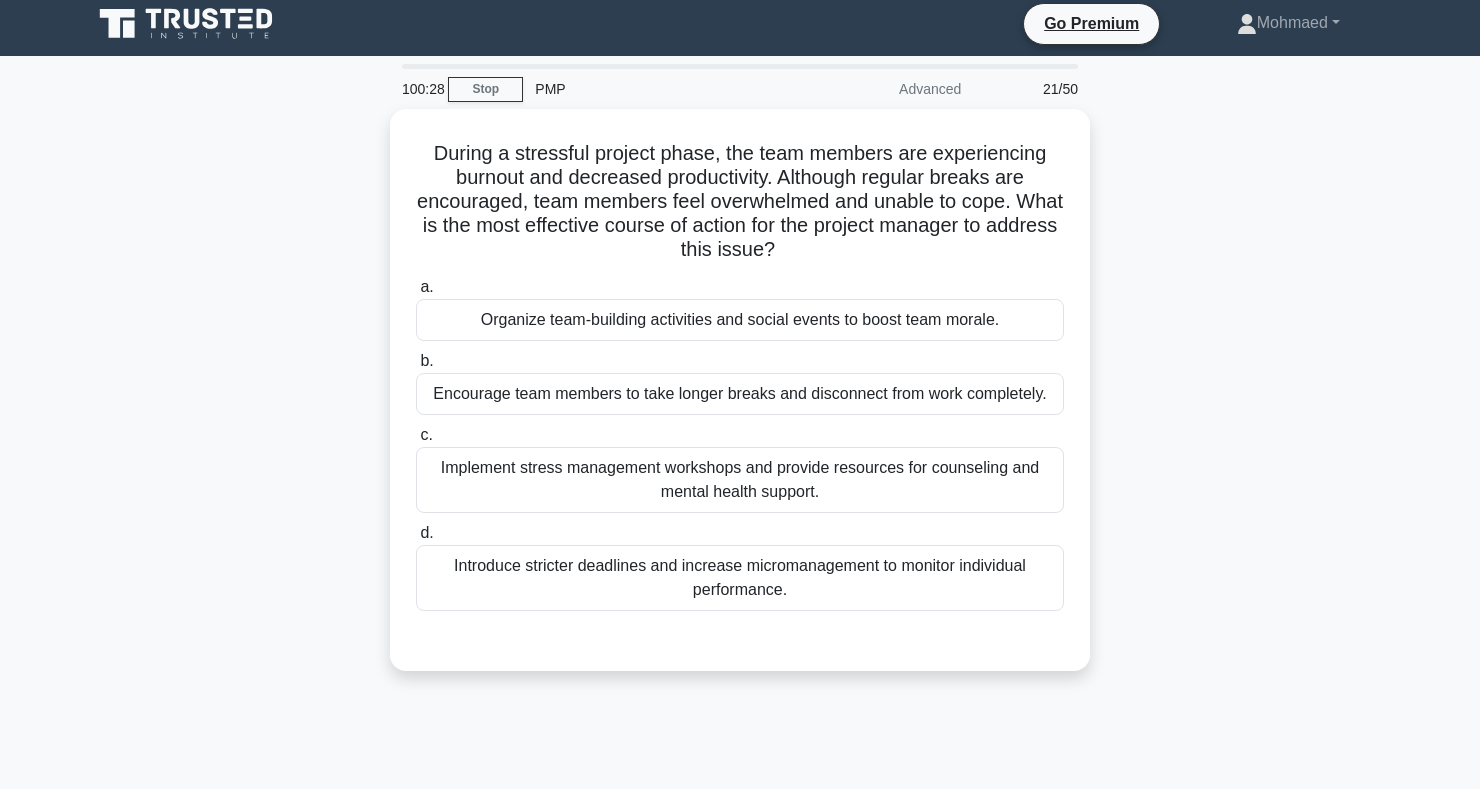 scroll, scrollTop: 0, scrollLeft: 0, axis: both 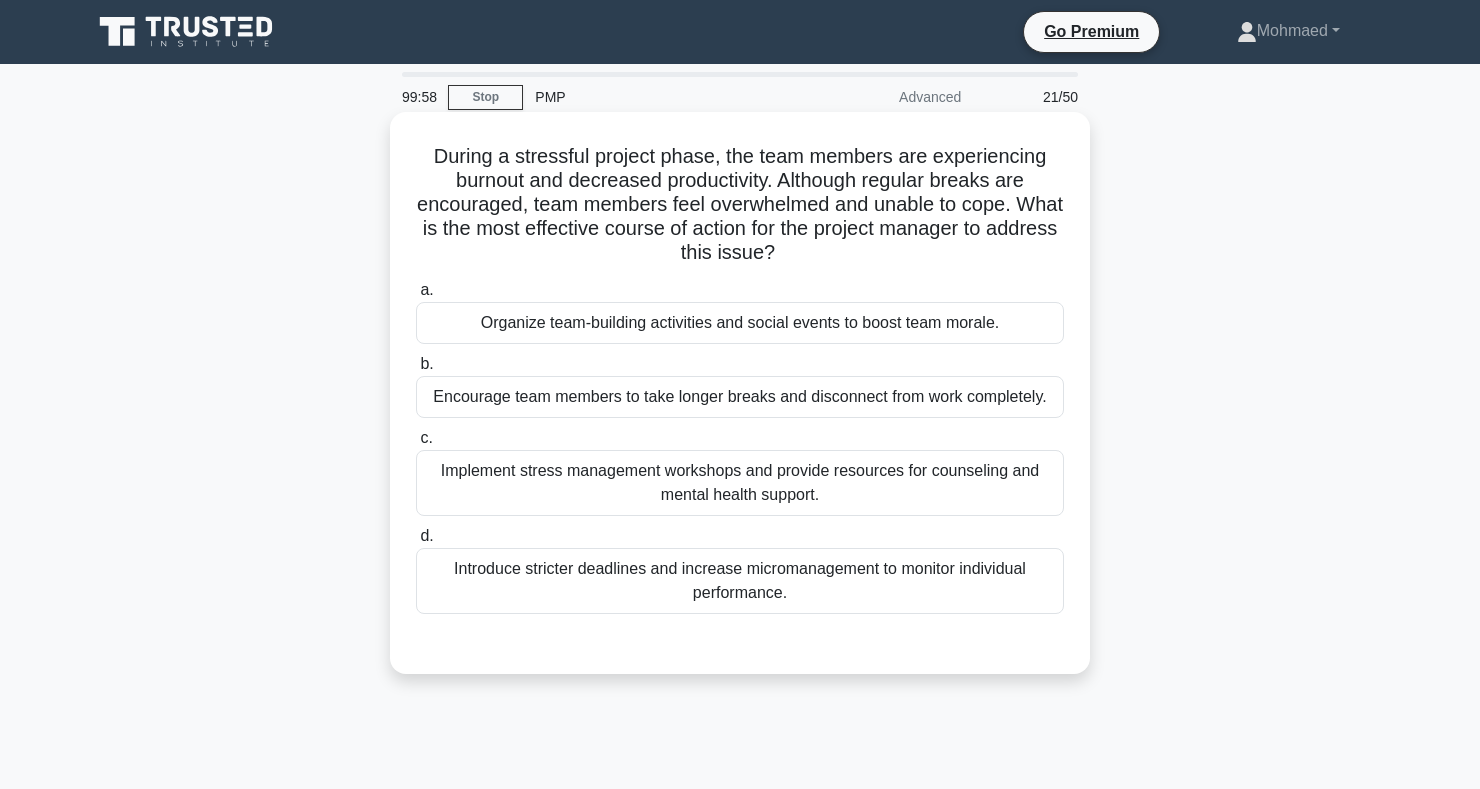 click on "Implement stress management workshops and provide resources for counseling and mental health support." at bounding box center [740, 483] 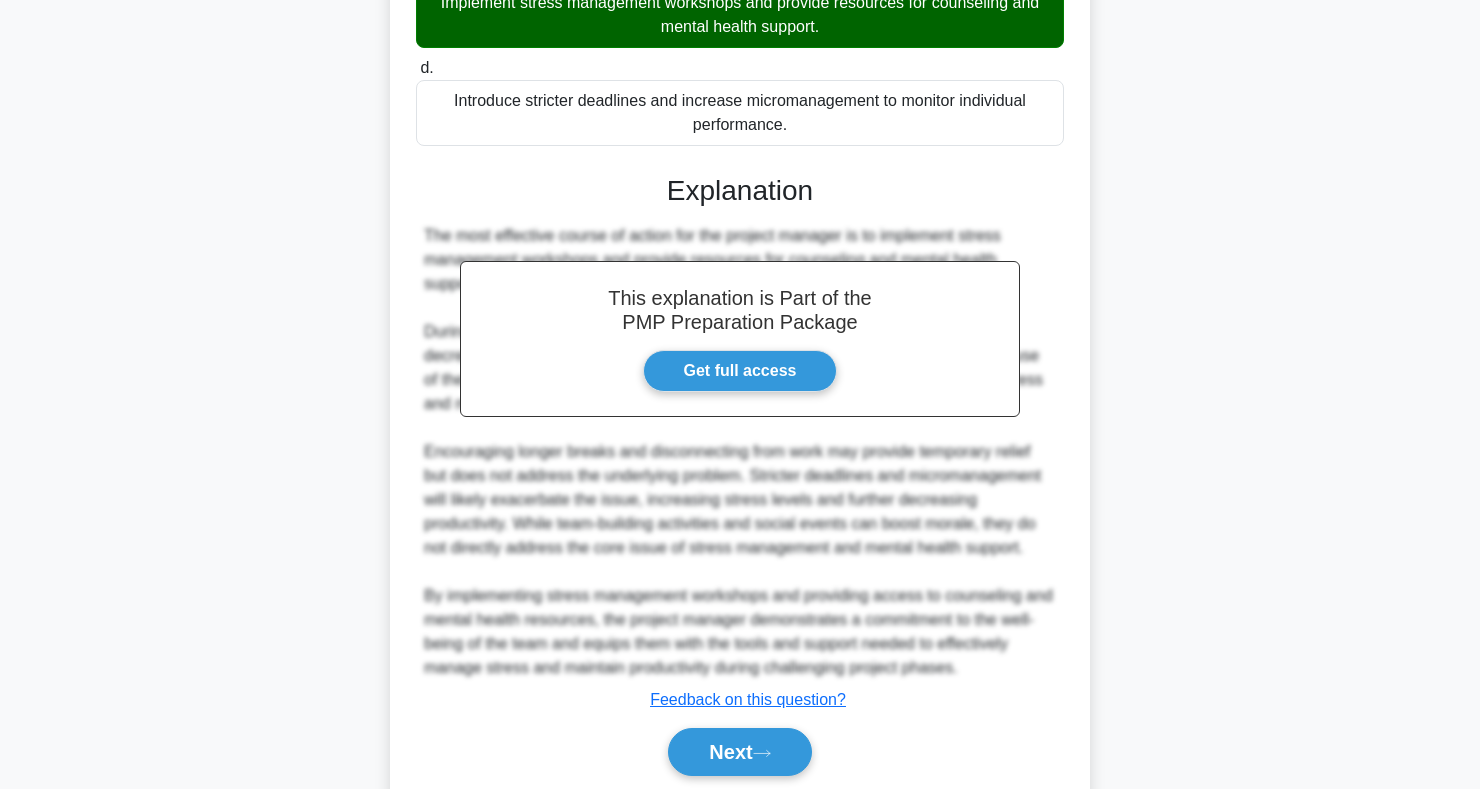 scroll, scrollTop: 539, scrollLeft: 0, axis: vertical 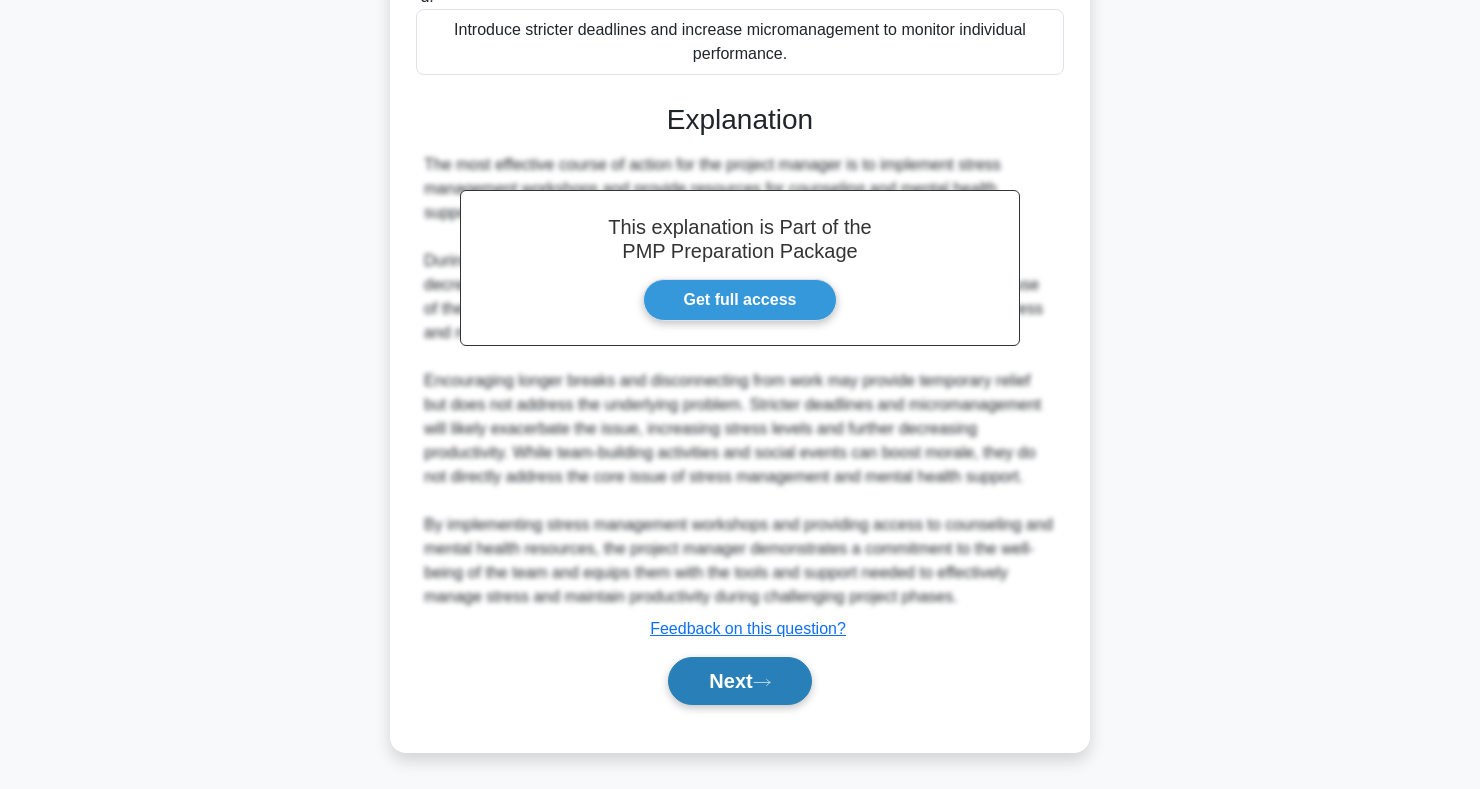 click on "Next" at bounding box center (739, 681) 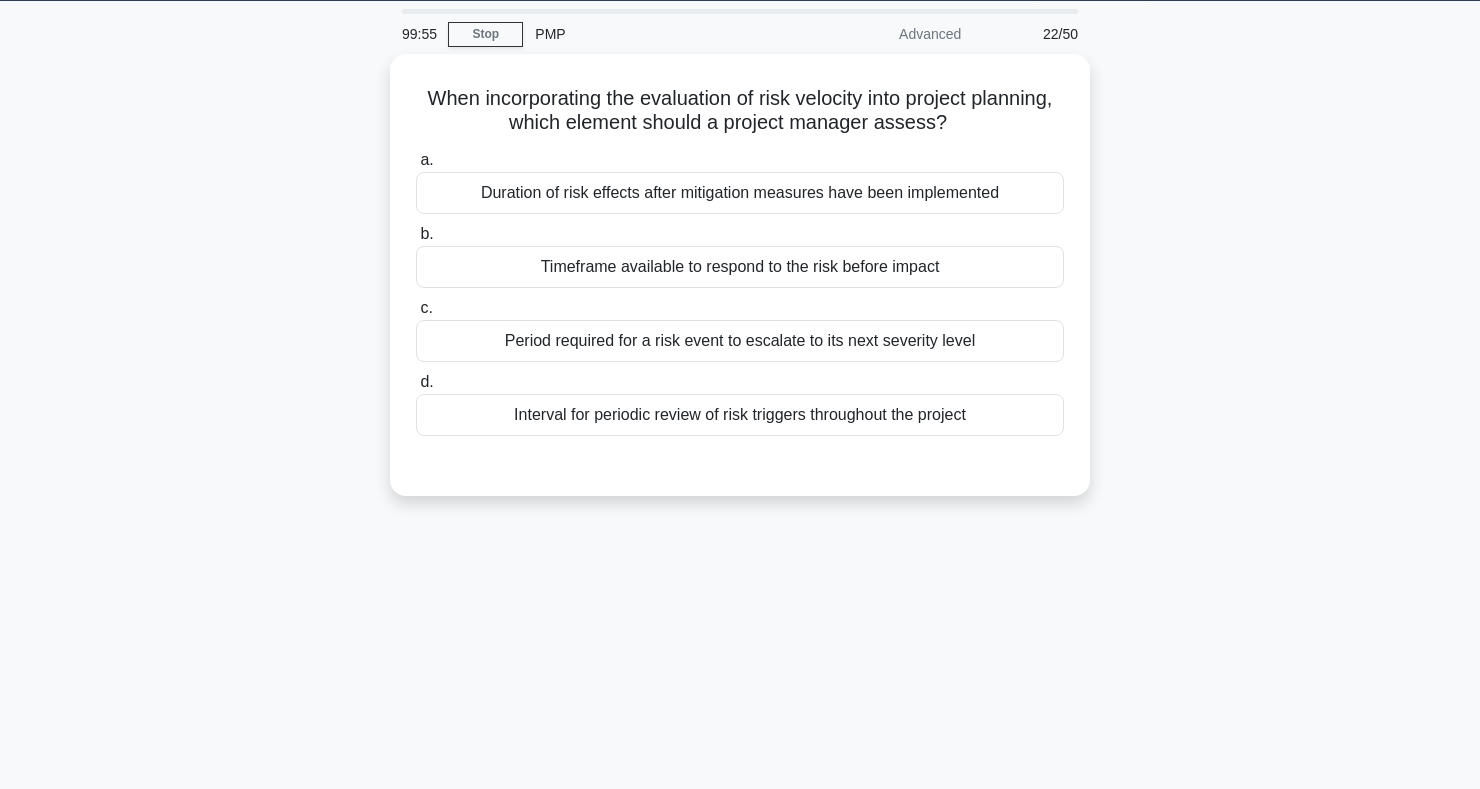 scroll, scrollTop: 0, scrollLeft: 0, axis: both 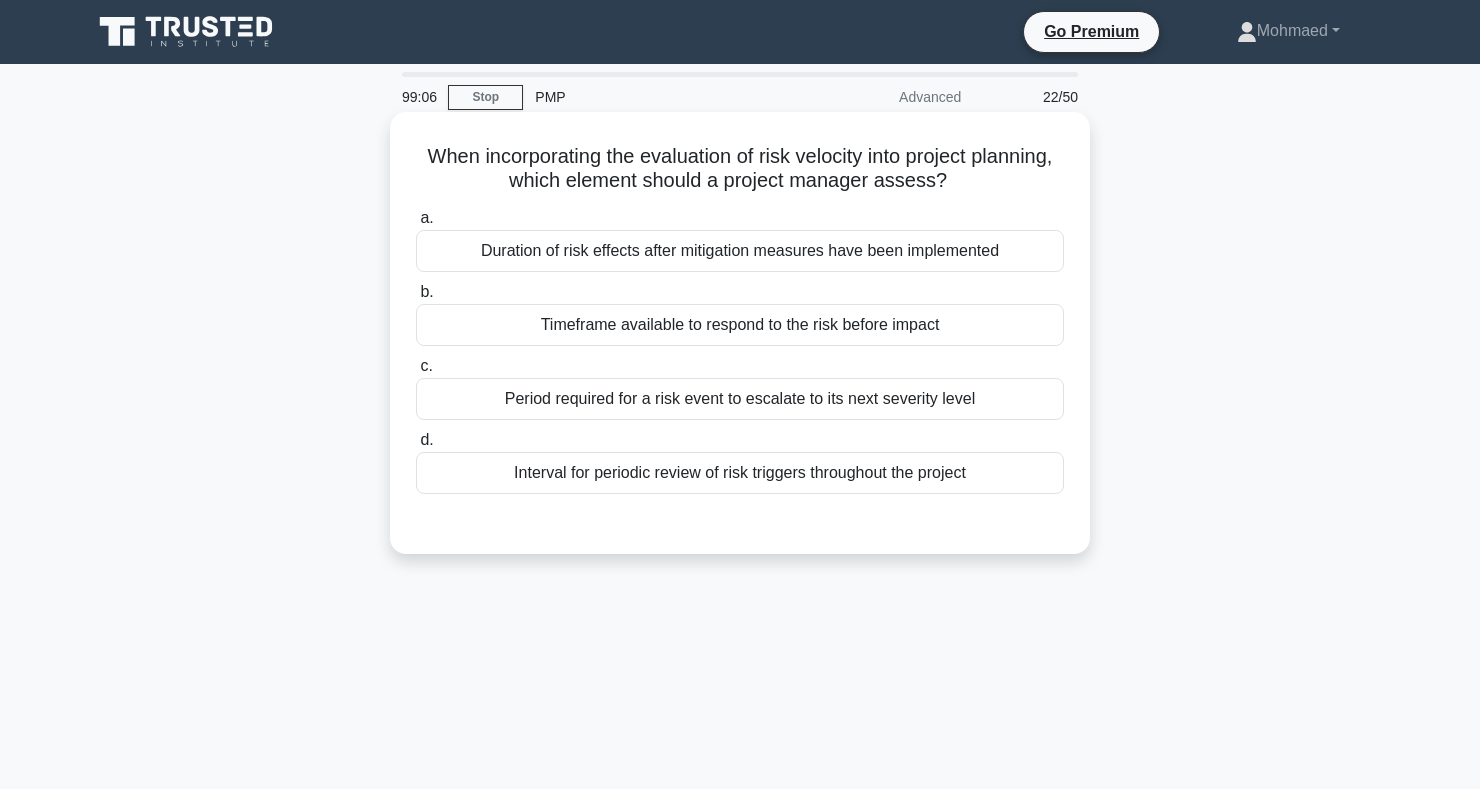 click on "c.
Period required for a risk event to escalate to its next severity level" at bounding box center (740, 387) 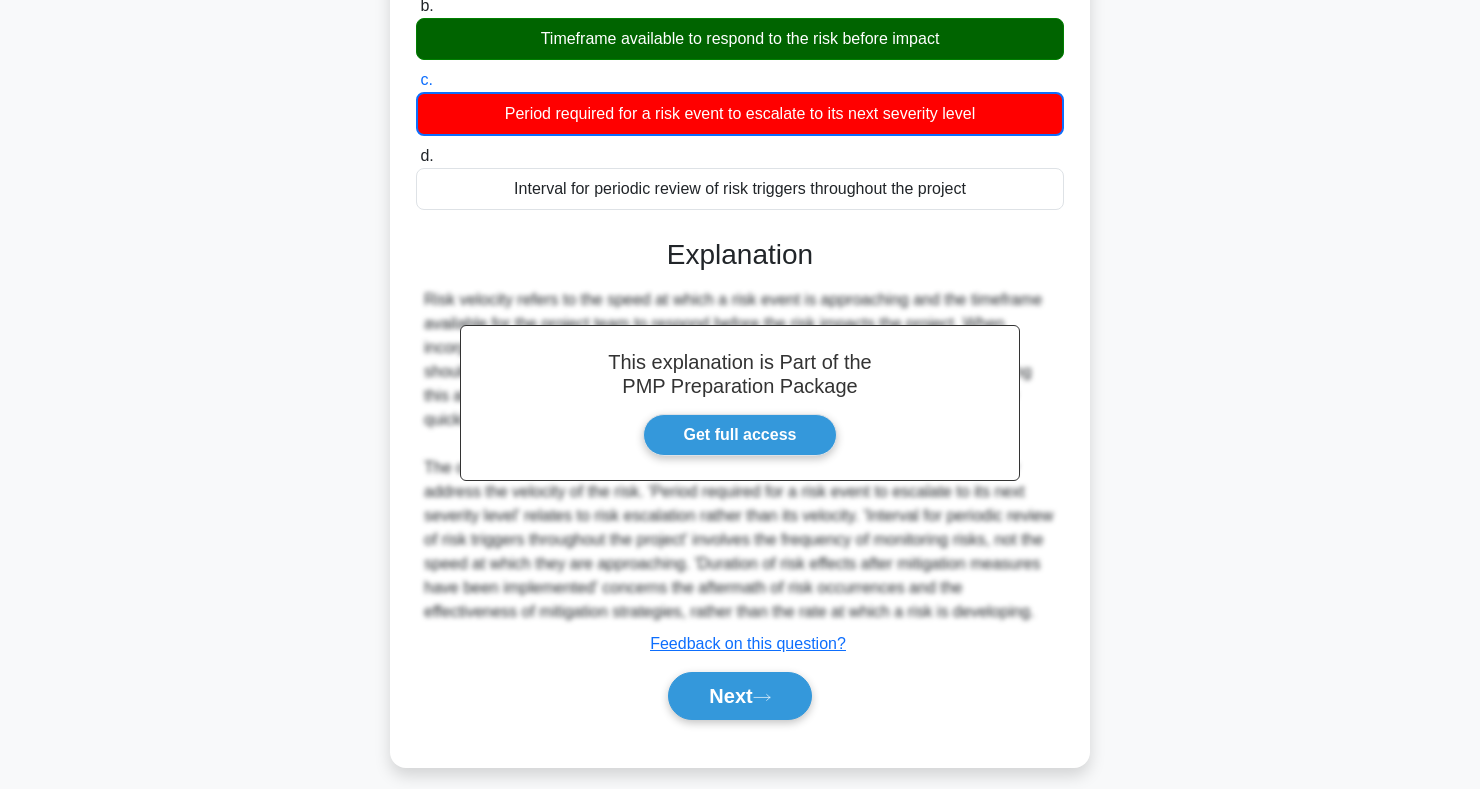scroll, scrollTop: 301, scrollLeft: 0, axis: vertical 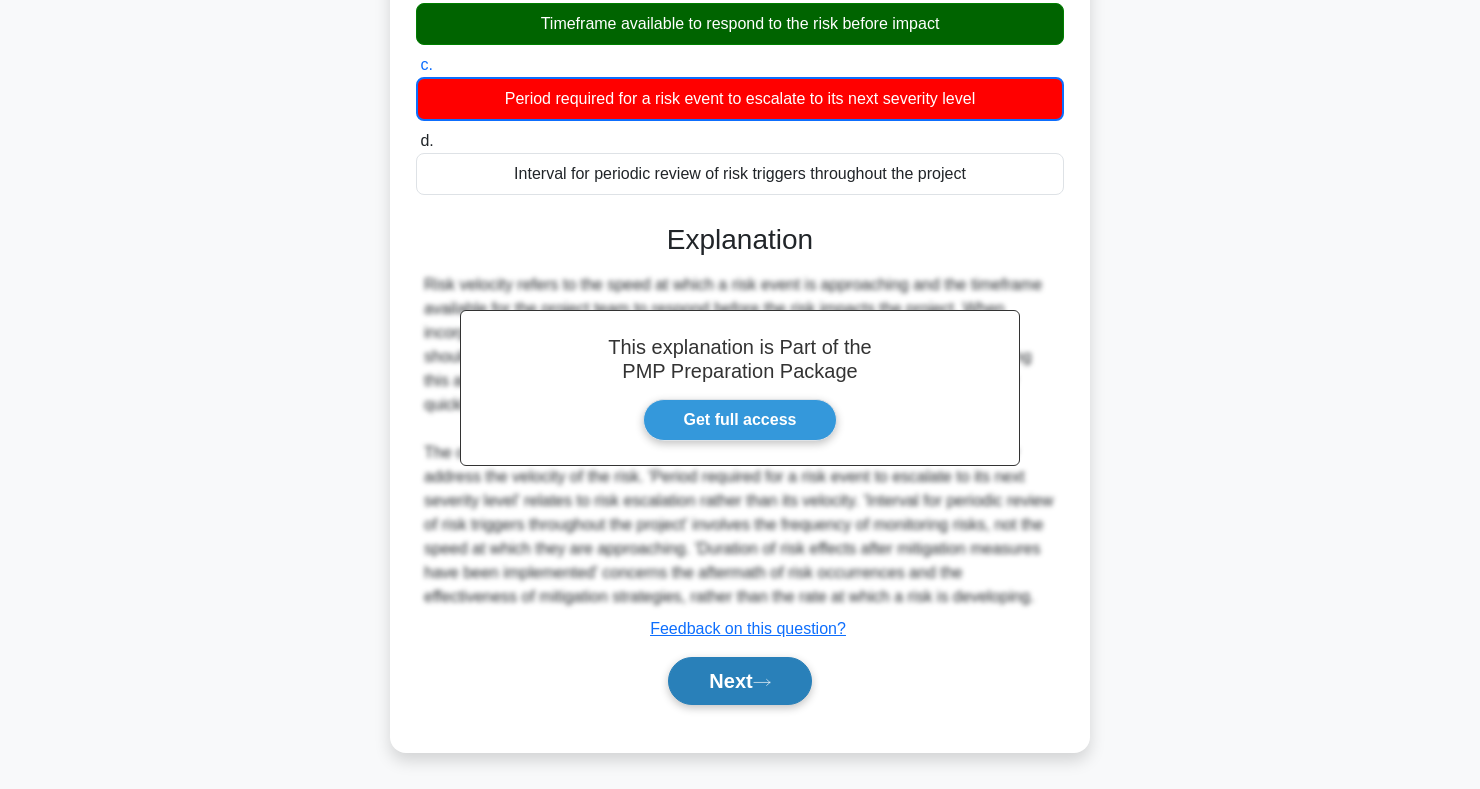 click 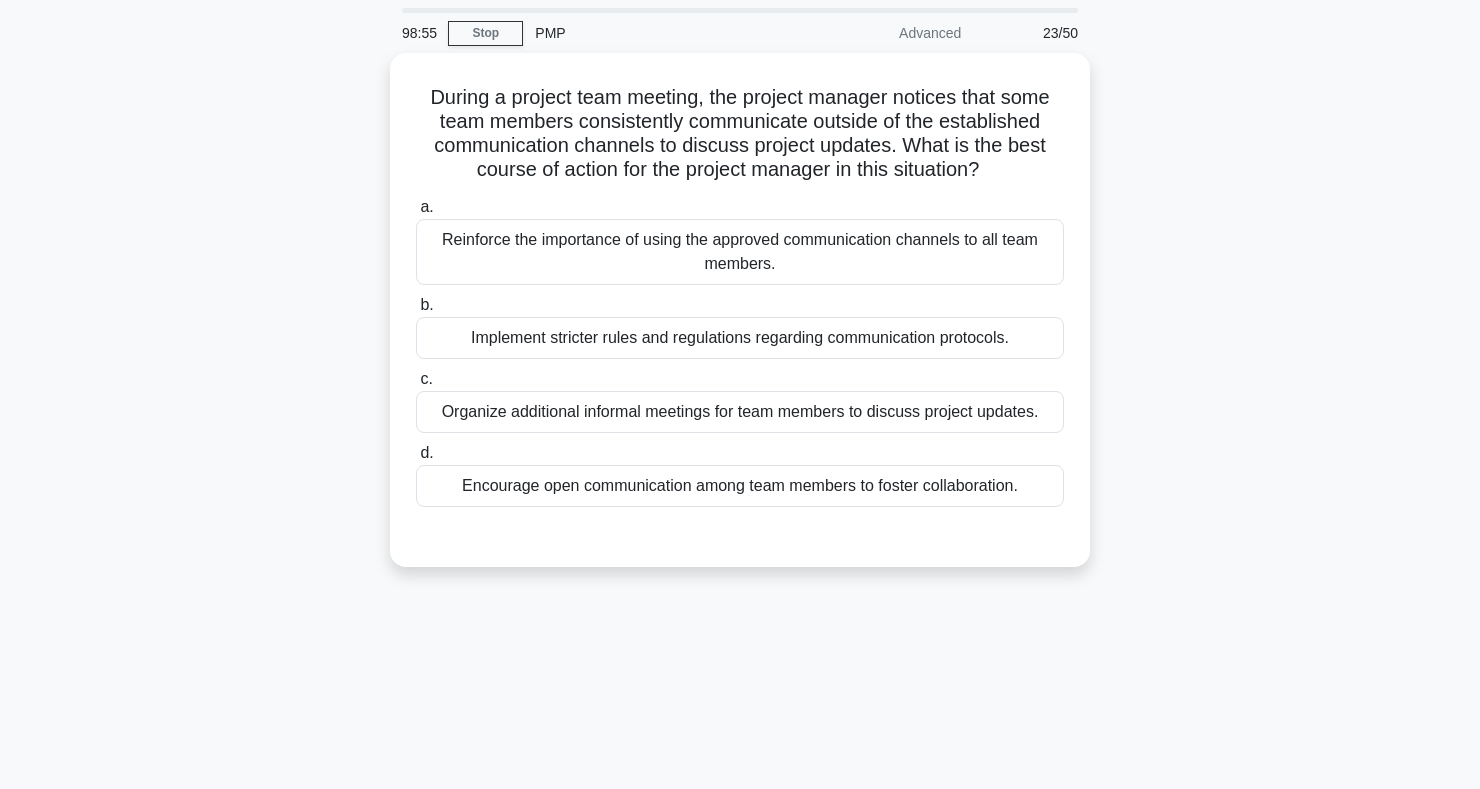 scroll, scrollTop: 0, scrollLeft: 0, axis: both 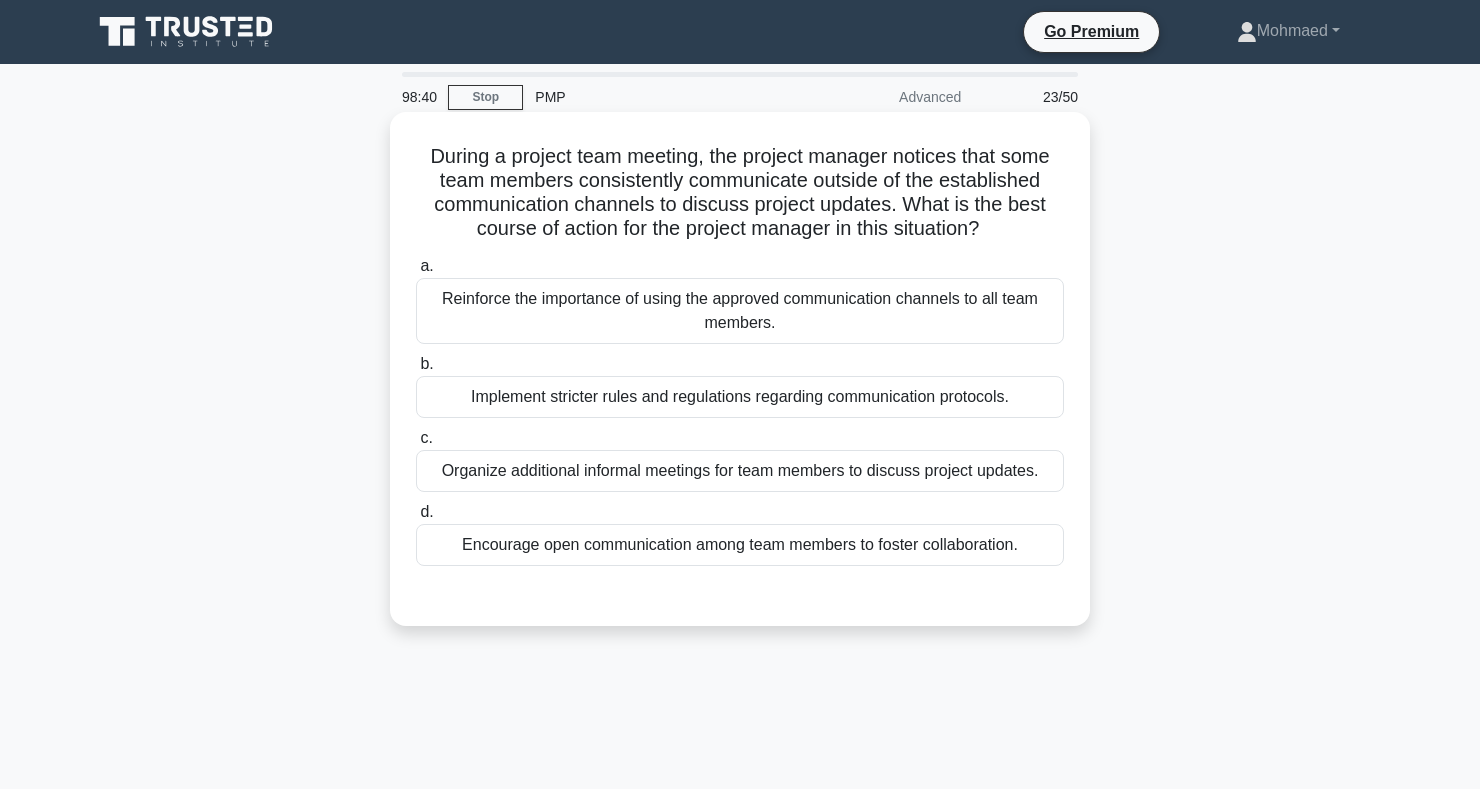 click on "Reinforce the importance of using the approved communication channels to all team members." at bounding box center (740, 311) 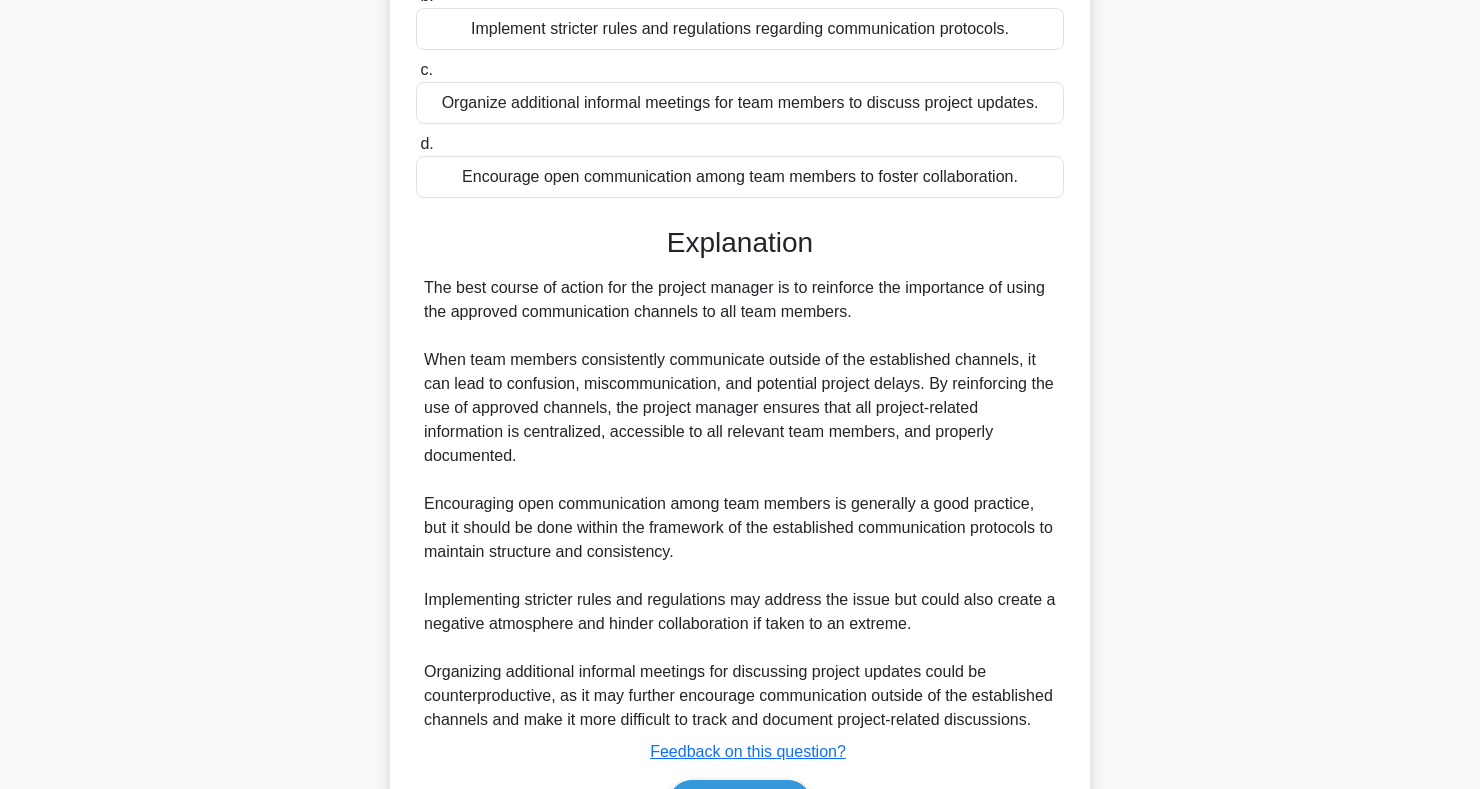 scroll, scrollTop: 515, scrollLeft: 0, axis: vertical 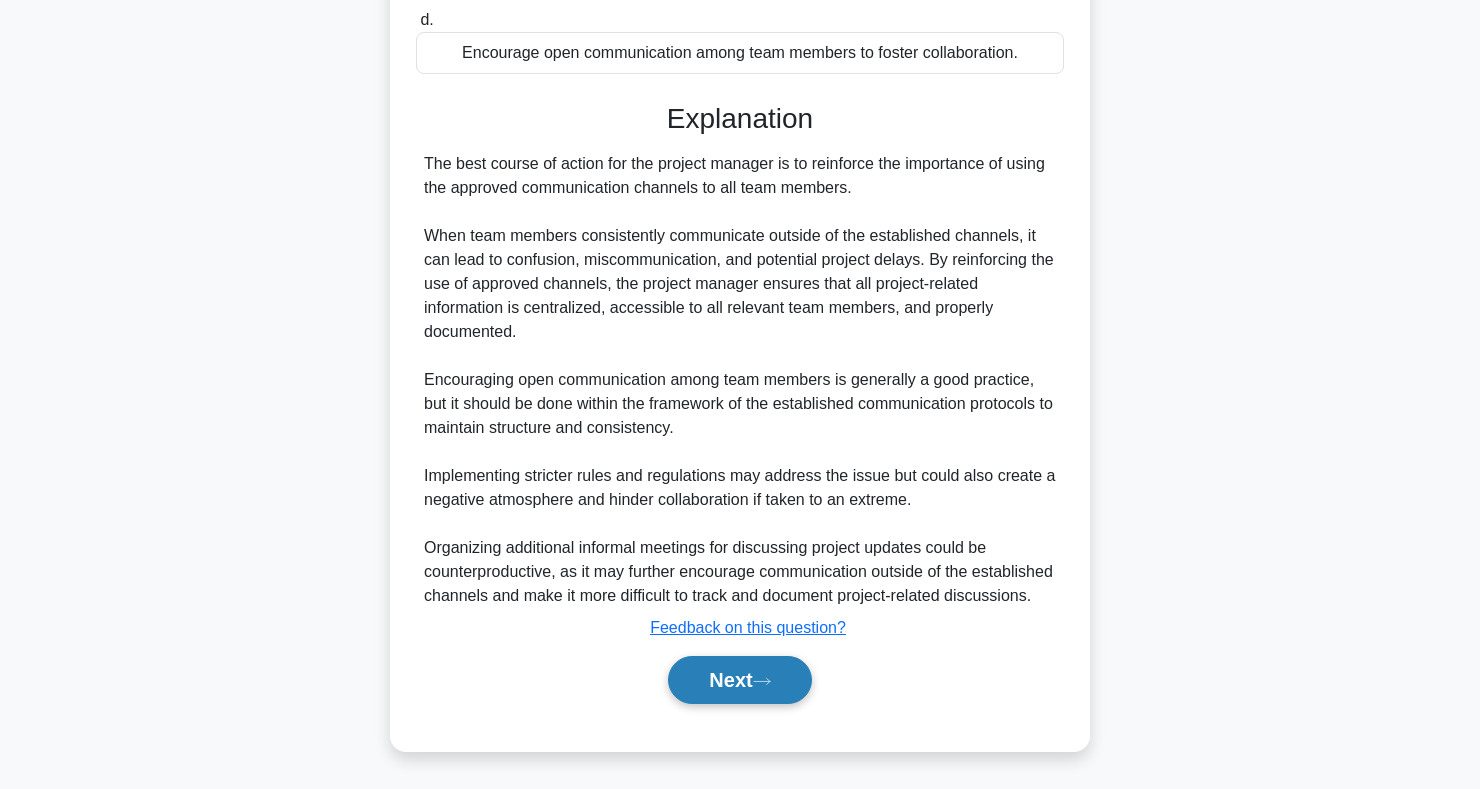 click on "Next" at bounding box center (739, 680) 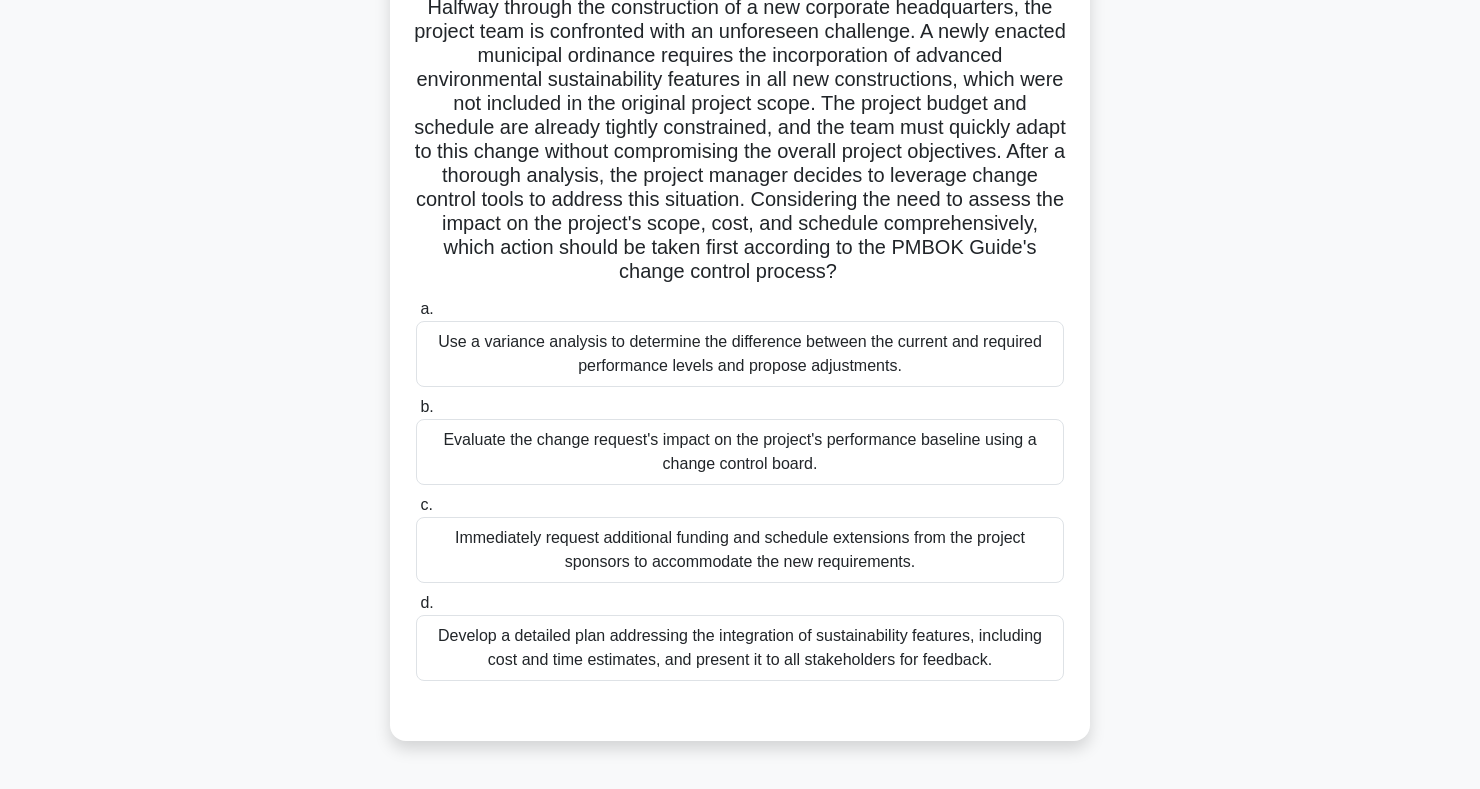 scroll, scrollTop: 155, scrollLeft: 0, axis: vertical 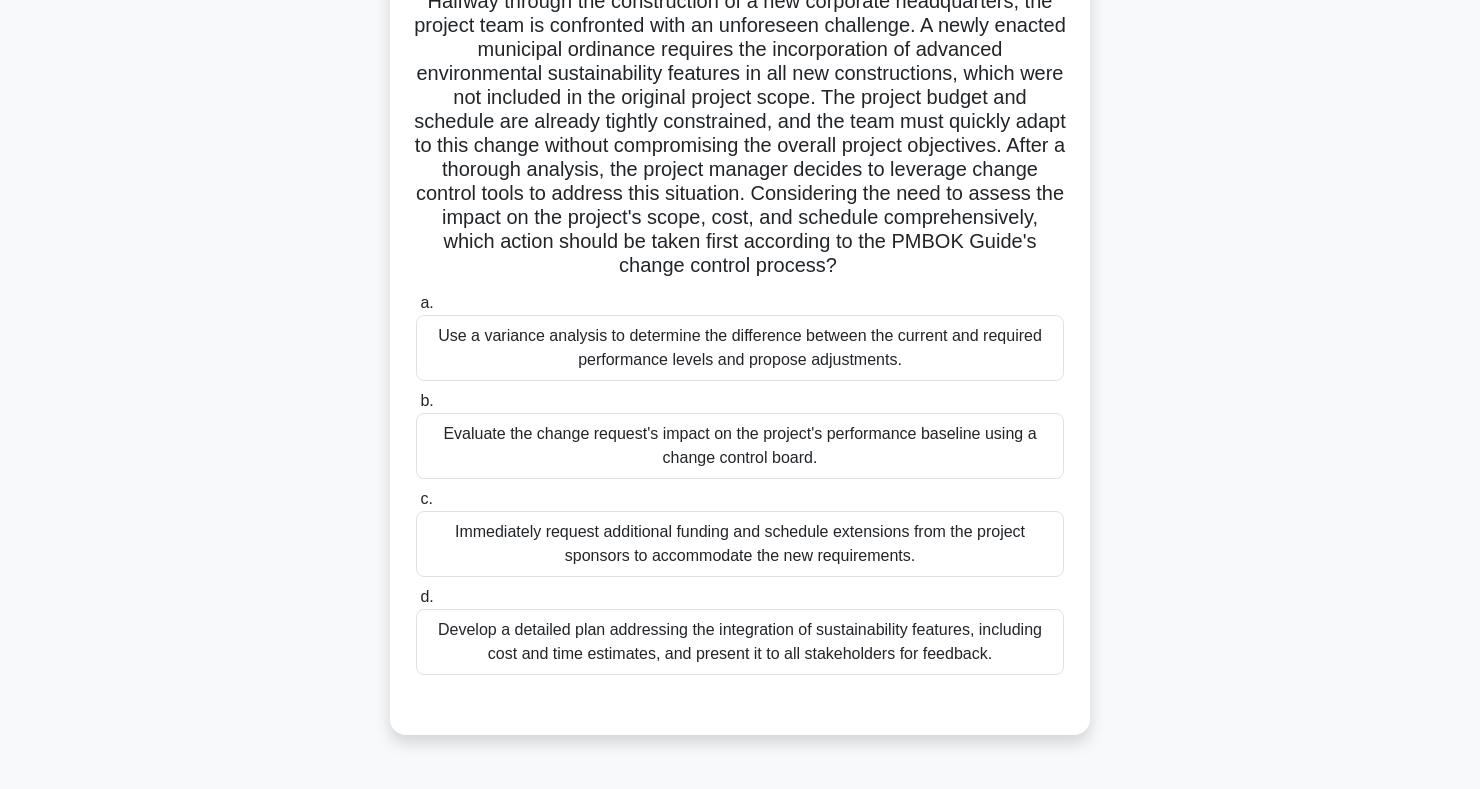 click on "Develop a detailed plan addressing the integration of sustainability features, including cost and time estimates, and present it to all stakeholders for feedback." at bounding box center (740, 642) 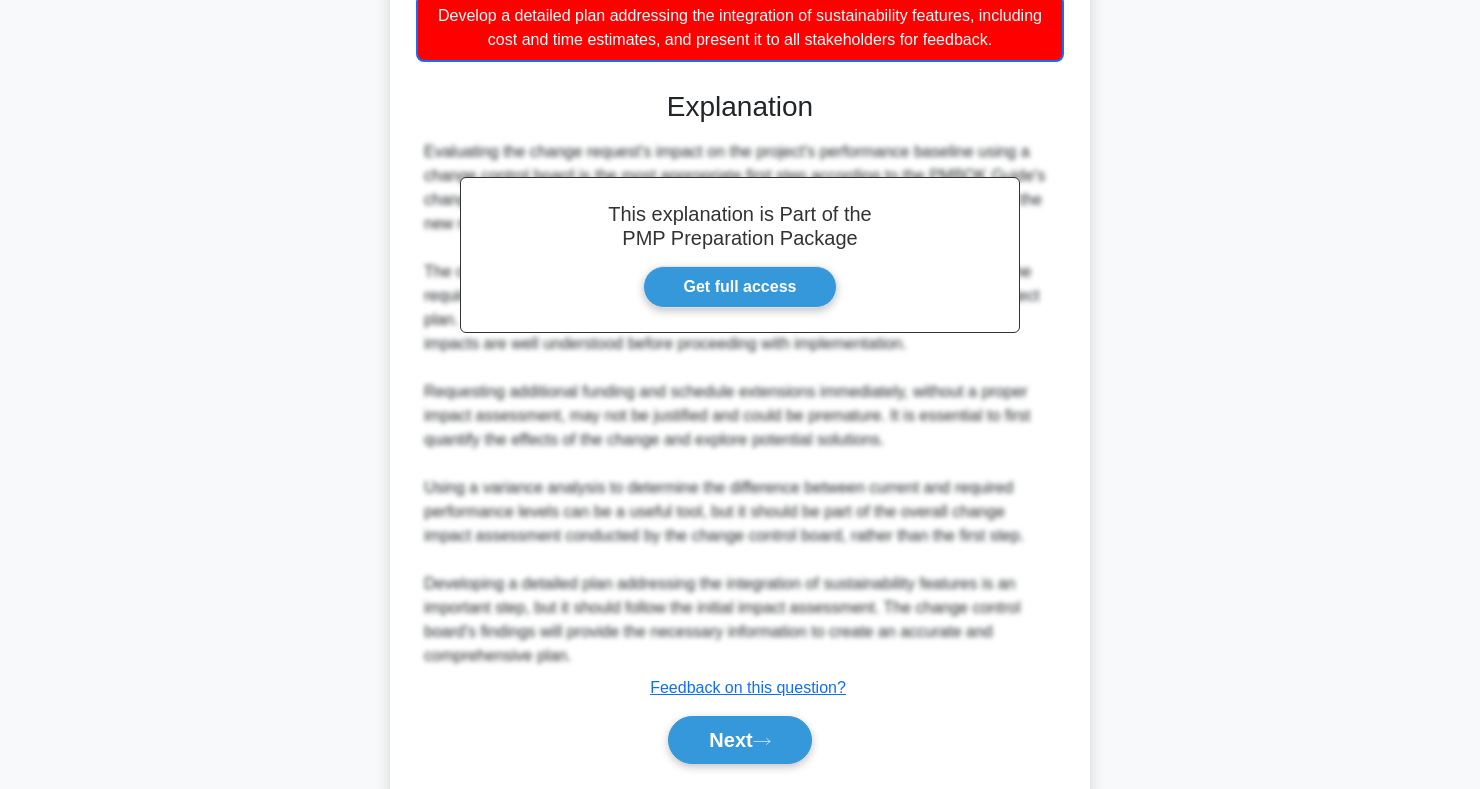scroll, scrollTop: 829, scrollLeft: 0, axis: vertical 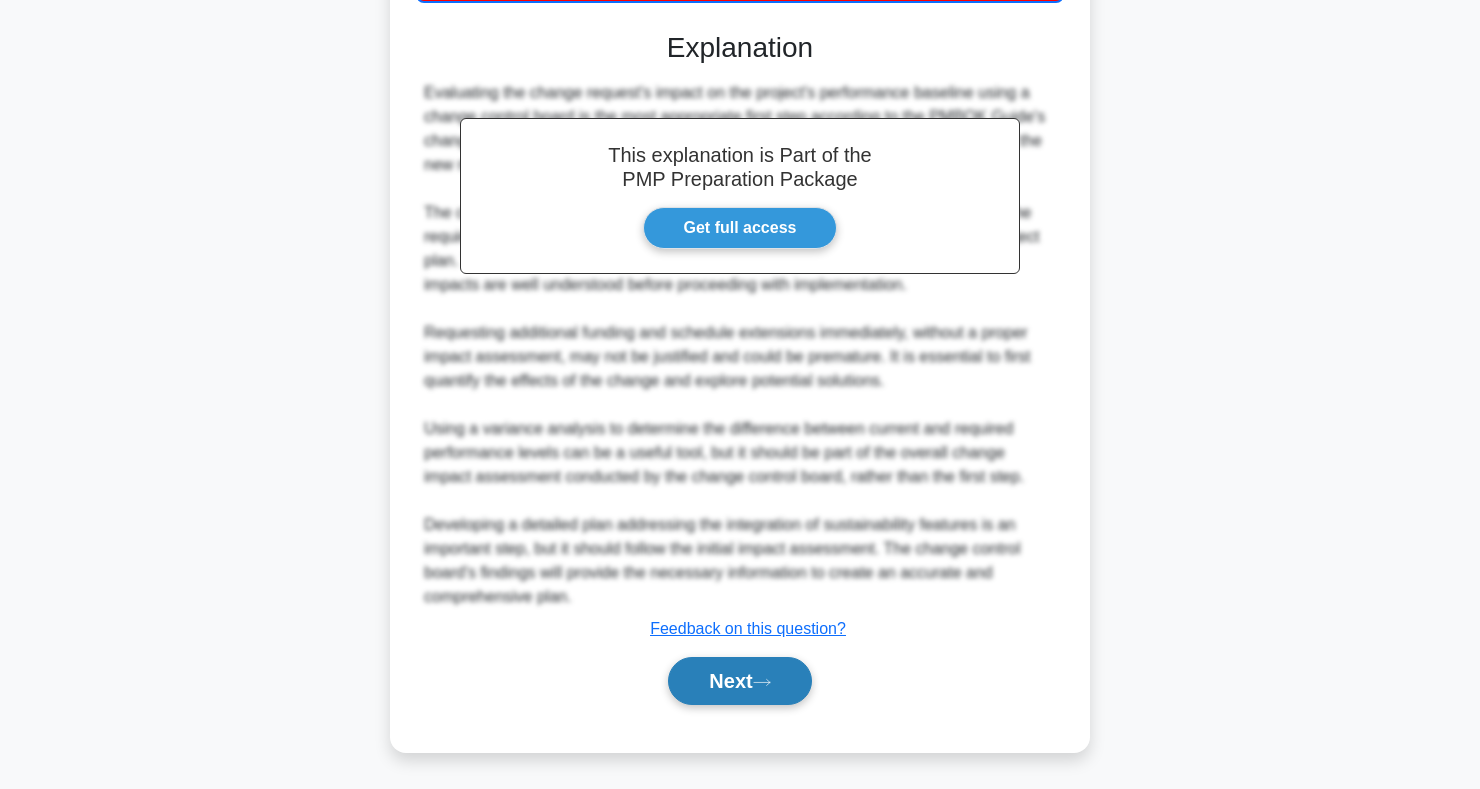 click on "Next" at bounding box center [739, 681] 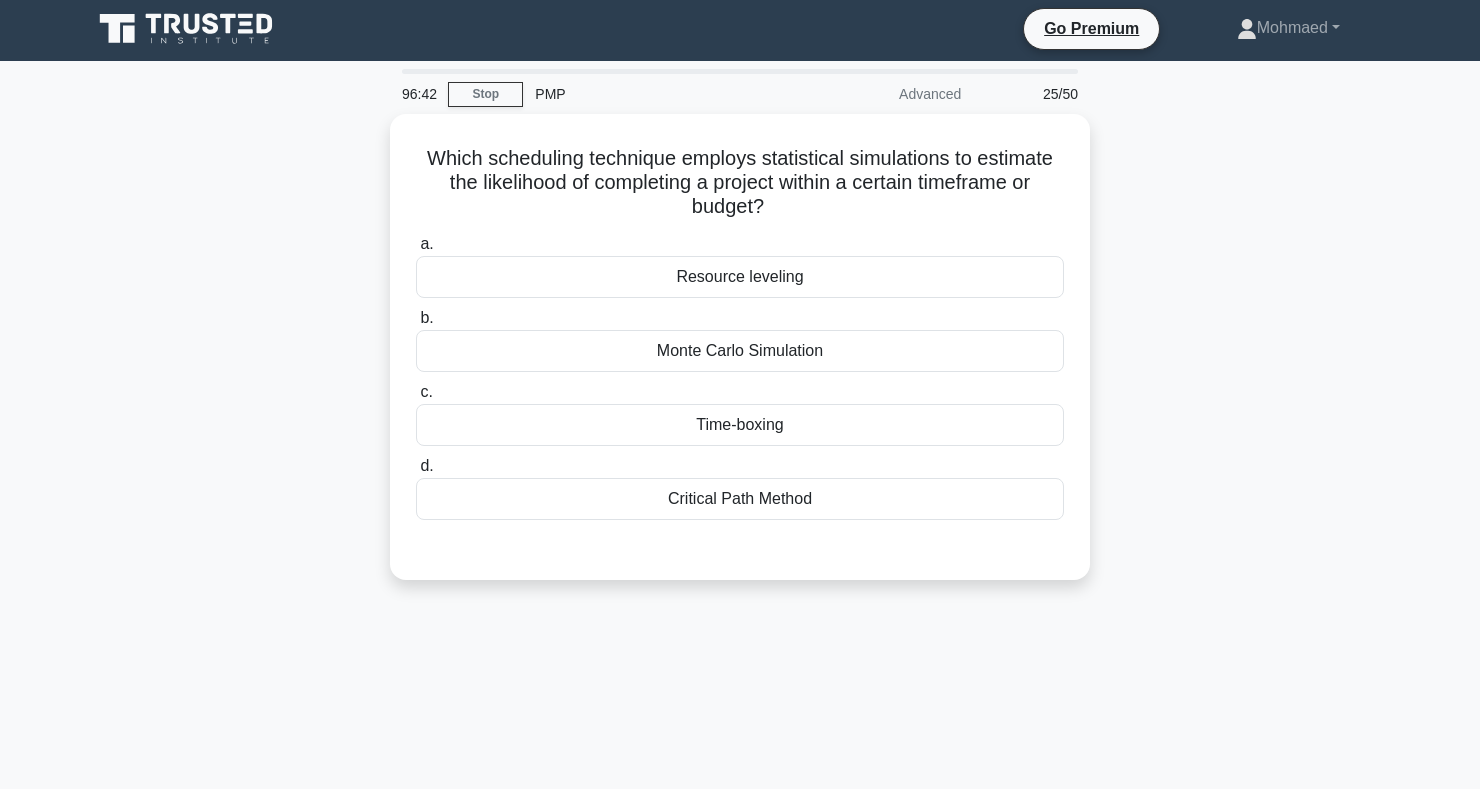 scroll, scrollTop: 0, scrollLeft: 0, axis: both 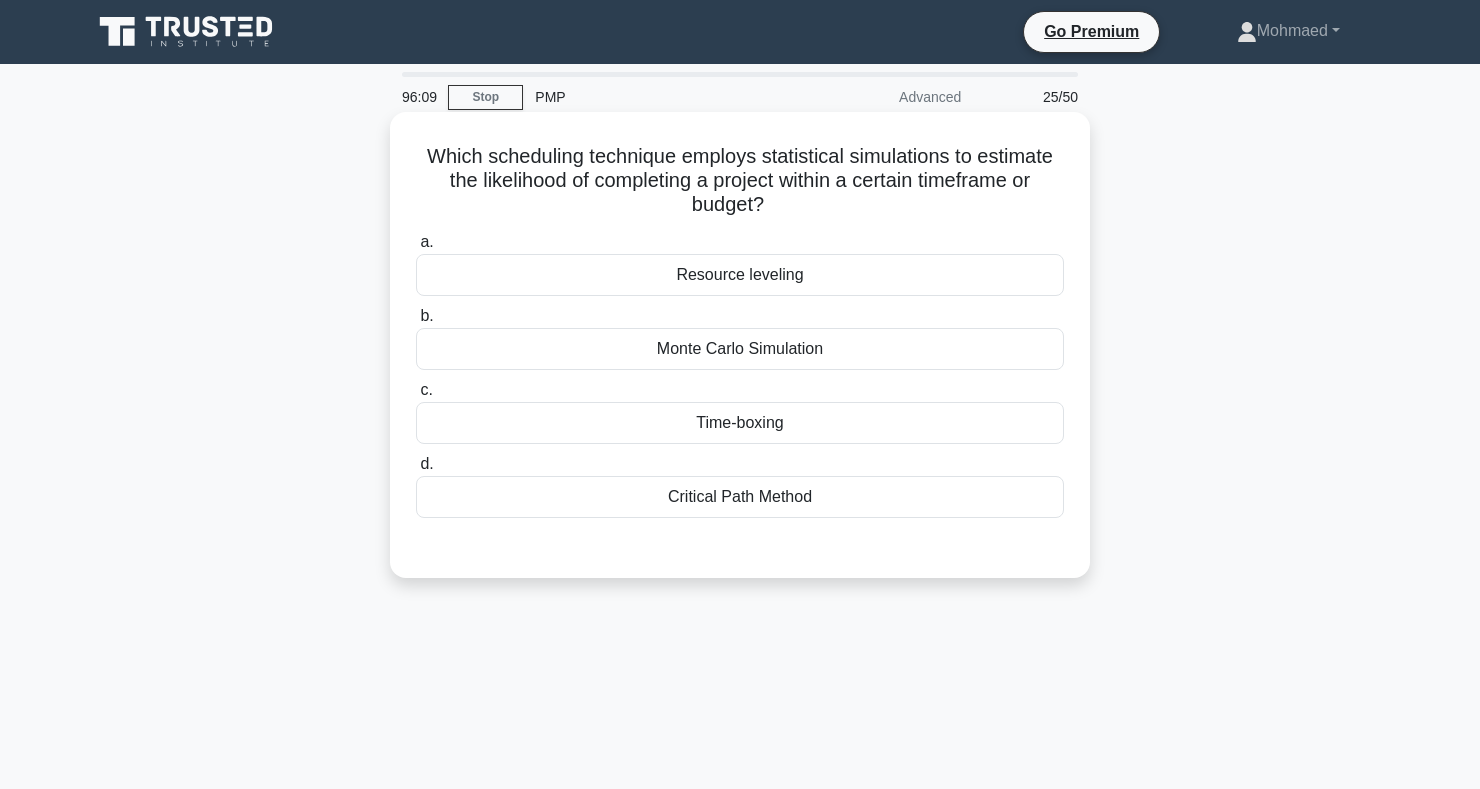 click on "d.
Critical Path Method" at bounding box center (740, 485) 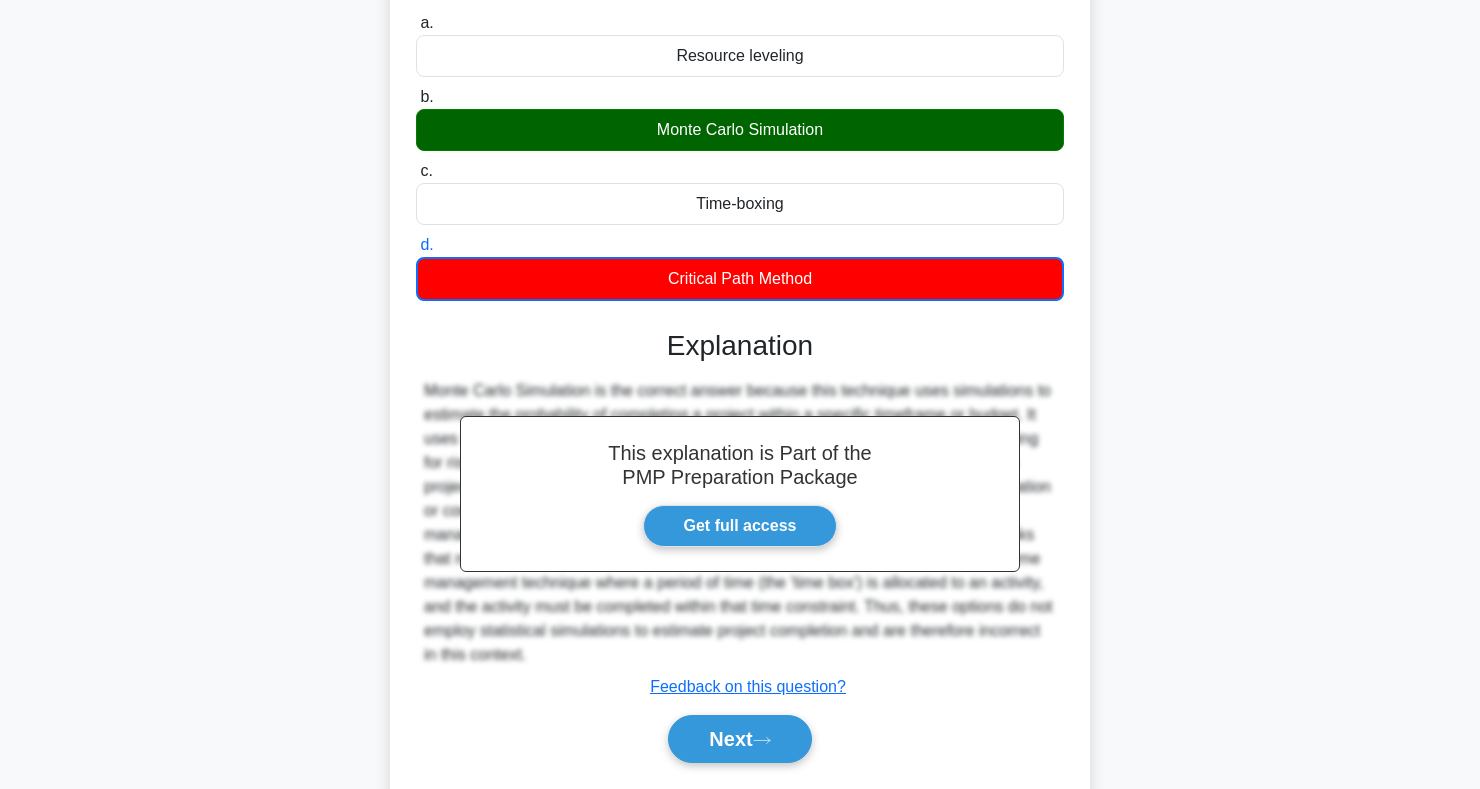 scroll, scrollTop: 226, scrollLeft: 0, axis: vertical 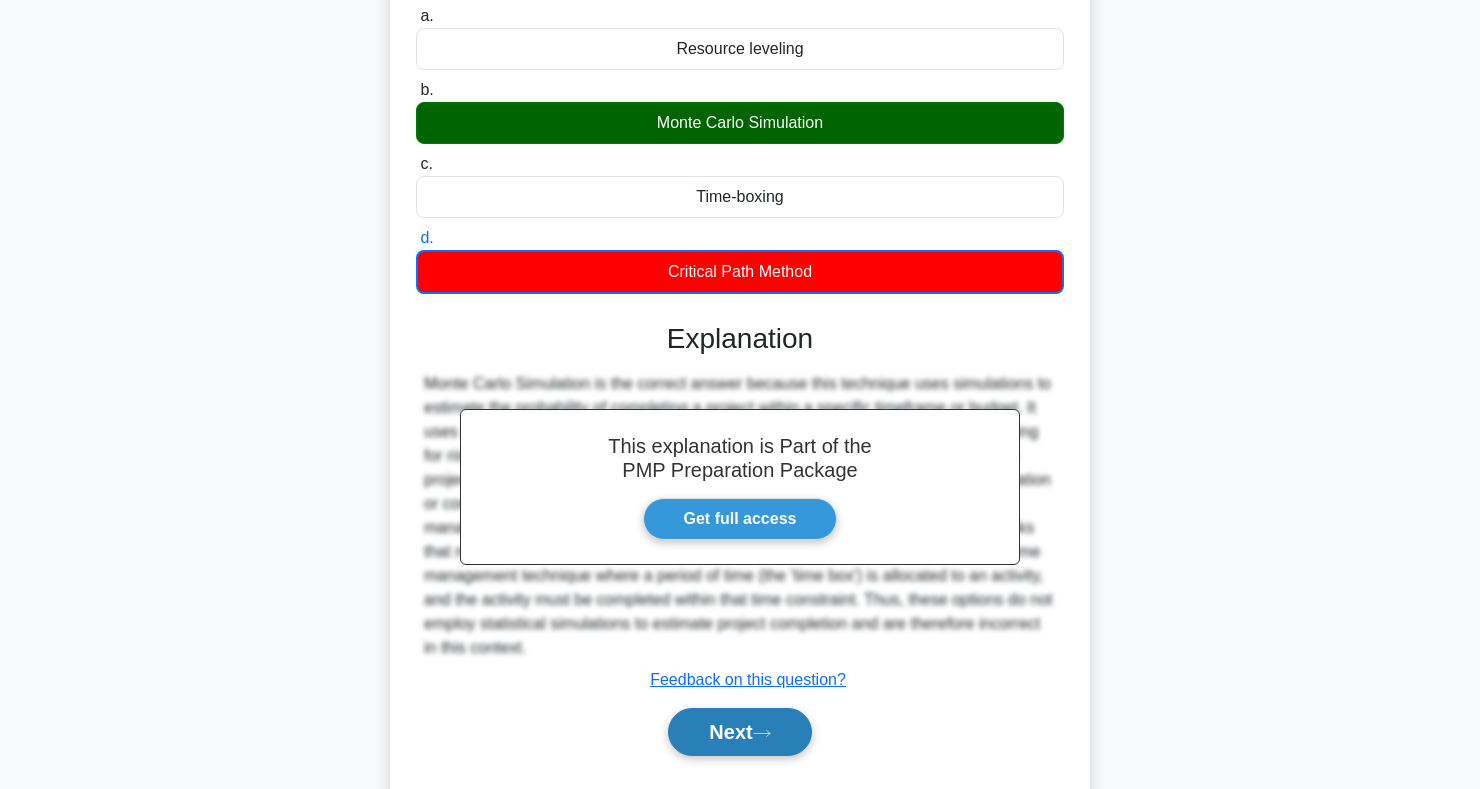 click on "Next" at bounding box center [739, 732] 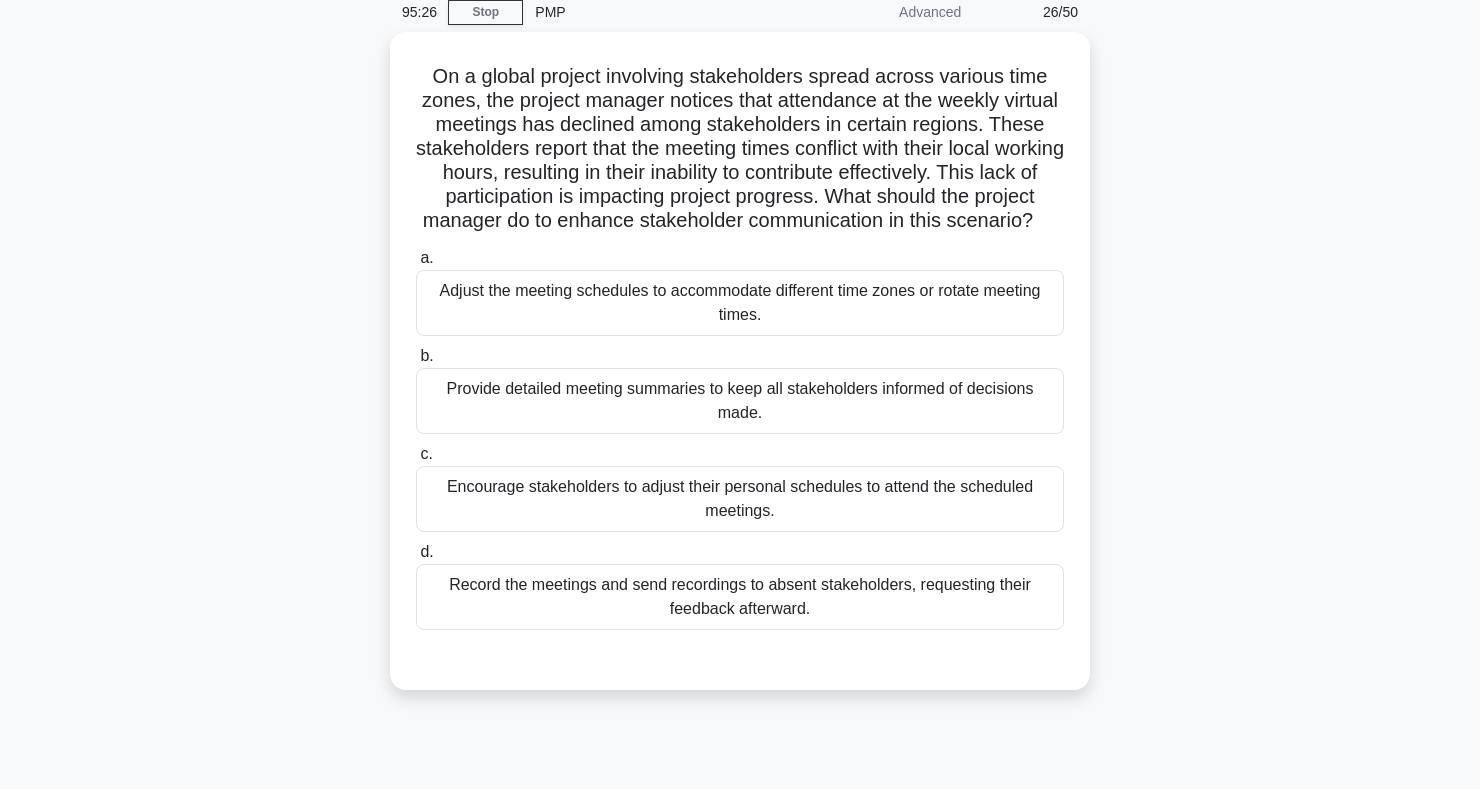 scroll, scrollTop: 89, scrollLeft: 0, axis: vertical 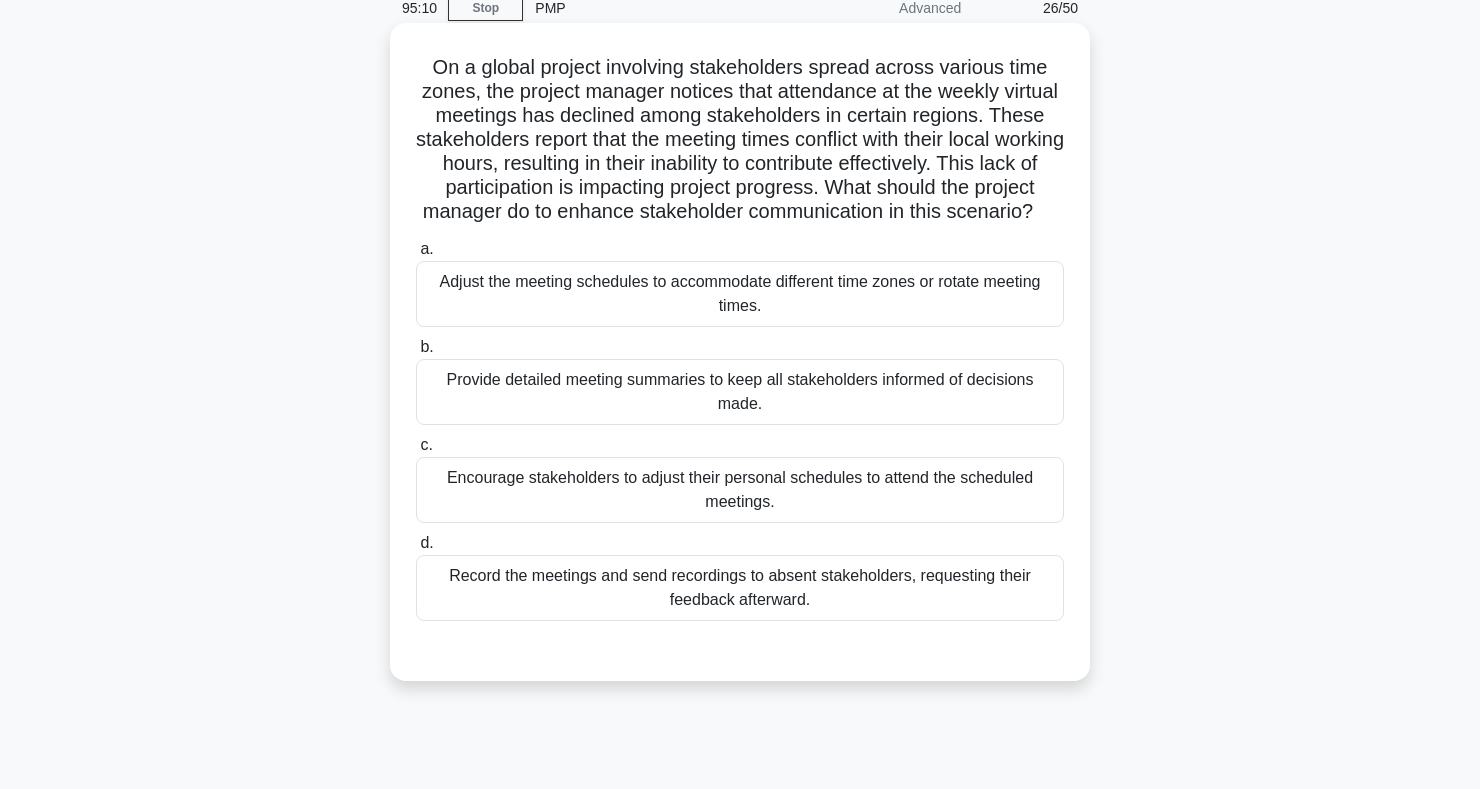 click on "Adjust the meeting schedules to accommodate different time zones or rotate meeting times." at bounding box center (740, 294) 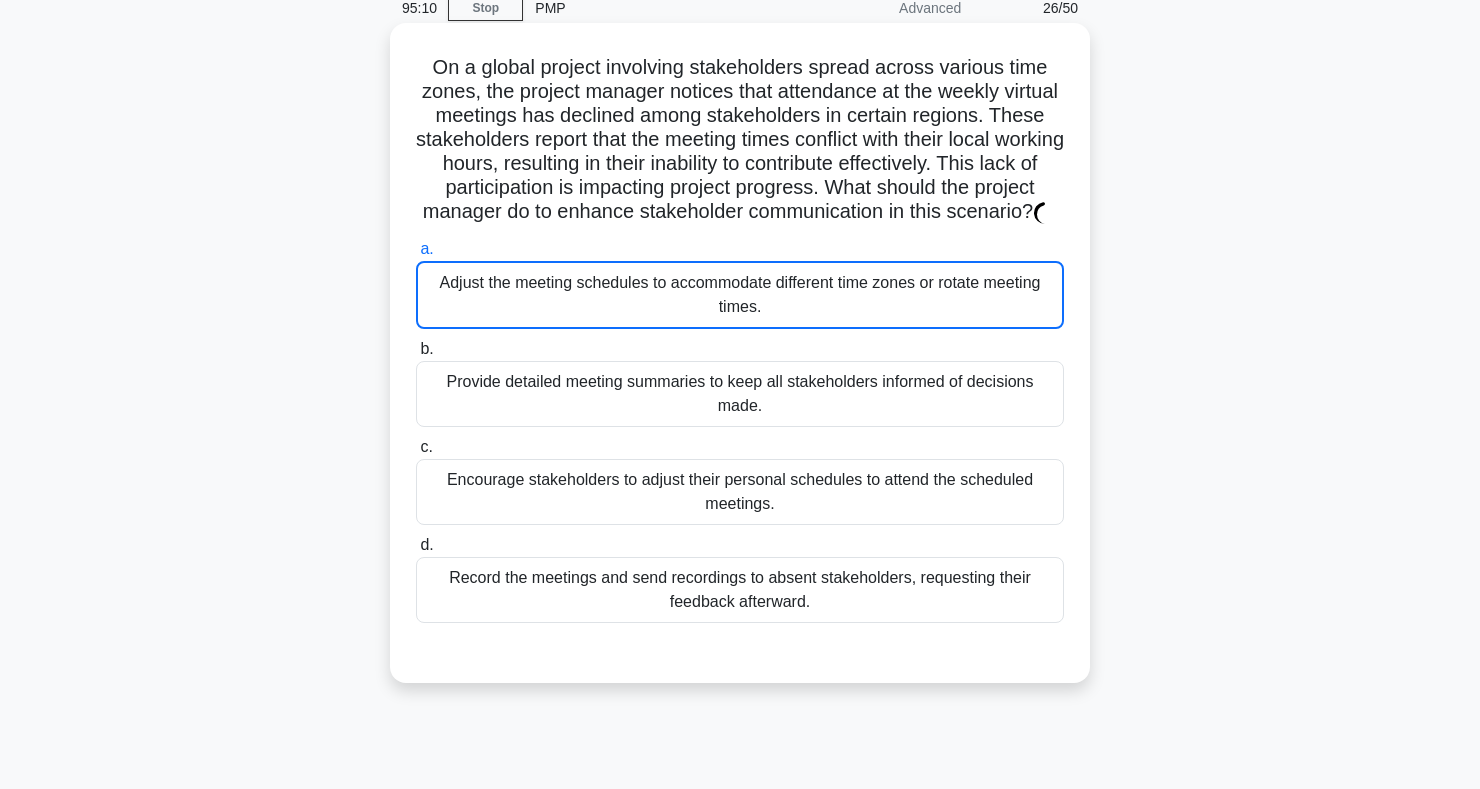 click on "Adjust the meeting schedules to accommodate different time zones or rotate meeting times." at bounding box center [740, 295] 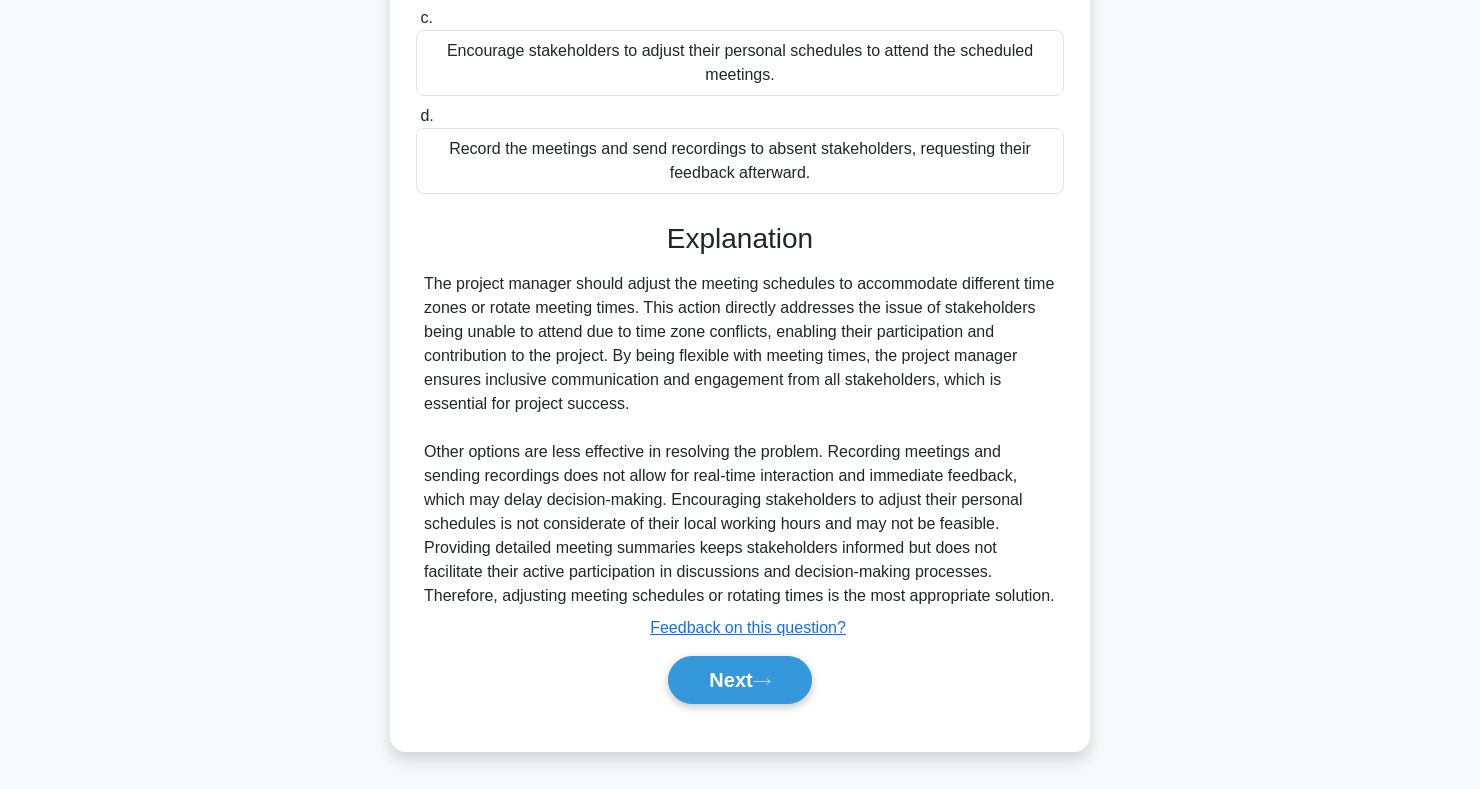 scroll, scrollTop: 563, scrollLeft: 0, axis: vertical 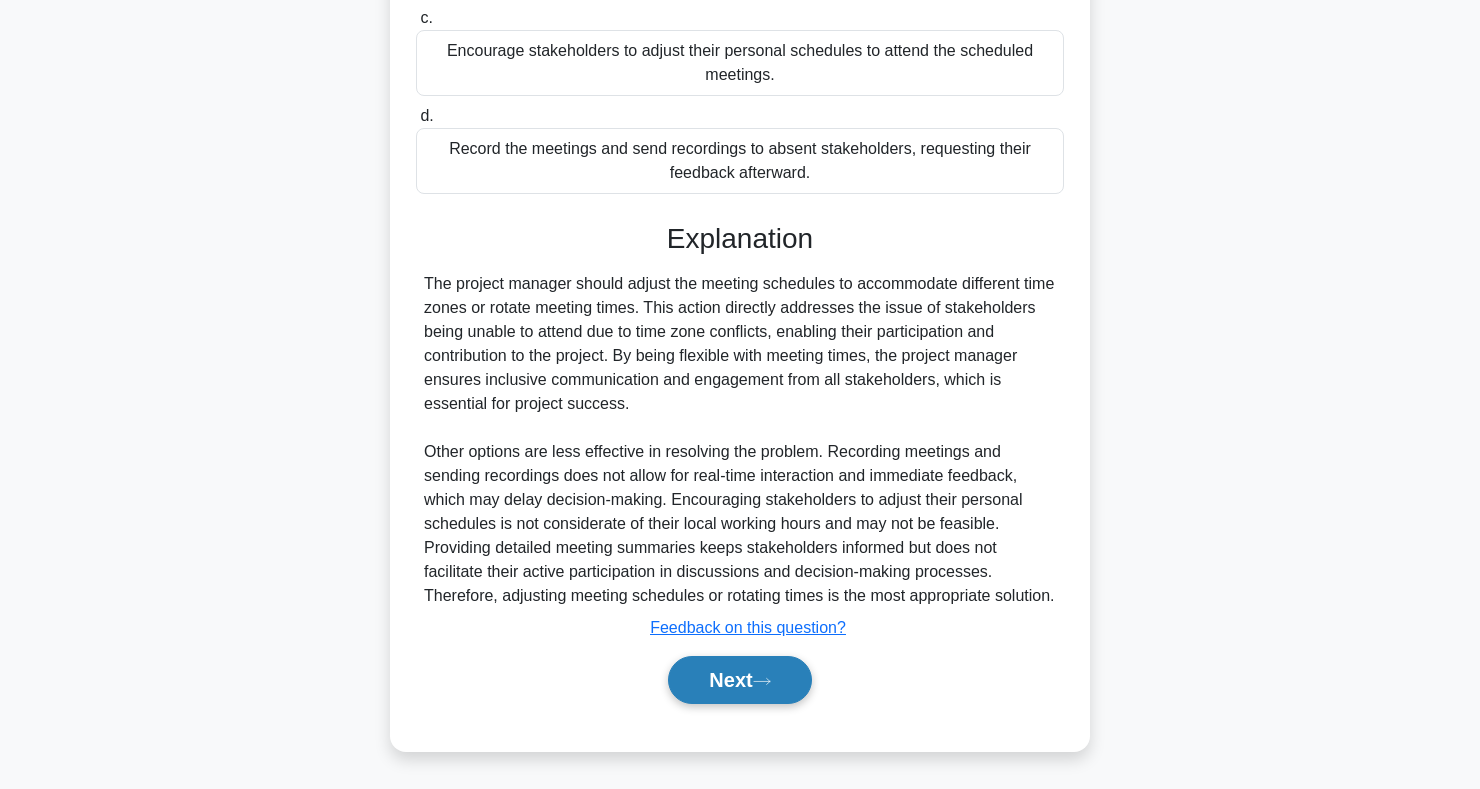 click on "Next" at bounding box center (739, 680) 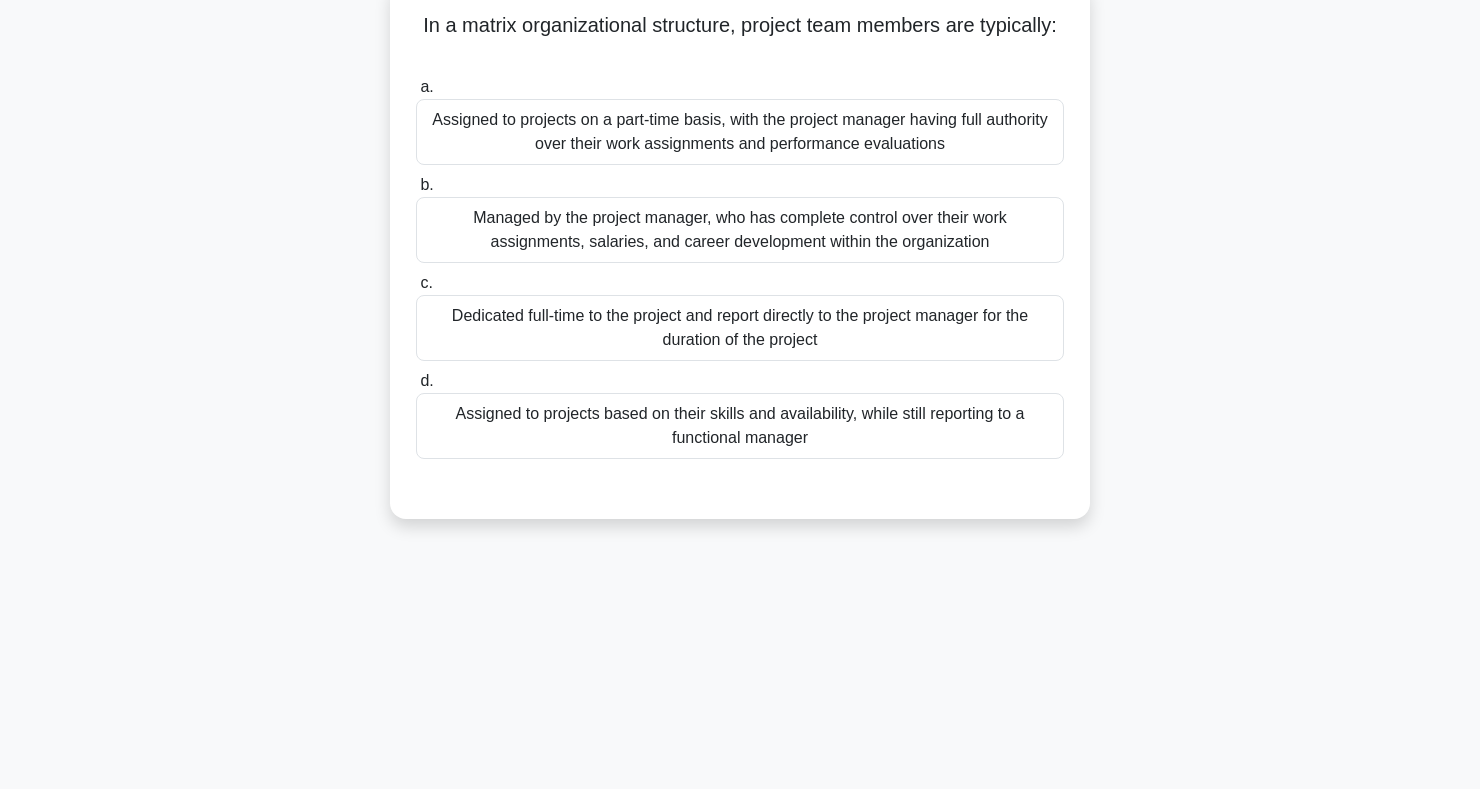 scroll, scrollTop: 0, scrollLeft: 0, axis: both 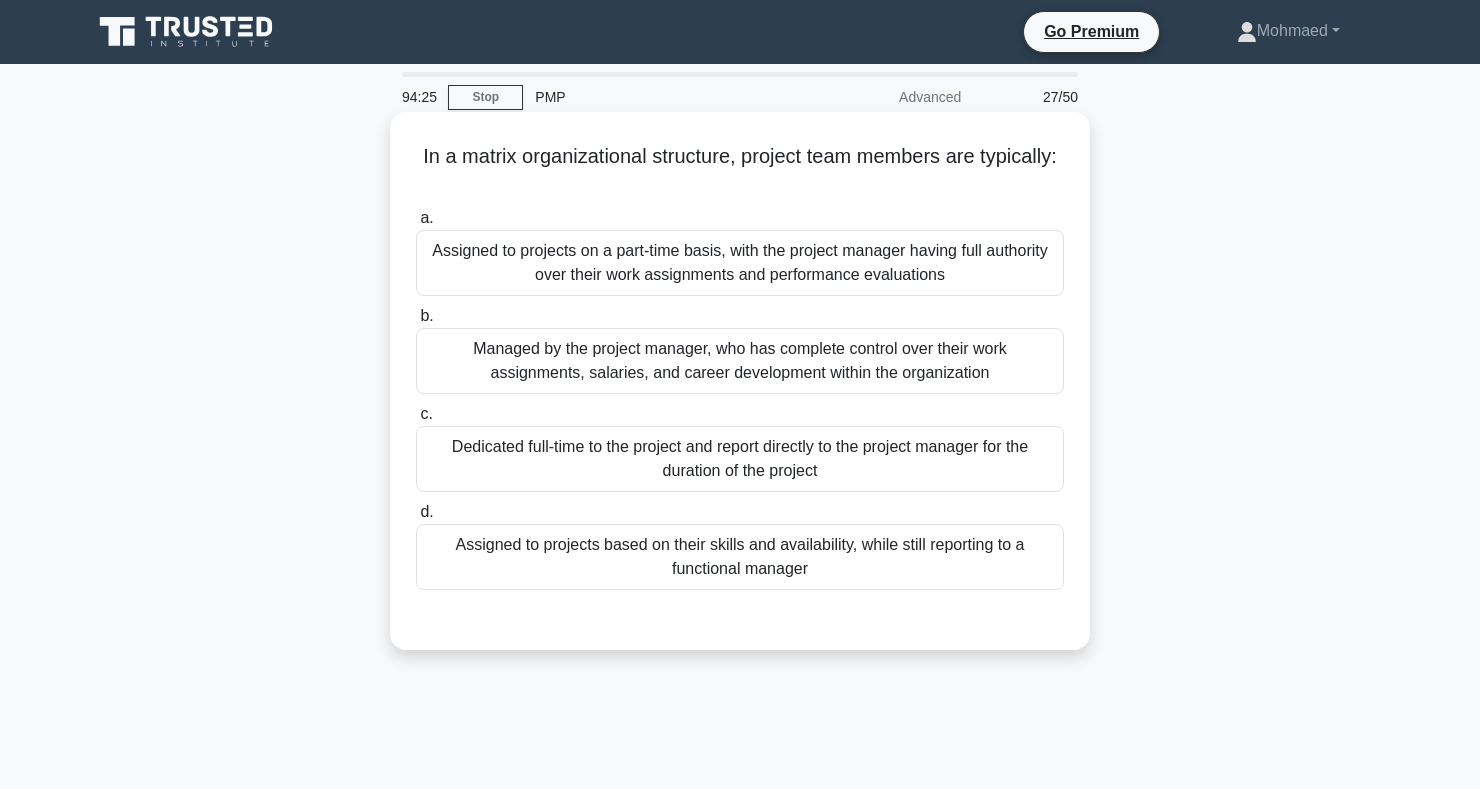click on "Assigned to projects on a part-time basis, with the project manager having full authority over their work assignments and performance evaluations" at bounding box center [740, 263] 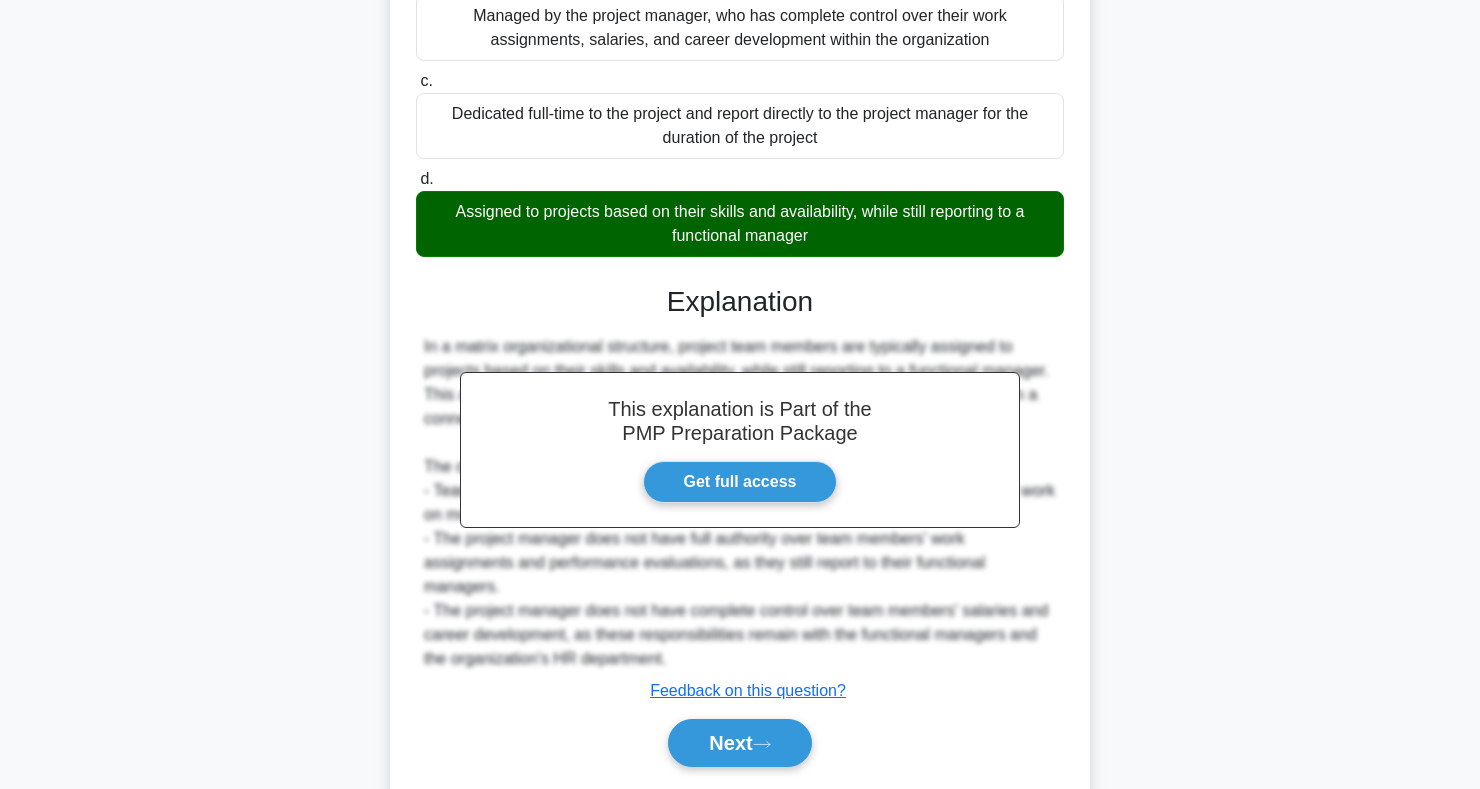 scroll, scrollTop: 397, scrollLeft: 0, axis: vertical 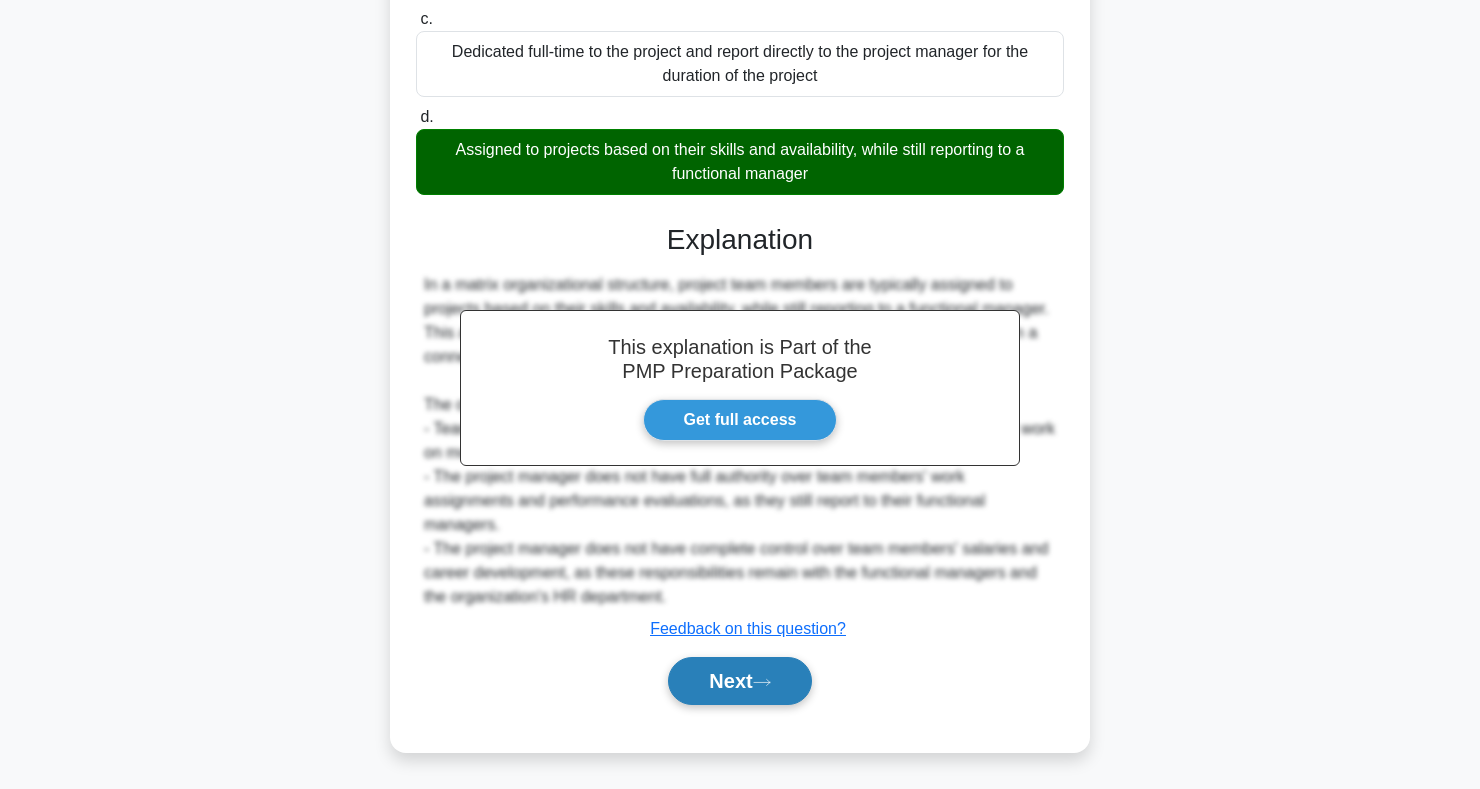click on "Next" at bounding box center [739, 681] 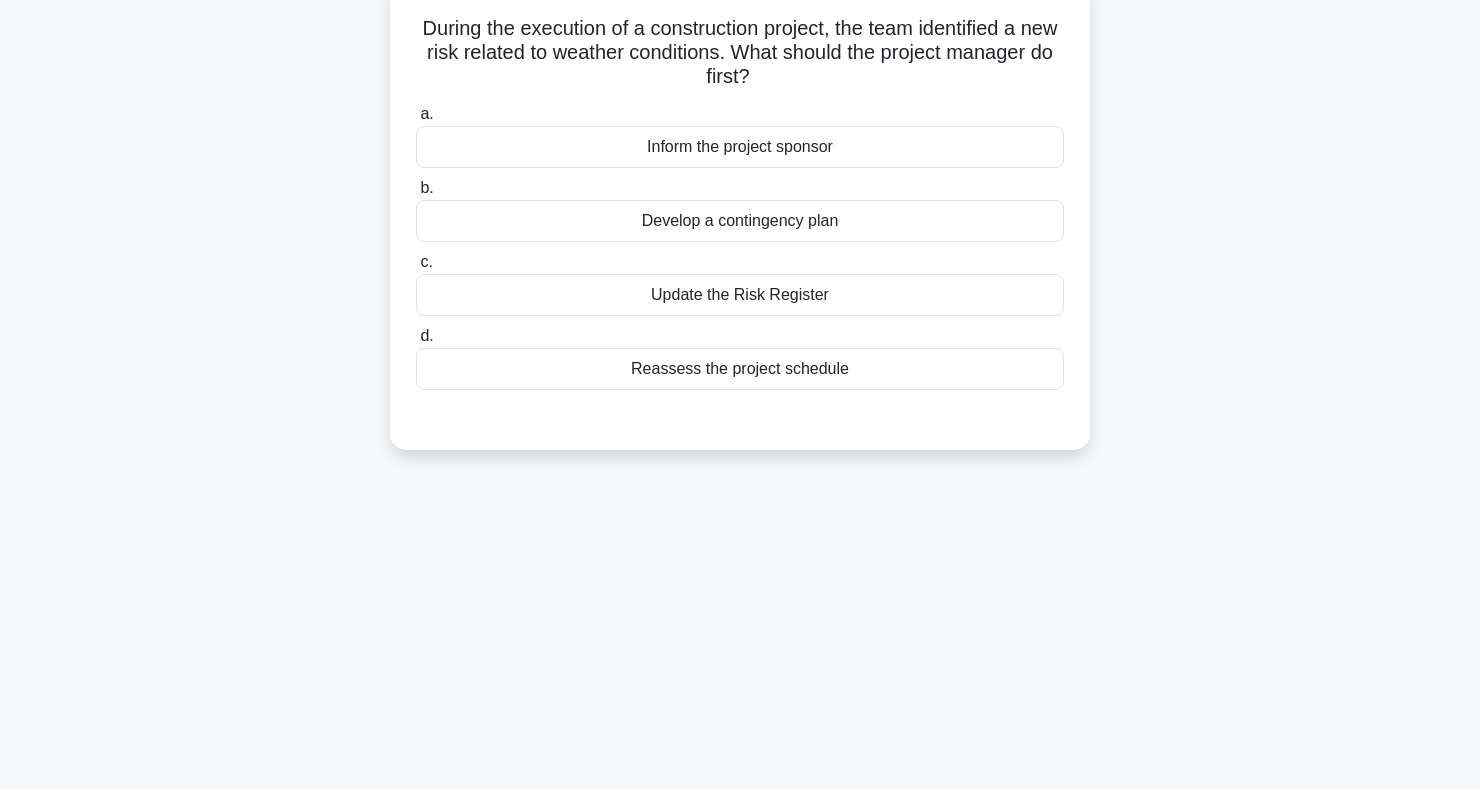 scroll, scrollTop: 0, scrollLeft: 0, axis: both 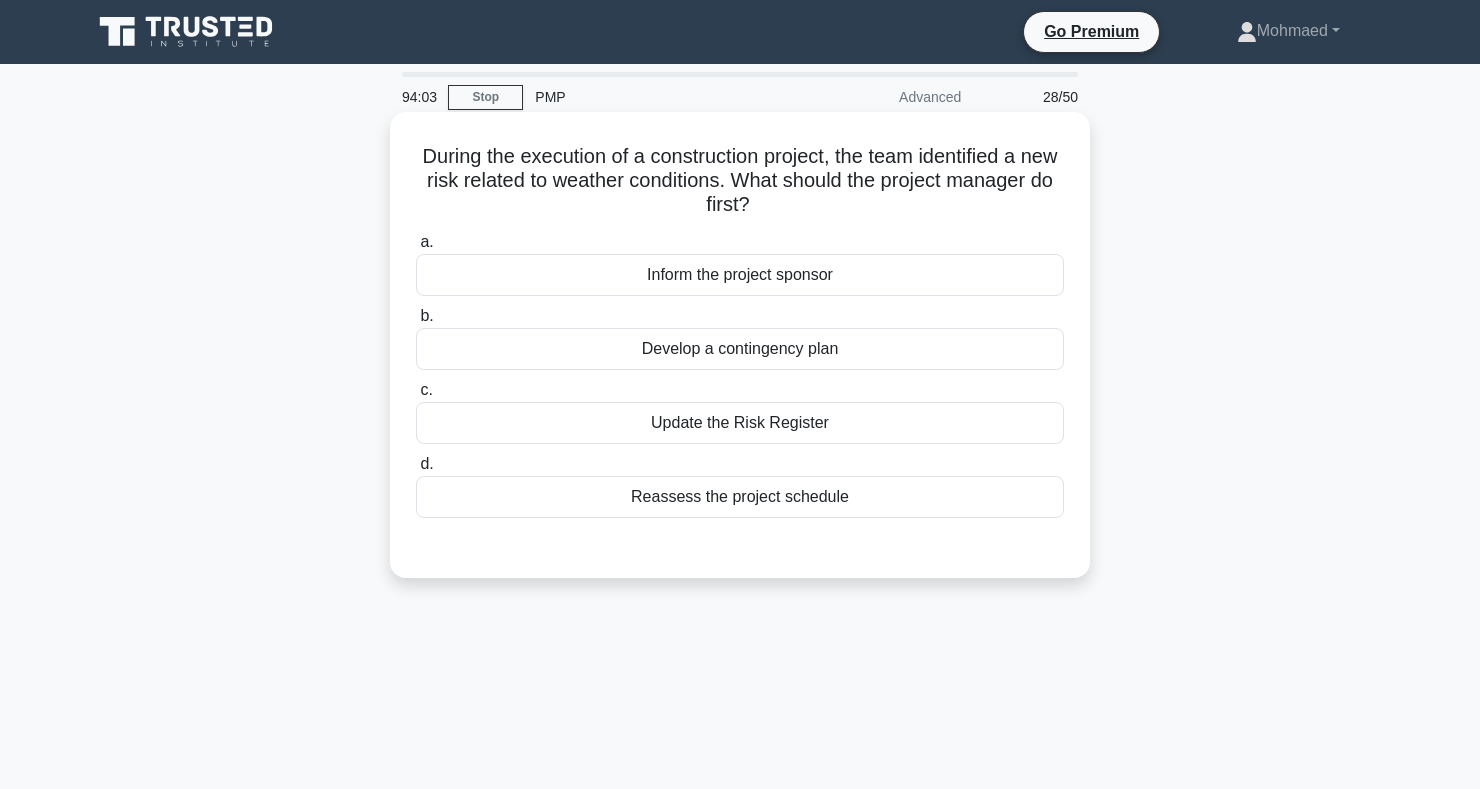 click on "Update the Risk Register" at bounding box center (740, 423) 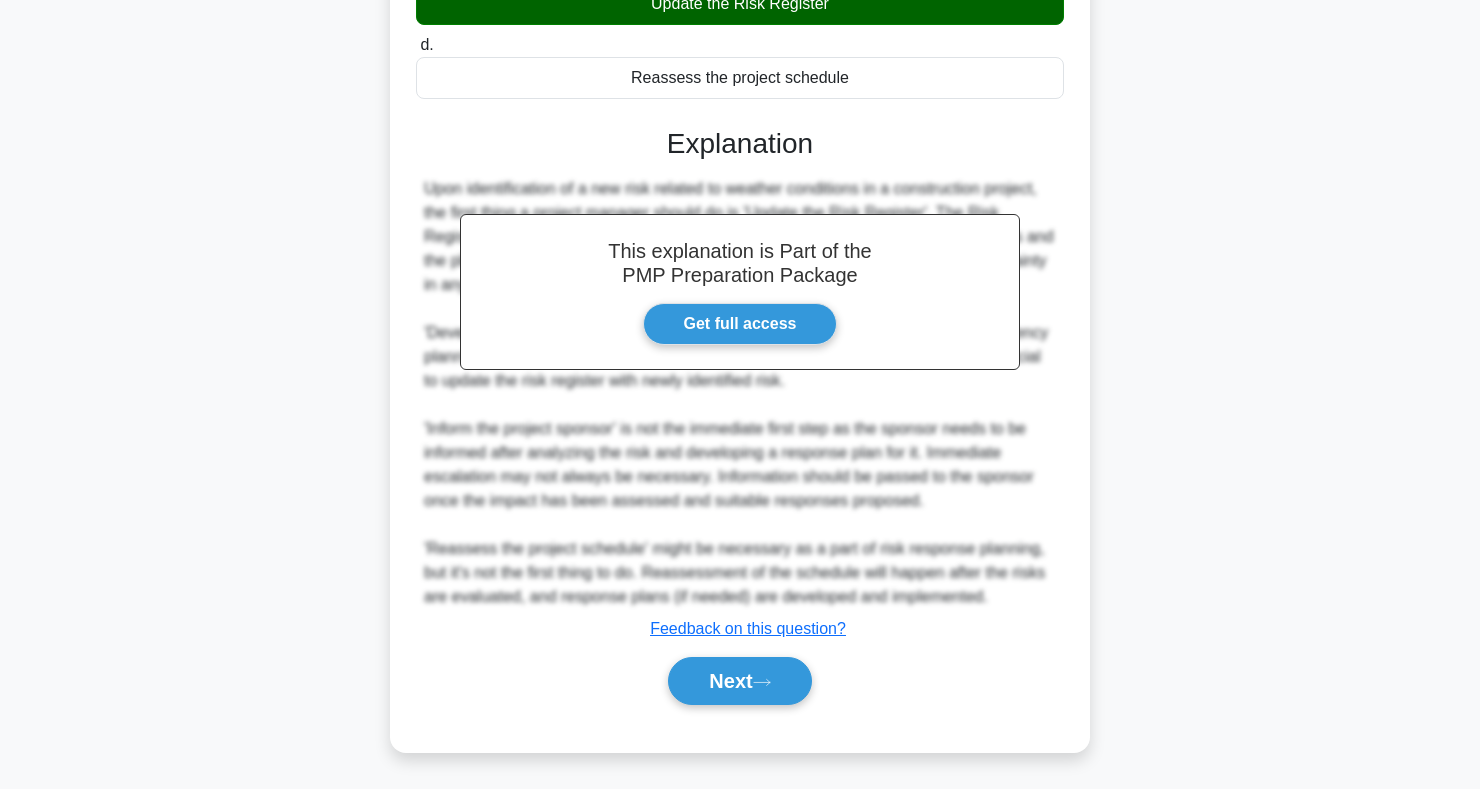 scroll, scrollTop: 419, scrollLeft: 0, axis: vertical 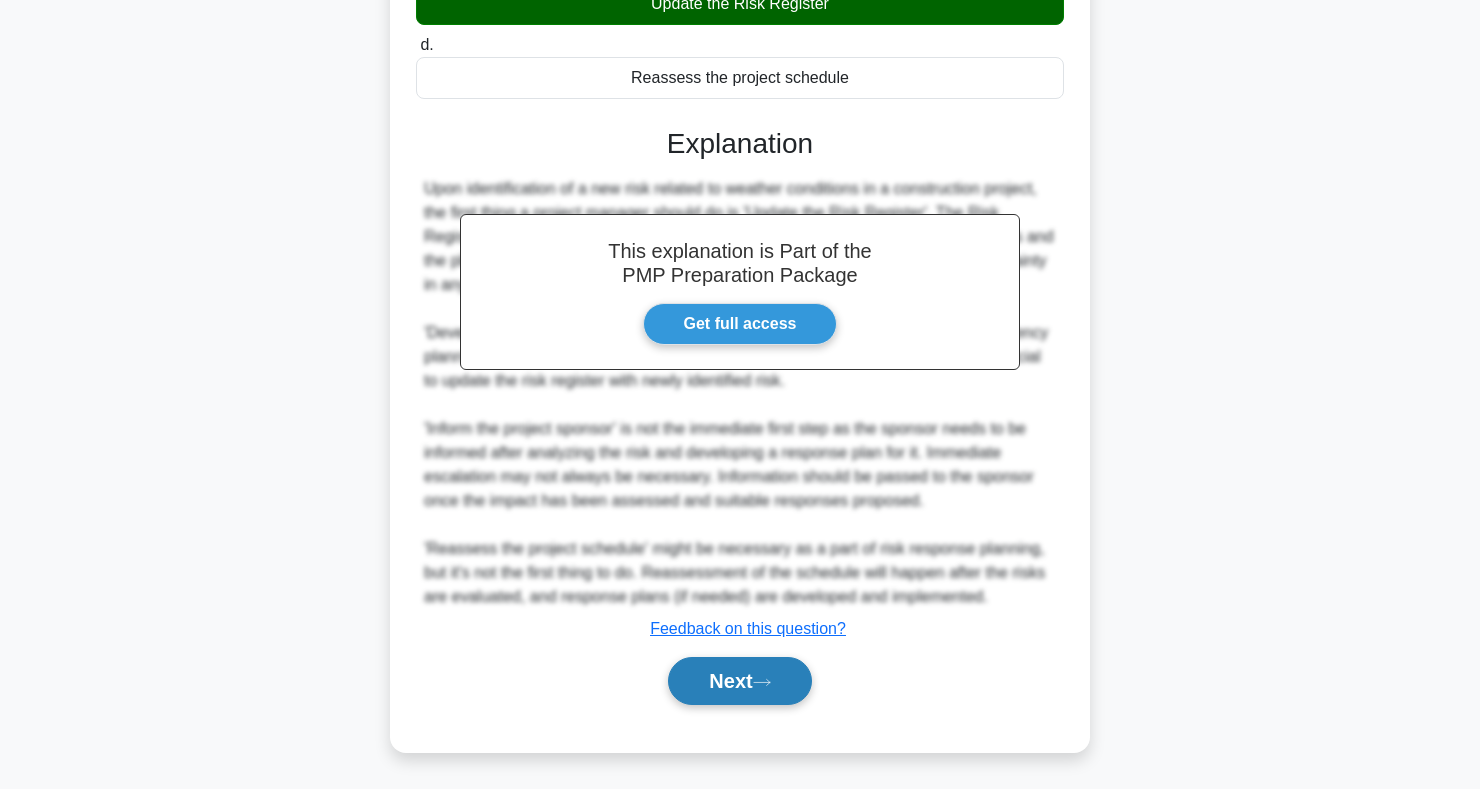 click on "Next" at bounding box center (739, 681) 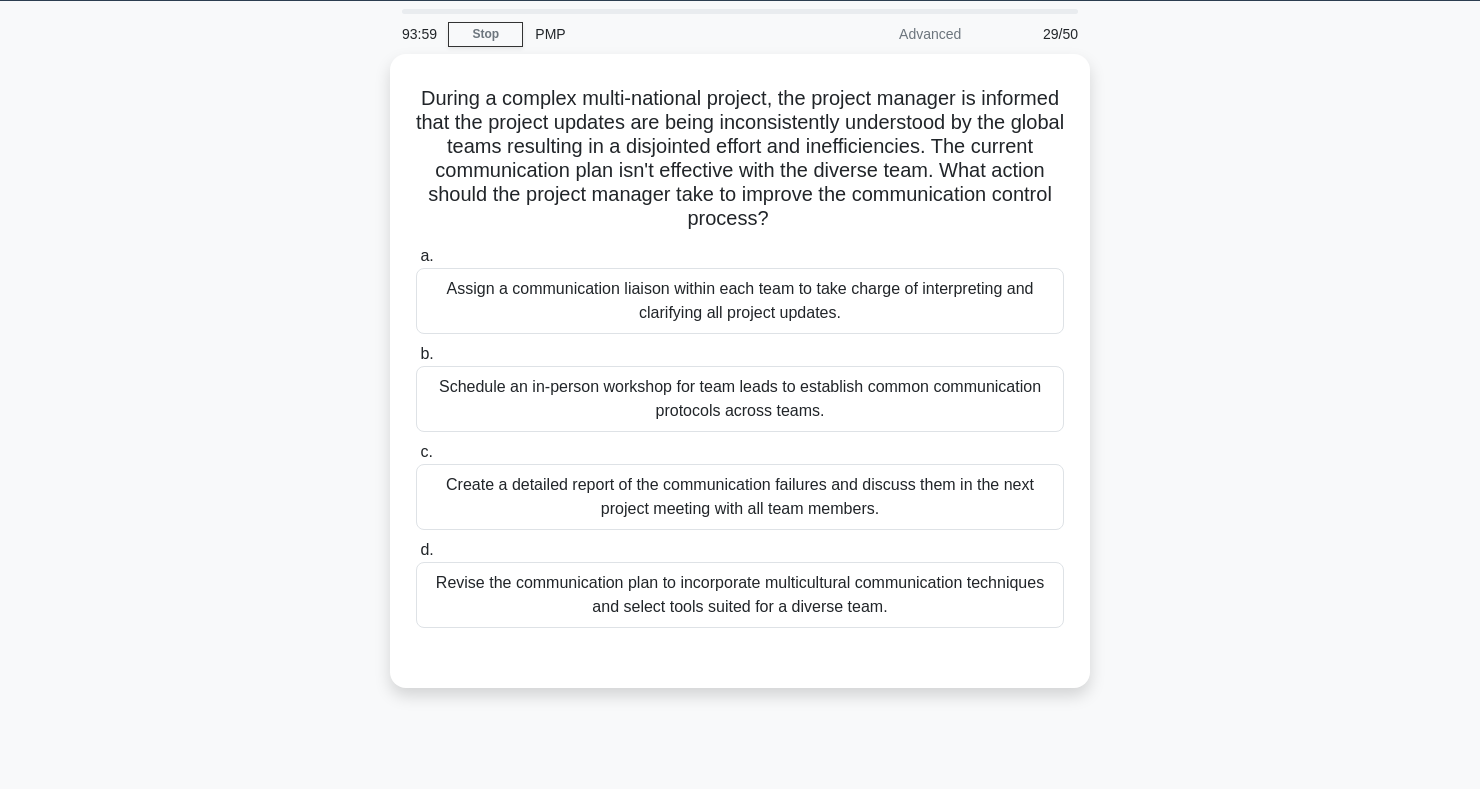 scroll, scrollTop: 0, scrollLeft: 0, axis: both 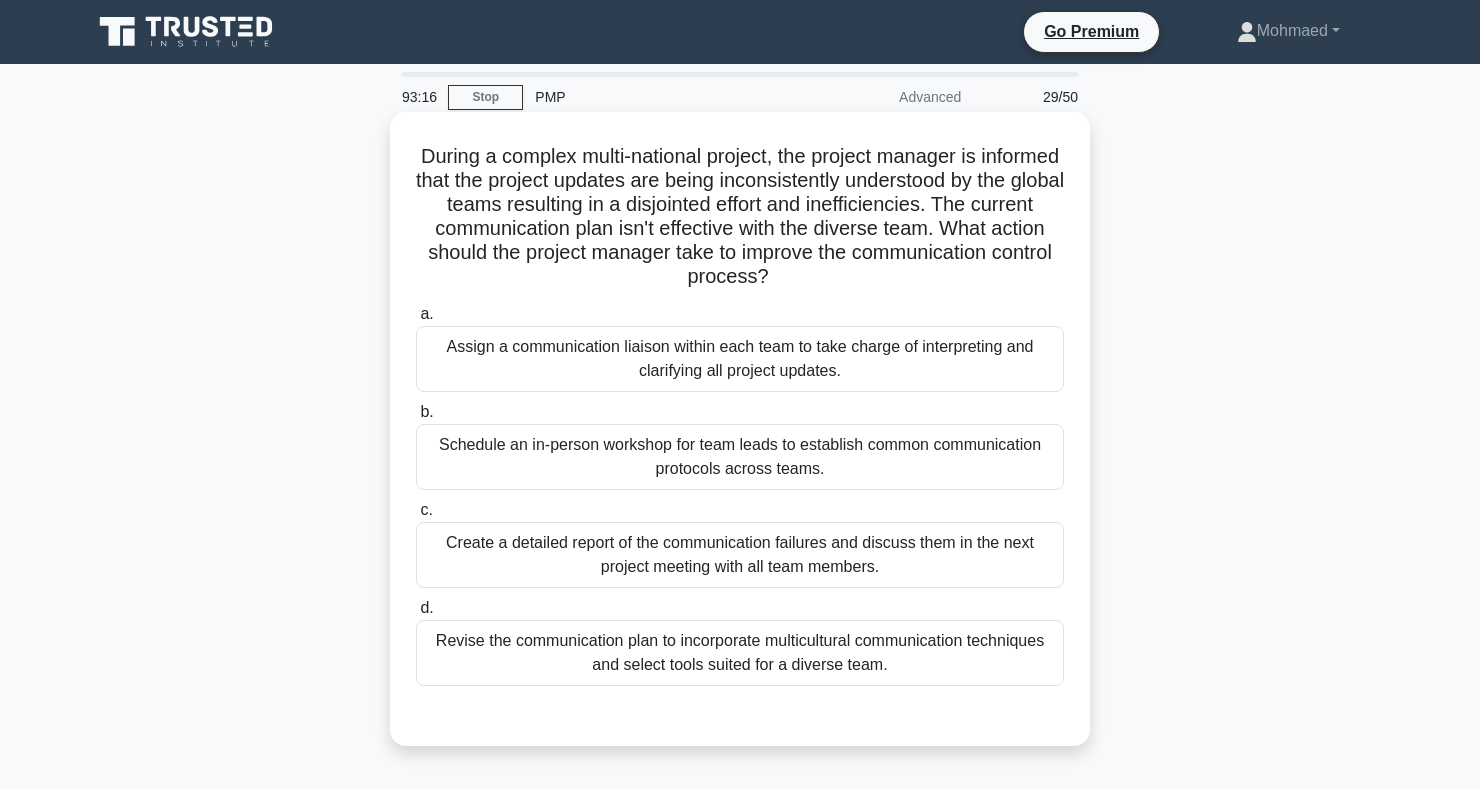 click on "Revise the communication plan to incorporate multicultural communication techniques and select tools suited for a diverse team." at bounding box center [740, 653] 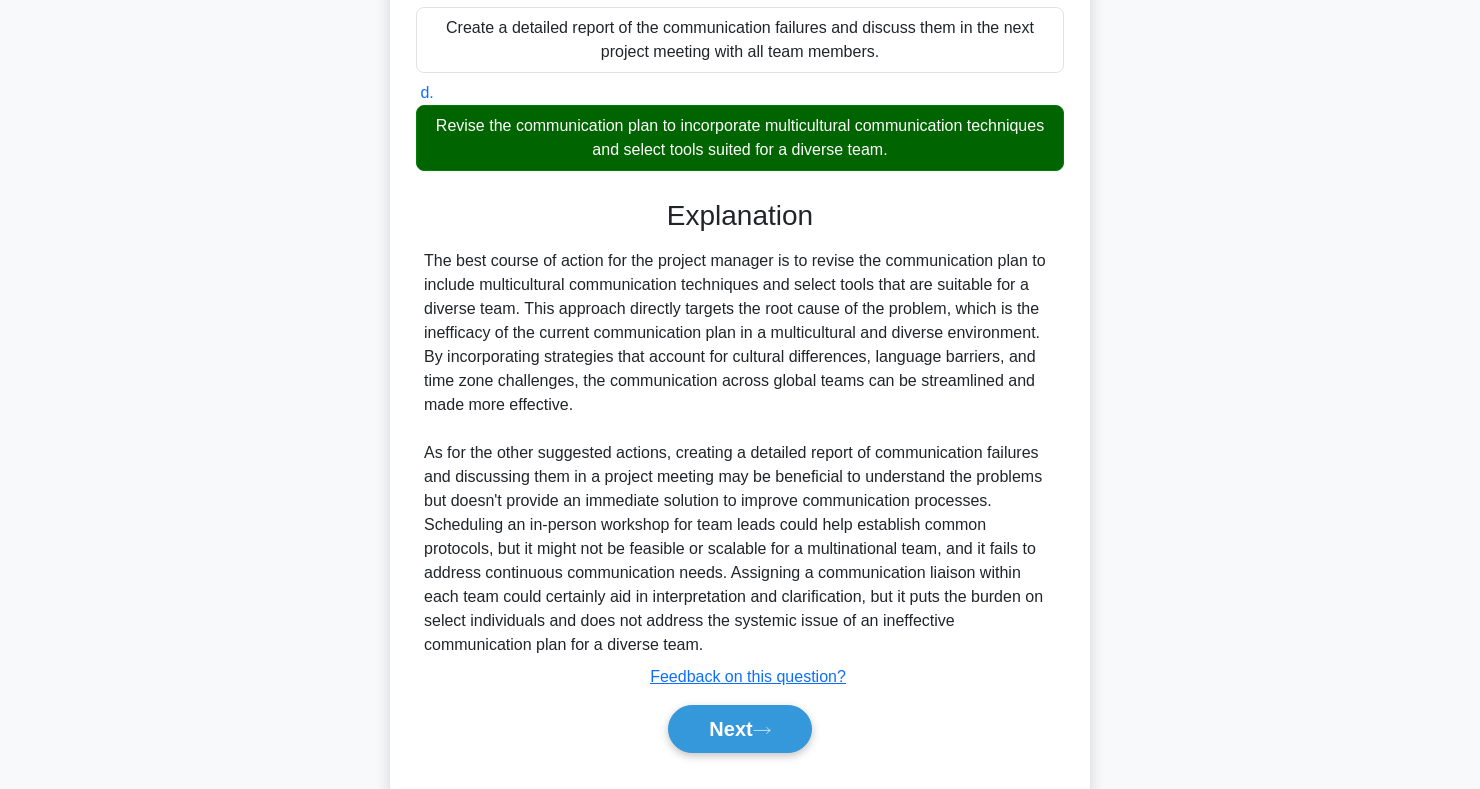 scroll, scrollTop: 563, scrollLeft: 0, axis: vertical 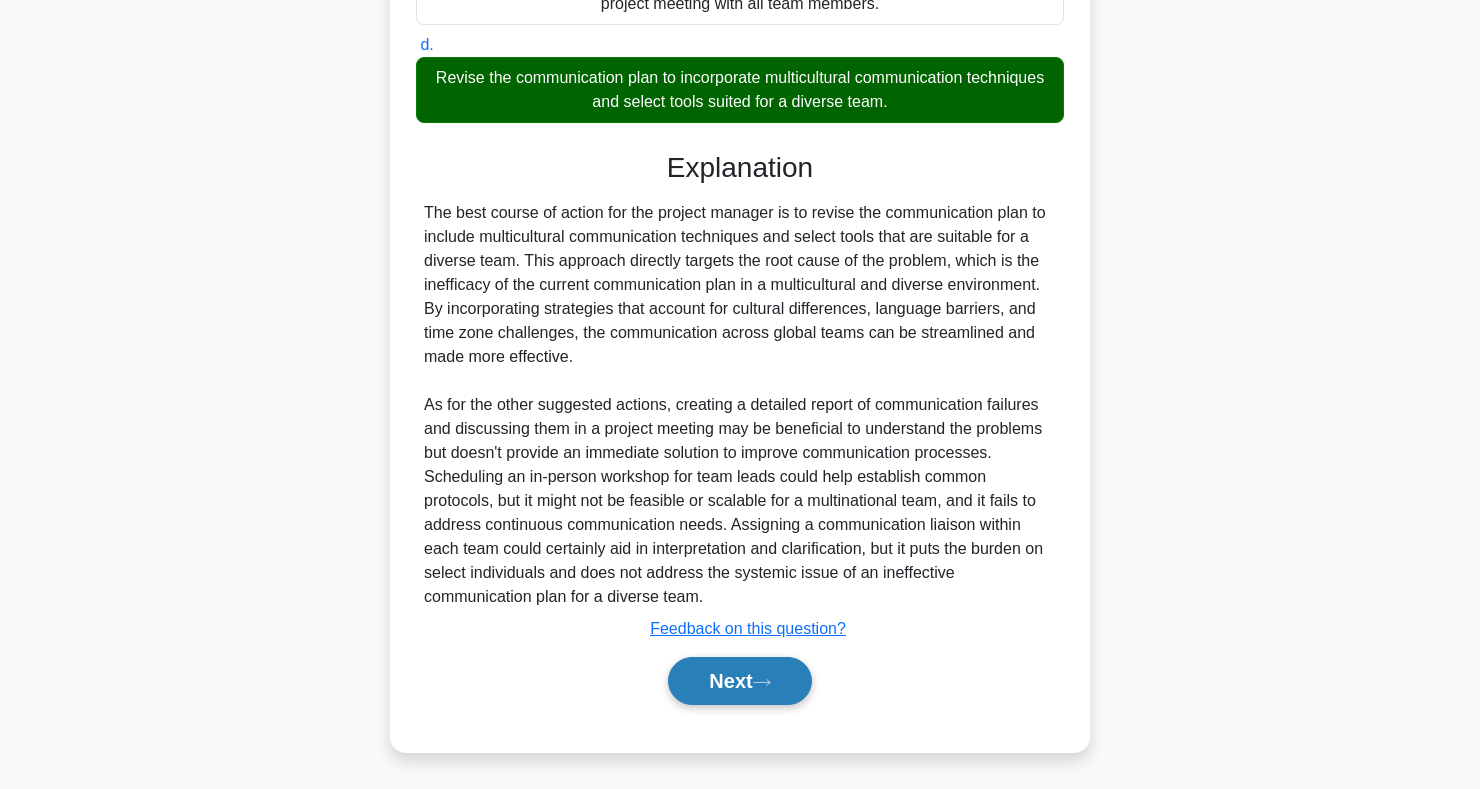 click on "Next" at bounding box center [739, 681] 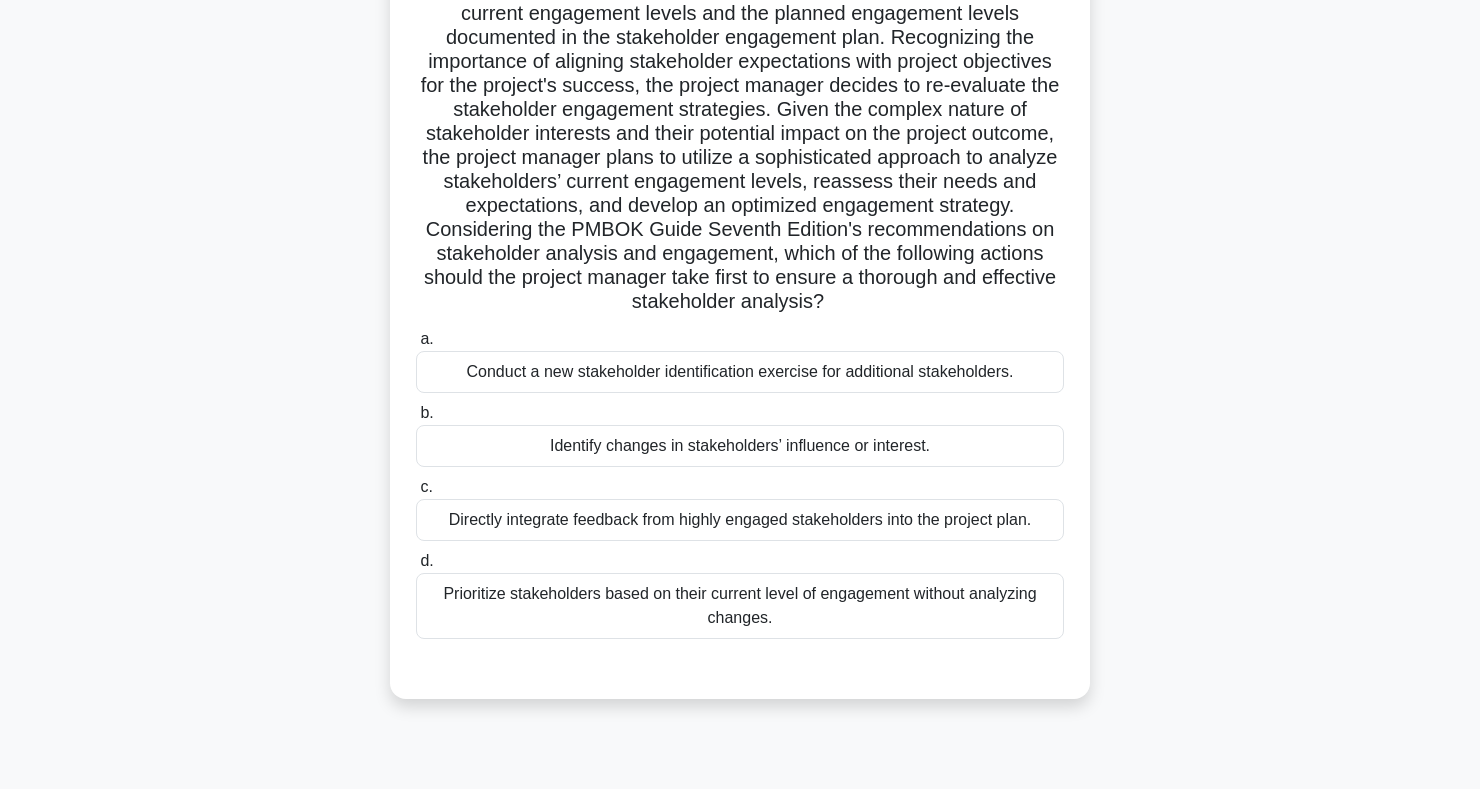 scroll, scrollTop: 196, scrollLeft: 0, axis: vertical 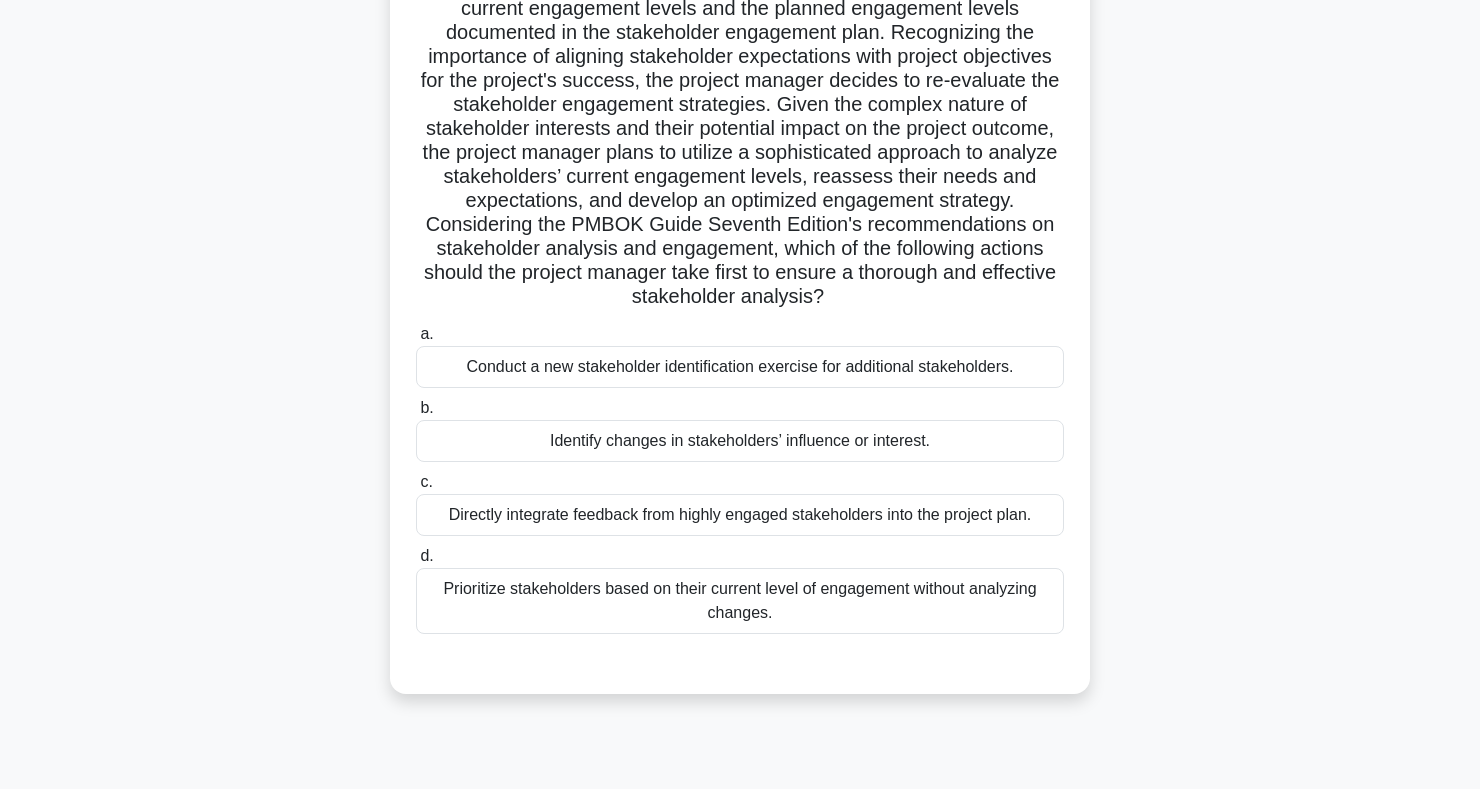 click on "Identify changes in stakeholders’ influence or interest." at bounding box center [740, 441] 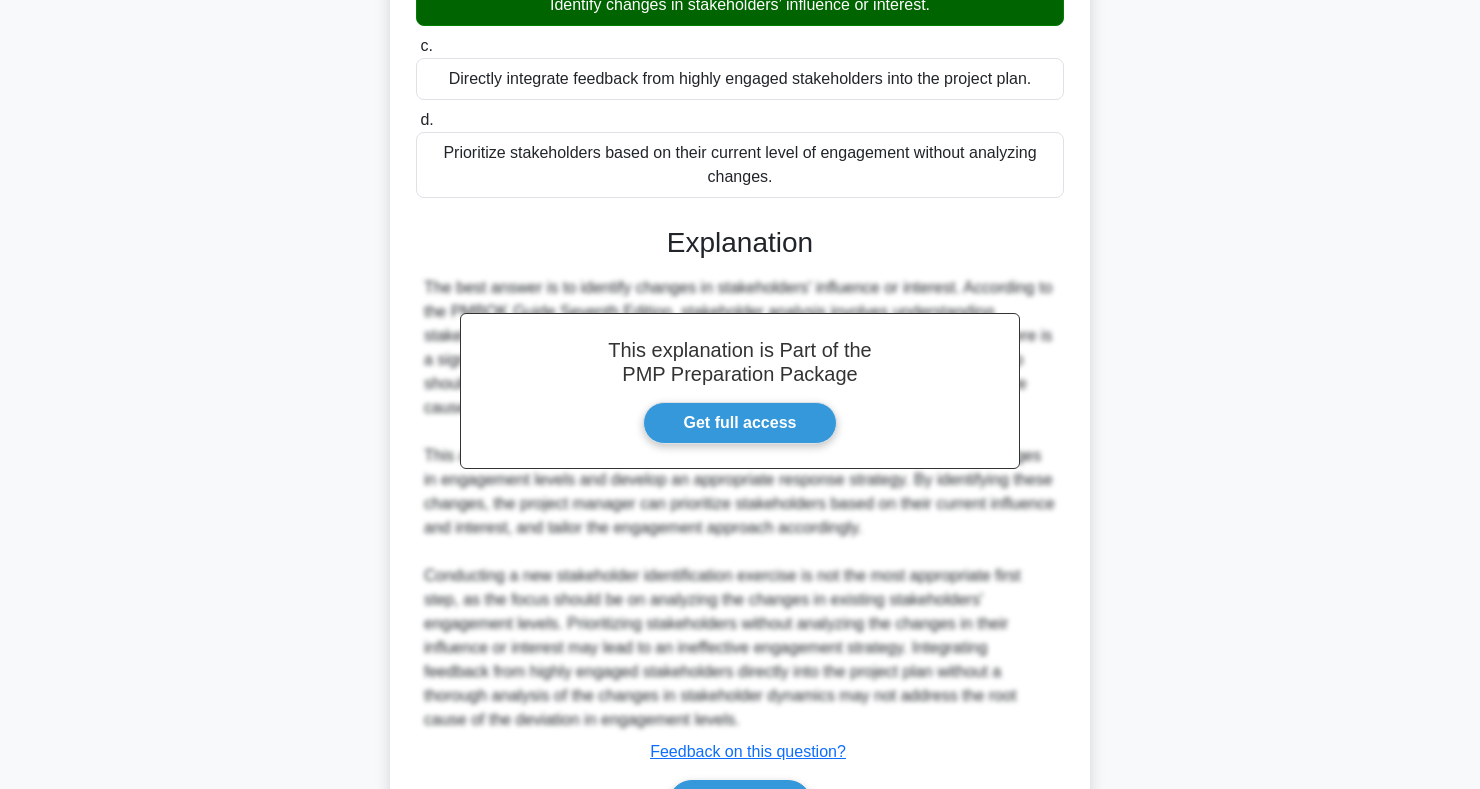 scroll, scrollTop: 755, scrollLeft: 0, axis: vertical 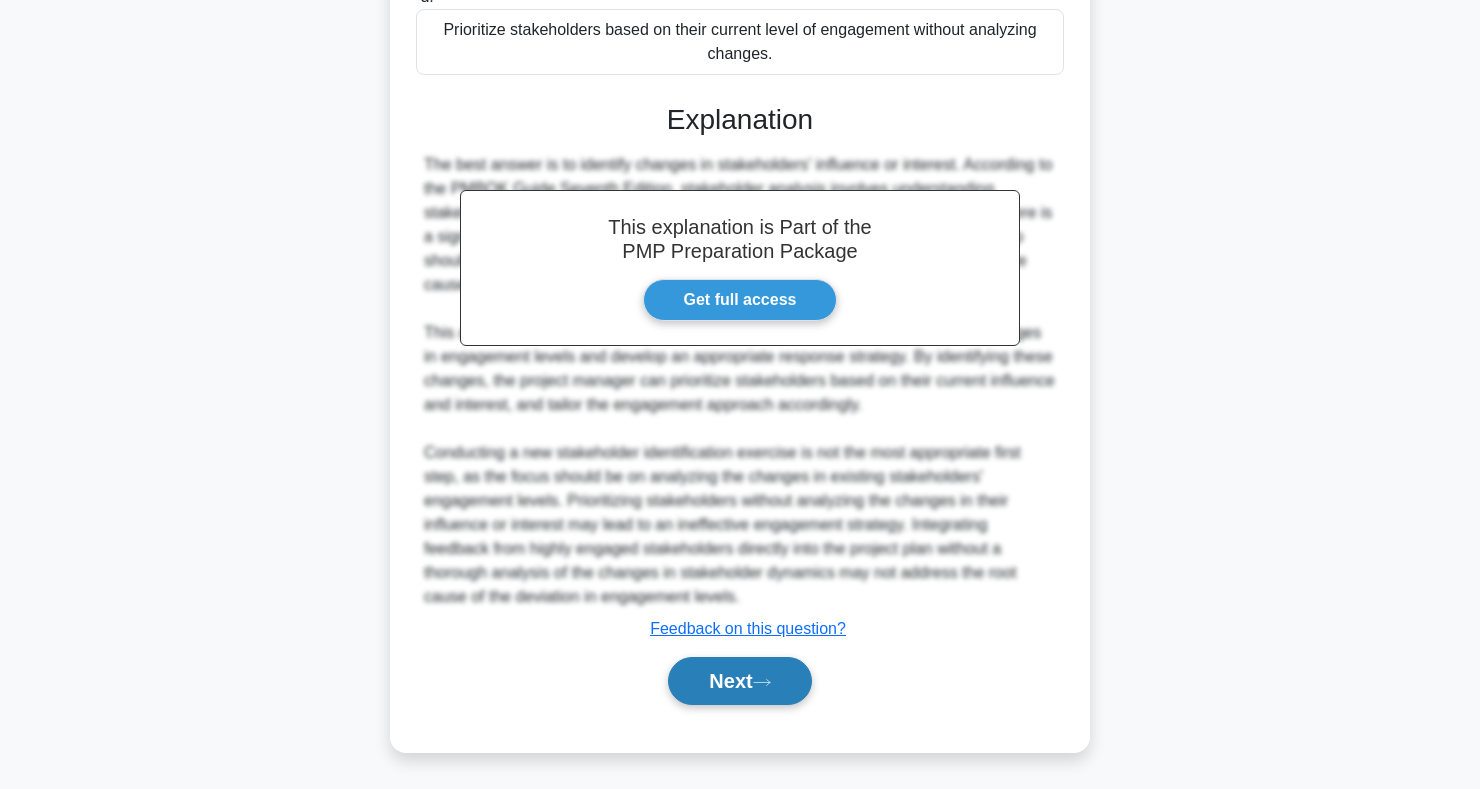 click on "Next" at bounding box center [739, 681] 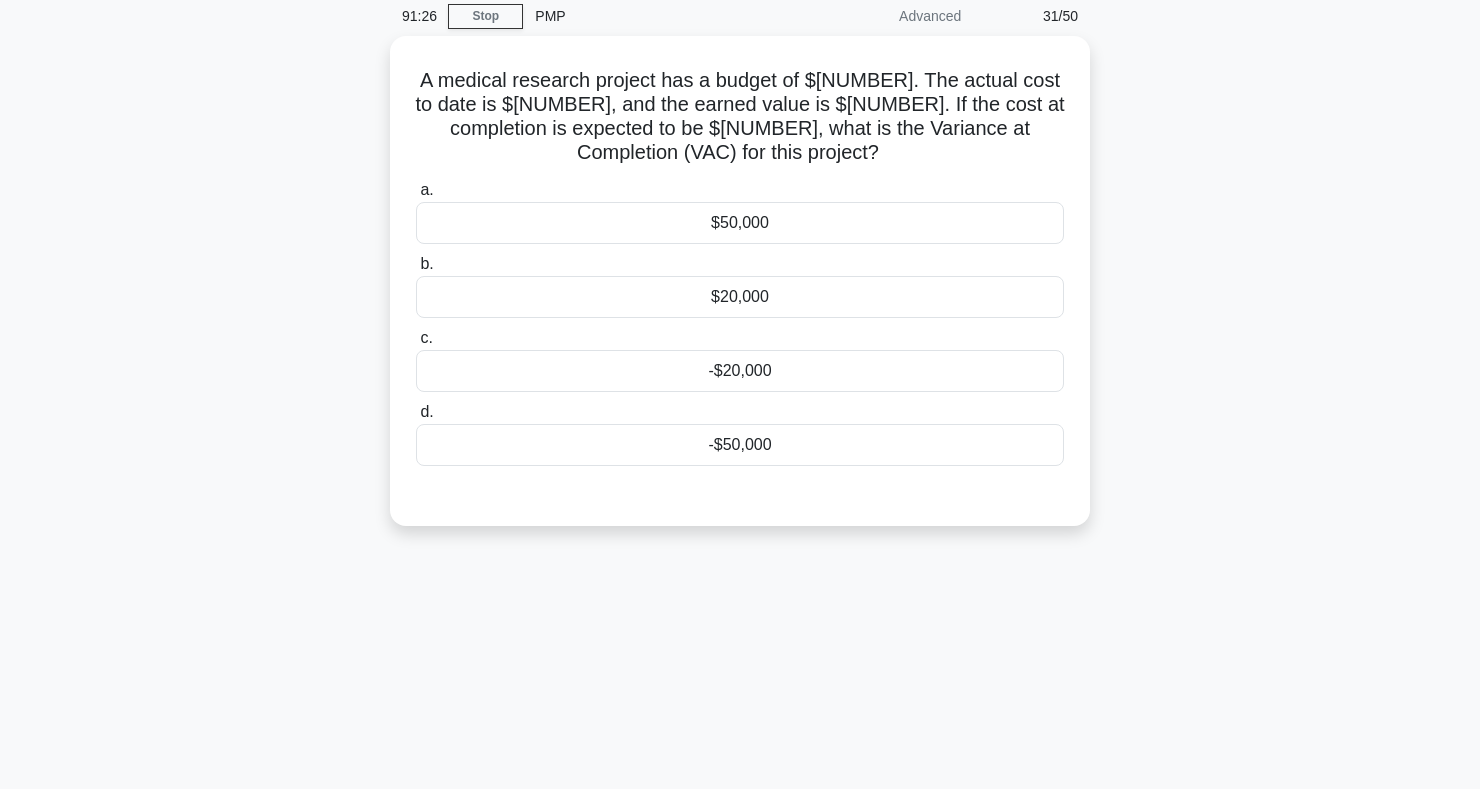 scroll, scrollTop: 0, scrollLeft: 0, axis: both 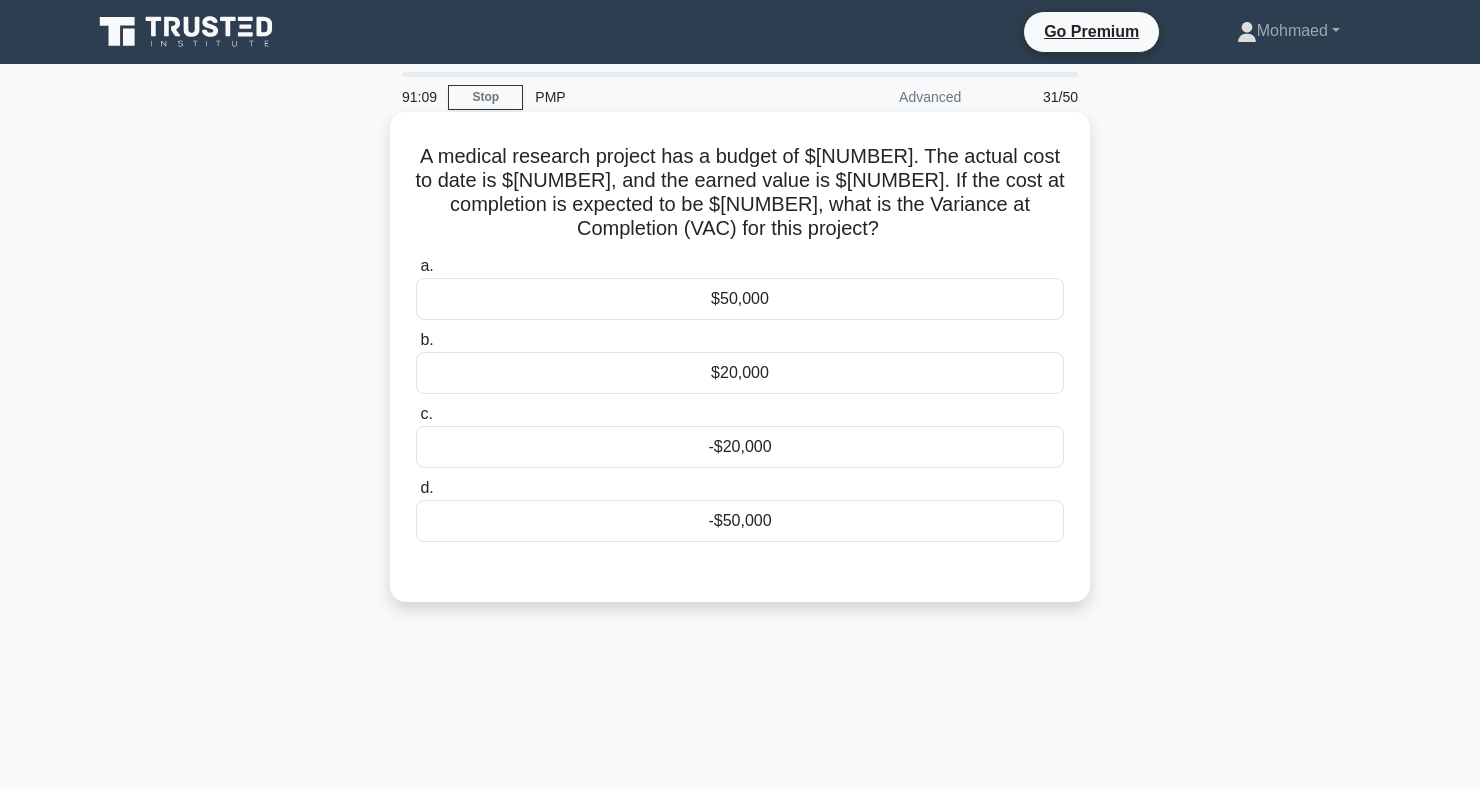 click on "$50,000" at bounding box center [740, 299] 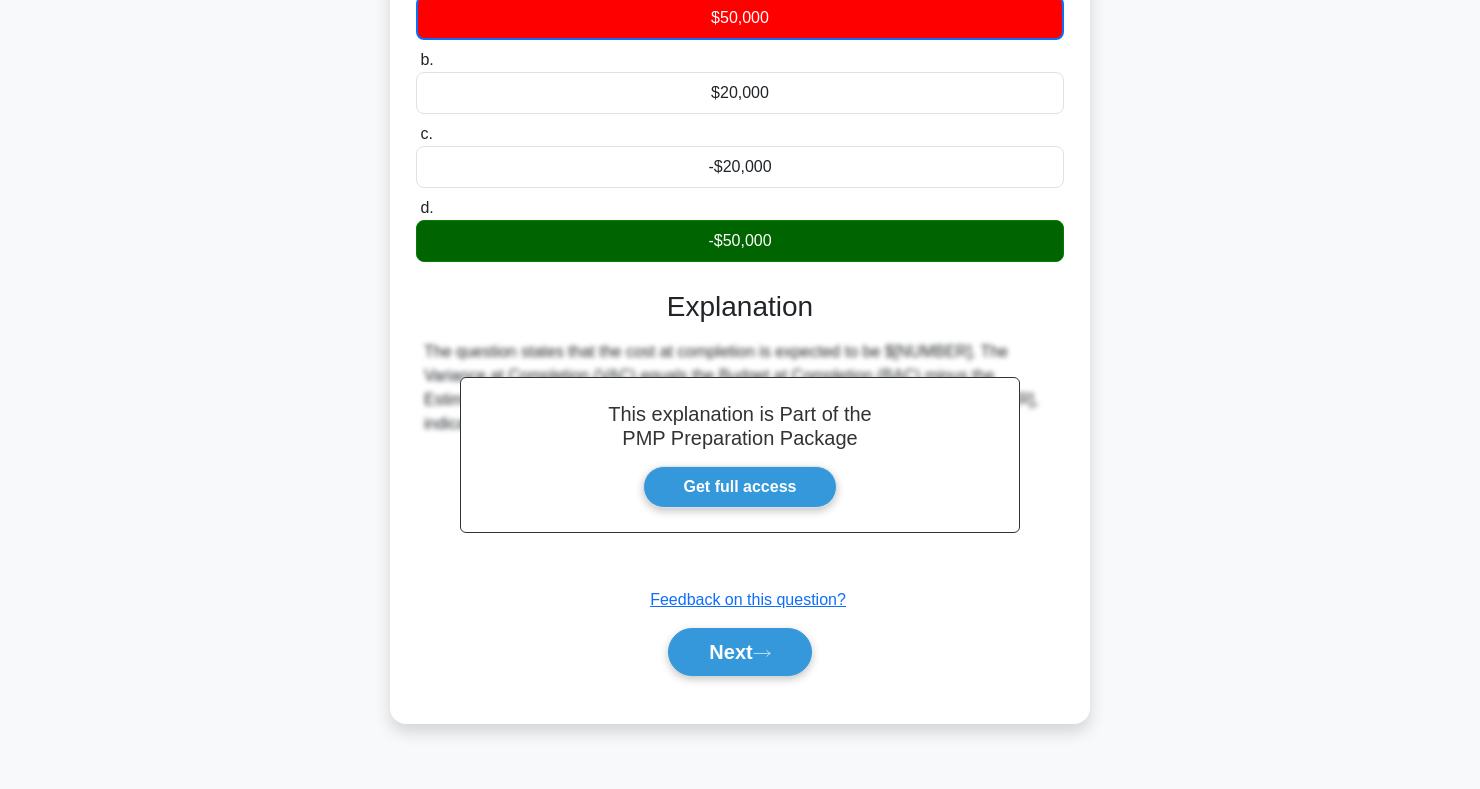 scroll, scrollTop: 291, scrollLeft: 0, axis: vertical 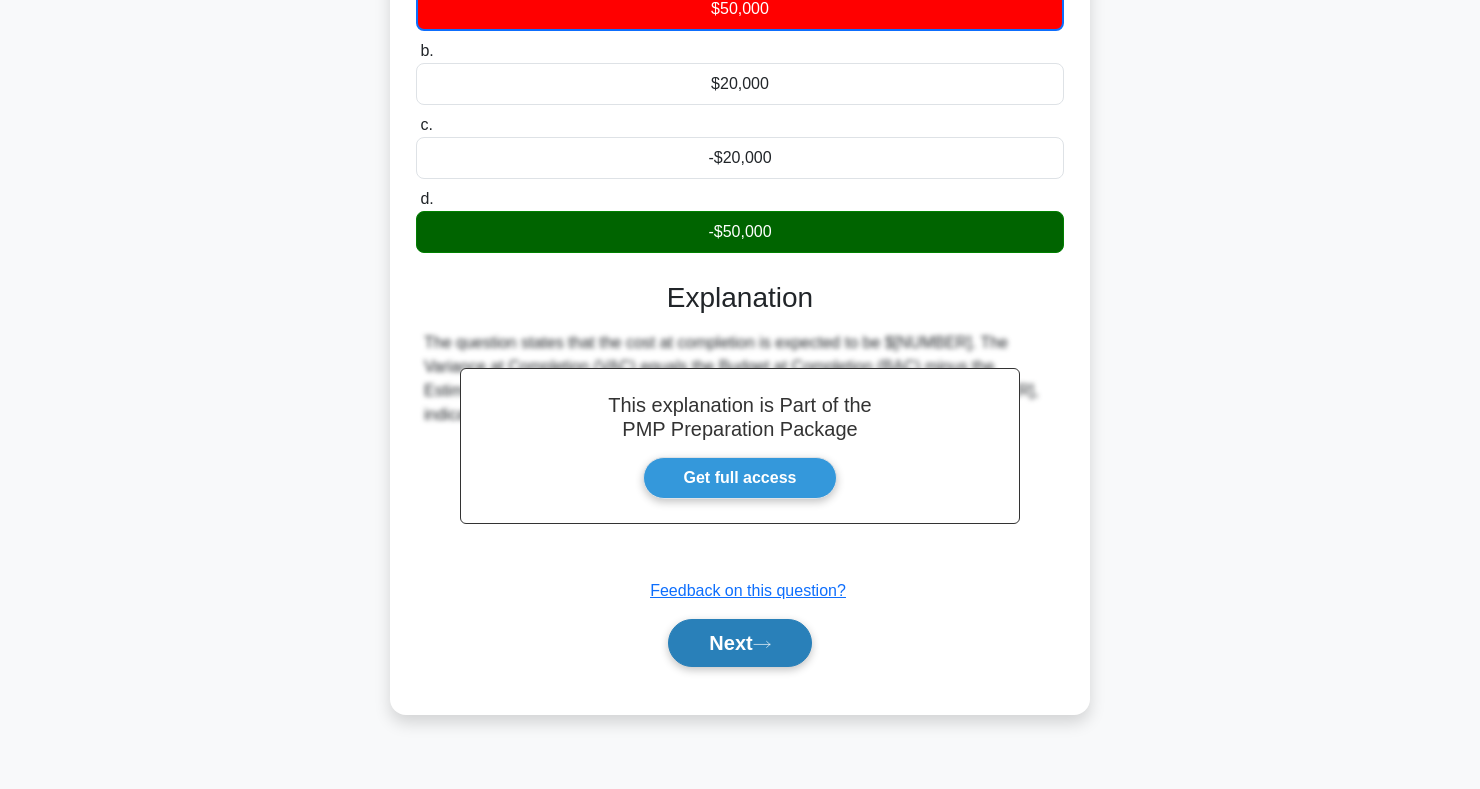click on "Next" at bounding box center (739, 643) 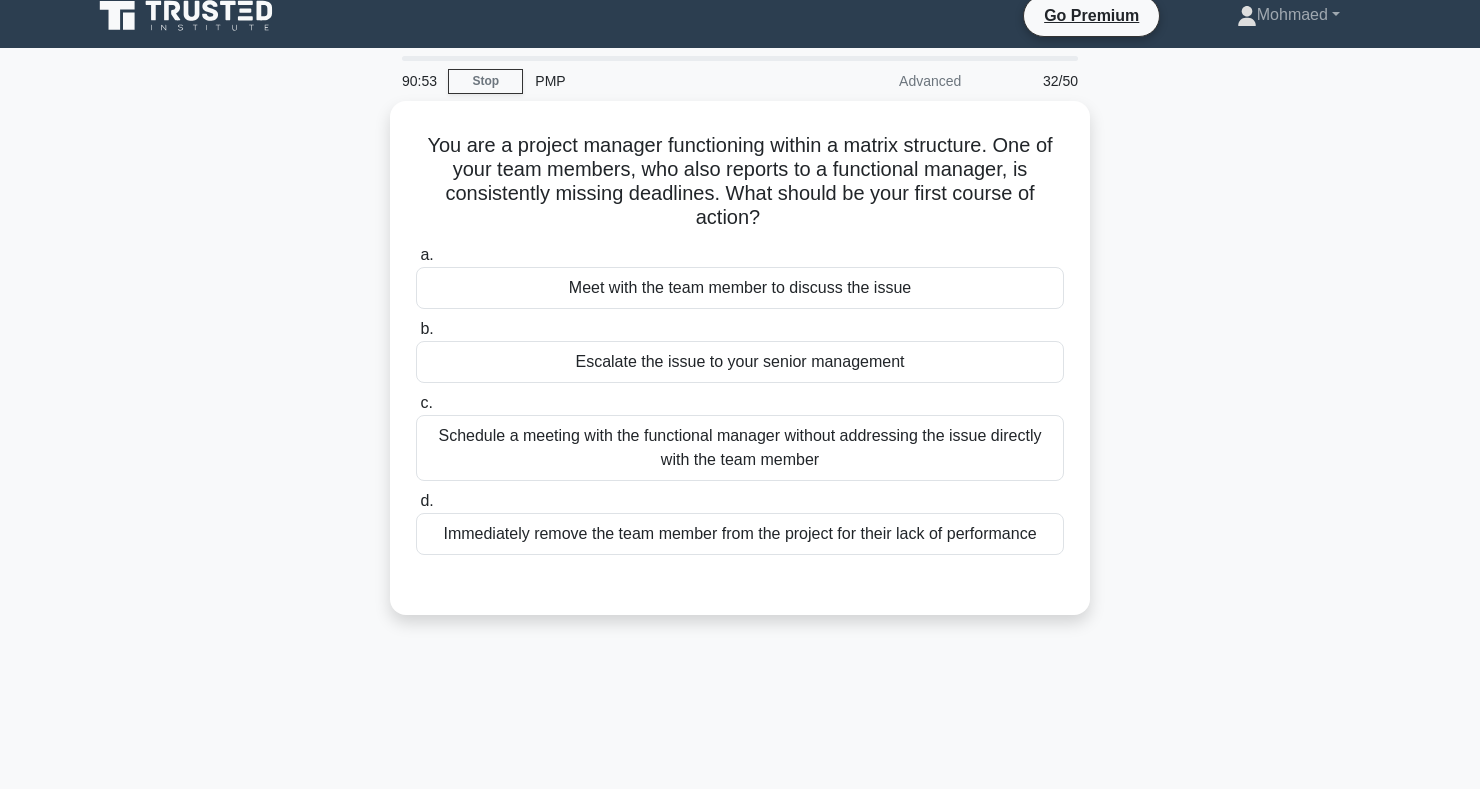 scroll, scrollTop: 0, scrollLeft: 0, axis: both 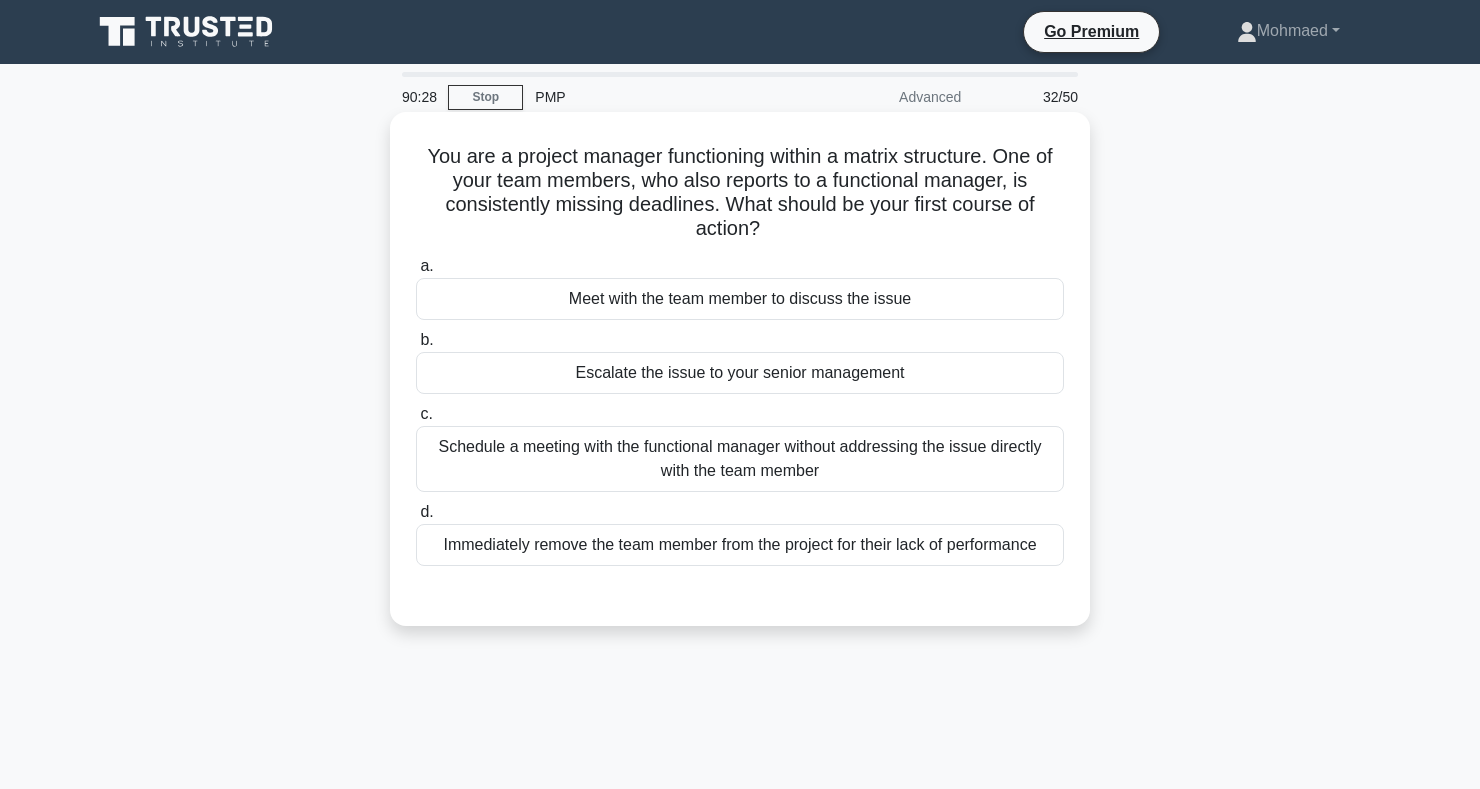 click on "Meet with the team member to discuss the issue" at bounding box center (740, 299) 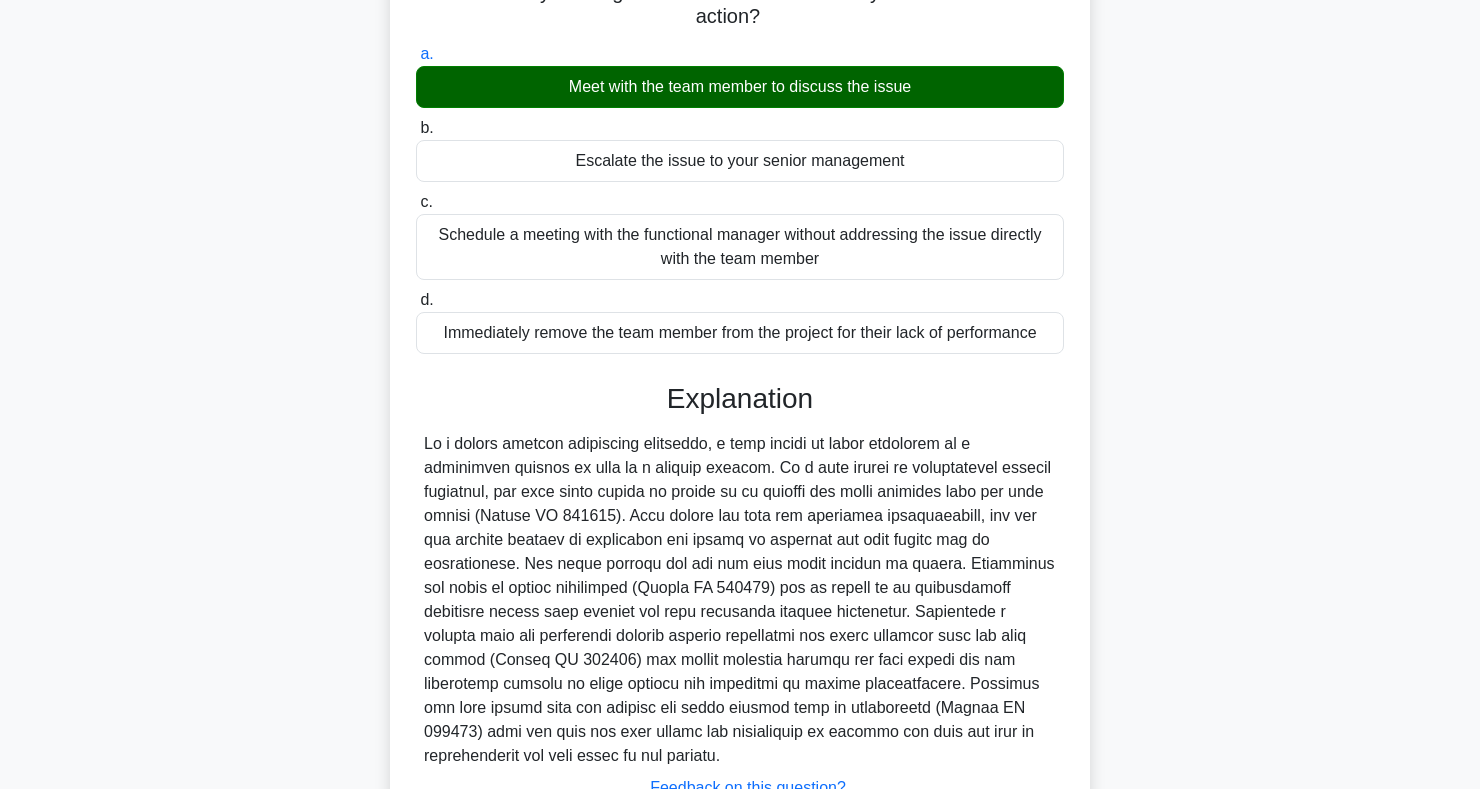 scroll, scrollTop: 371, scrollLeft: 0, axis: vertical 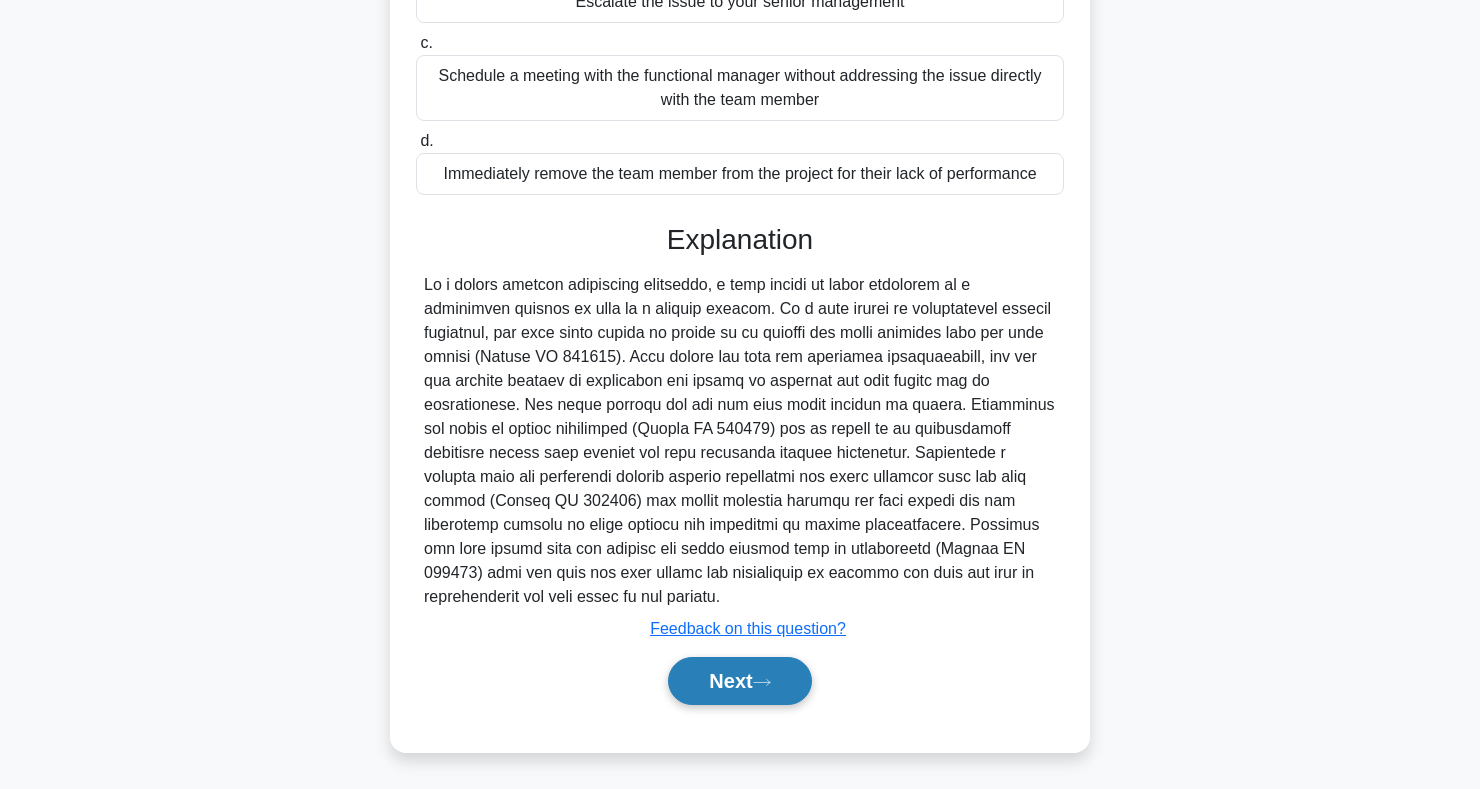 click 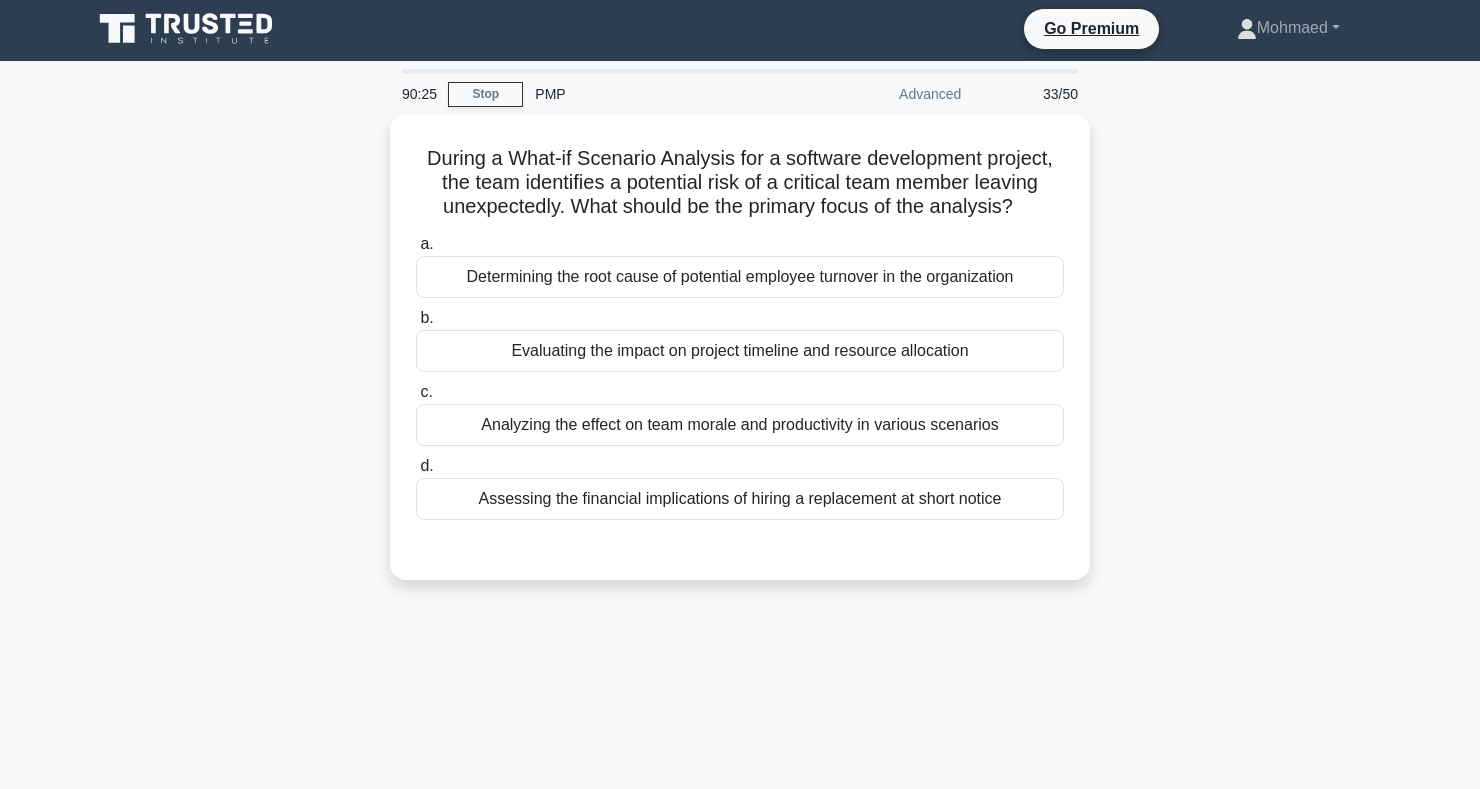 scroll, scrollTop: 0, scrollLeft: 0, axis: both 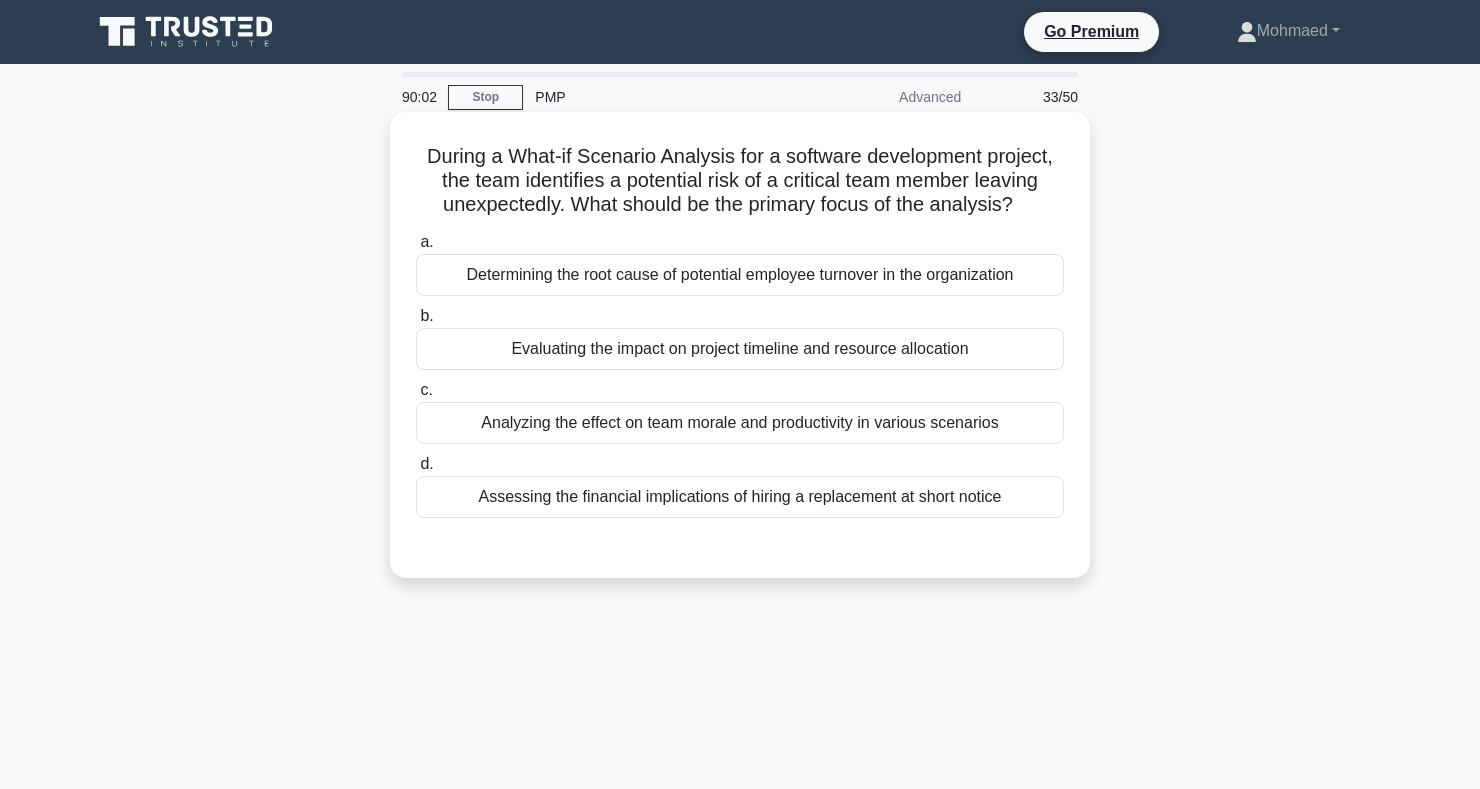 click on "Evaluating the impact on project timeline and resource allocation" at bounding box center (740, 349) 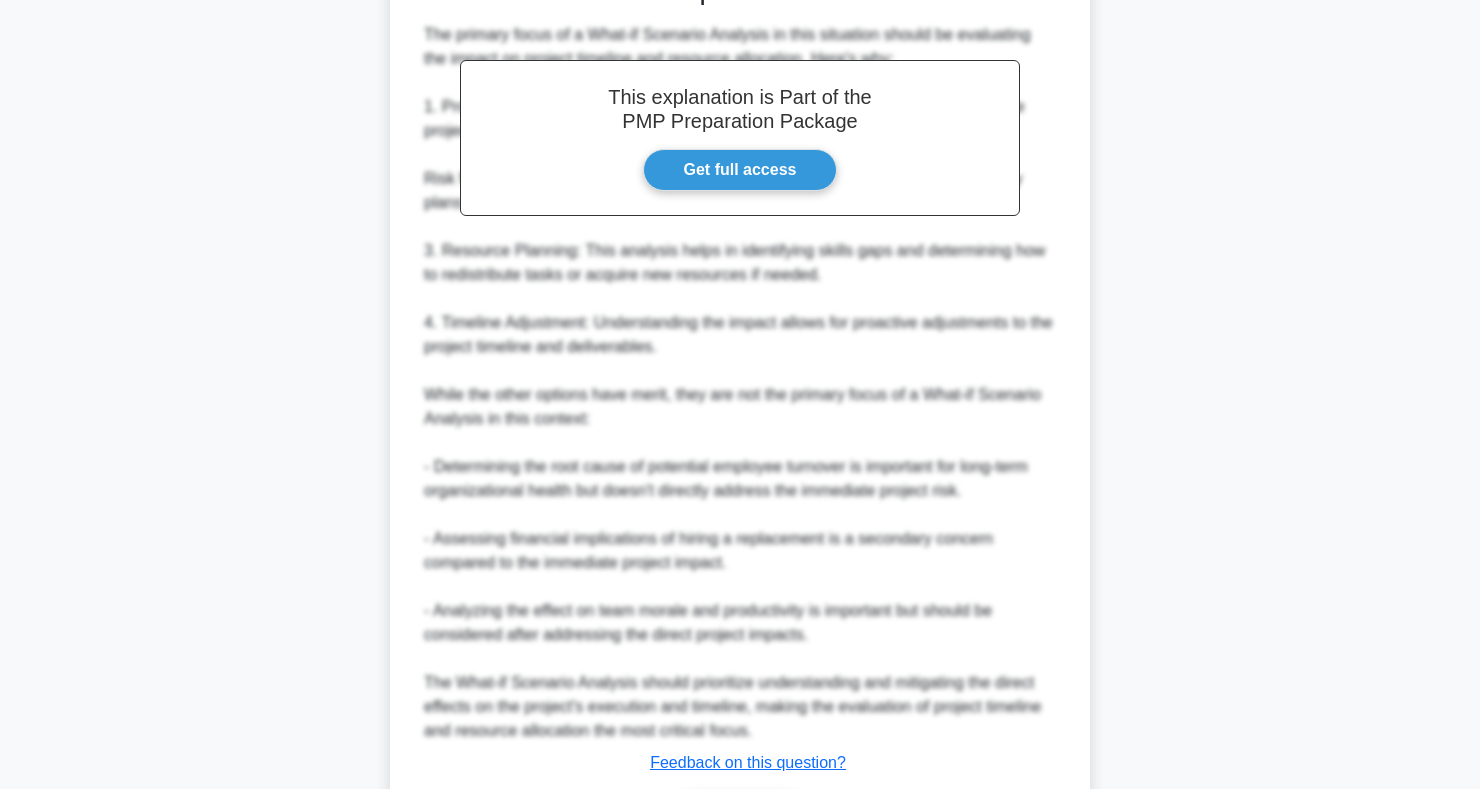 scroll, scrollTop: 707, scrollLeft: 0, axis: vertical 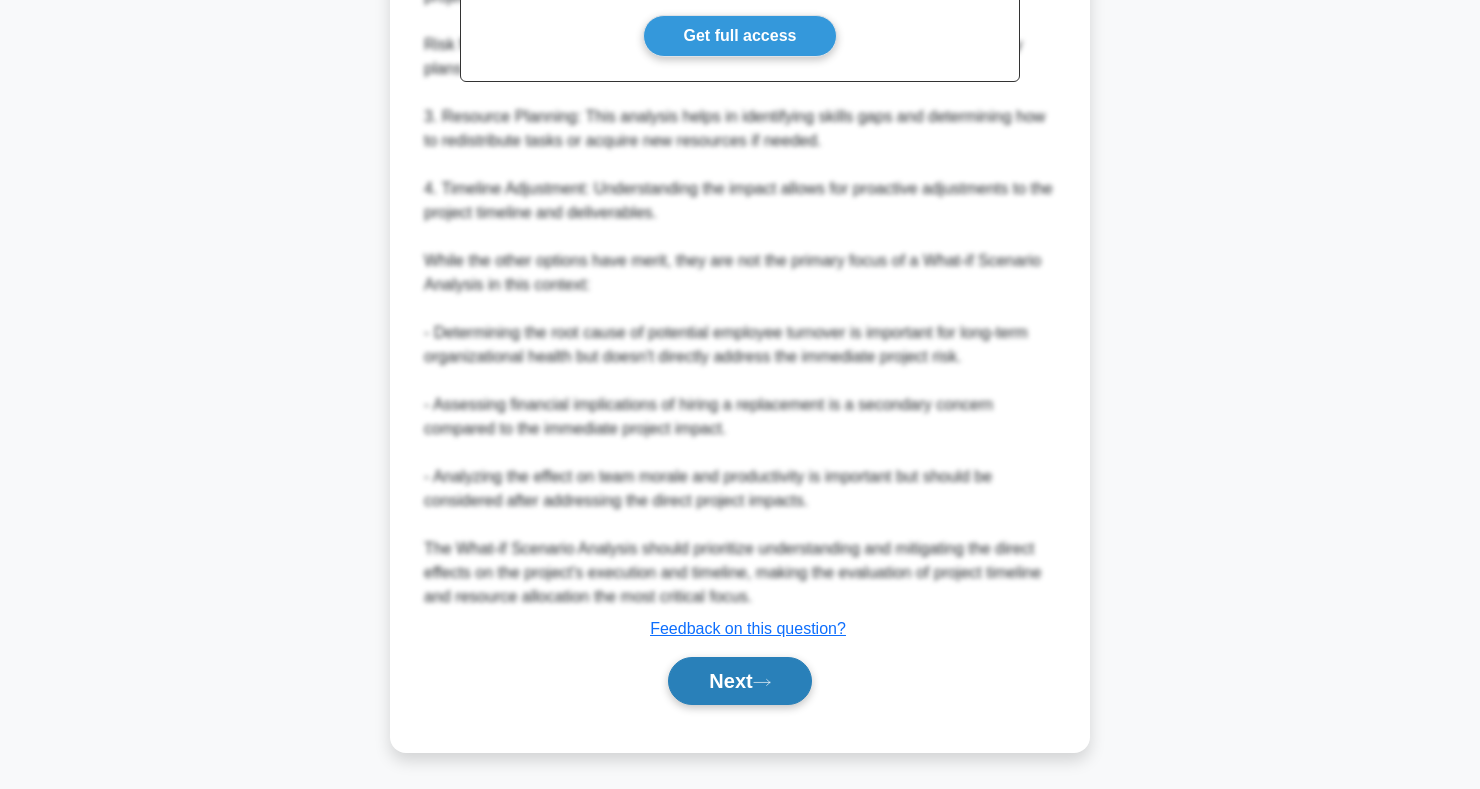 click on "Next" at bounding box center (739, 681) 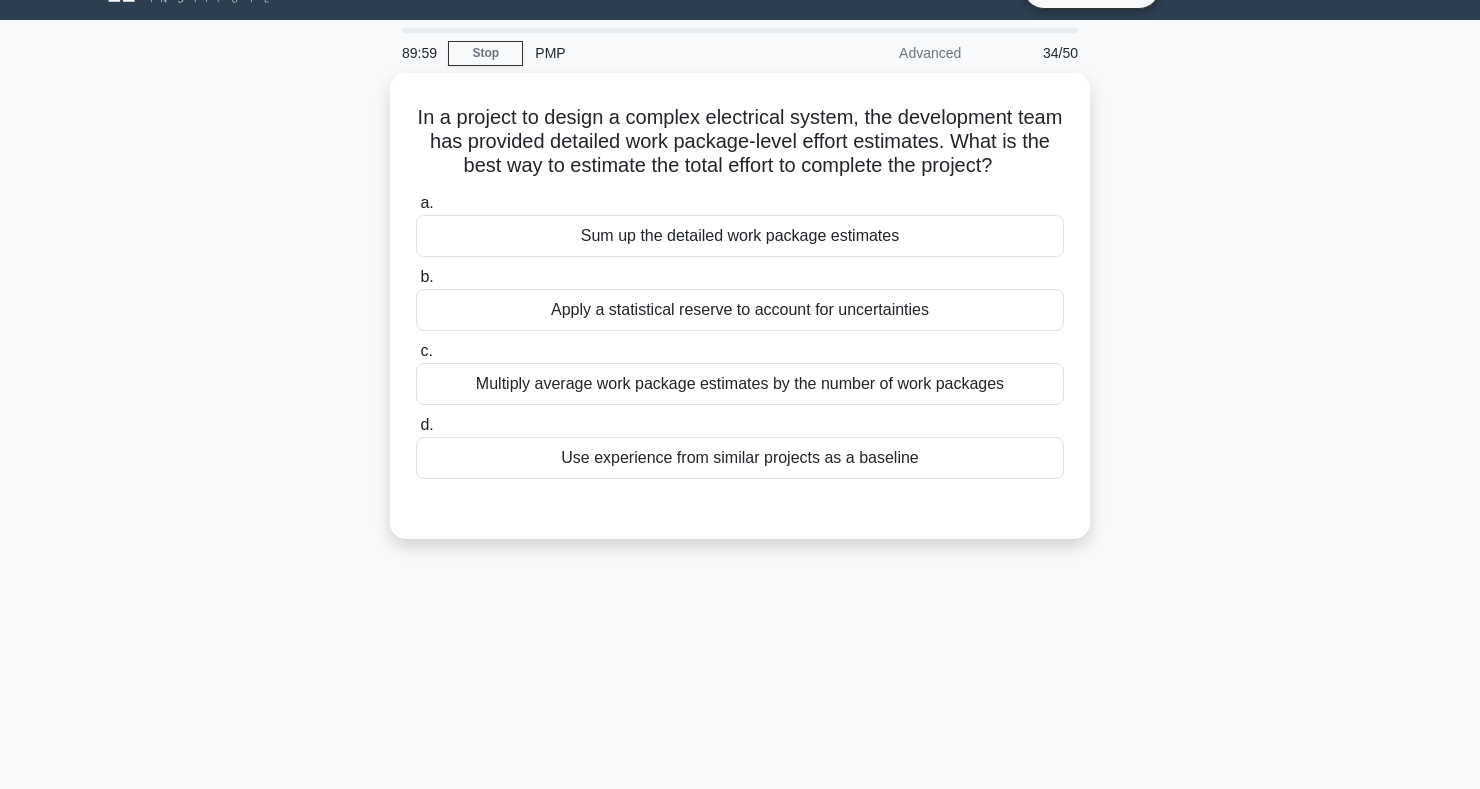 scroll, scrollTop: 0, scrollLeft: 0, axis: both 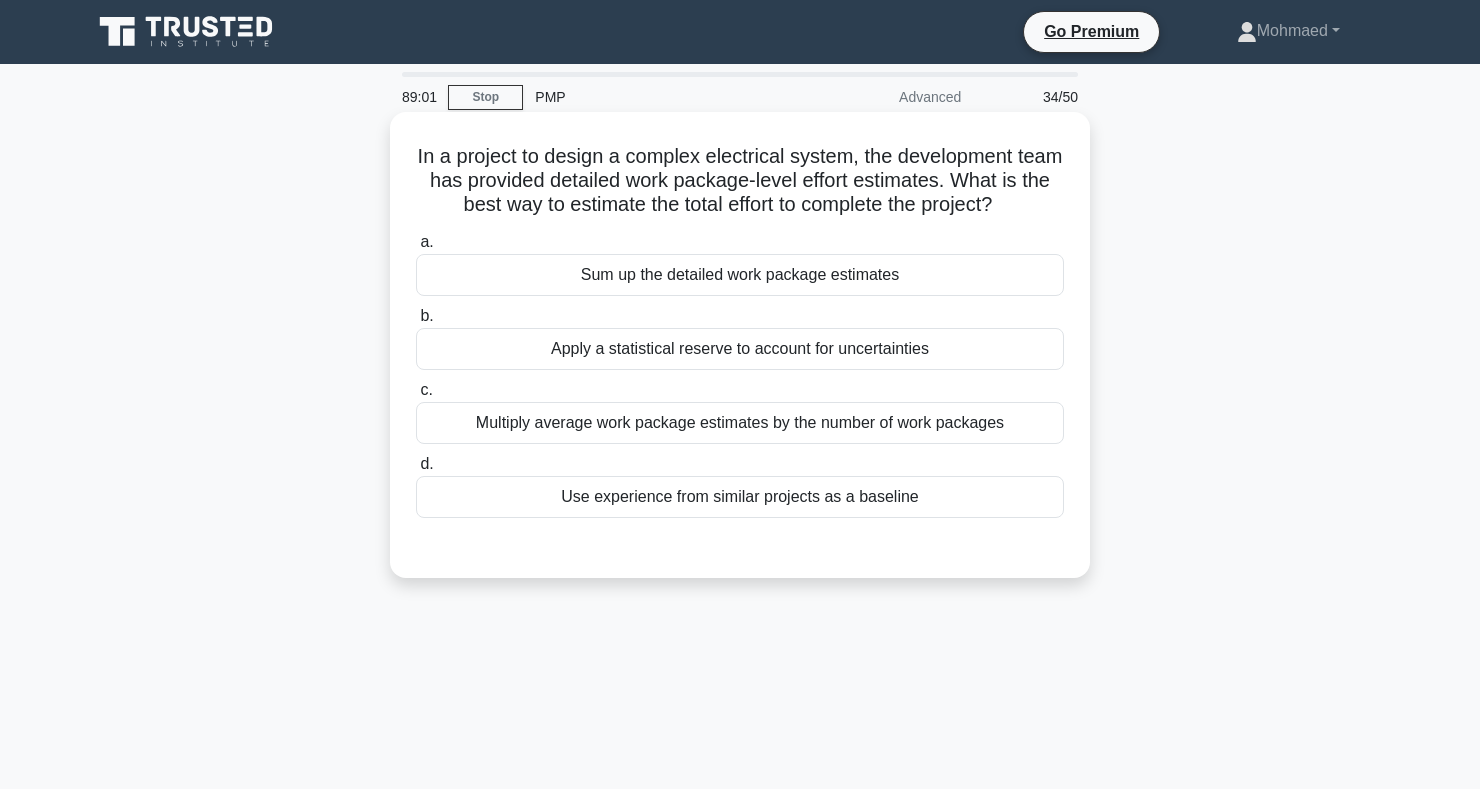 click on "Sum up the detailed work package estimates" at bounding box center [740, 275] 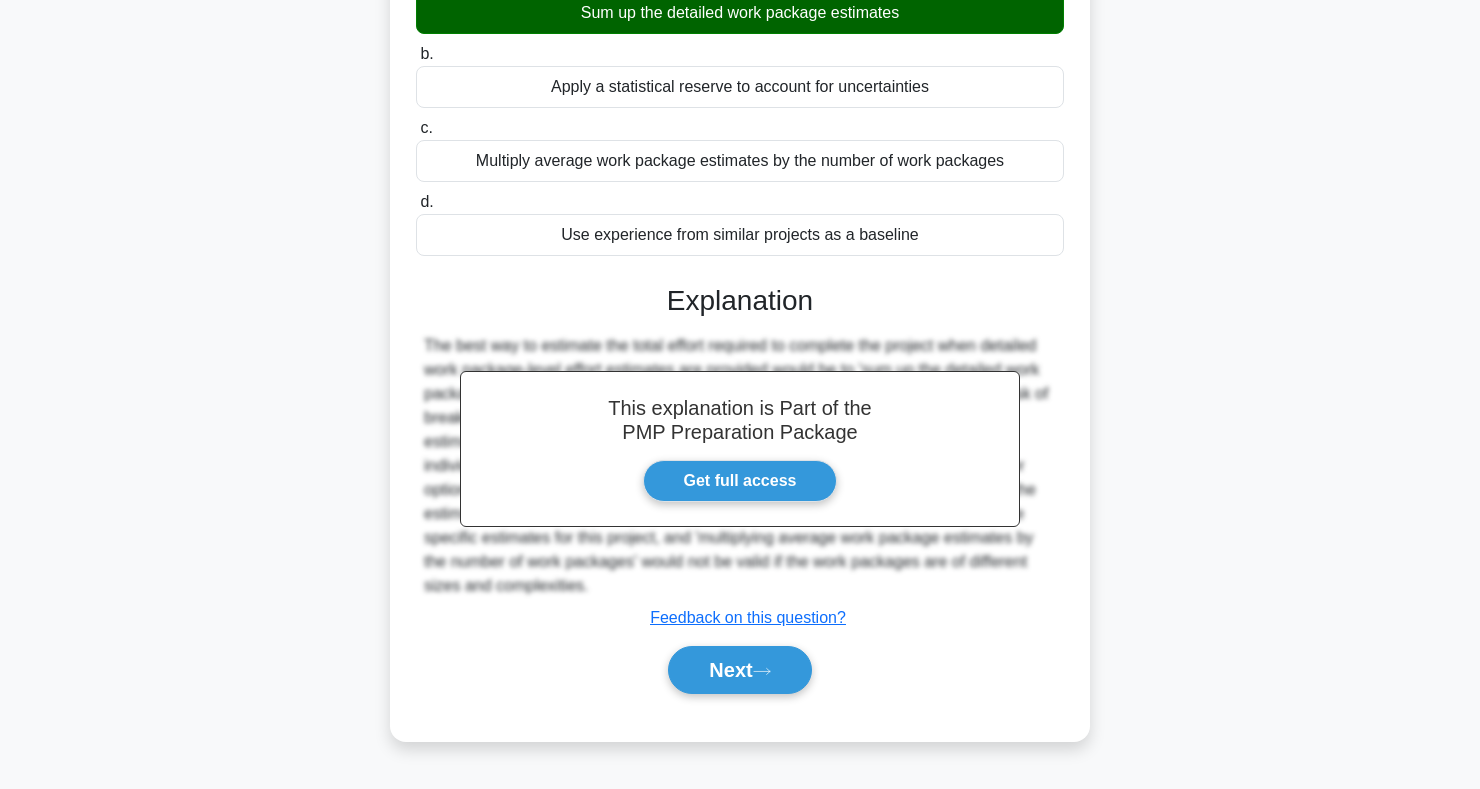 scroll, scrollTop: 291, scrollLeft: 0, axis: vertical 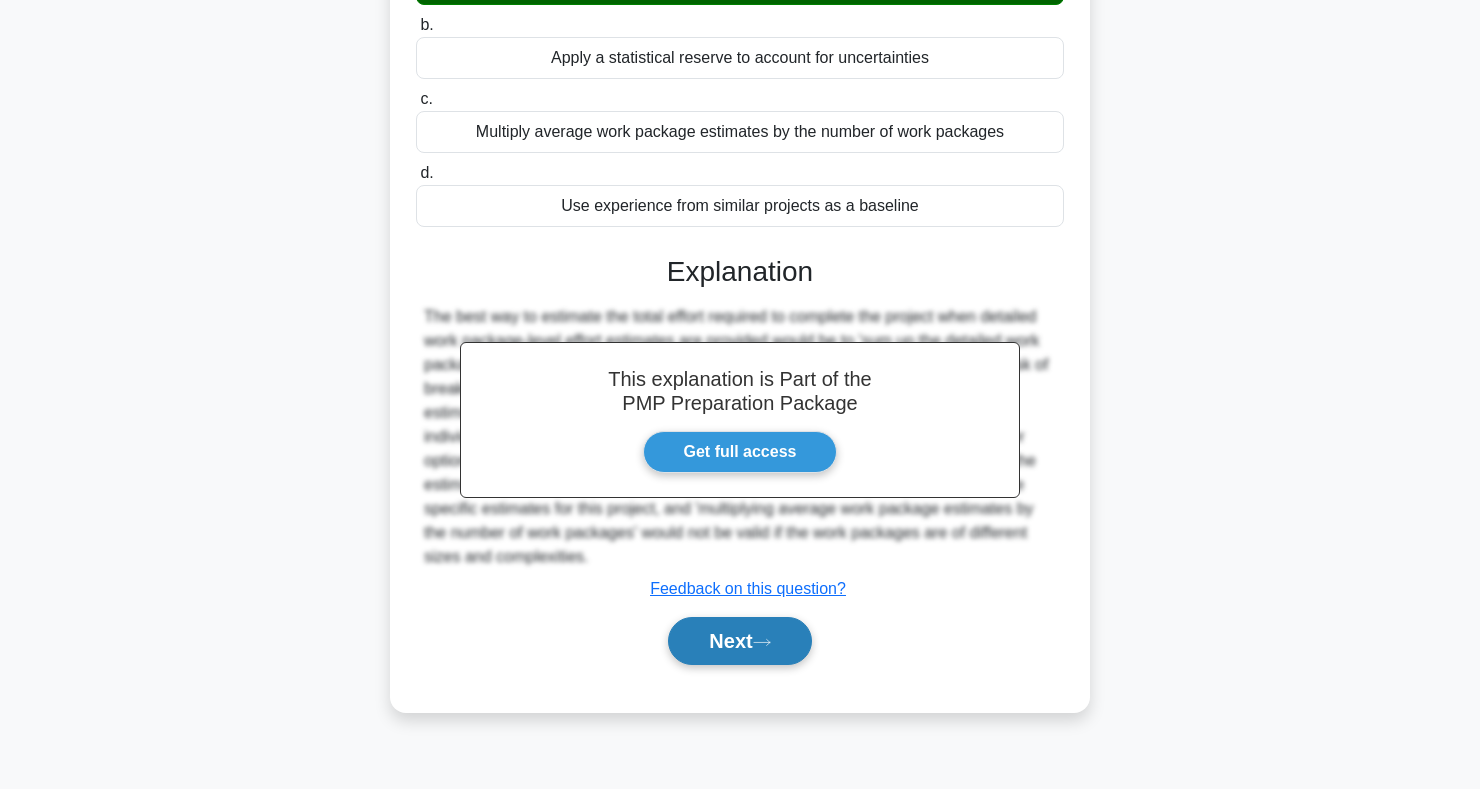 click on "Next" at bounding box center [739, 641] 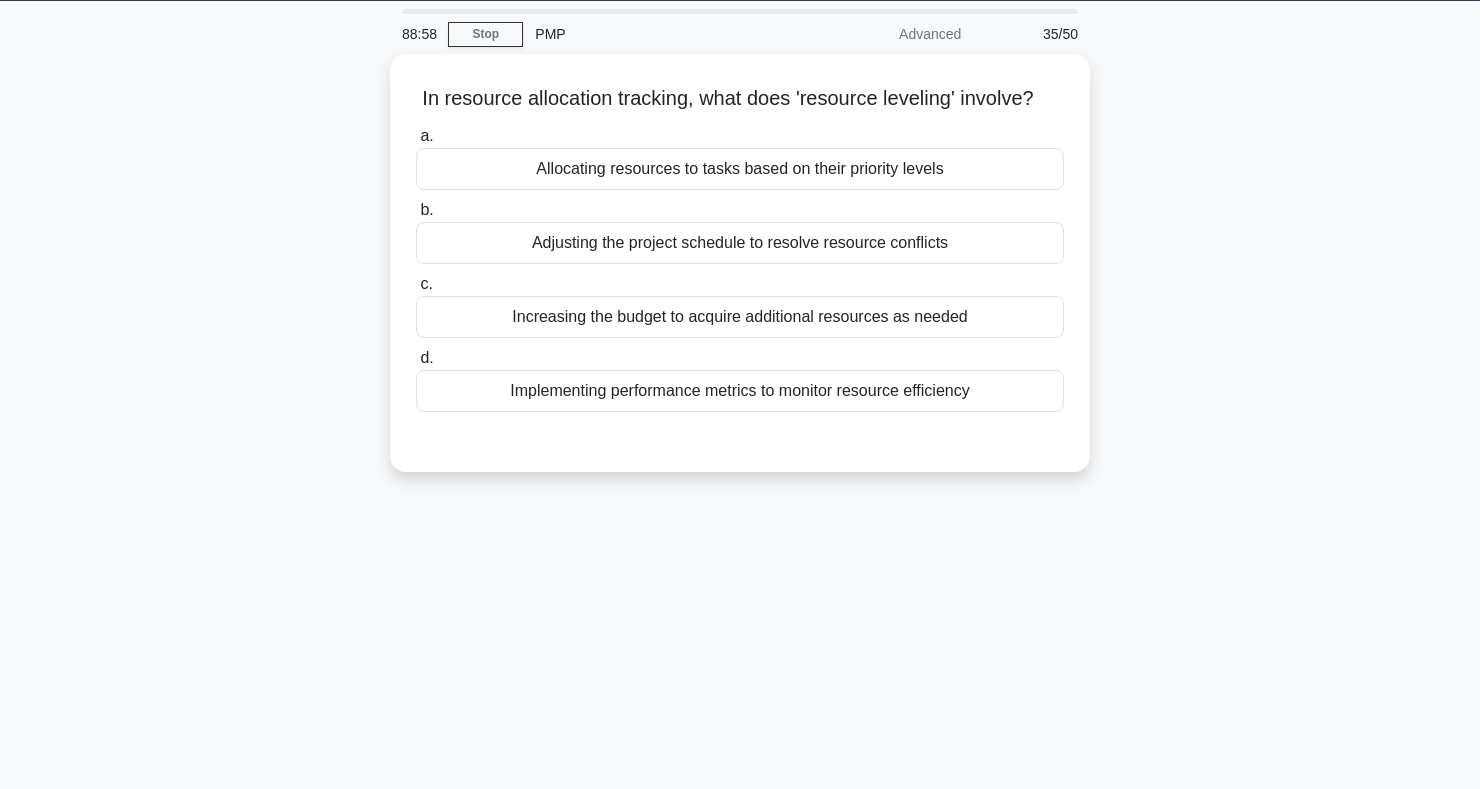 scroll, scrollTop: 0, scrollLeft: 0, axis: both 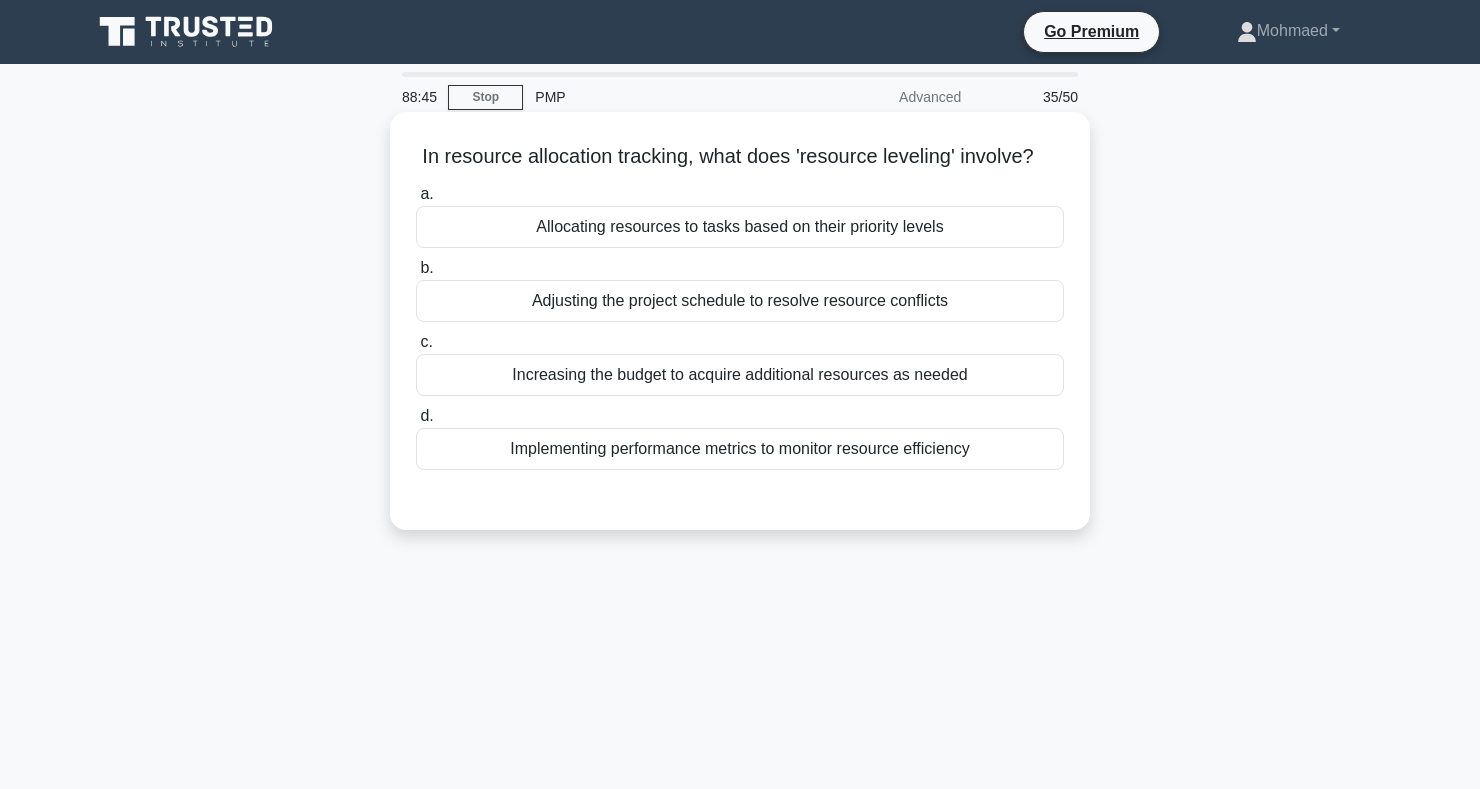 click on "Adjusting the project schedule to resolve resource conflicts" at bounding box center (740, 301) 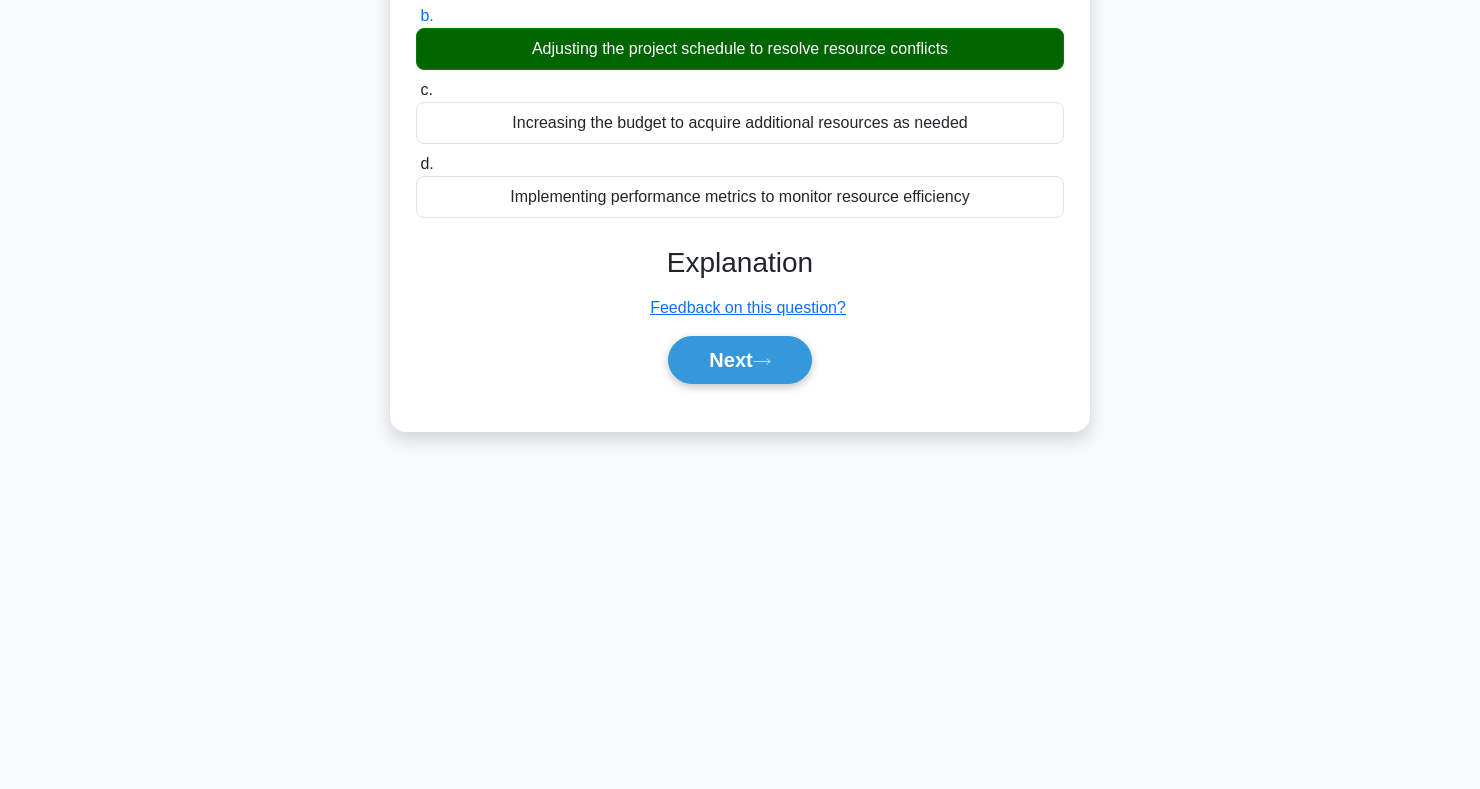 scroll, scrollTop: 291, scrollLeft: 0, axis: vertical 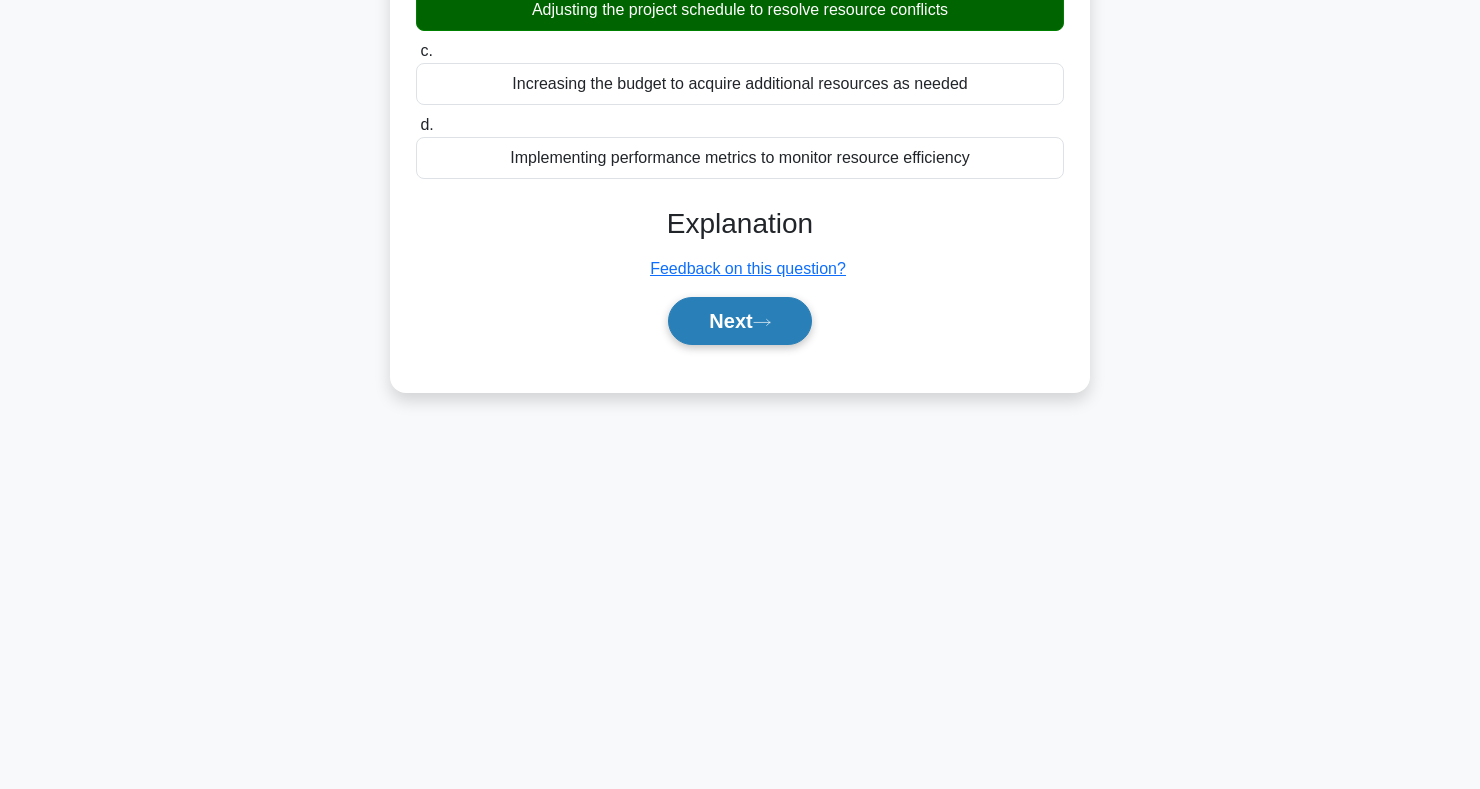 click on "Next" at bounding box center (739, 321) 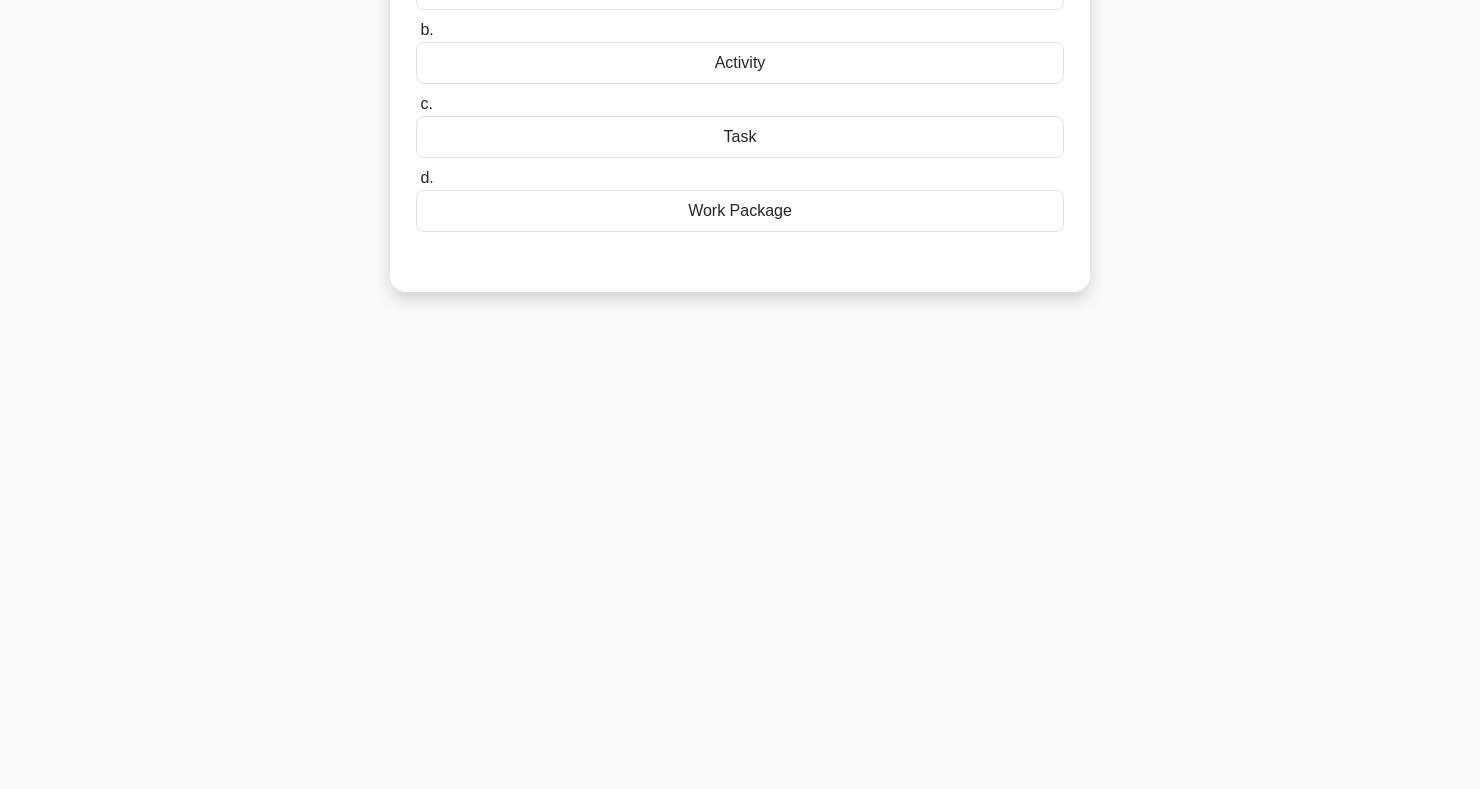 scroll, scrollTop: 0, scrollLeft: 0, axis: both 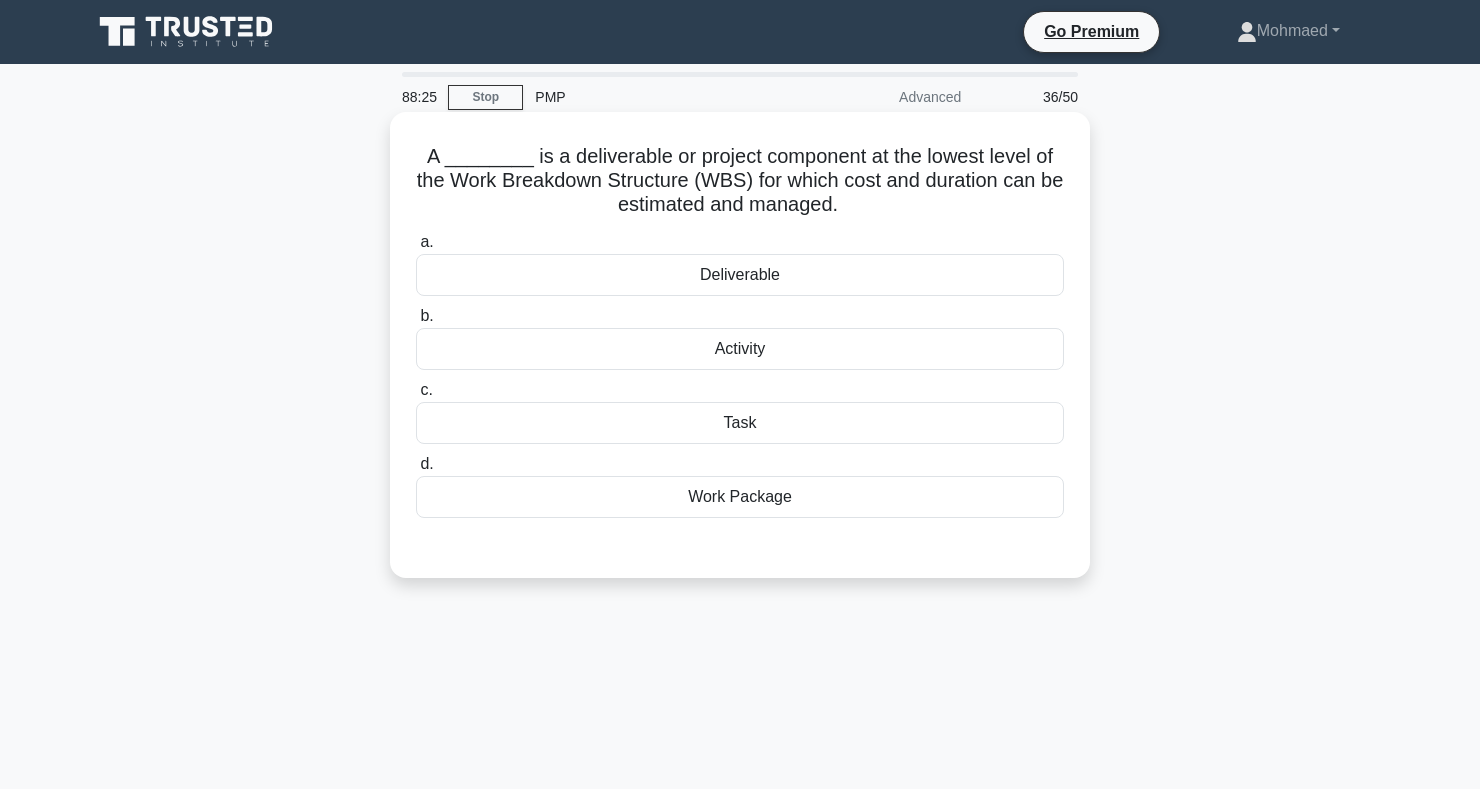 click on "Activity" at bounding box center [740, 349] 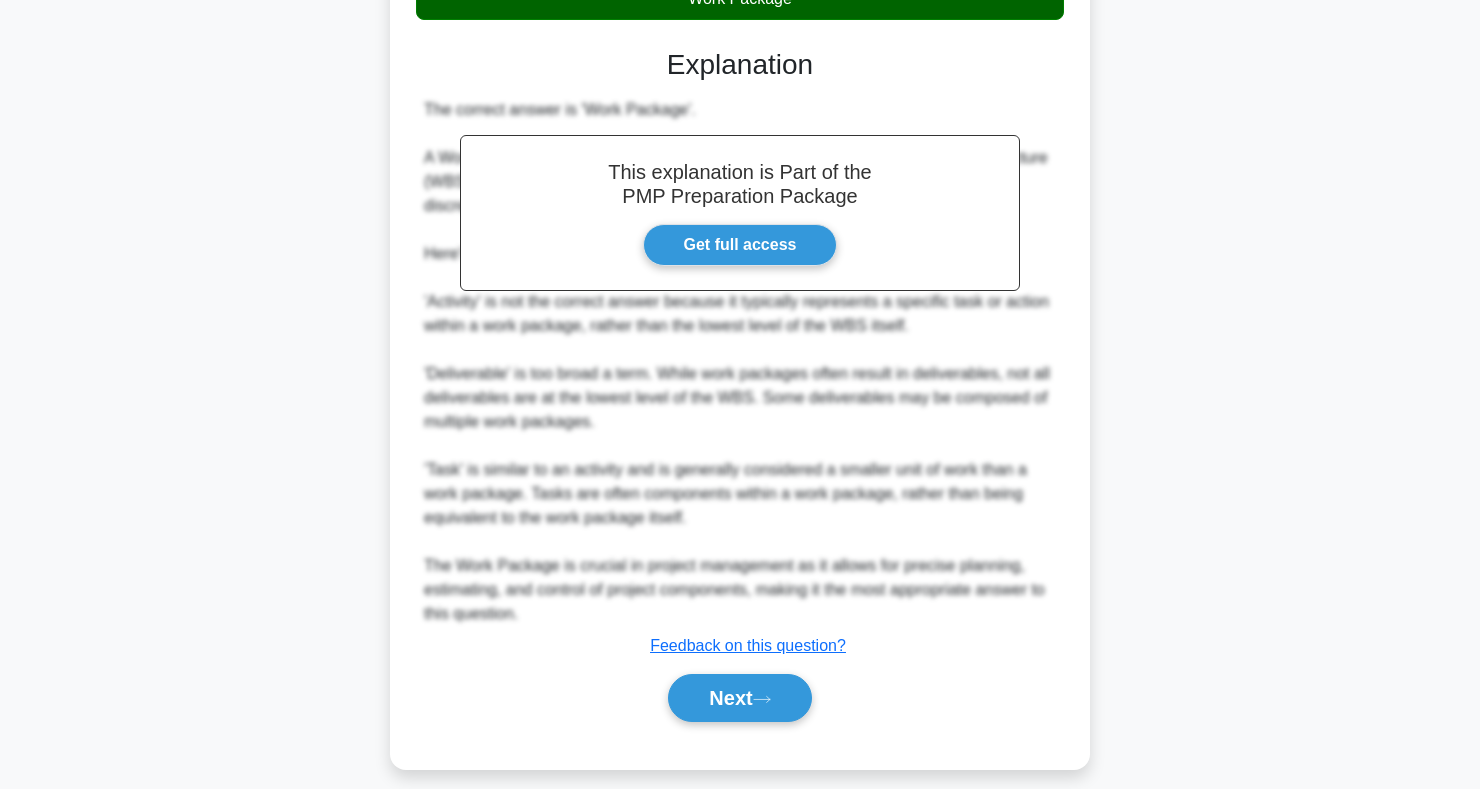 scroll, scrollTop: 504, scrollLeft: 0, axis: vertical 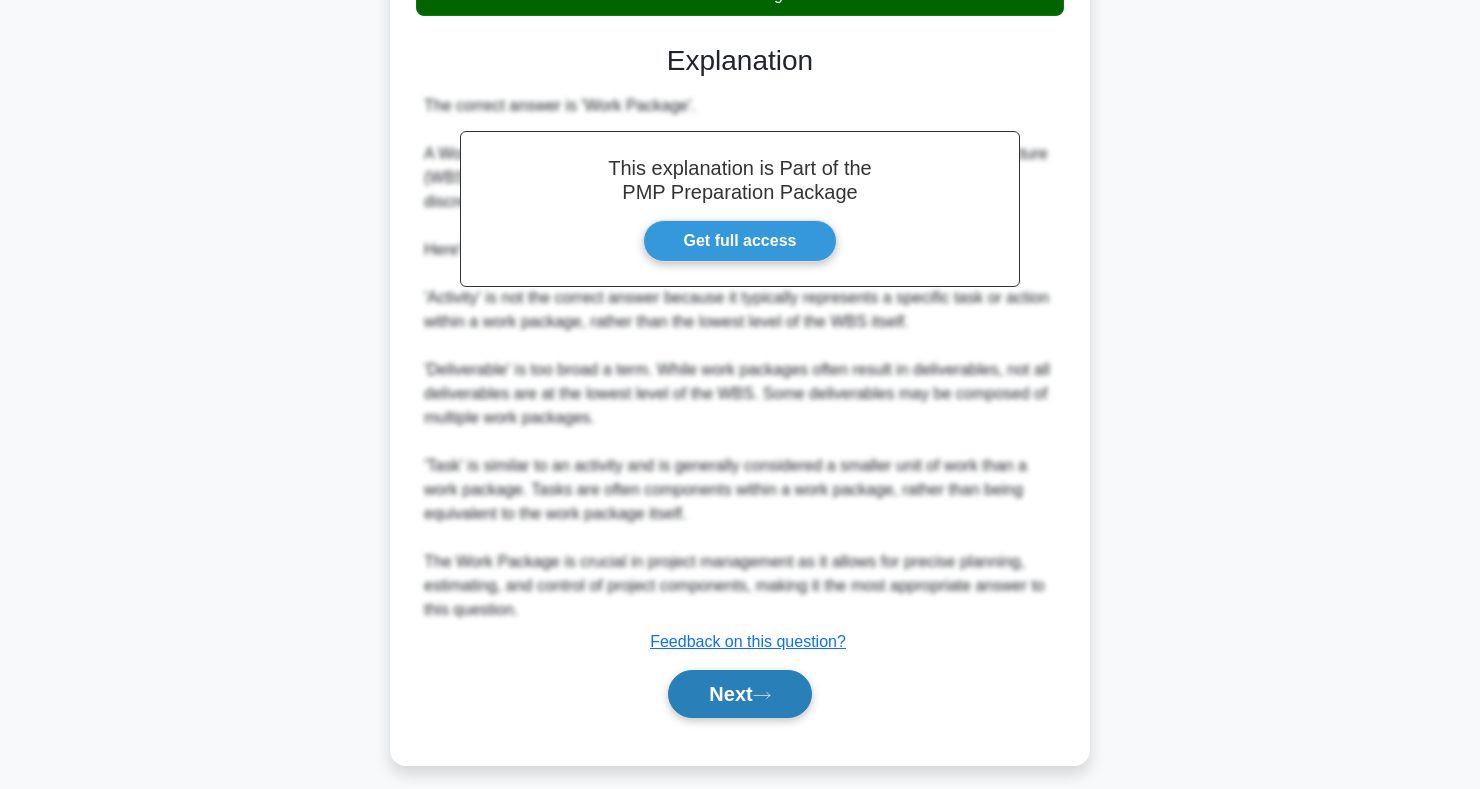 click on "Next" at bounding box center (739, 694) 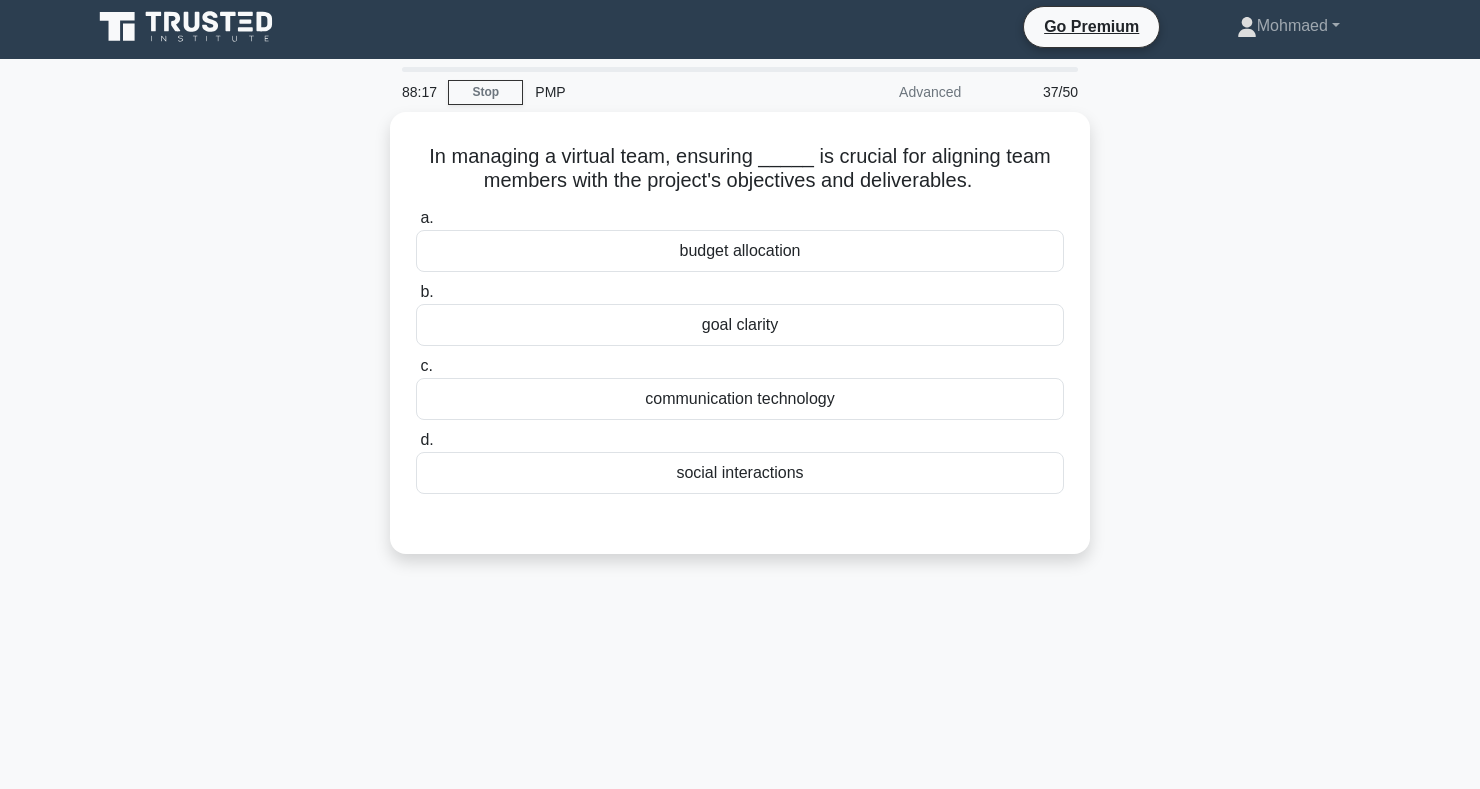 scroll, scrollTop: 0, scrollLeft: 0, axis: both 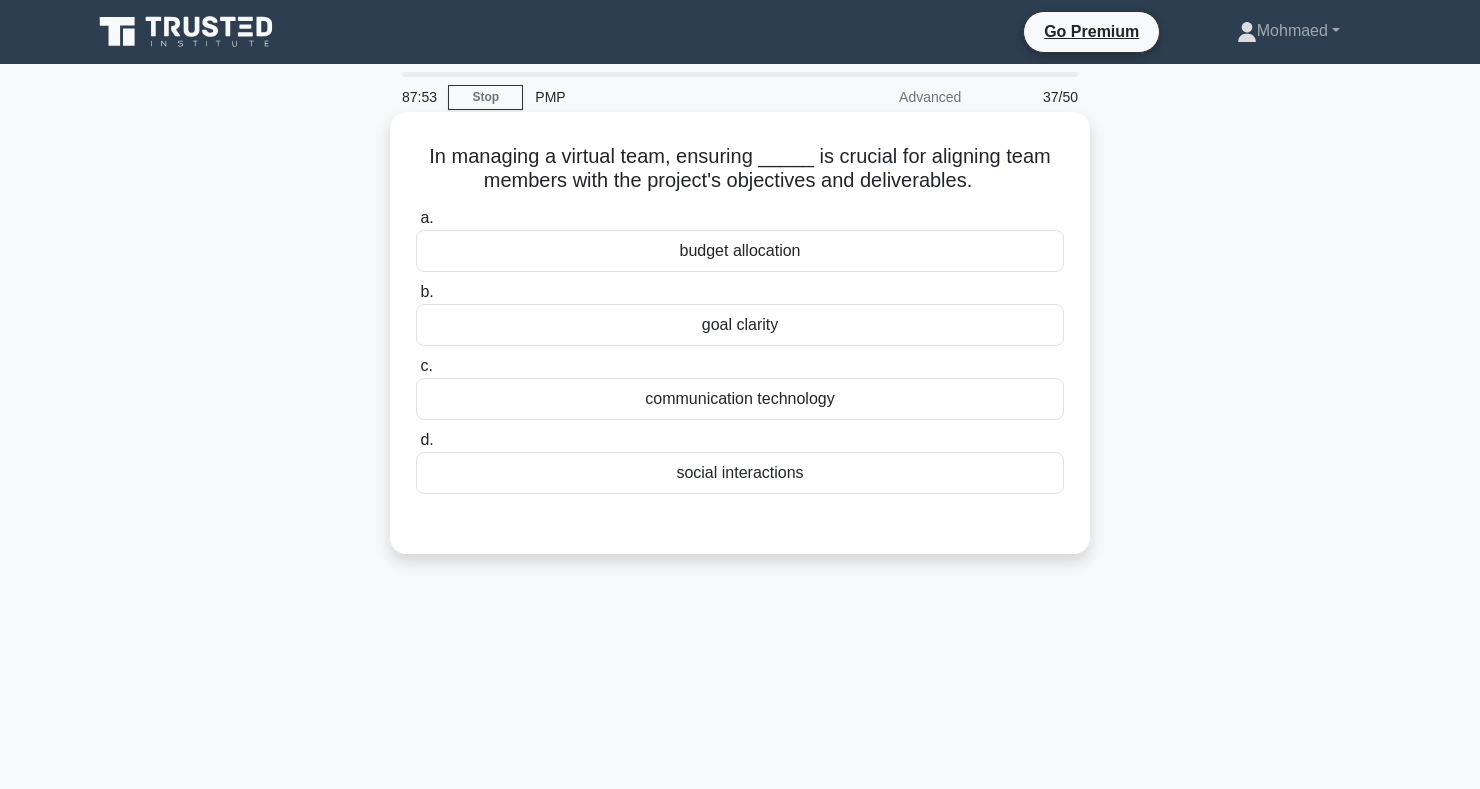 click on "goal clarity" at bounding box center [740, 325] 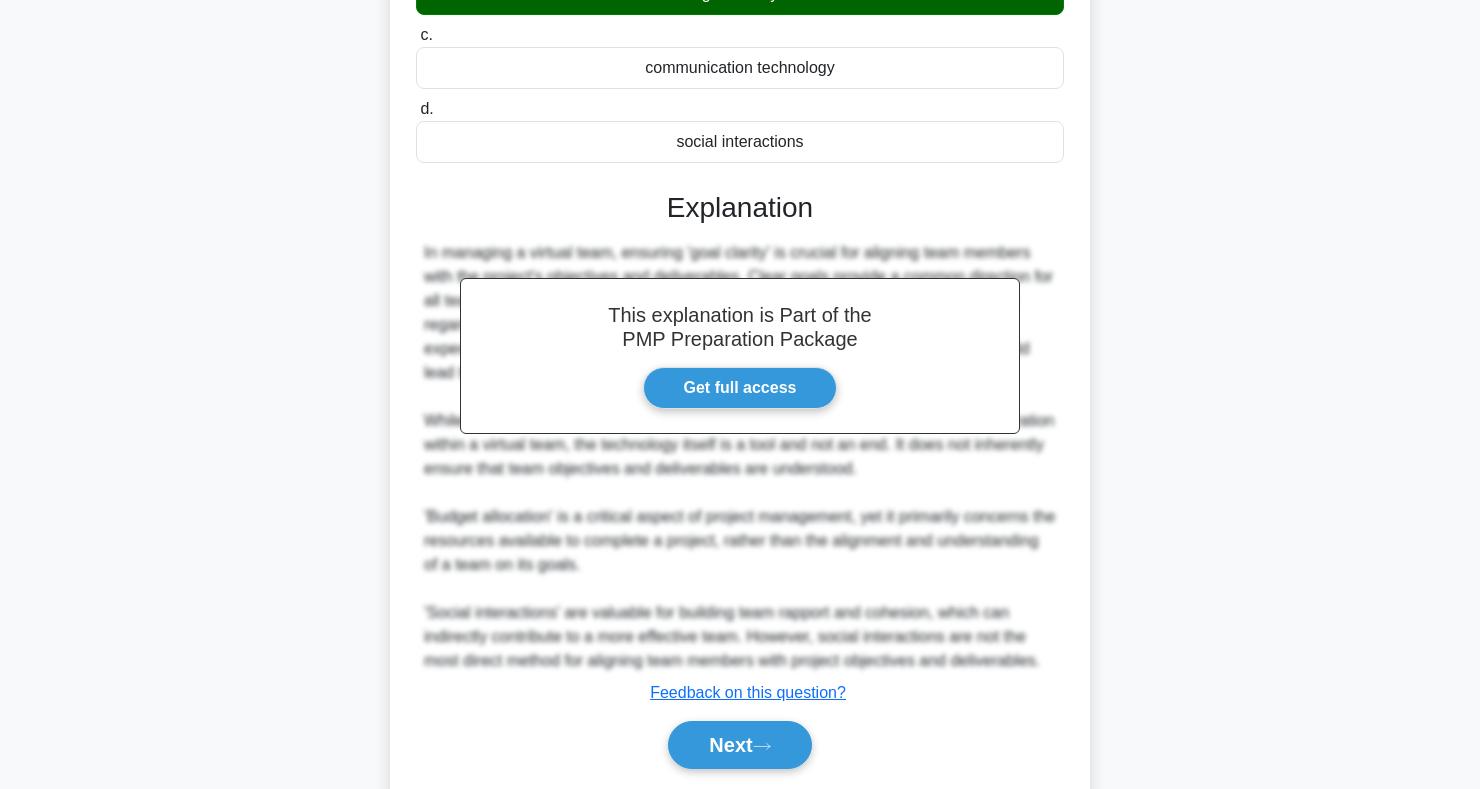 scroll, scrollTop: 395, scrollLeft: 0, axis: vertical 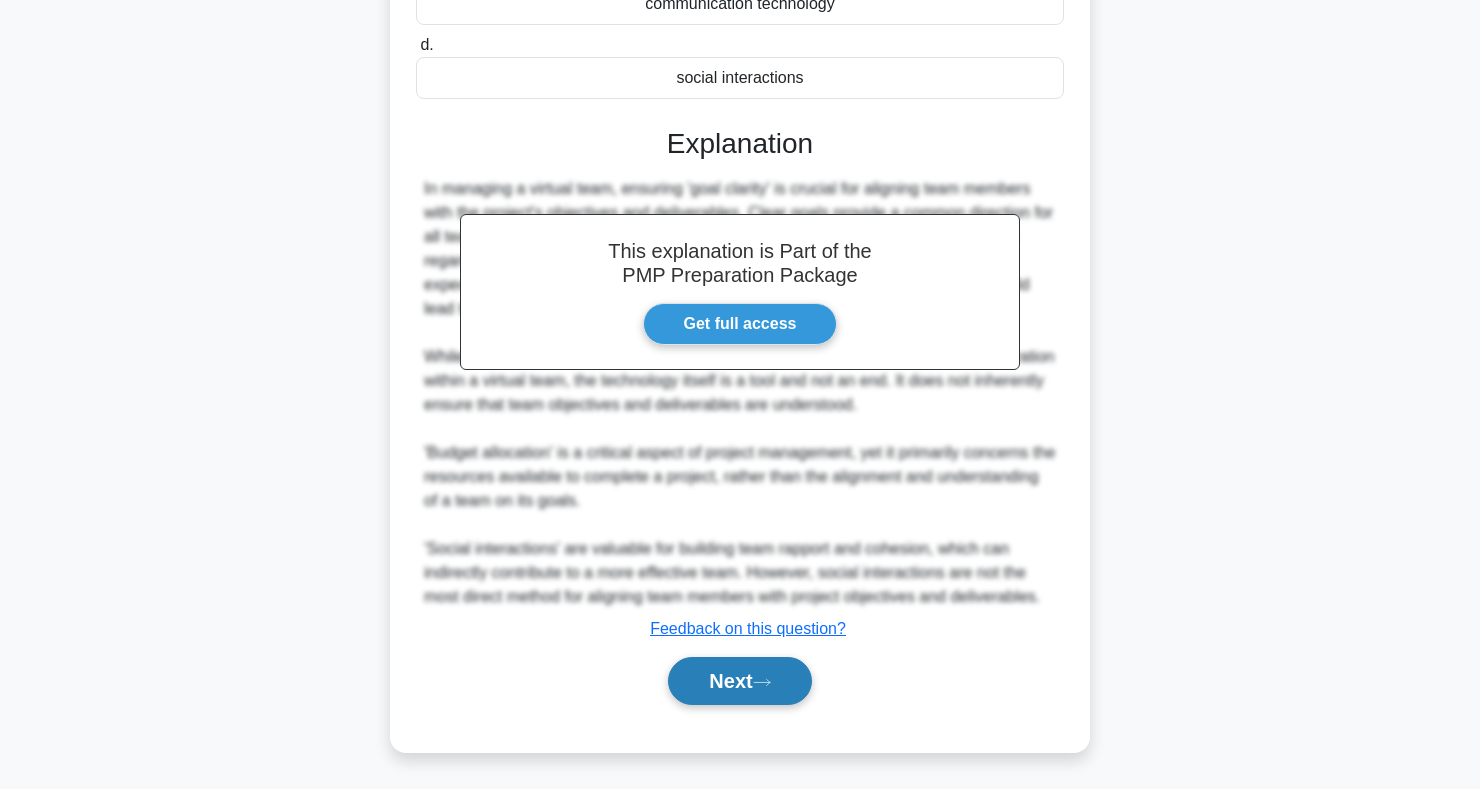 click on "Next" at bounding box center [739, 681] 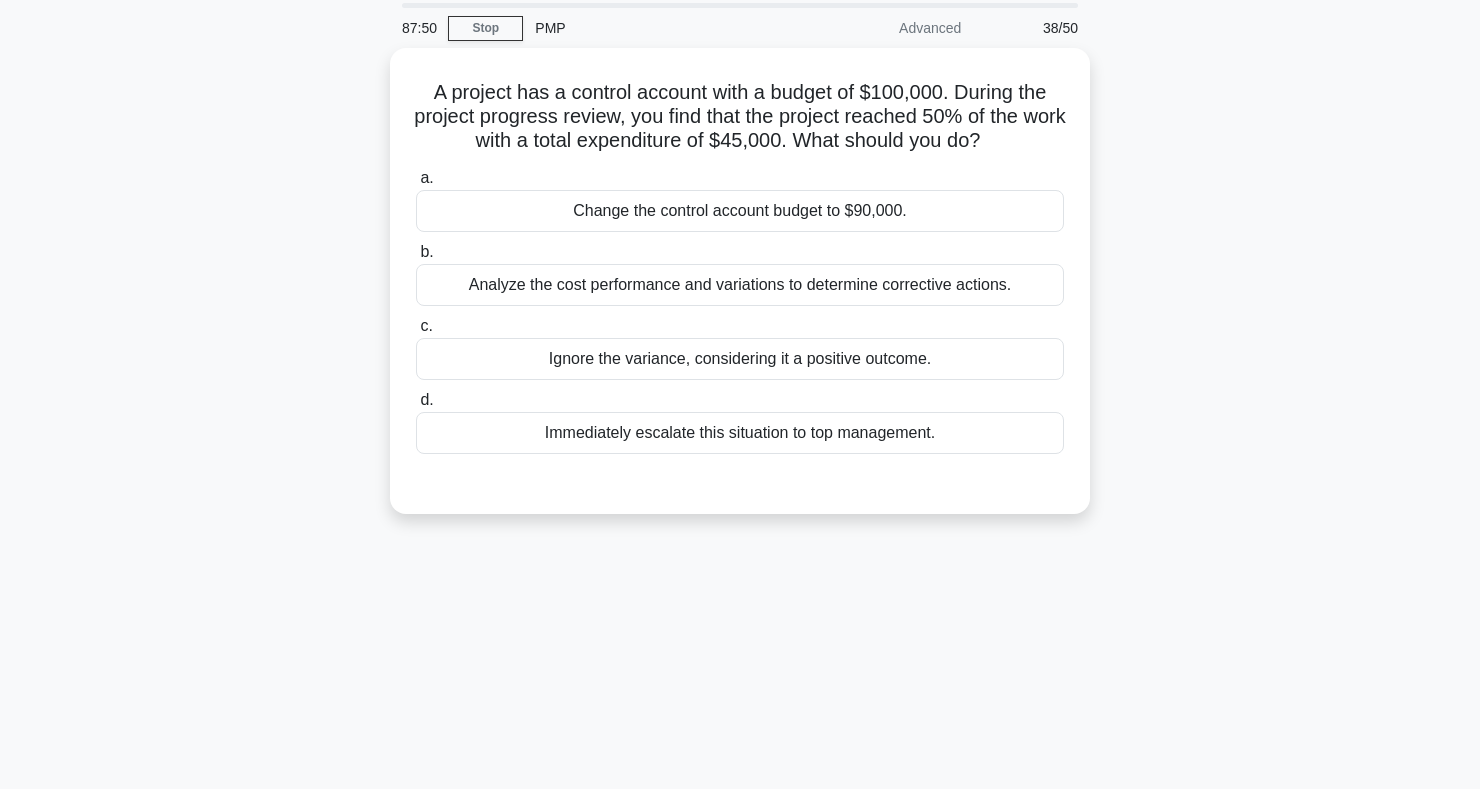 scroll, scrollTop: 0, scrollLeft: 0, axis: both 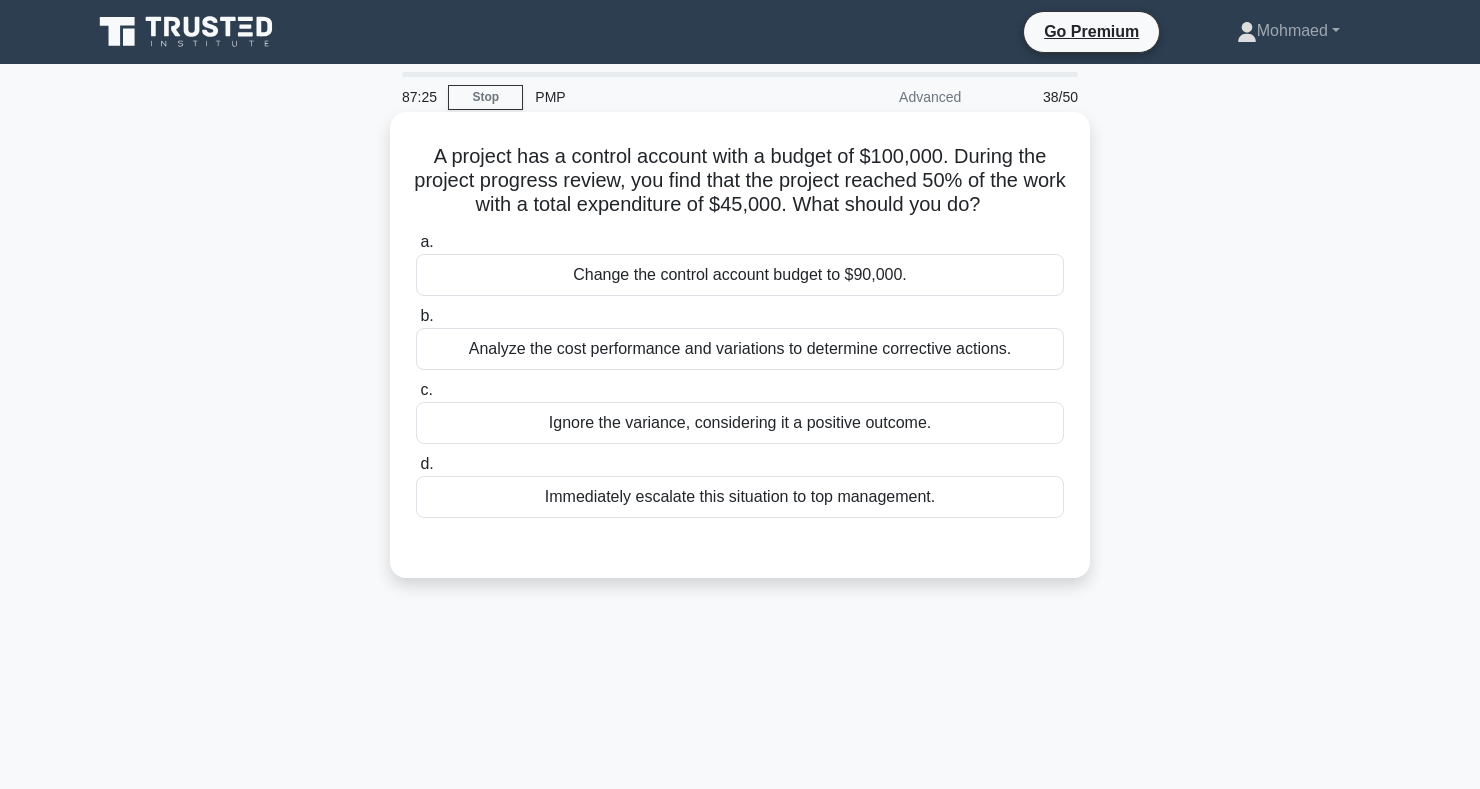 click on "Ignore the variance, considering it a positive outcome." at bounding box center (740, 423) 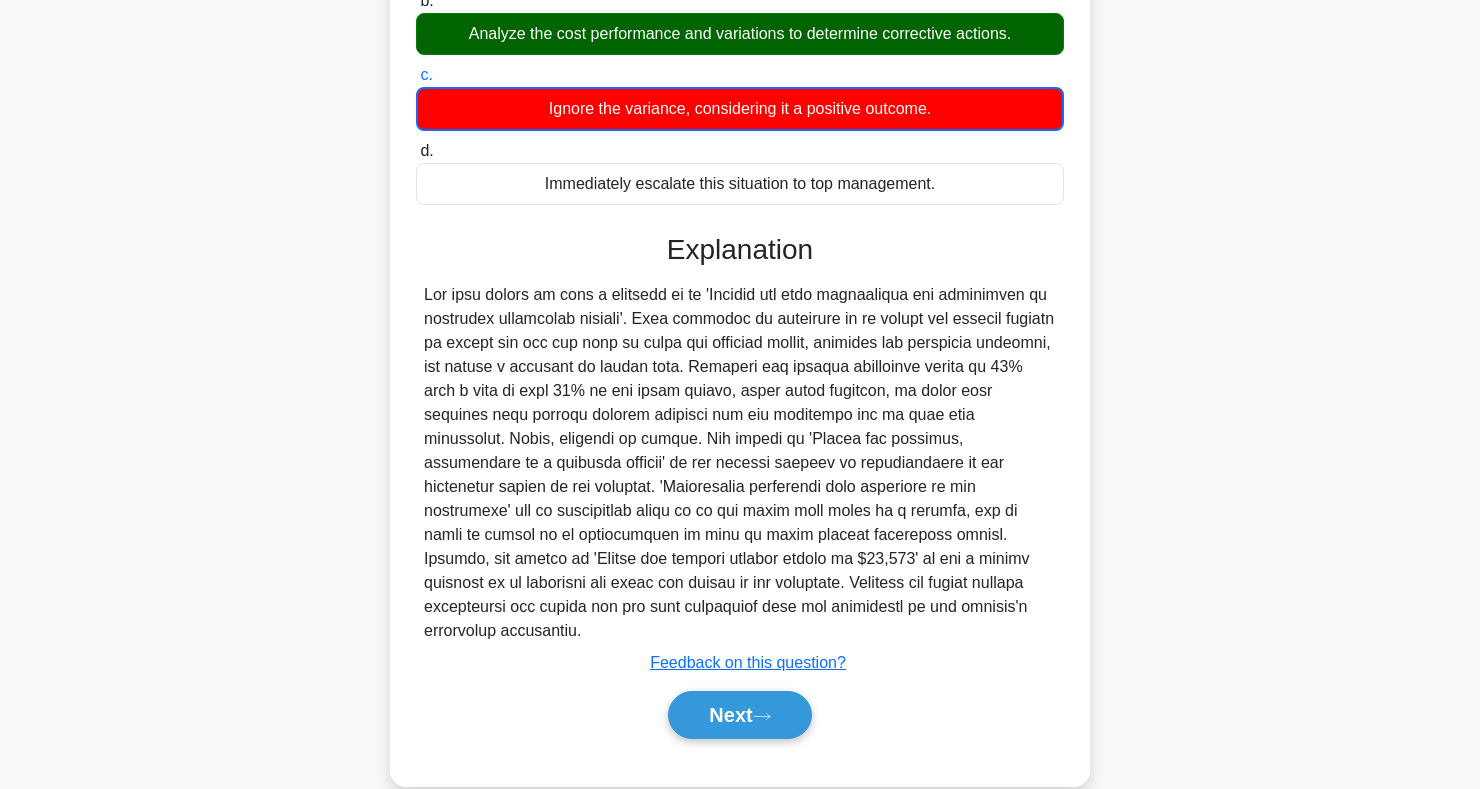 scroll, scrollTop: 324, scrollLeft: 0, axis: vertical 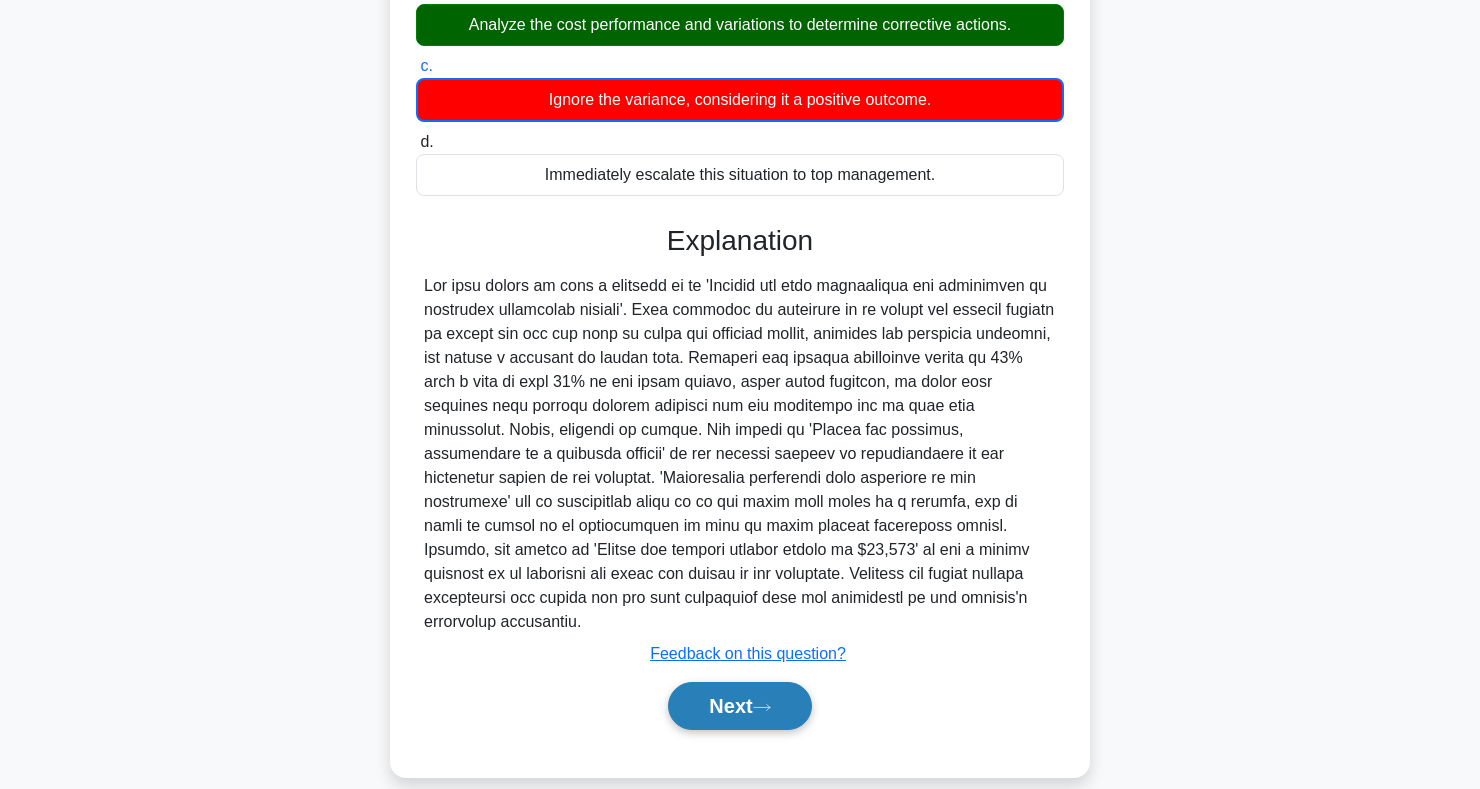 click 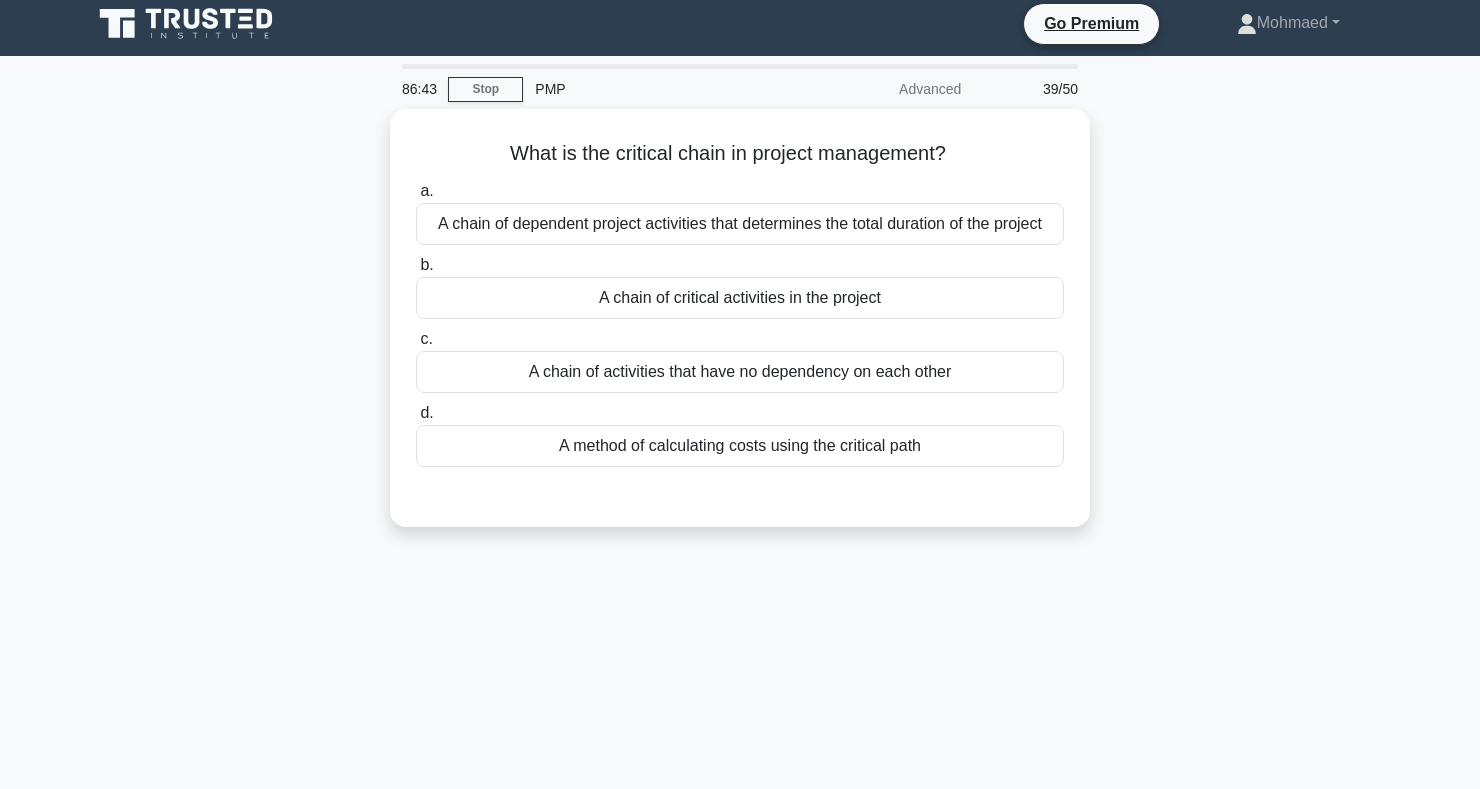 scroll, scrollTop: 0, scrollLeft: 0, axis: both 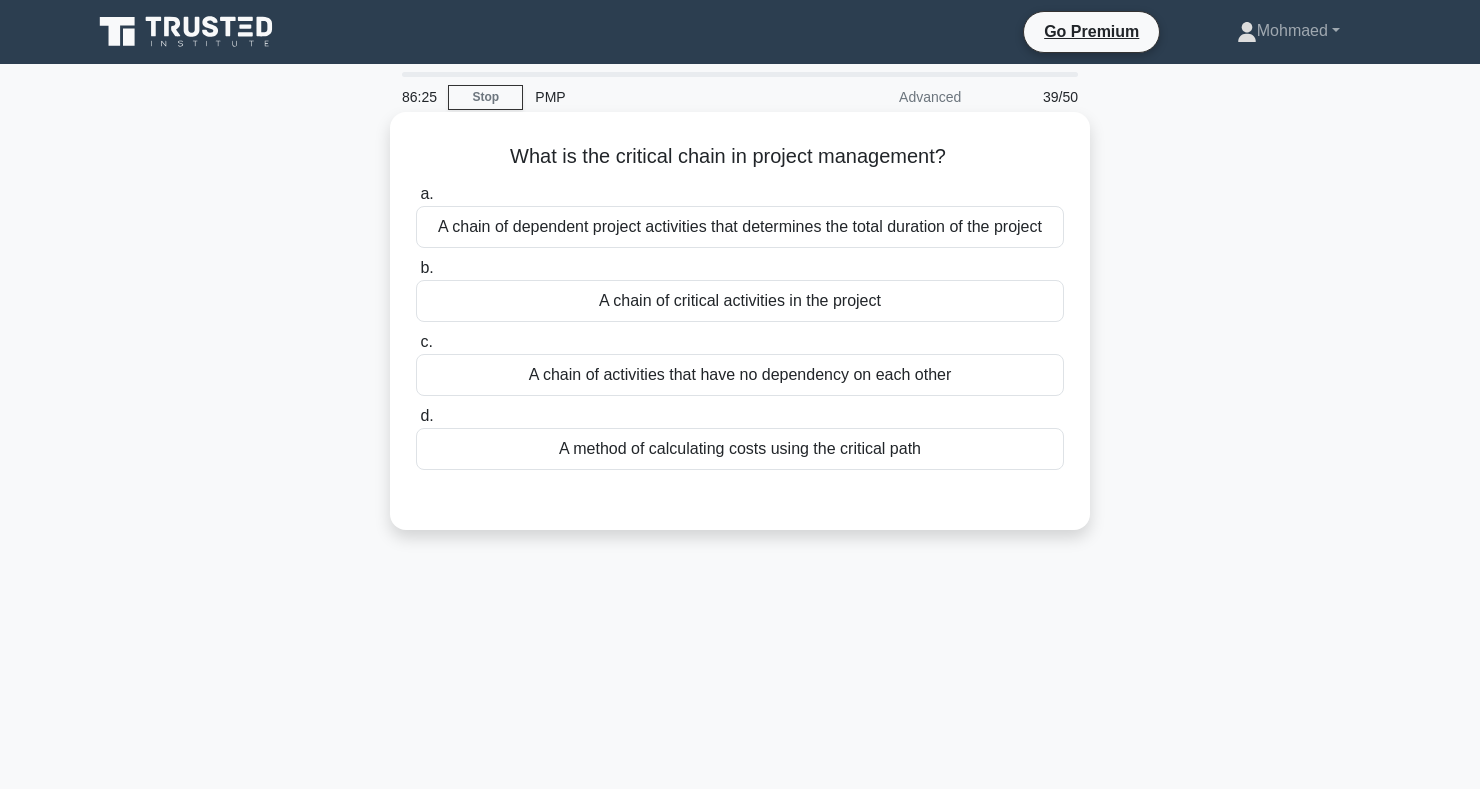 click on "A chain of dependent project activities that determines the total duration of the project" at bounding box center (740, 227) 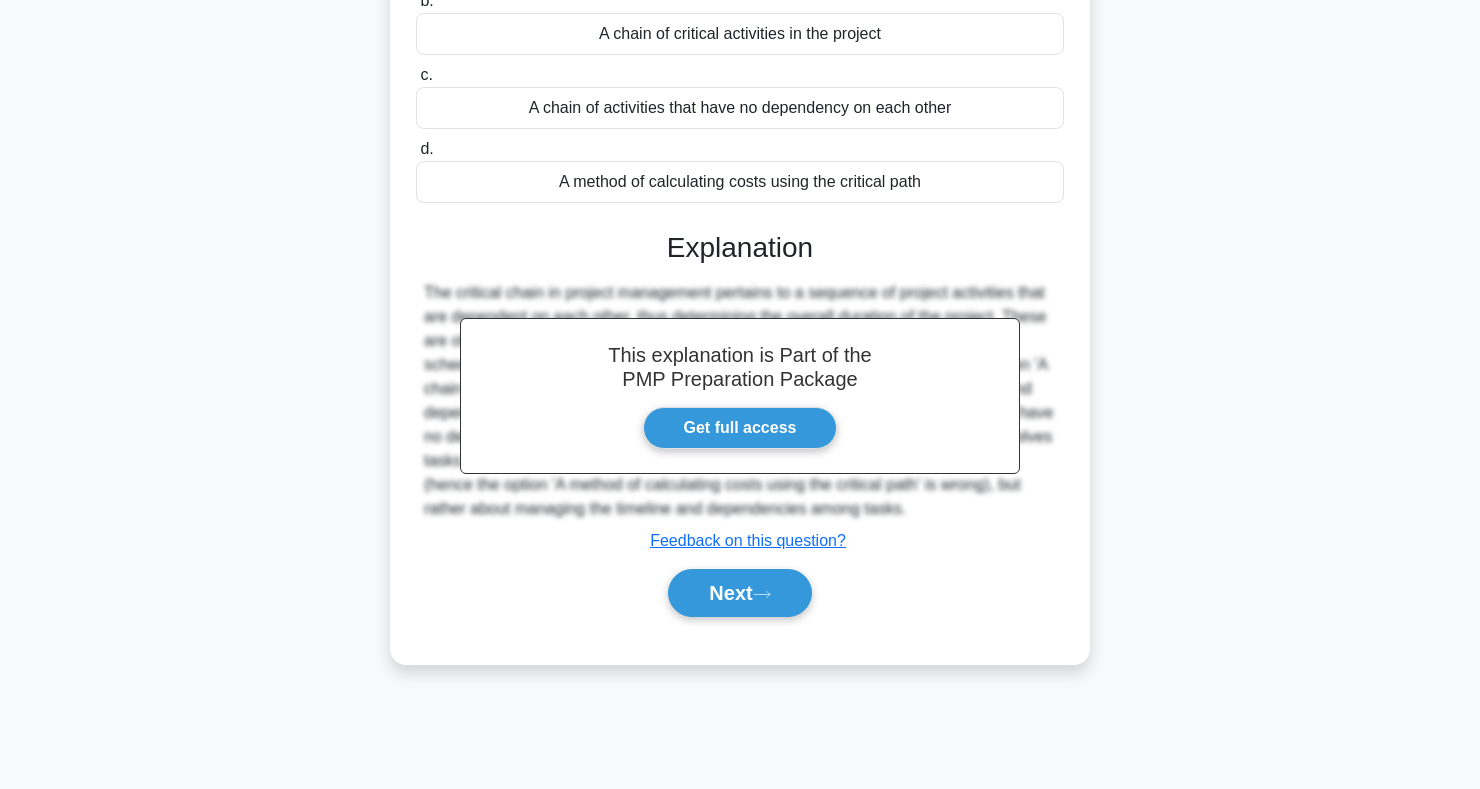 scroll, scrollTop: 269, scrollLeft: 0, axis: vertical 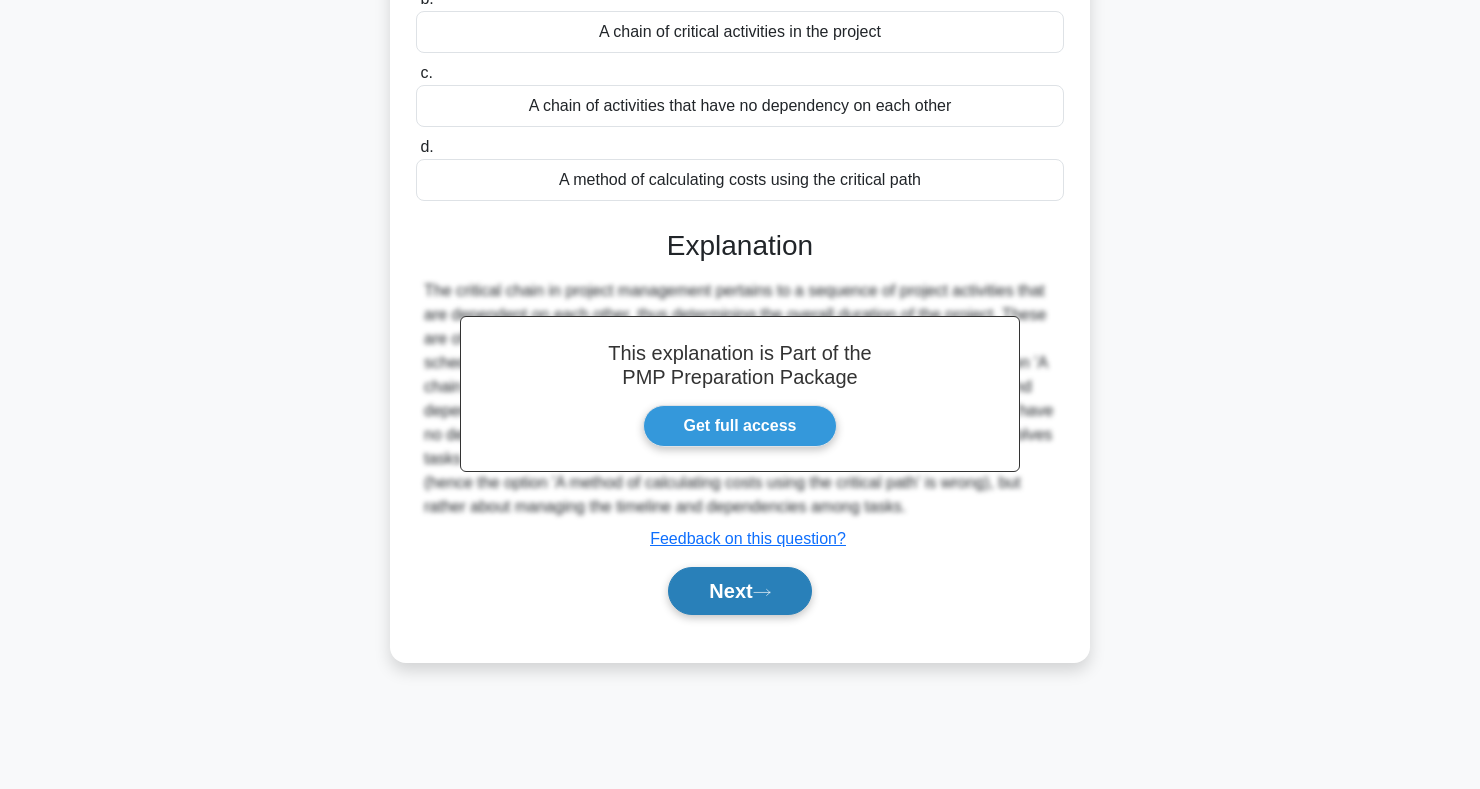 click 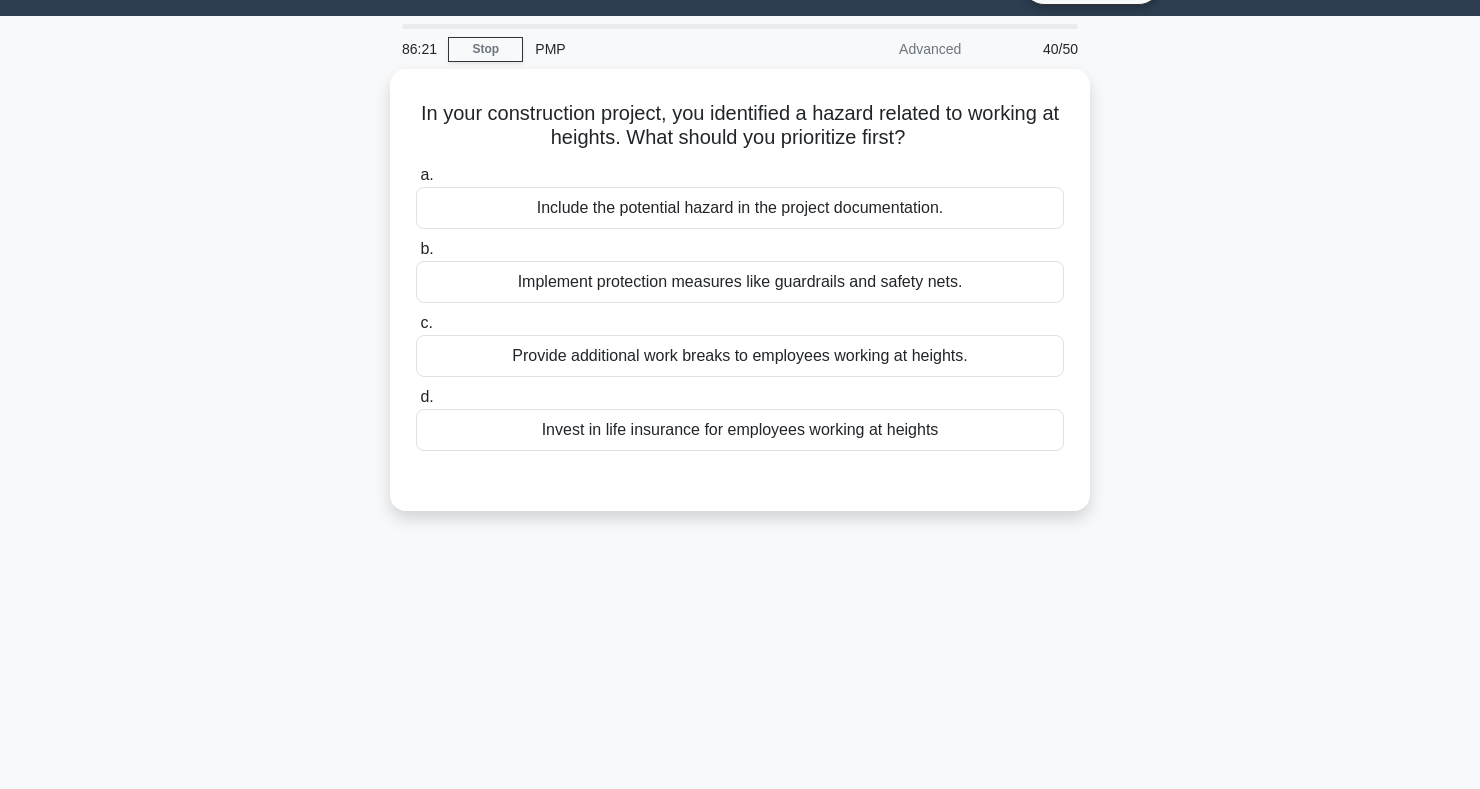 scroll, scrollTop: 0, scrollLeft: 0, axis: both 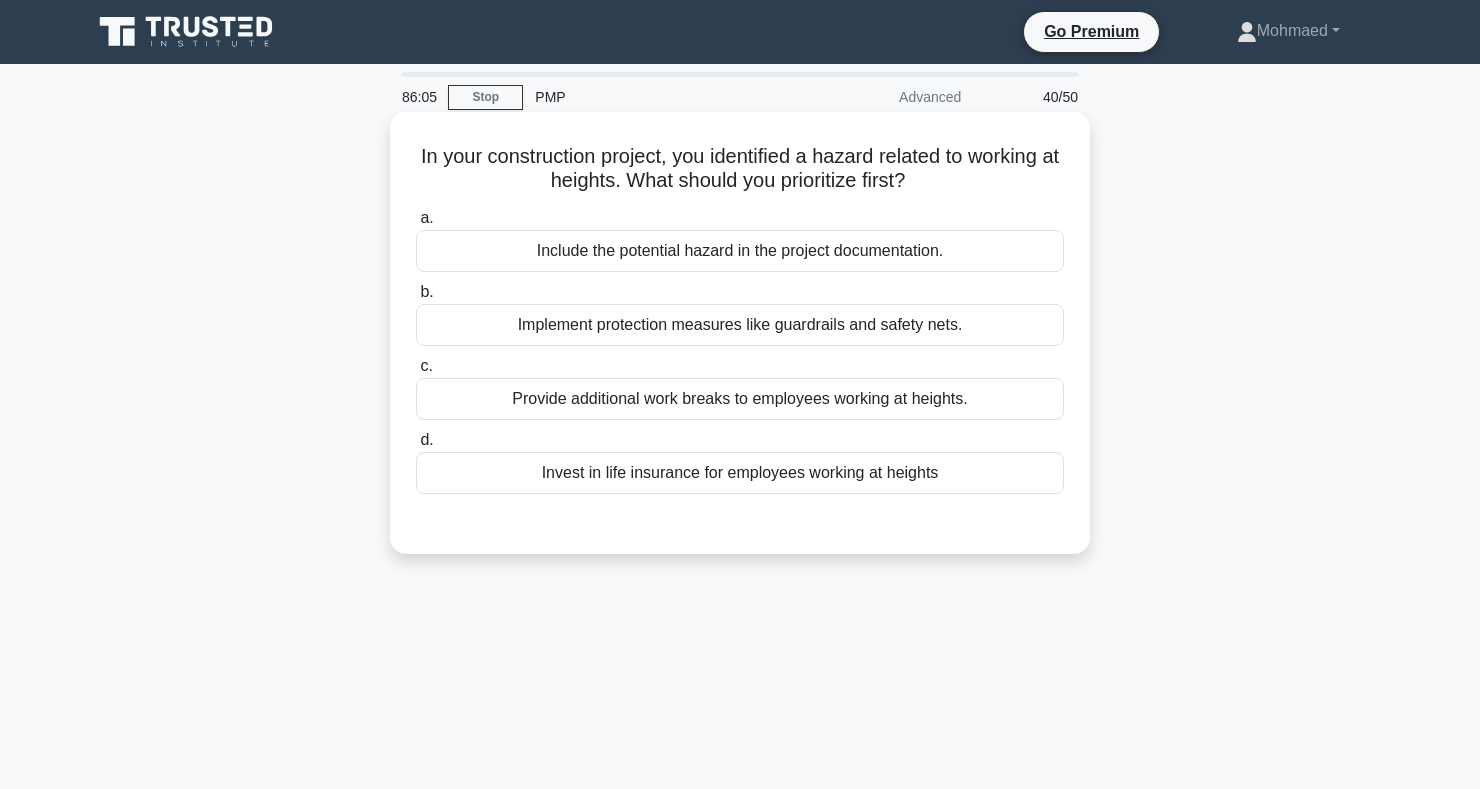 click on "Implement protection measures like guardrails and safety nets." at bounding box center [740, 325] 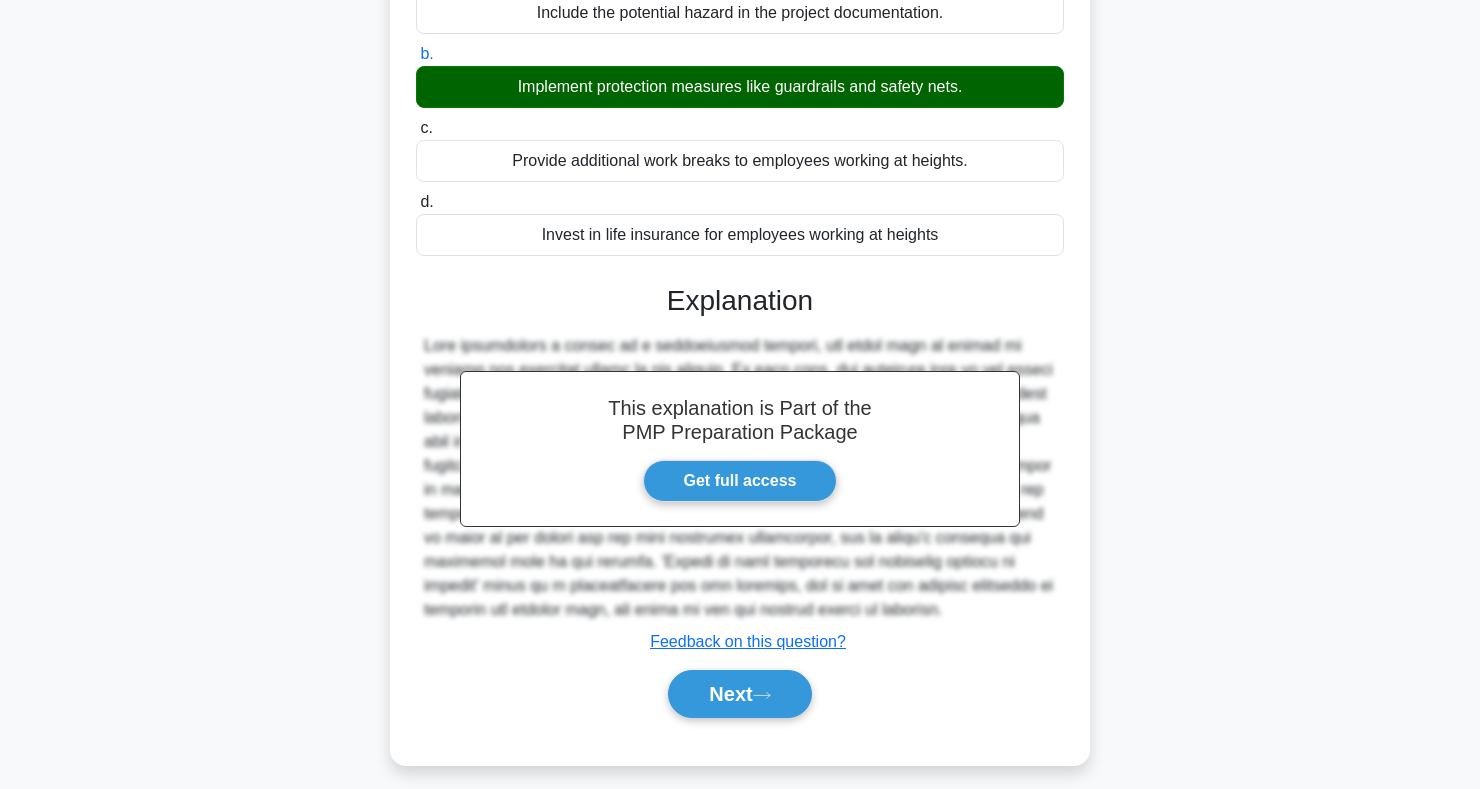 scroll, scrollTop: 244, scrollLeft: 0, axis: vertical 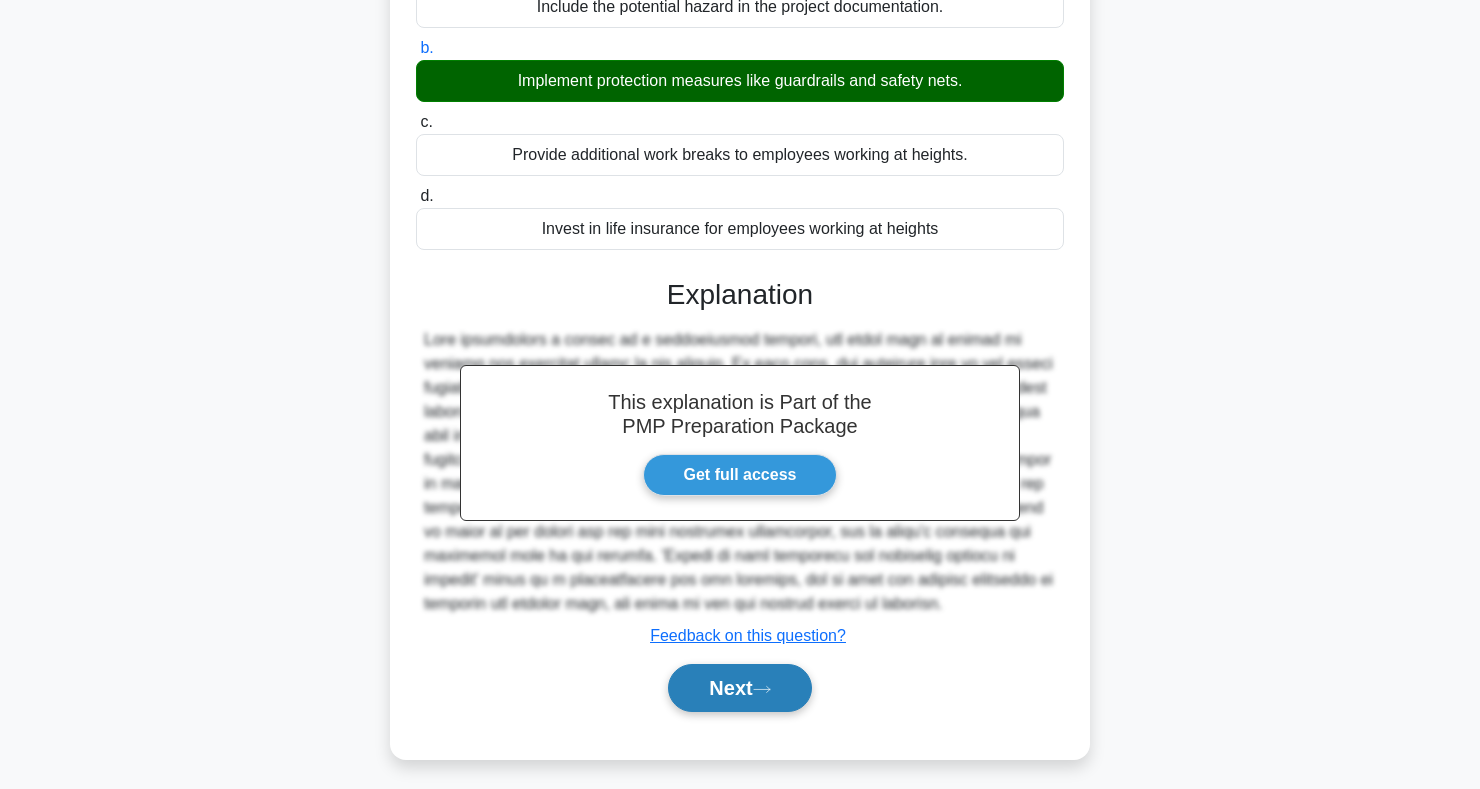 click on "Next" at bounding box center [739, 688] 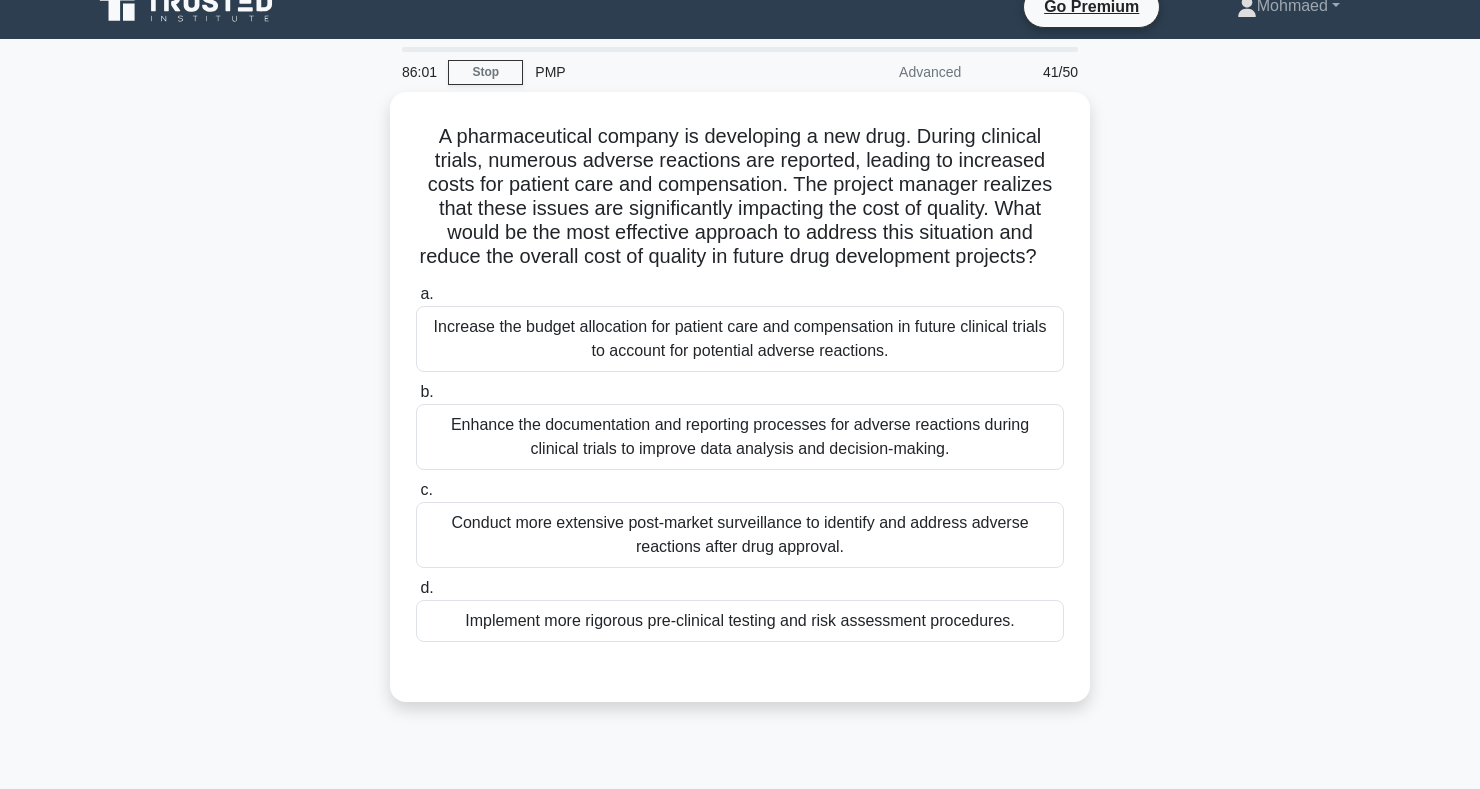 scroll, scrollTop: 24, scrollLeft: 0, axis: vertical 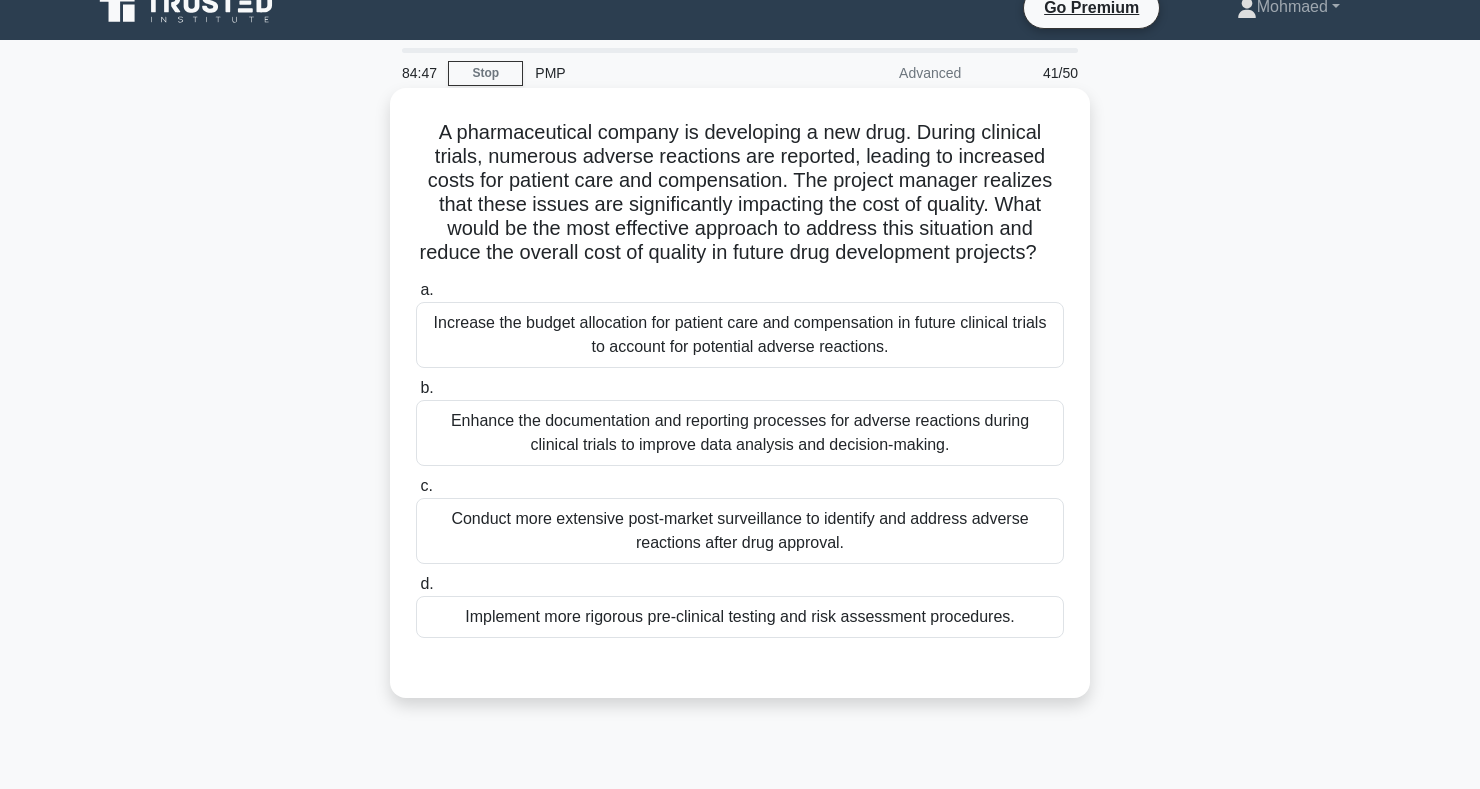 click on "Implement more rigorous pre-clinical testing and risk assessment procedures." at bounding box center [740, 617] 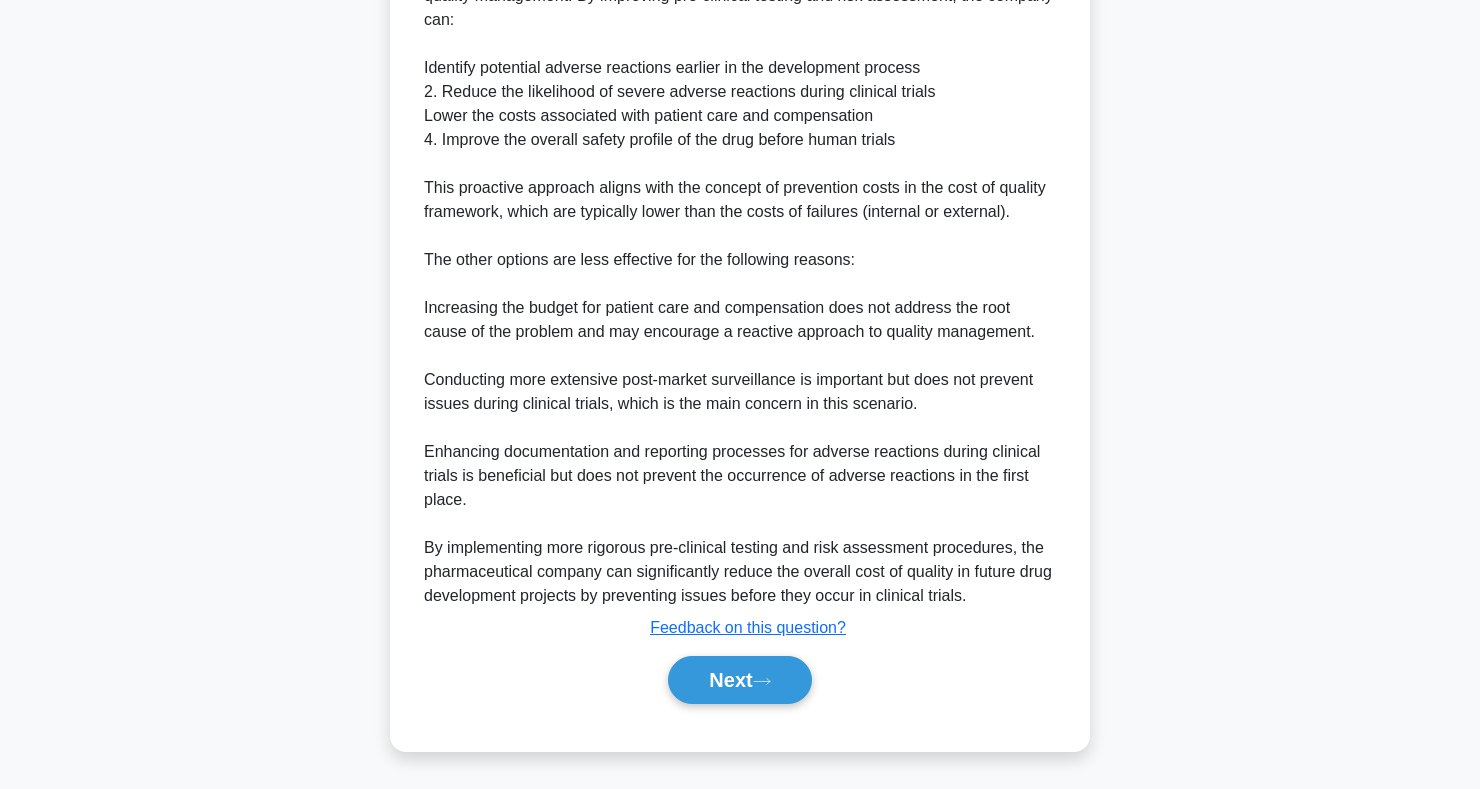 scroll, scrollTop: 887, scrollLeft: 0, axis: vertical 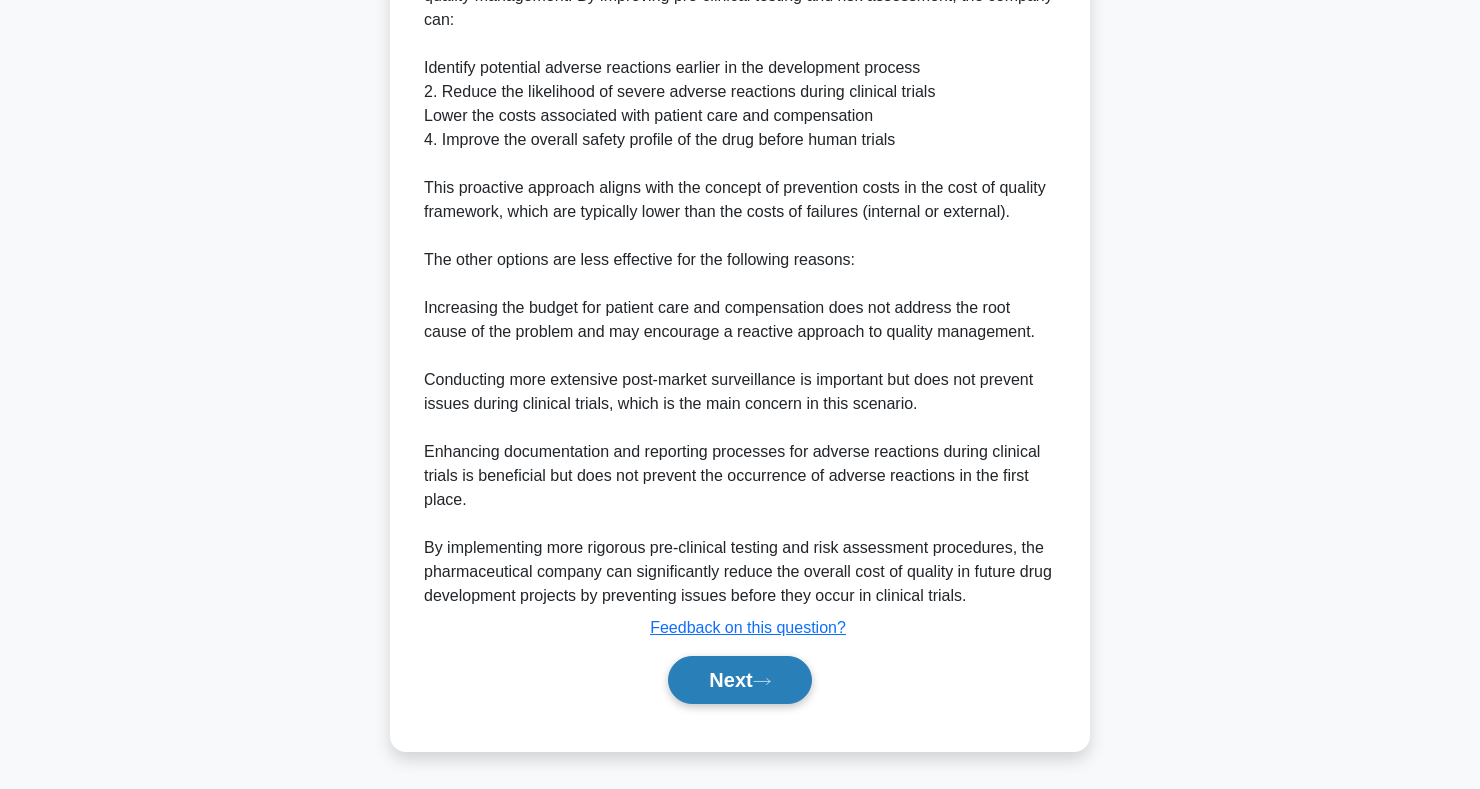 click 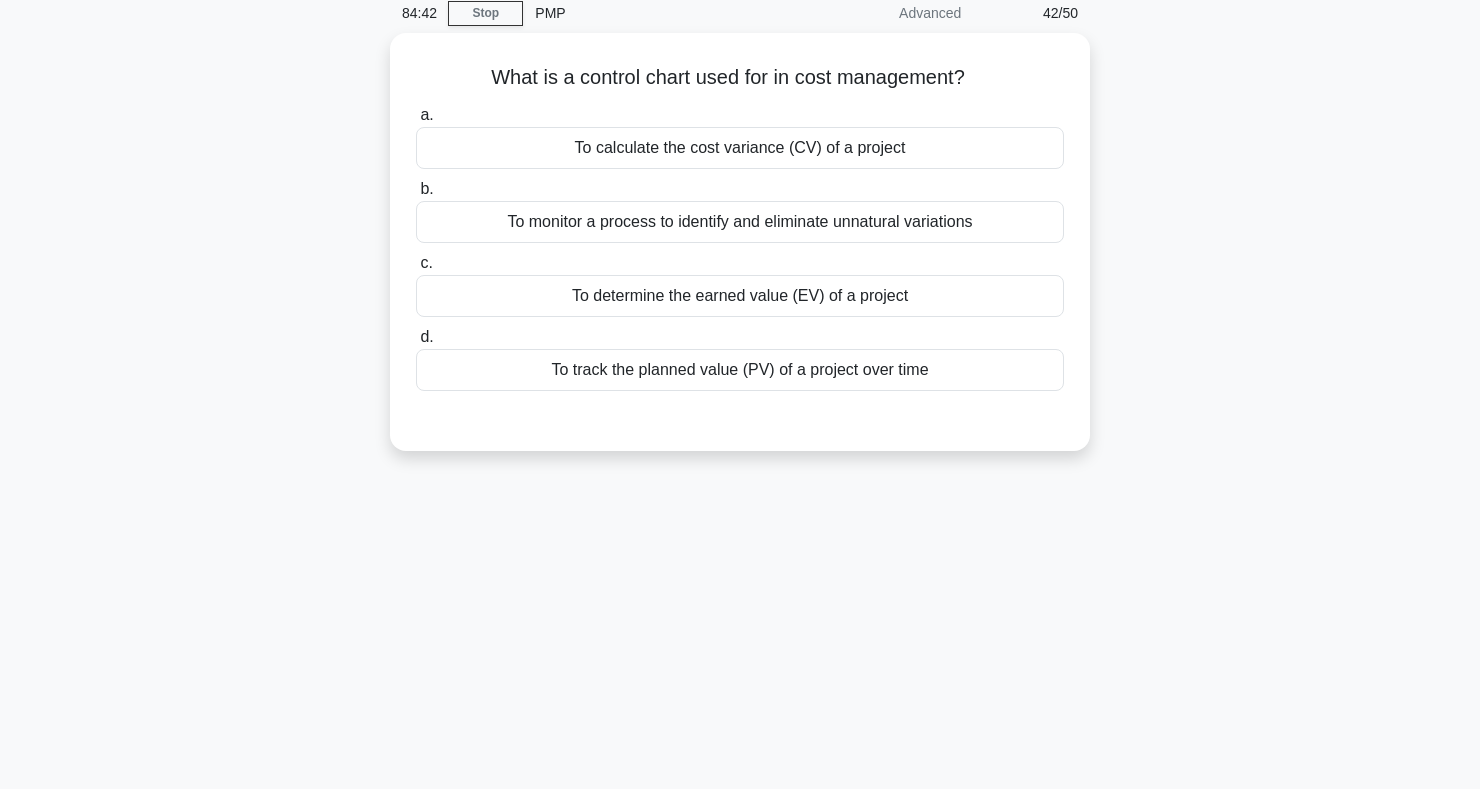 scroll, scrollTop: 0, scrollLeft: 0, axis: both 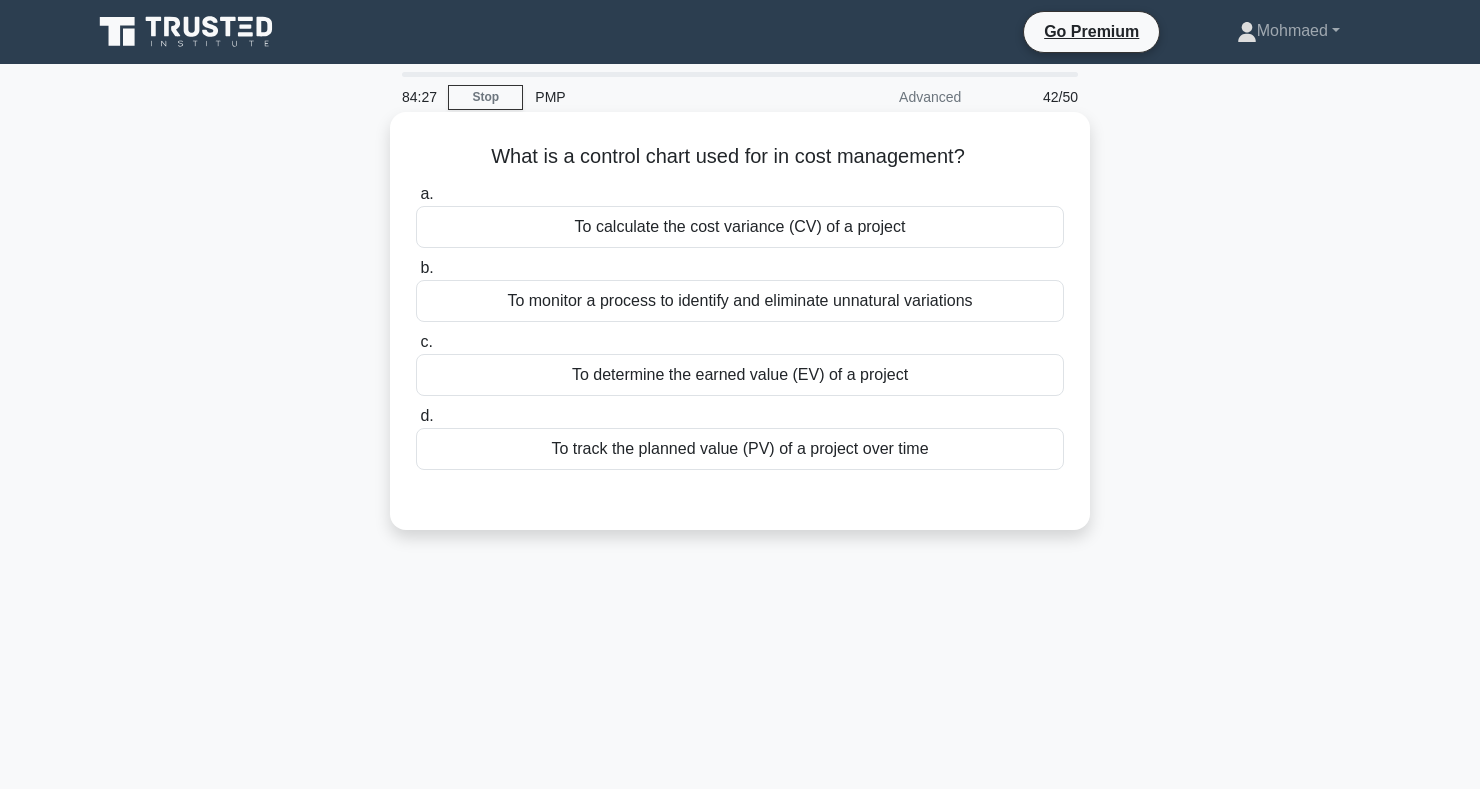click on "To monitor a process to identify and eliminate unnatural variations" at bounding box center [740, 301] 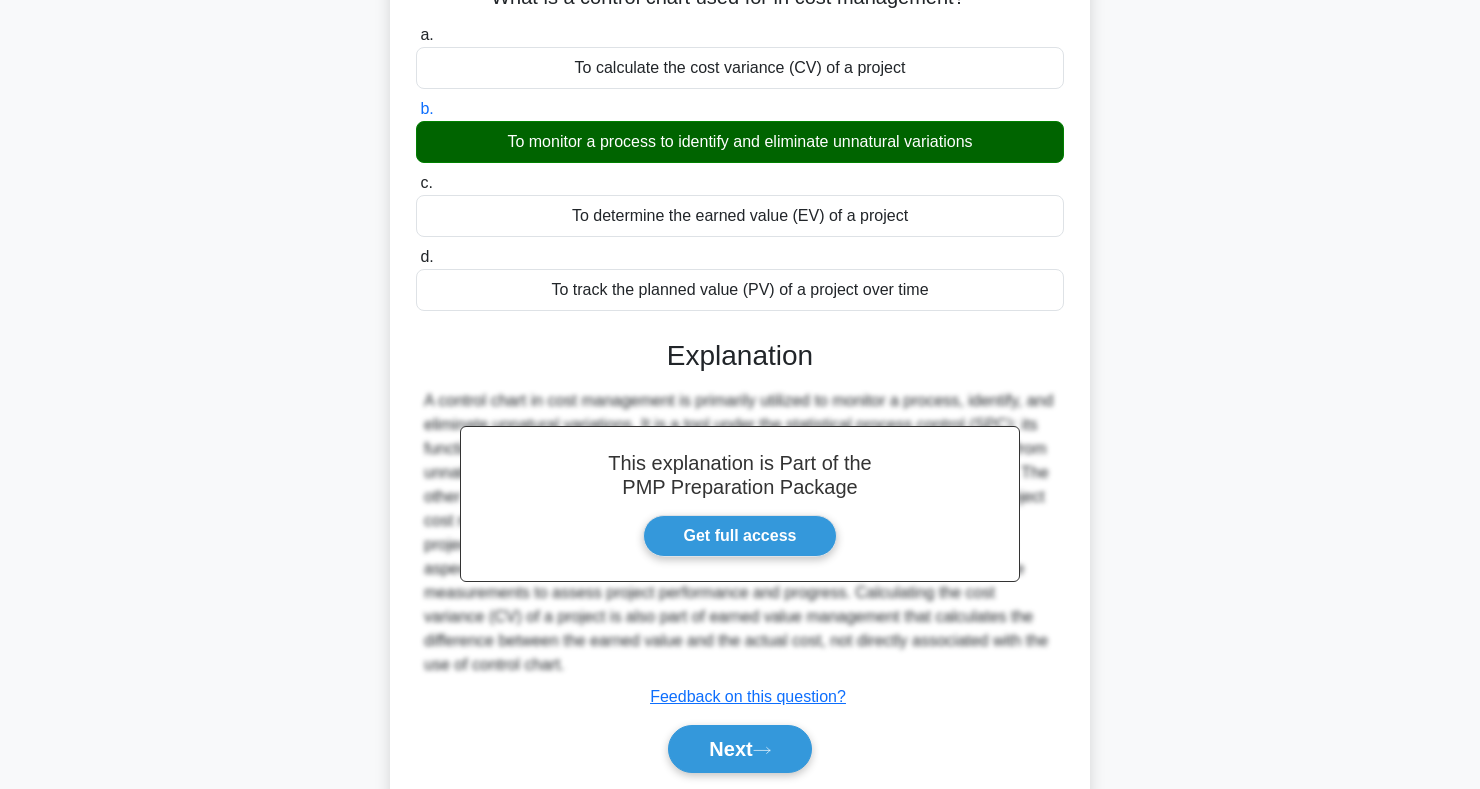 scroll, scrollTop: 291, scrollLeft: 0, axis: vertical 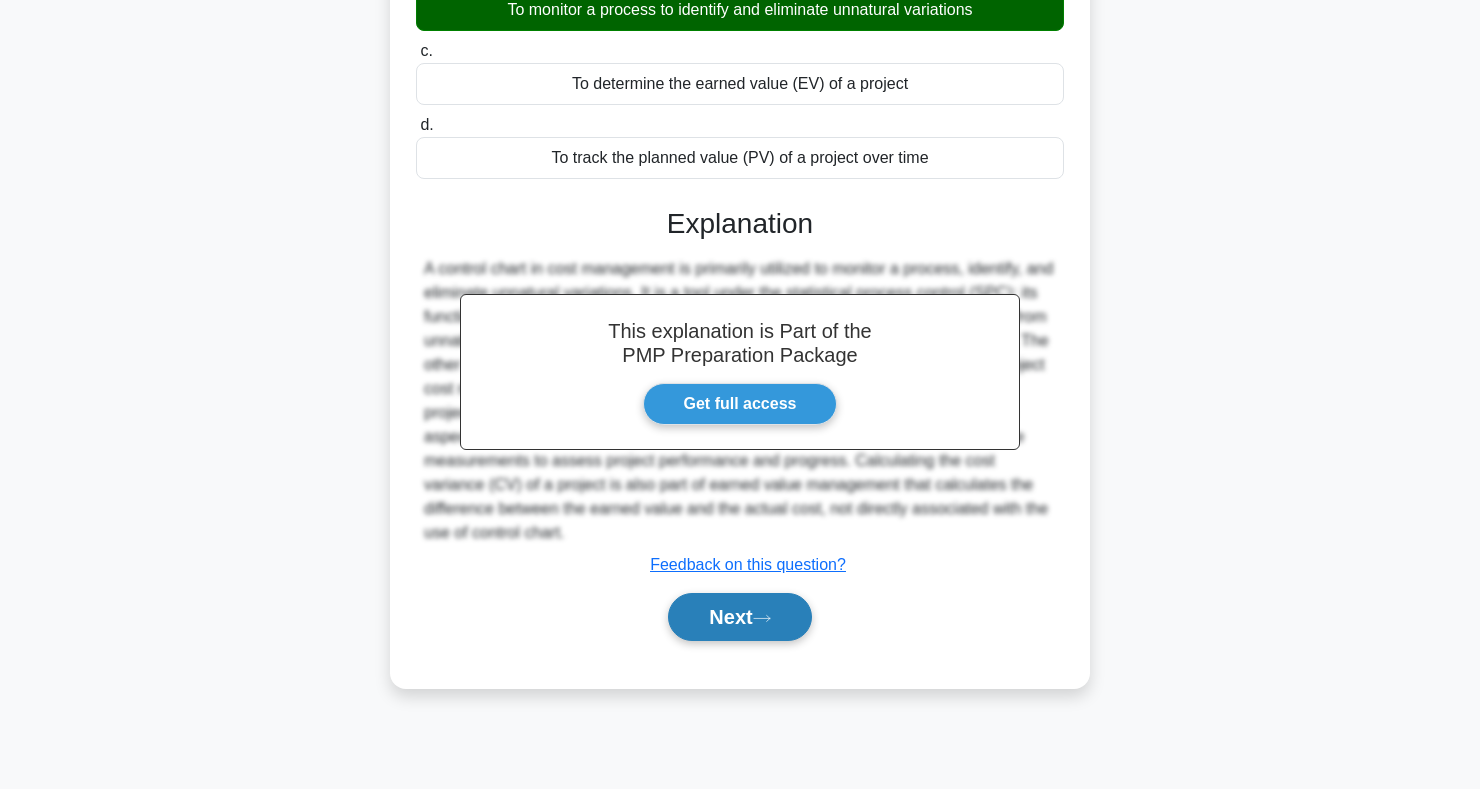 click on "Next" at bounding box center [739, 617] 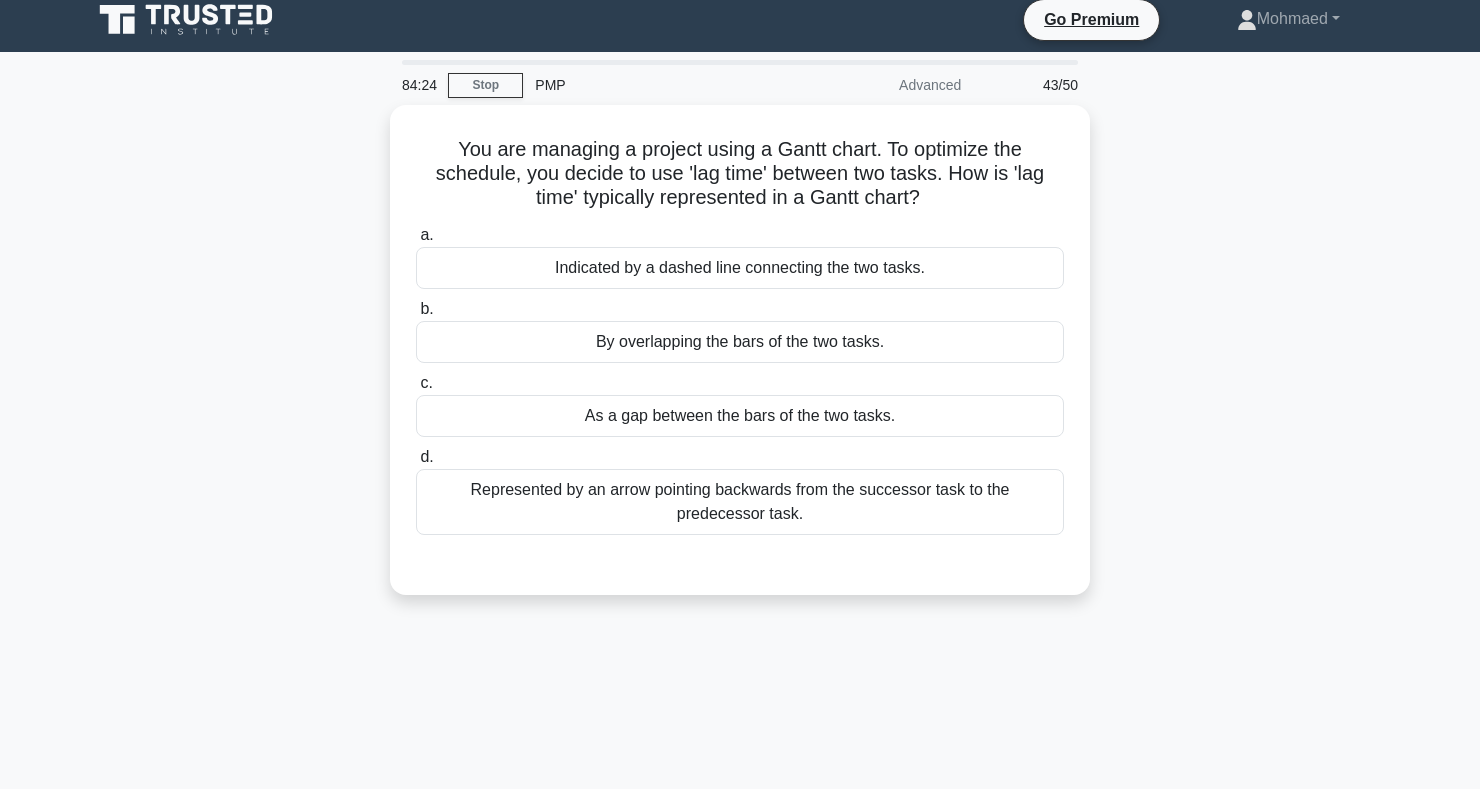 scroll, scrollTop: 0, scrollLeft: 0, axis: both 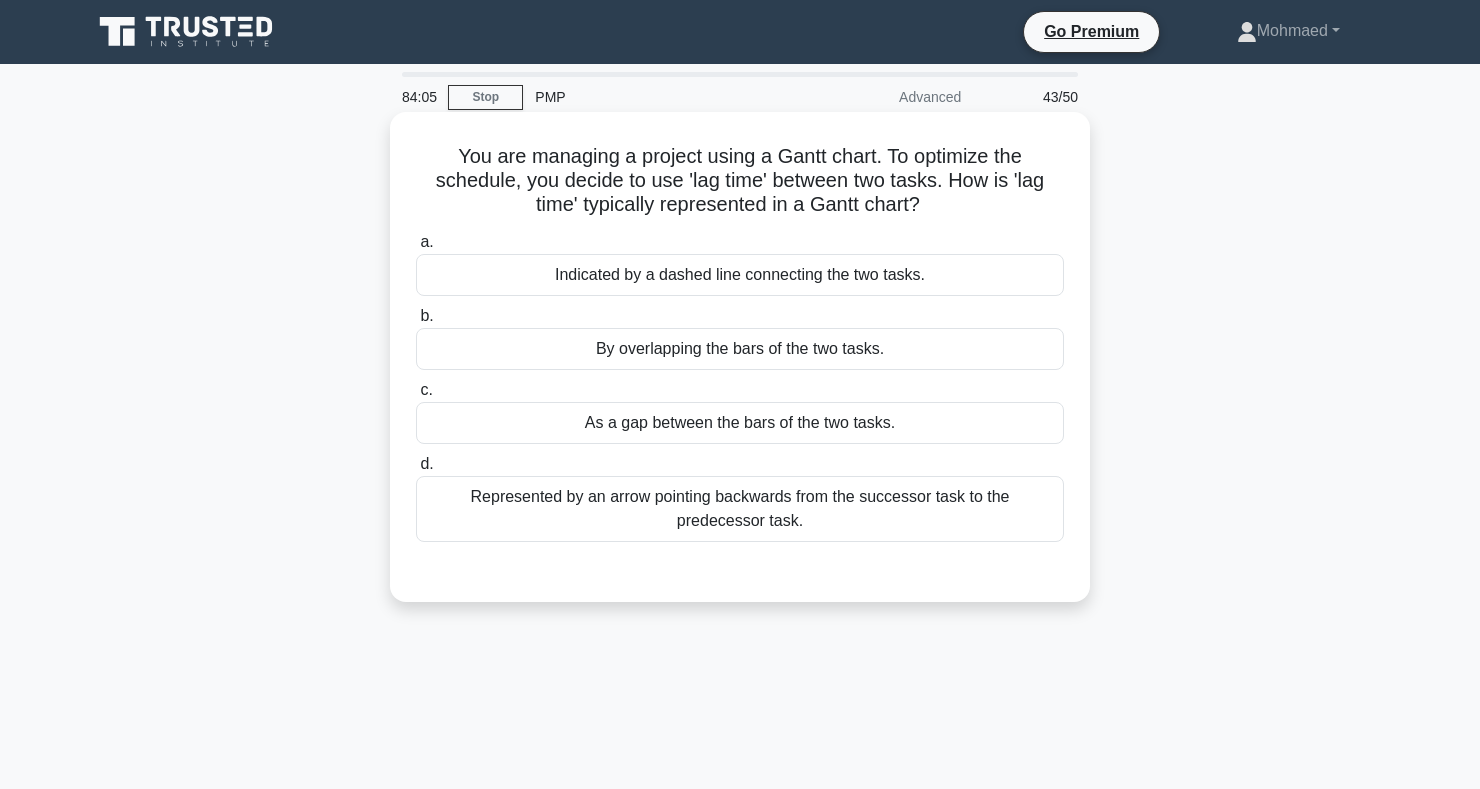 click on "As a gap between the bars of the two tasks." at bounding box center [740, 423] 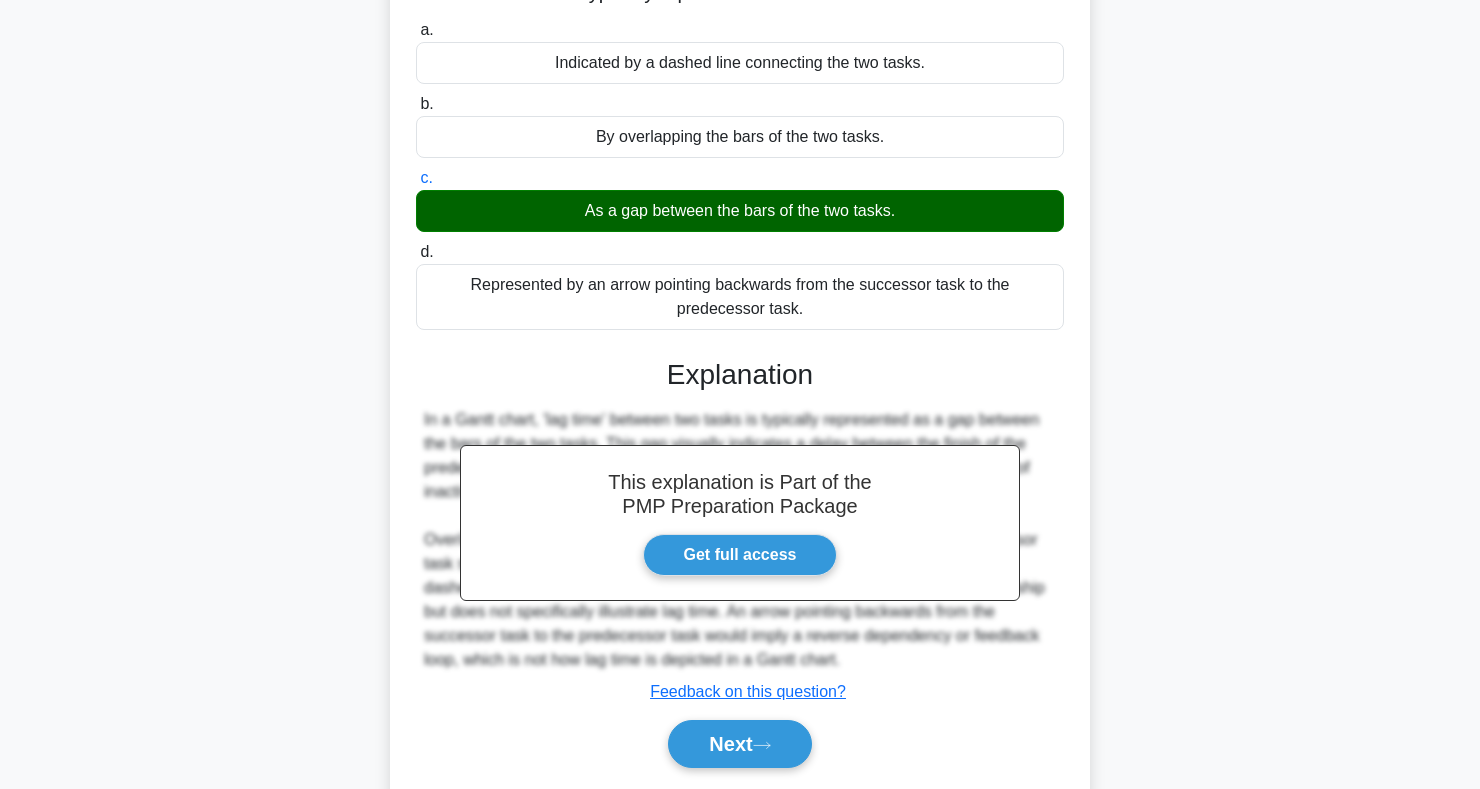 scroll, scrollTop: 291, scrollLeft: 0, axis: vertical 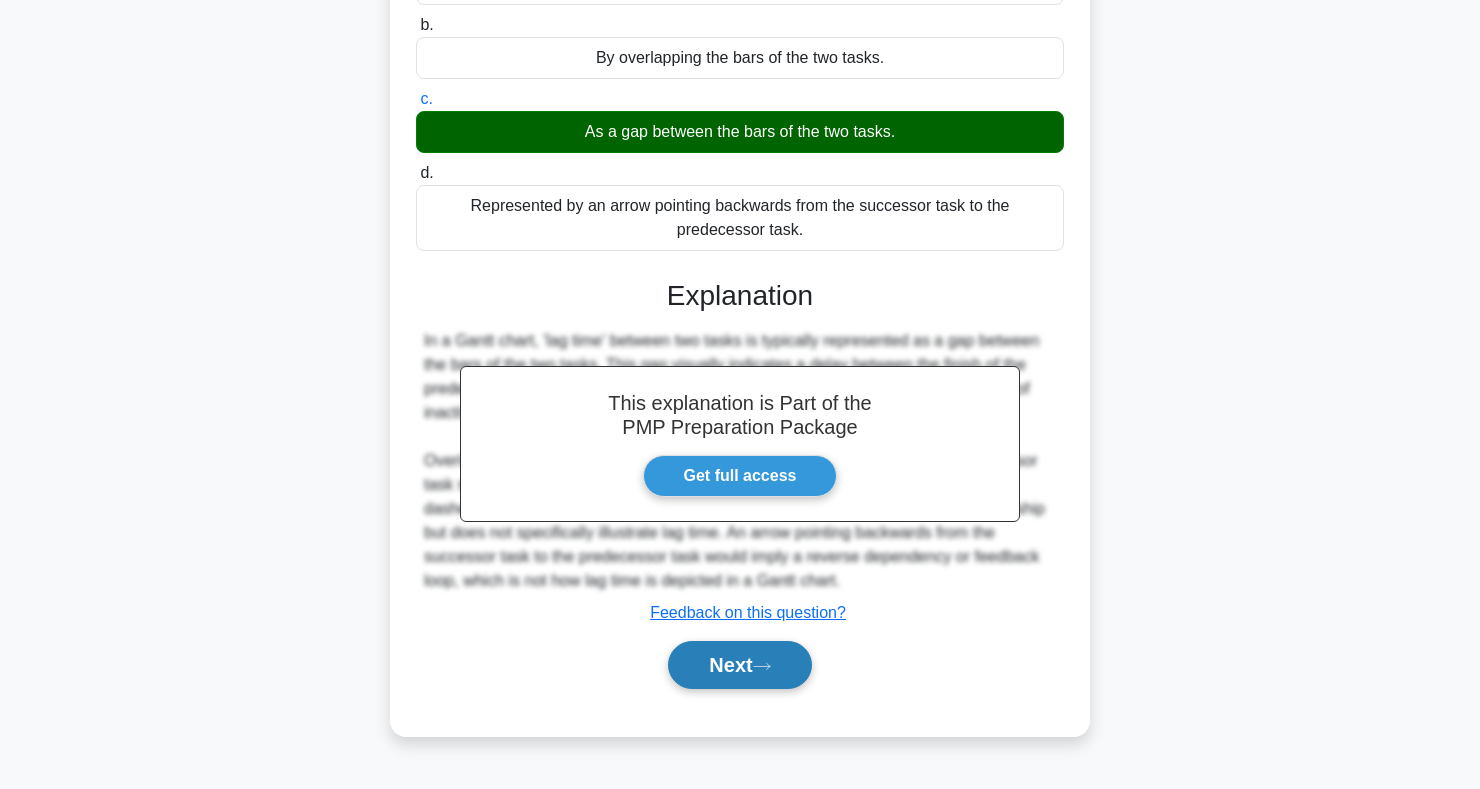 click on "Next" at bounding box center (739, 665) 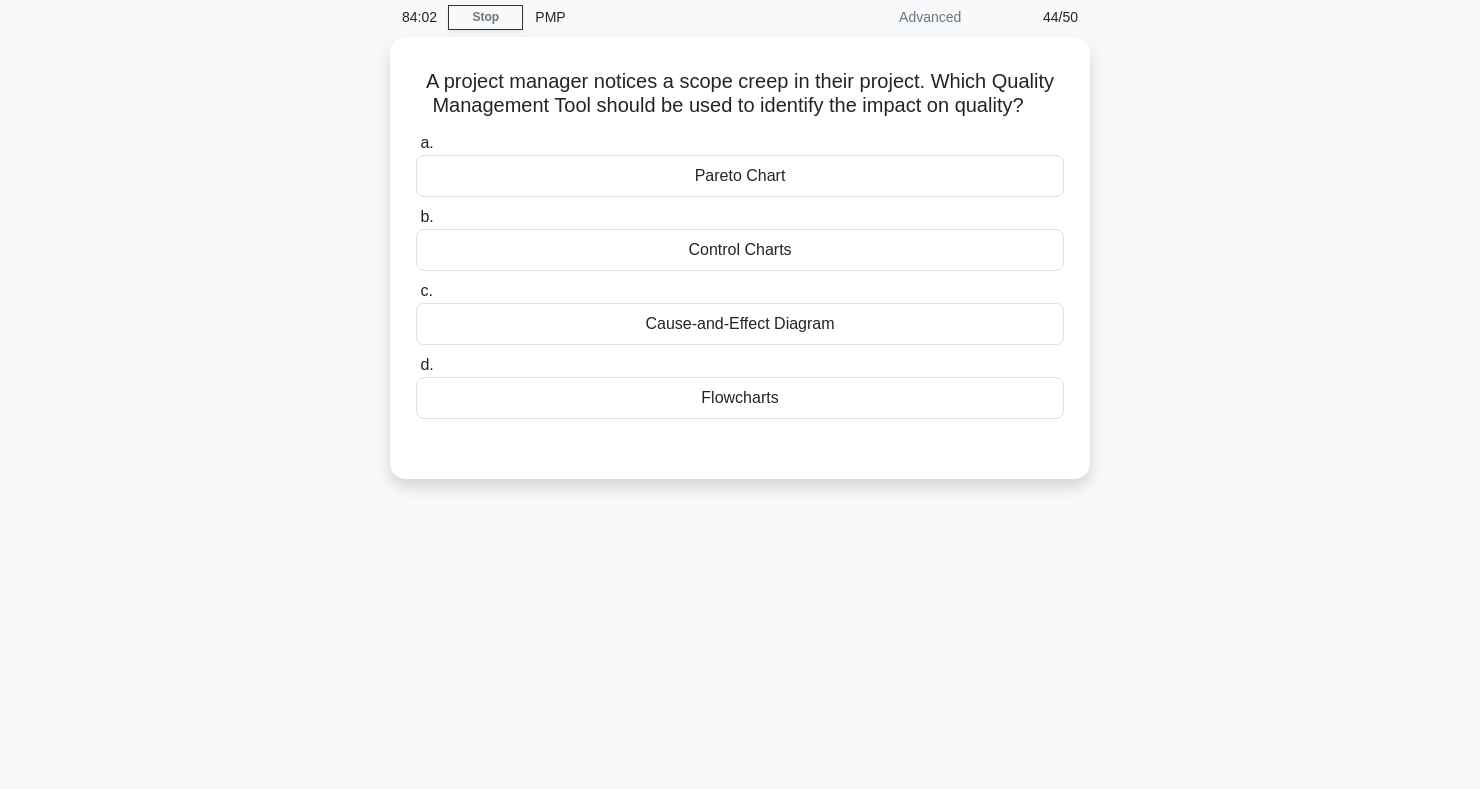 scroll, scrollTop: 0, scrollLeft: 0, axis: both 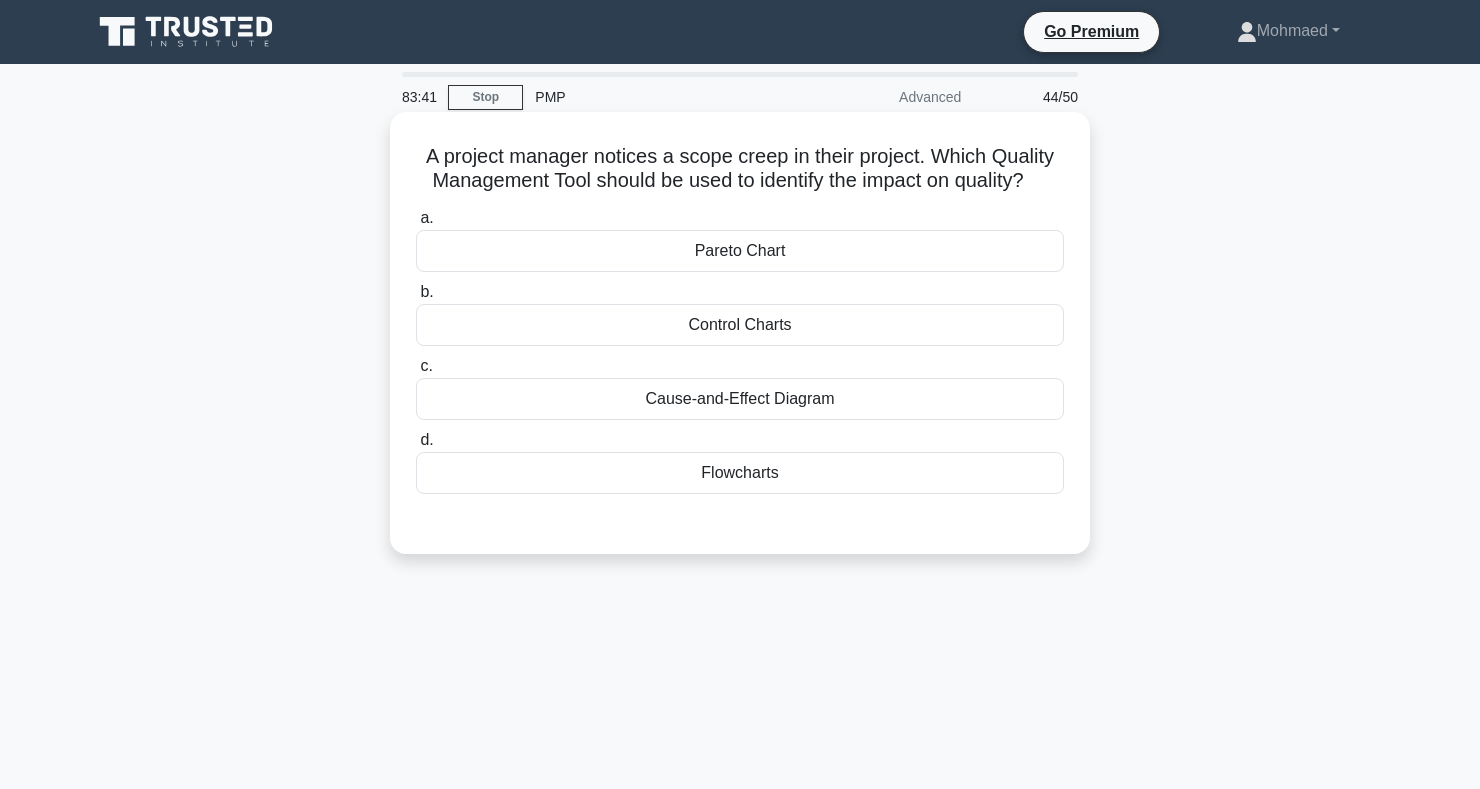 click on "Control Charts" at bounding box center [740, 325] 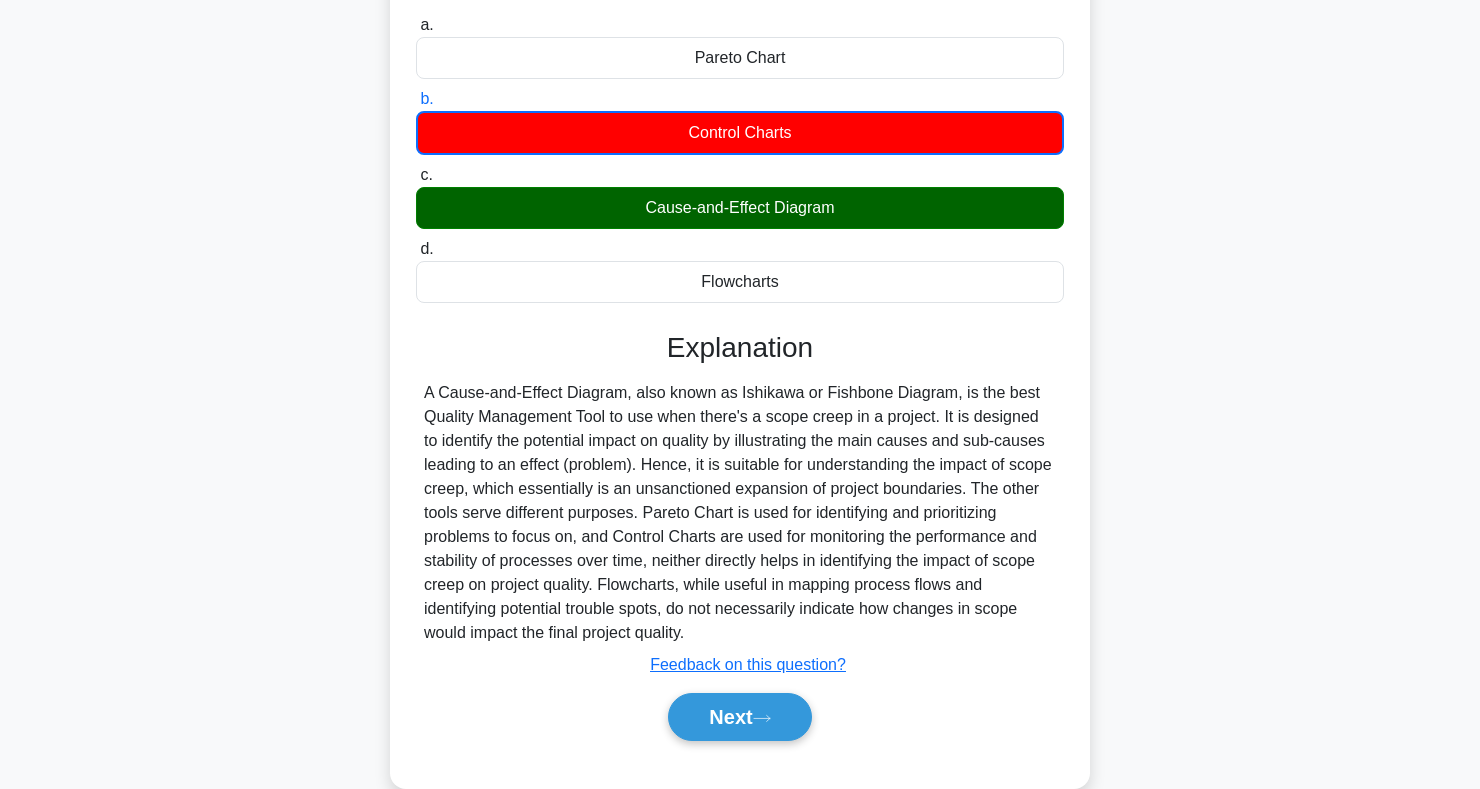 scroll, scrollTop: 197, scrollLeft: 0, axis: vertical 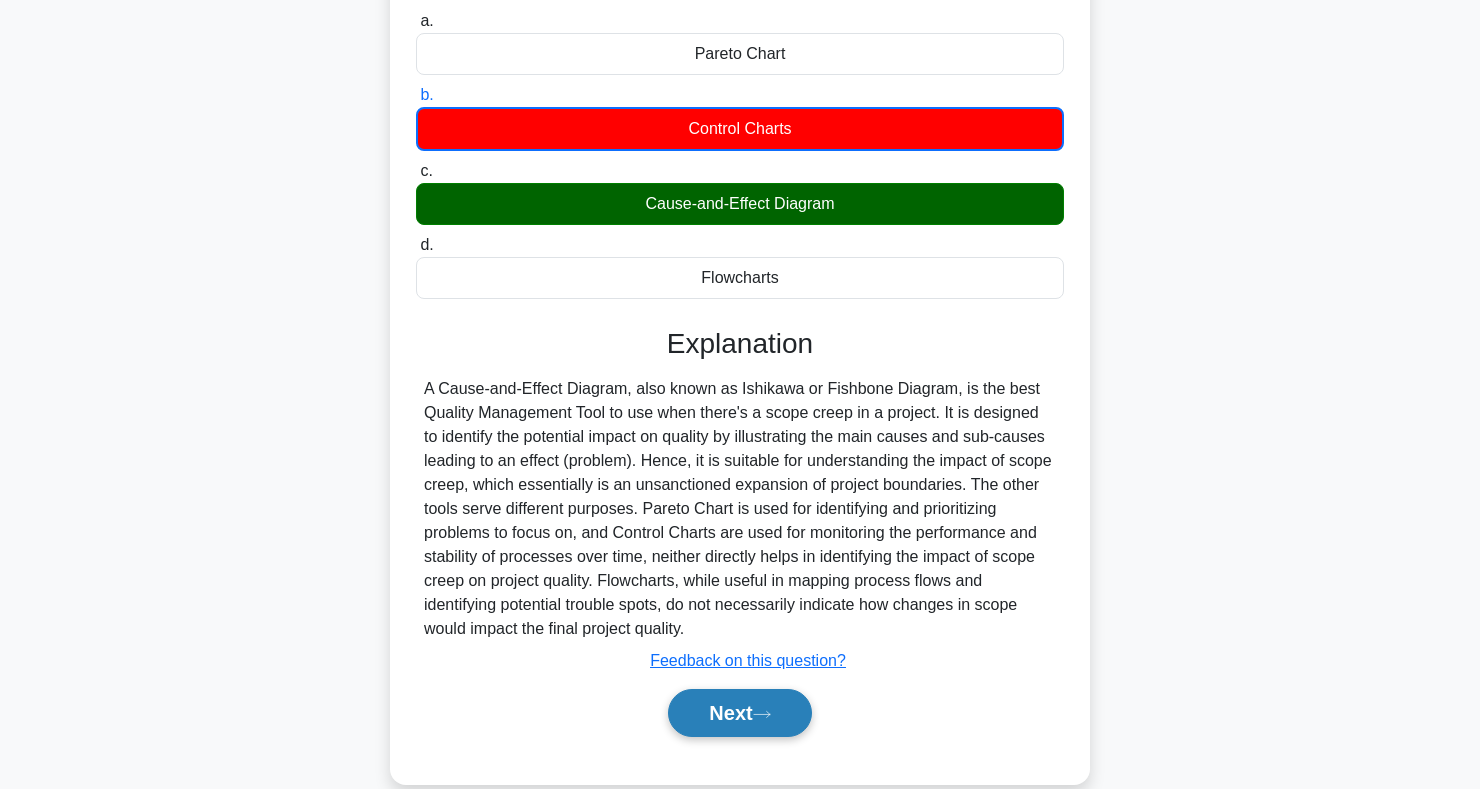 click on "Next" at bounding box center [739, 713] 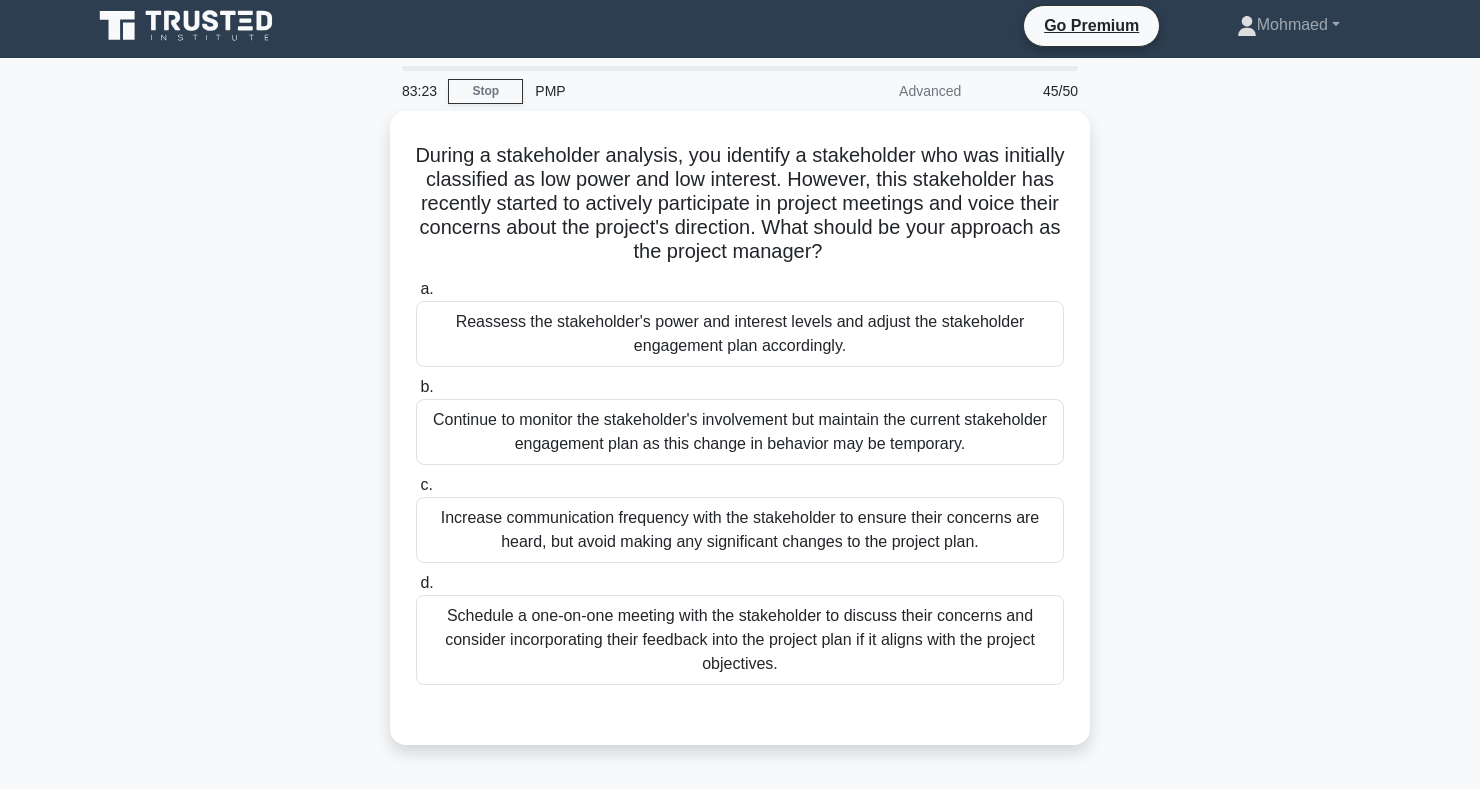 scroll, scrollTop: 0, scrollLeft: 0, axis: both 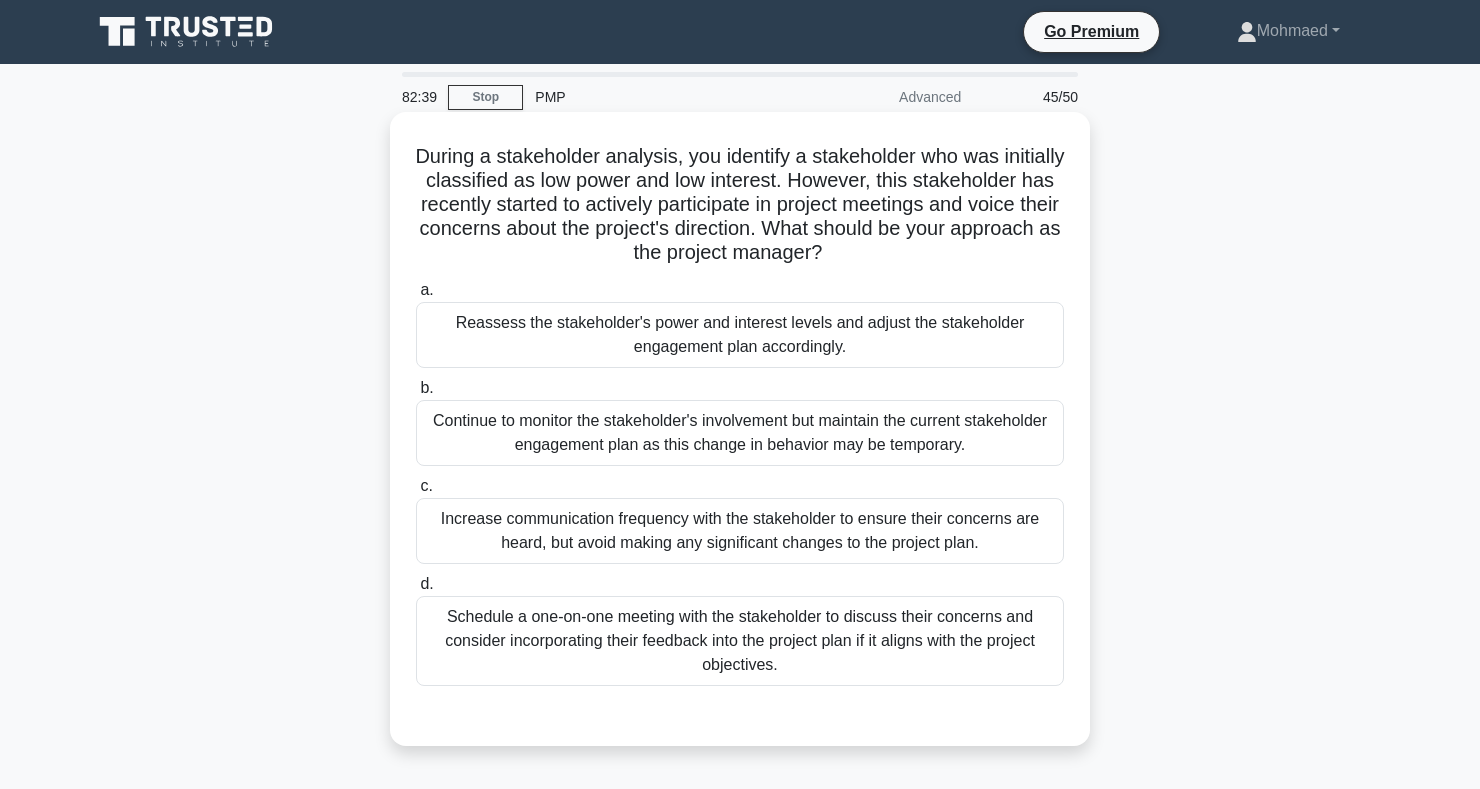 click on "Reassess the stakeholder's power and interest levels and adjust the stakeholder engagement plan accordingly." at bounding box center [740, 335] 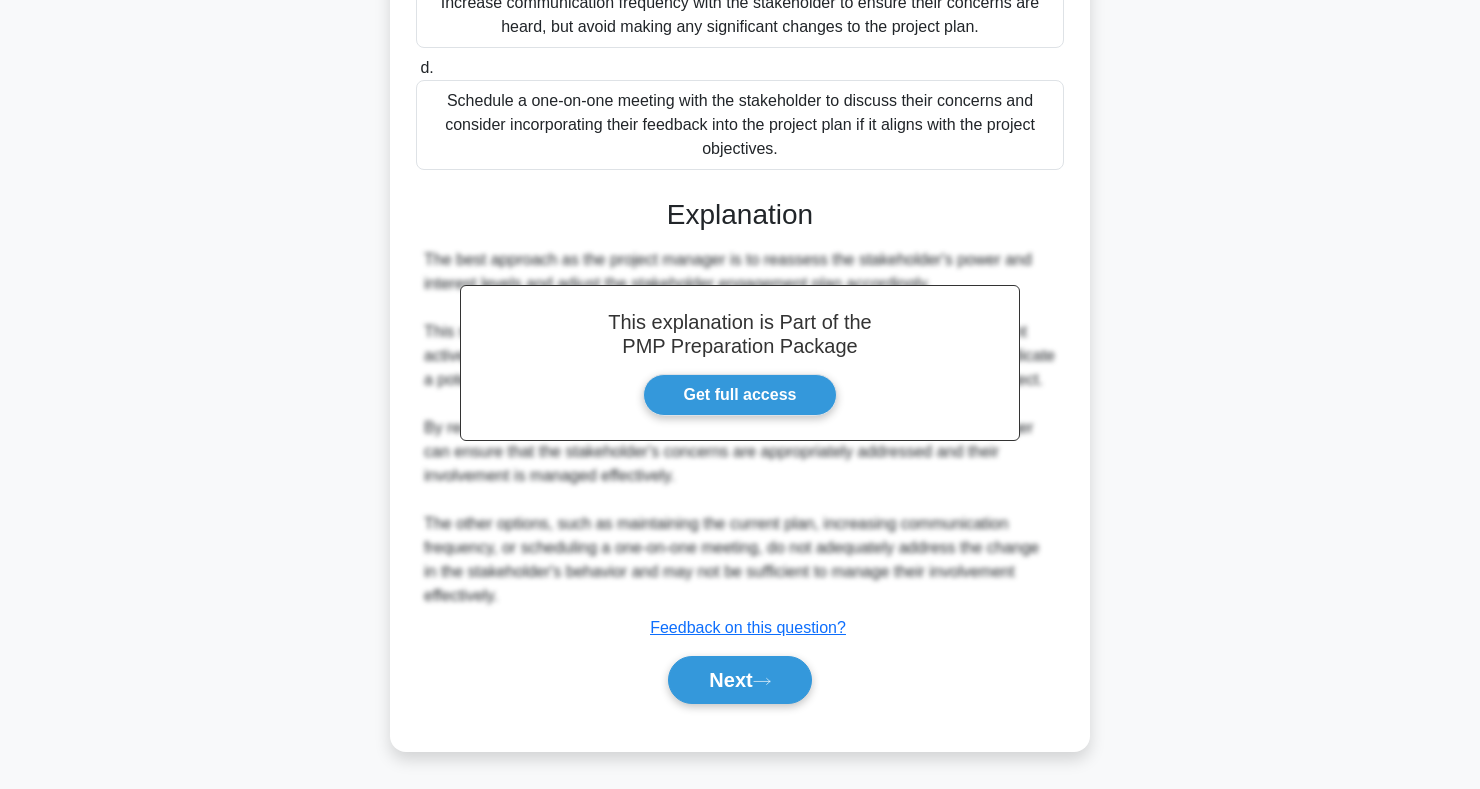 scroll, scrollTop: 539, scrollLeft: 0, axis: vertical 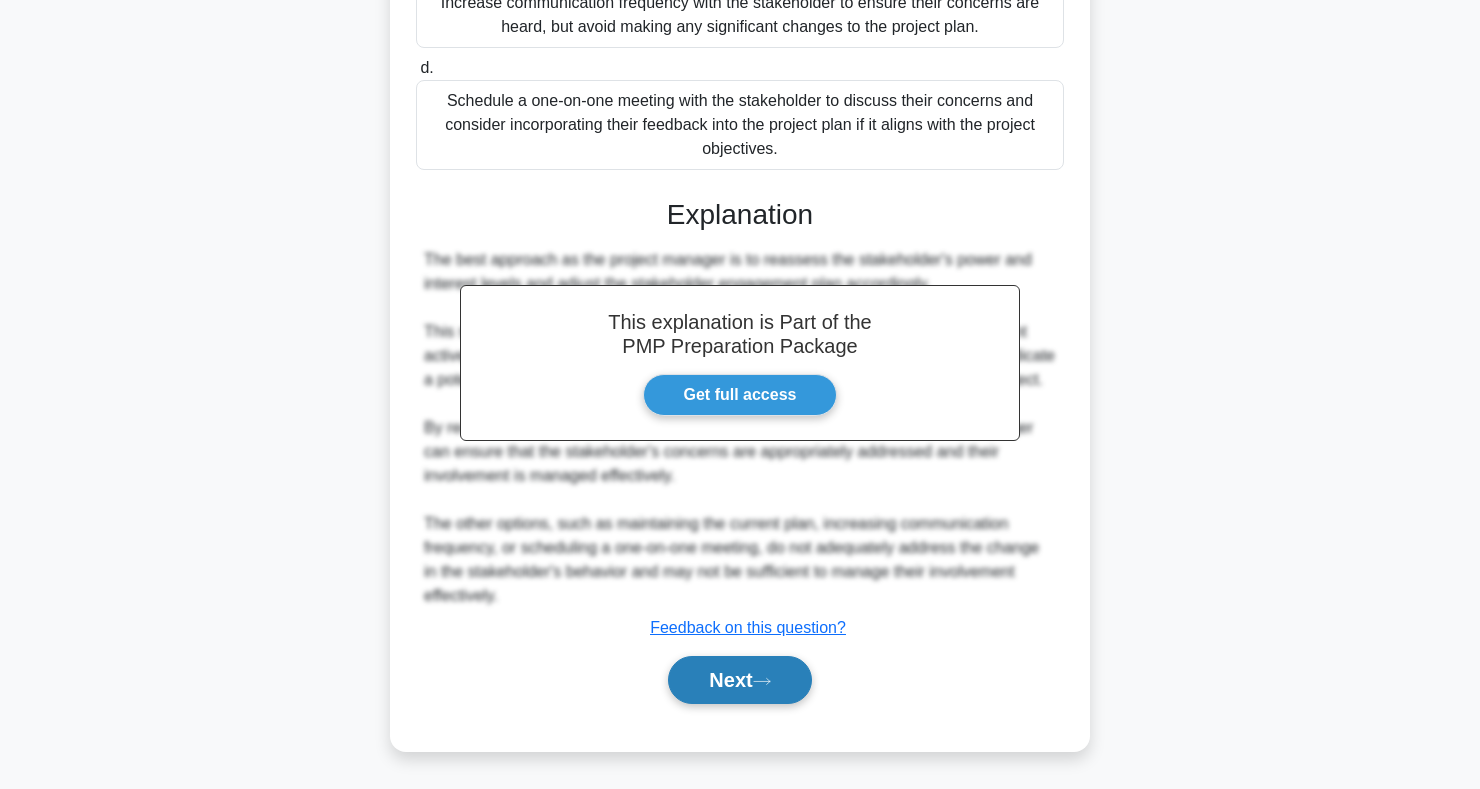 click on "Next" at bounding box center [739, 680] 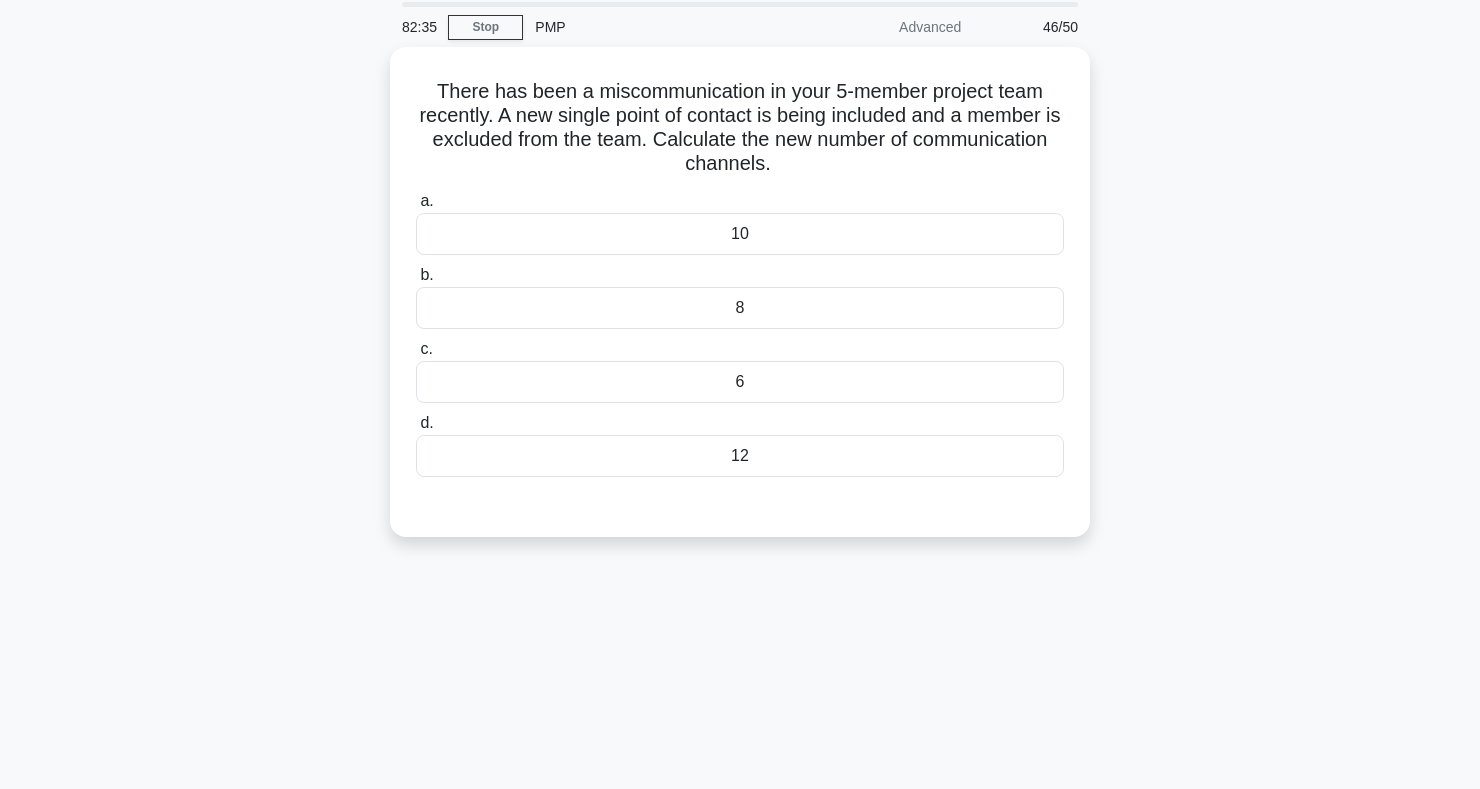 scroll, scrollTop: 0, scrollLeft: 0, axis: both 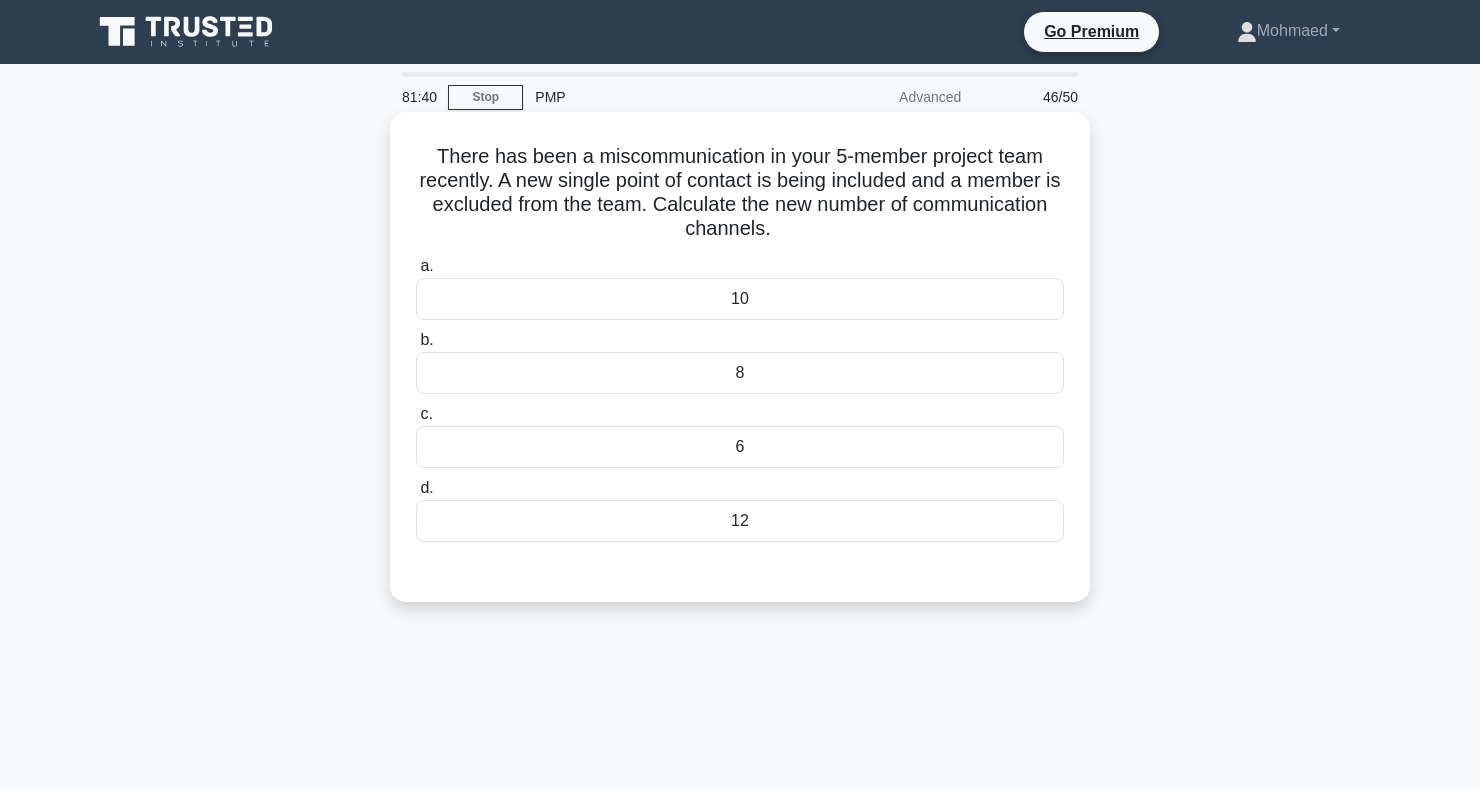 click on "6" at bounding box center (740, 447) 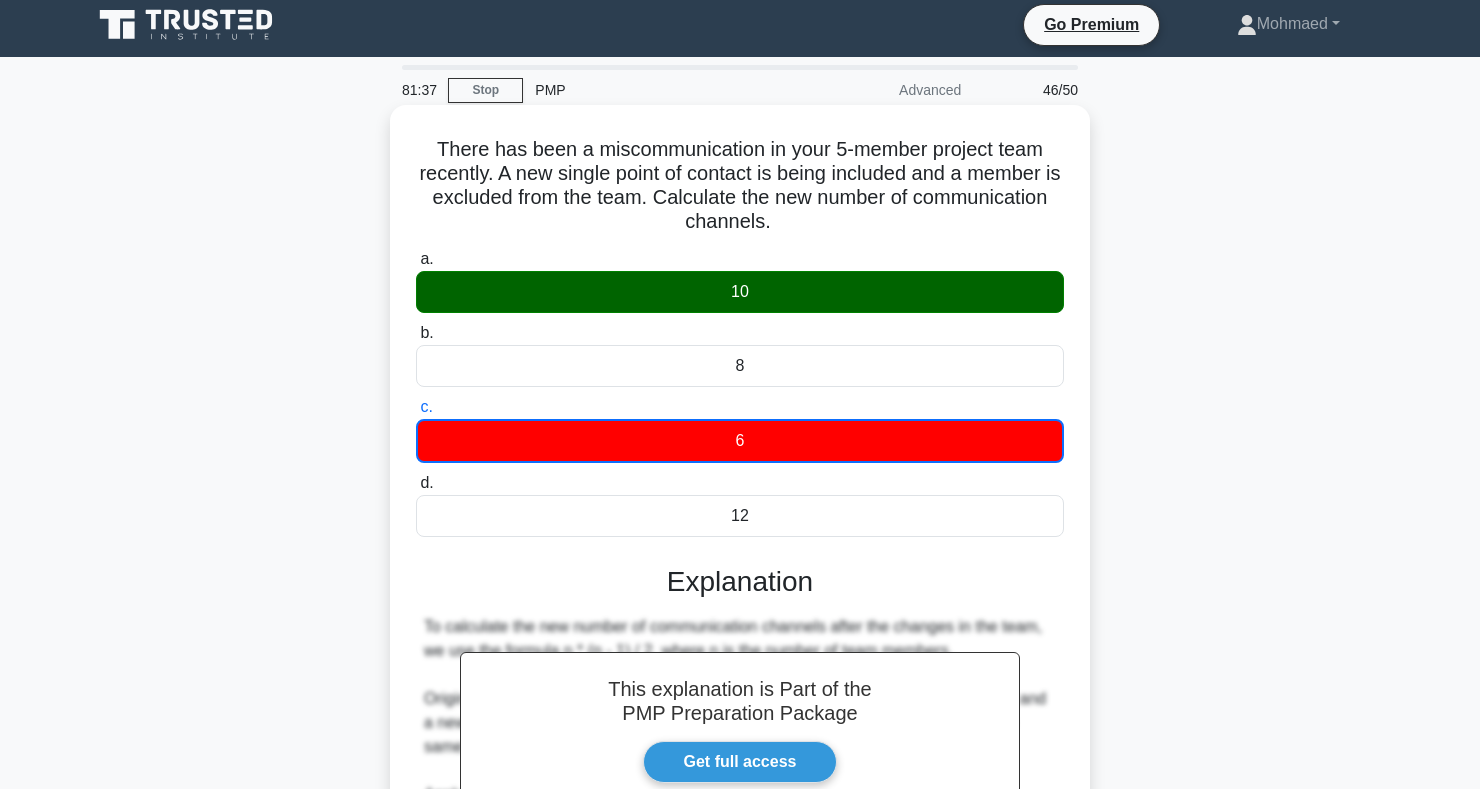 scroll, scrollTop: 0, scrollLeft: 0, axis: both 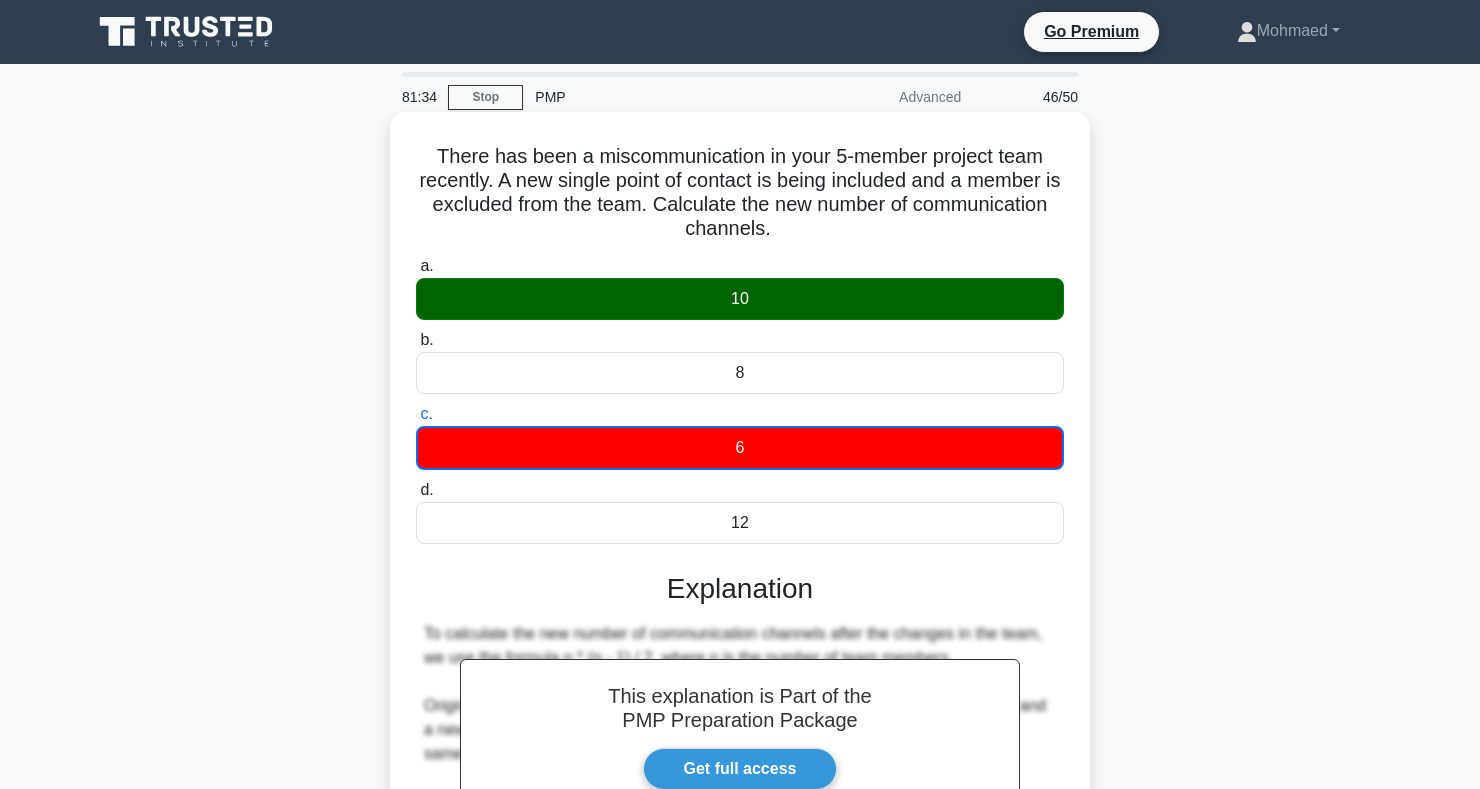 copy on "There has been a miscommunication in your 5-member project team recently. A new single point of contact is being included and a member is excluded from the team. Calculate the new number of communication channels.
.spinner_0XTQ{transform-origin:center;animation:spinner_y6GP .75s linear infinite}@keyframes spinner_y6GP{100%{transform:rotate(360deg)}}
a.
10
b.
8
c.
6
d.
12" 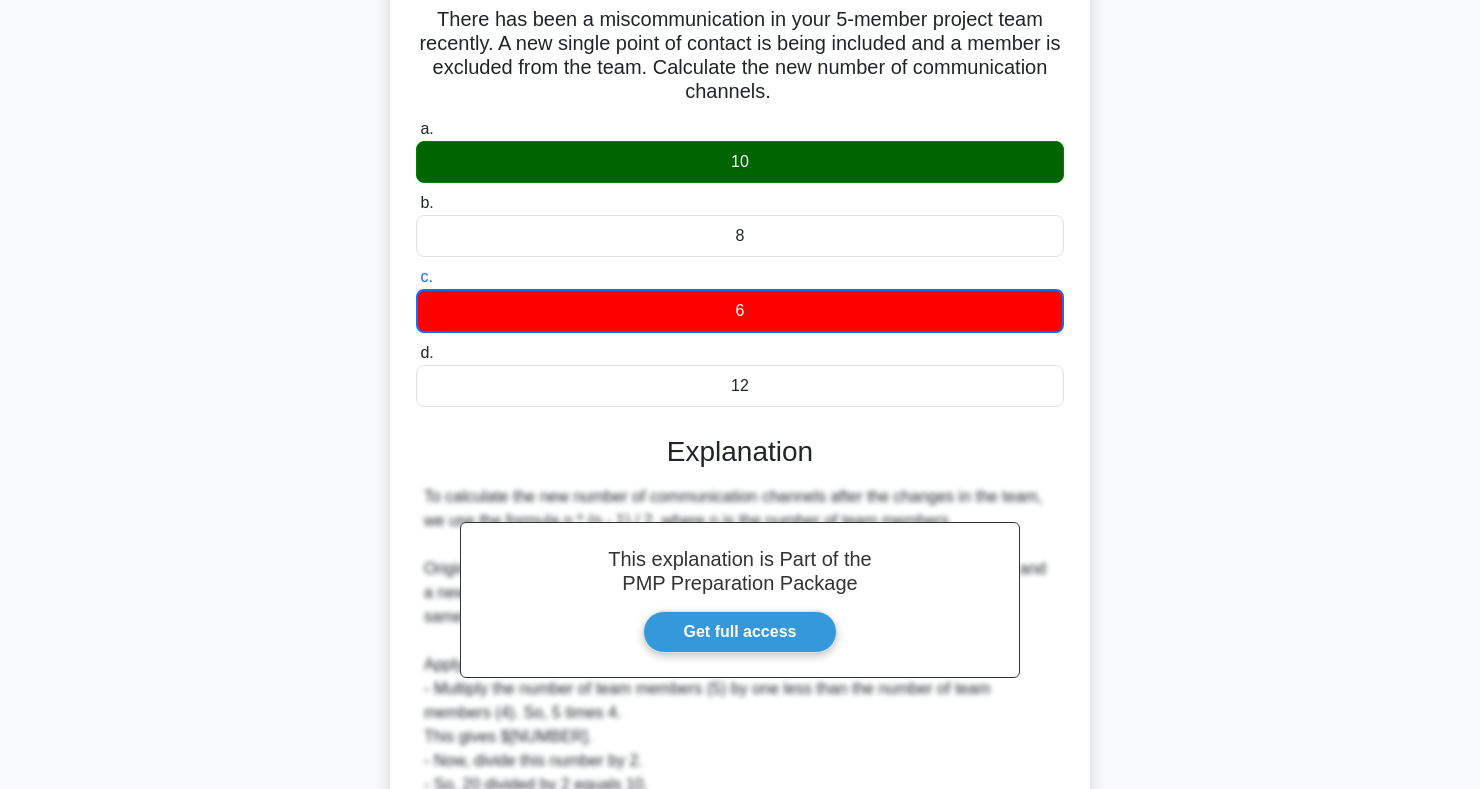 scroll, scrollTop: 349, scrollLeft: 0, axis: vertical 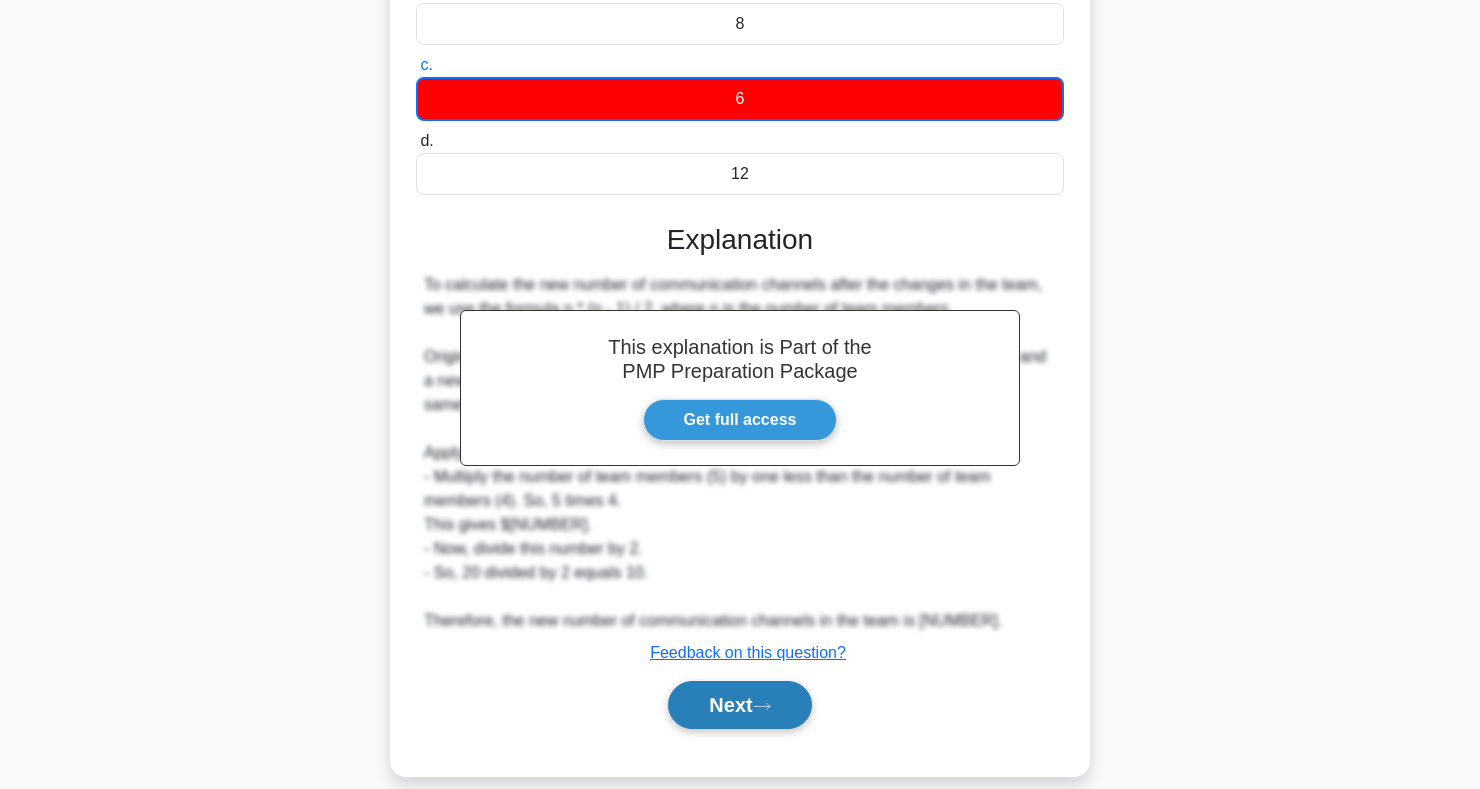 click on "Next" at bounding box center [739, 705] 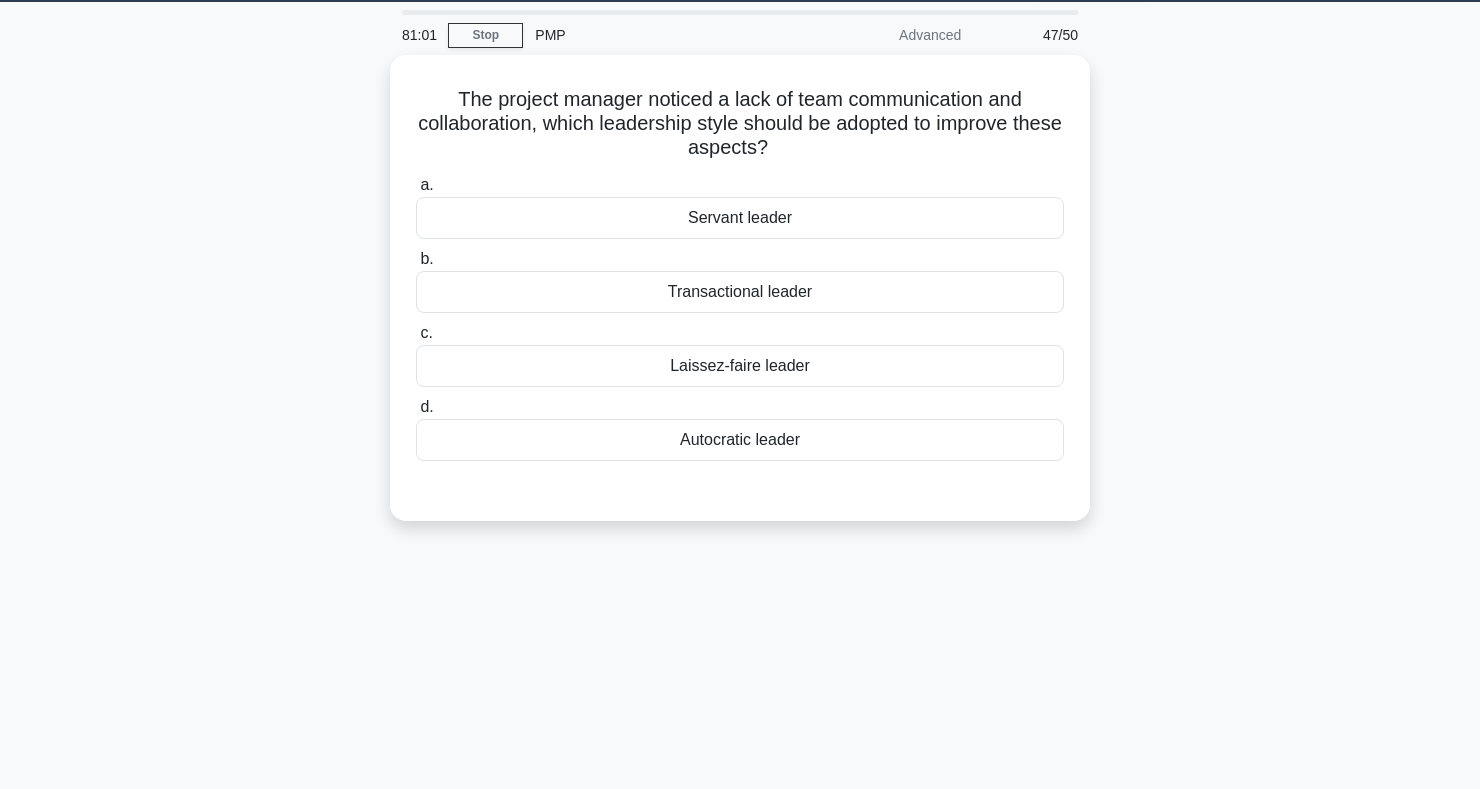 scroll, scrollTop: 0, scrollLeft: 0, axis: both 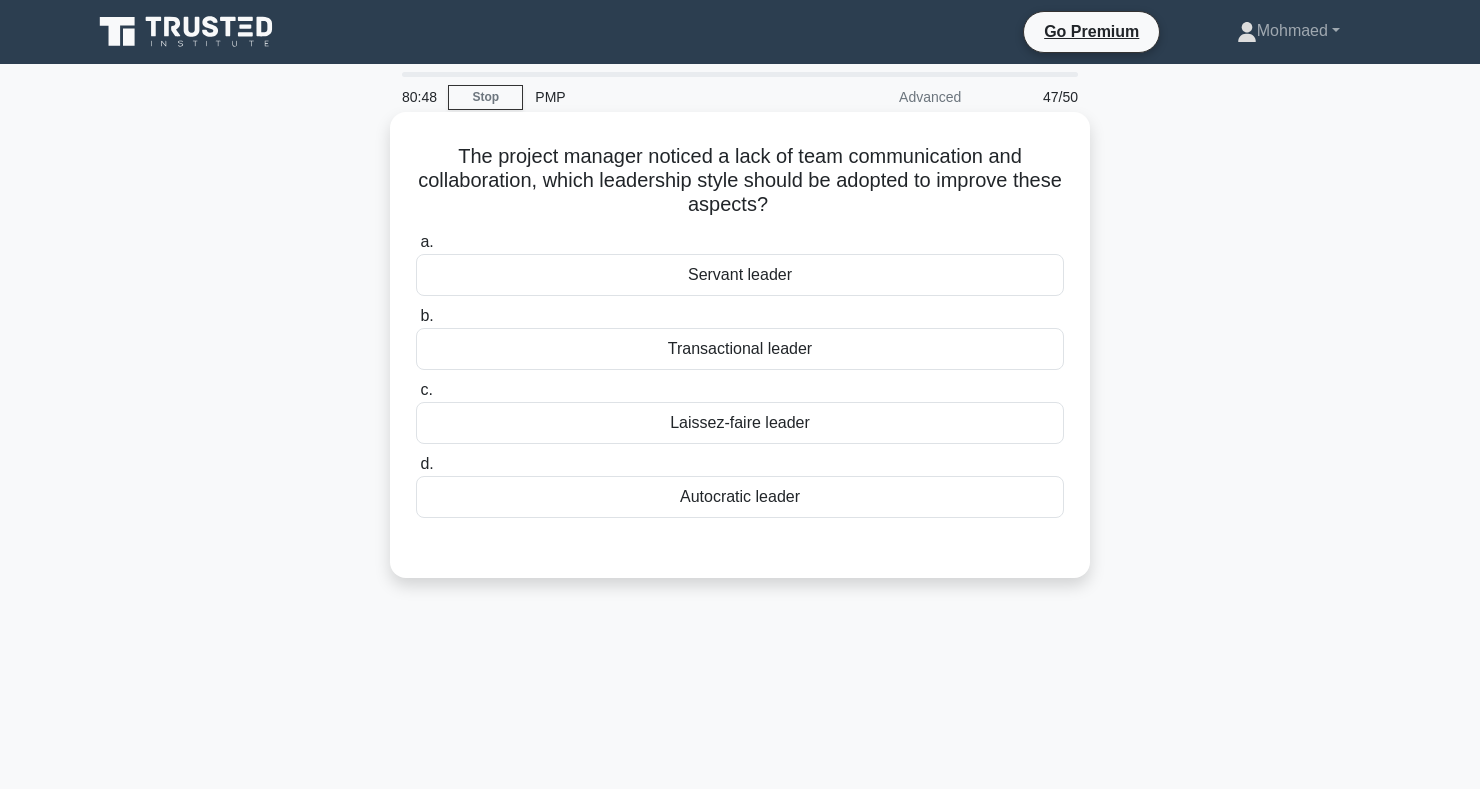 click on "Transactional leader" at bounding box center [740, 349] 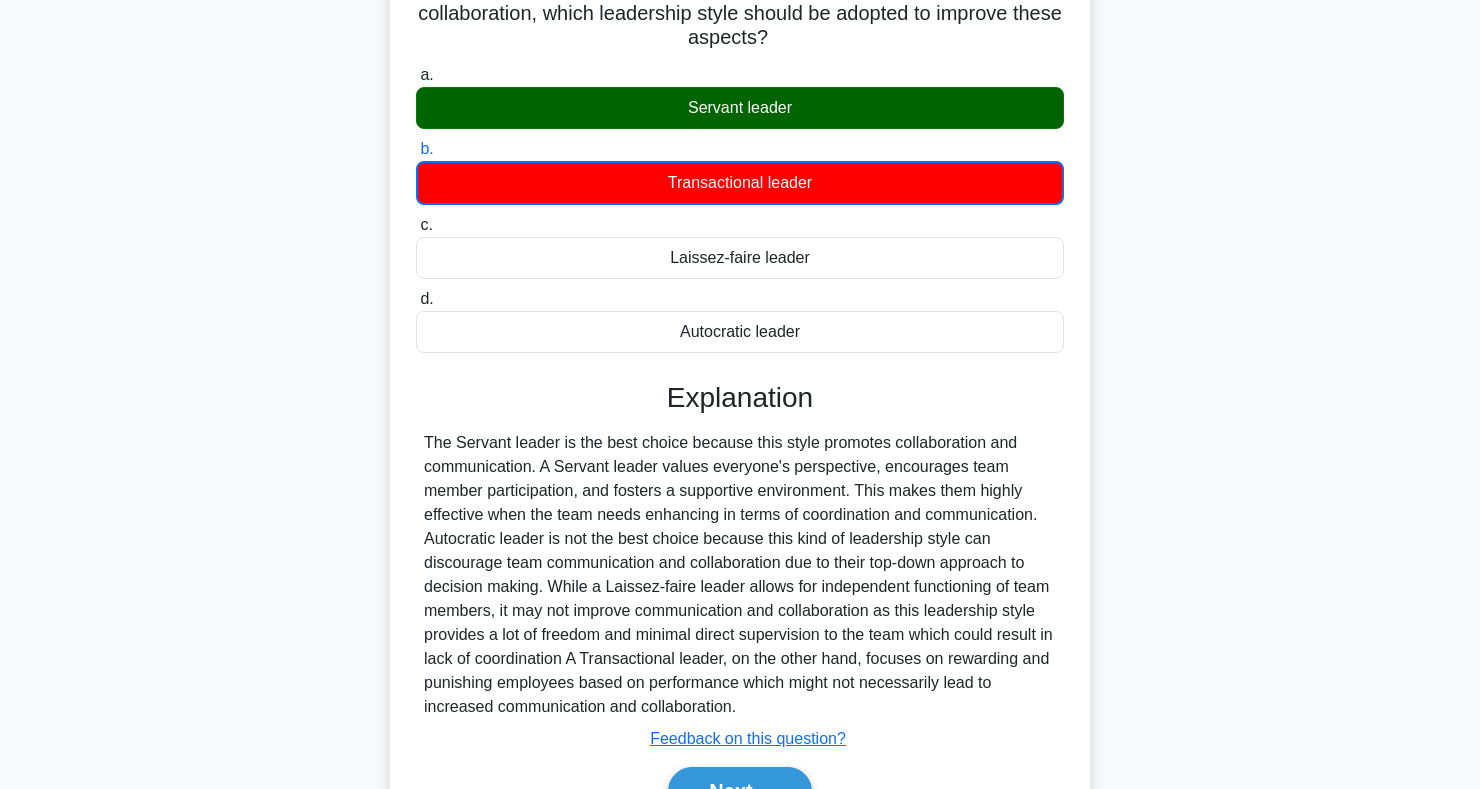 scroll, scrollTop: 291, scrollLeft: 0, axis: vertical 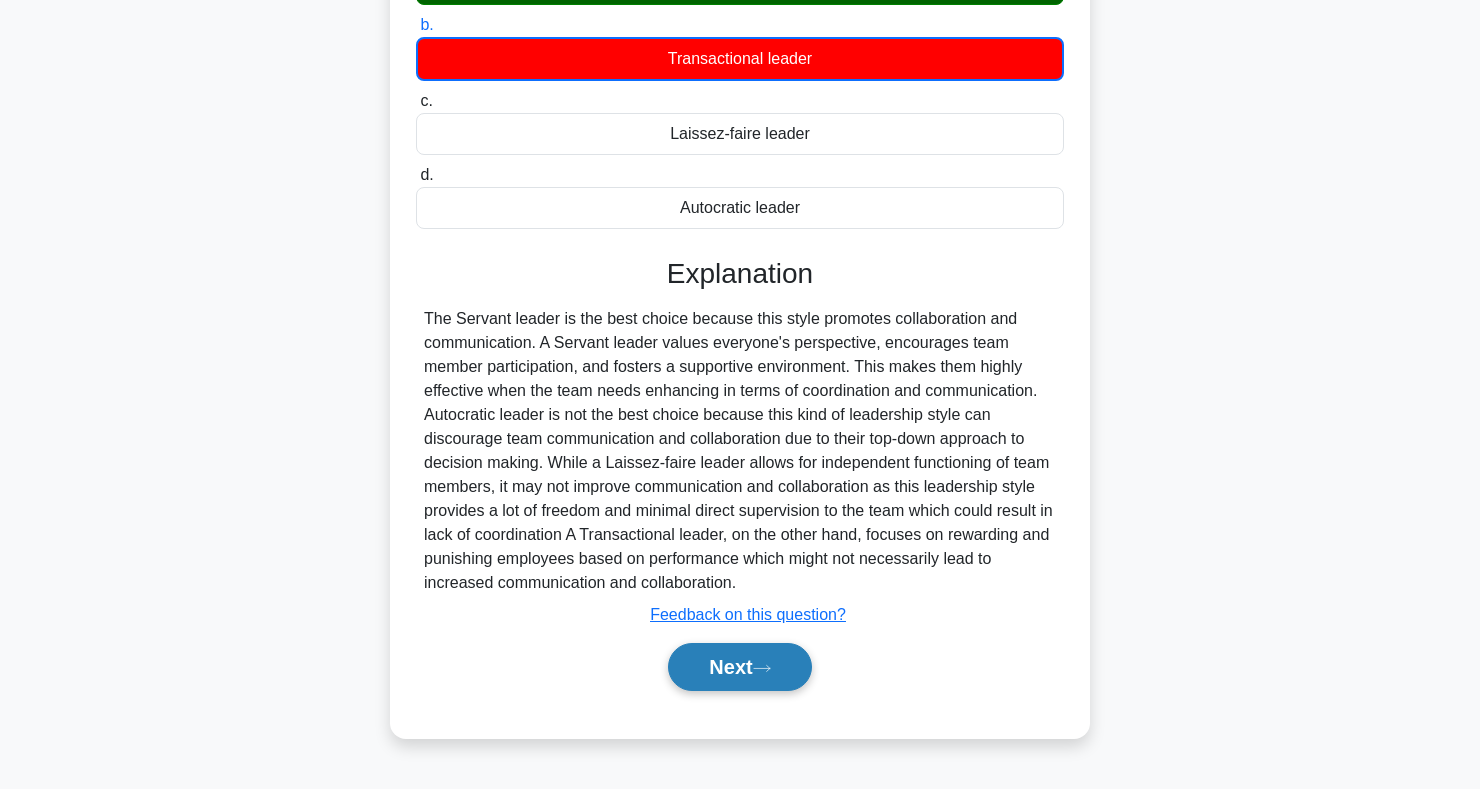click on "Next" at bounding box center [739, 667] 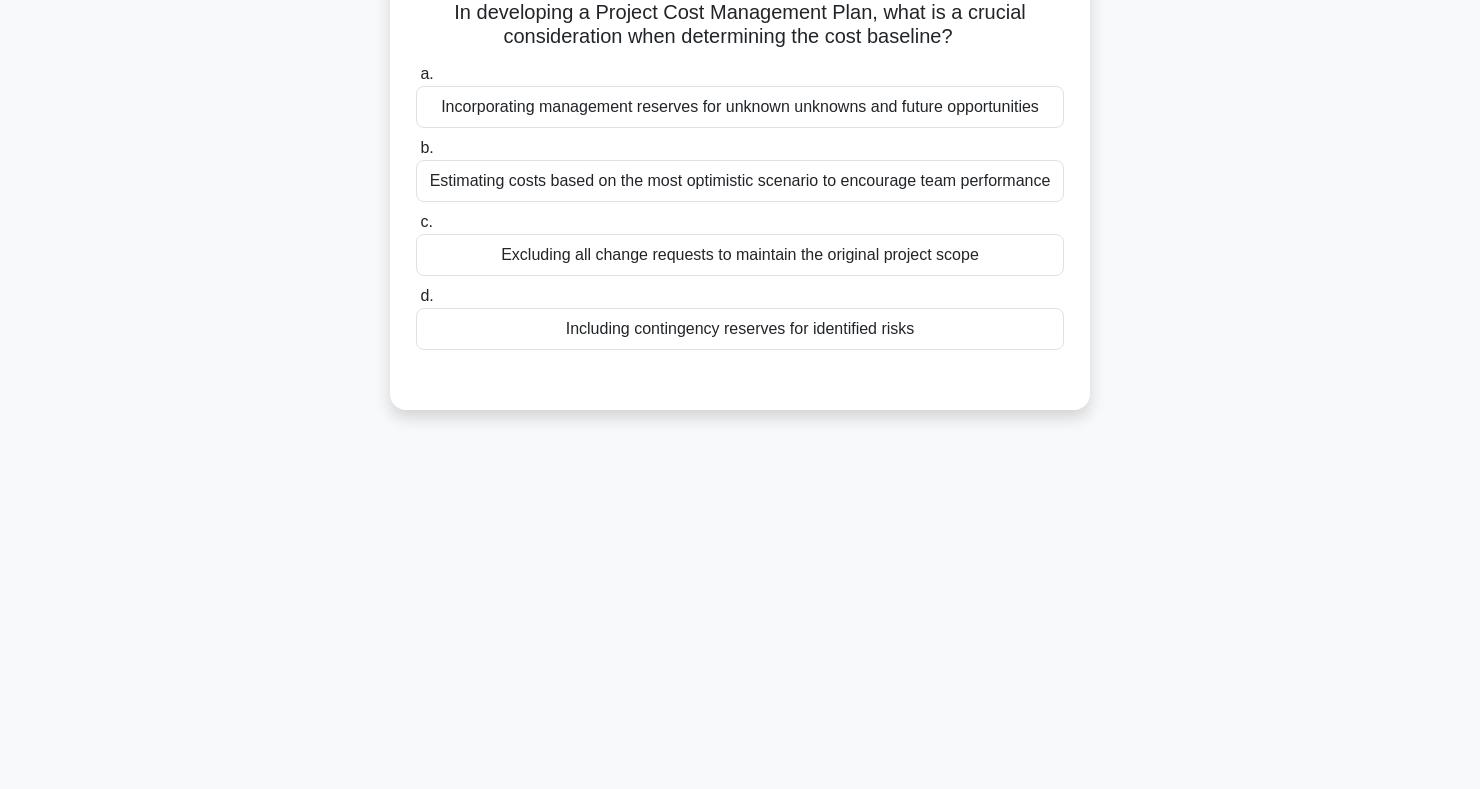 scroll, scrollTop: 0, scrollLeft: 0, axis: both 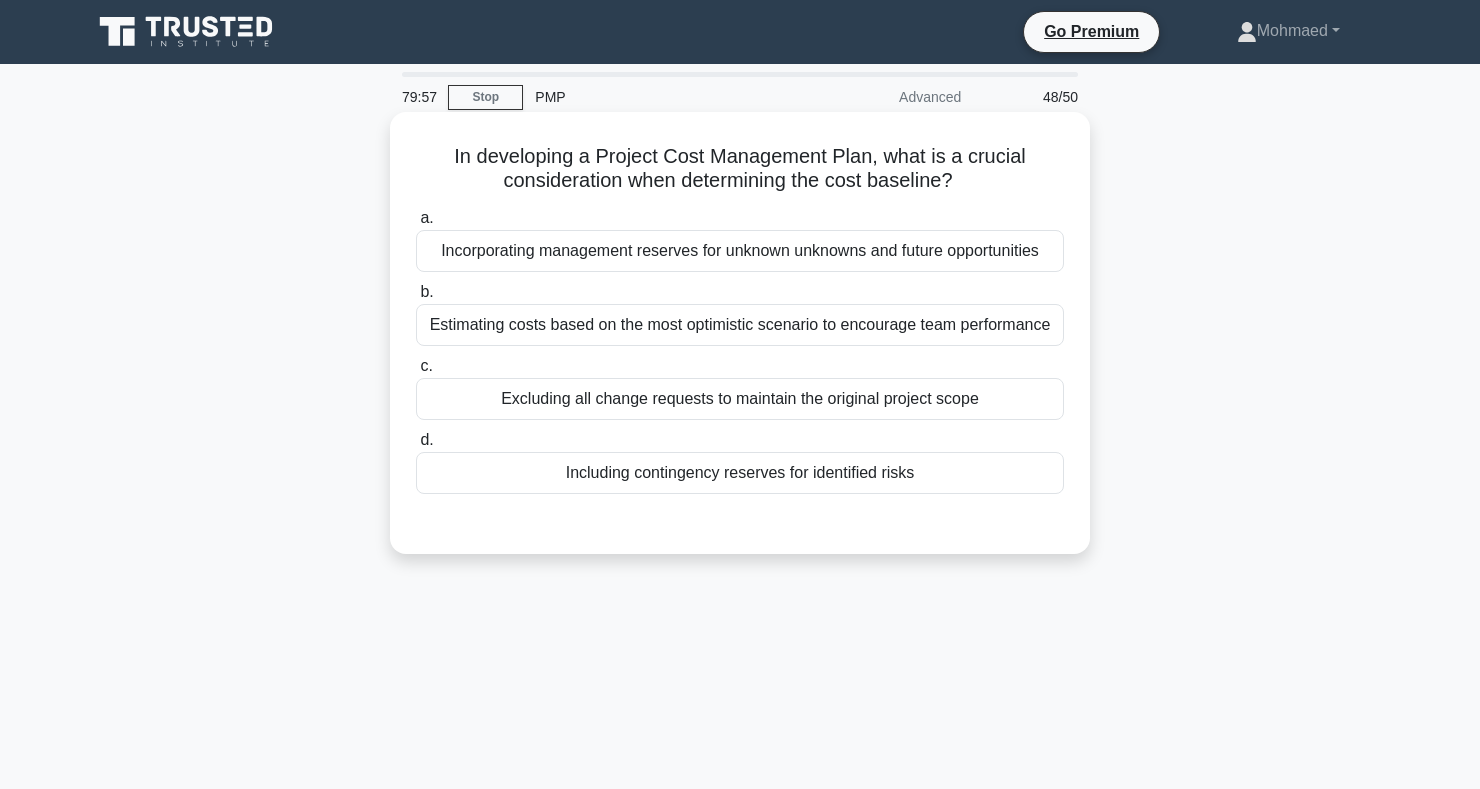 click on "Including contingency reserves for identified risks" at bounding box center [740, 473] 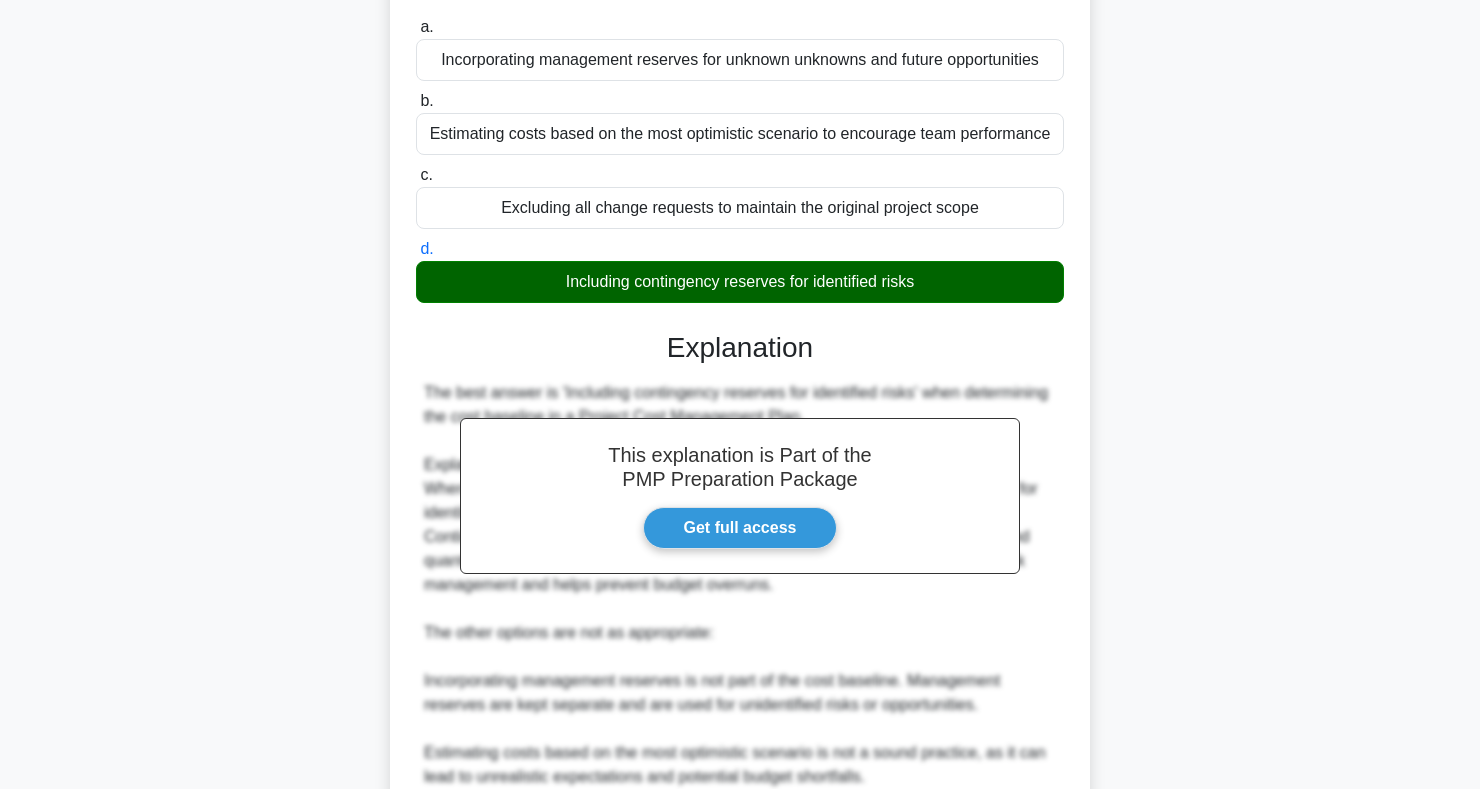 scroll, scrollTop: 491, scrollLeft: 0, axis: vertical 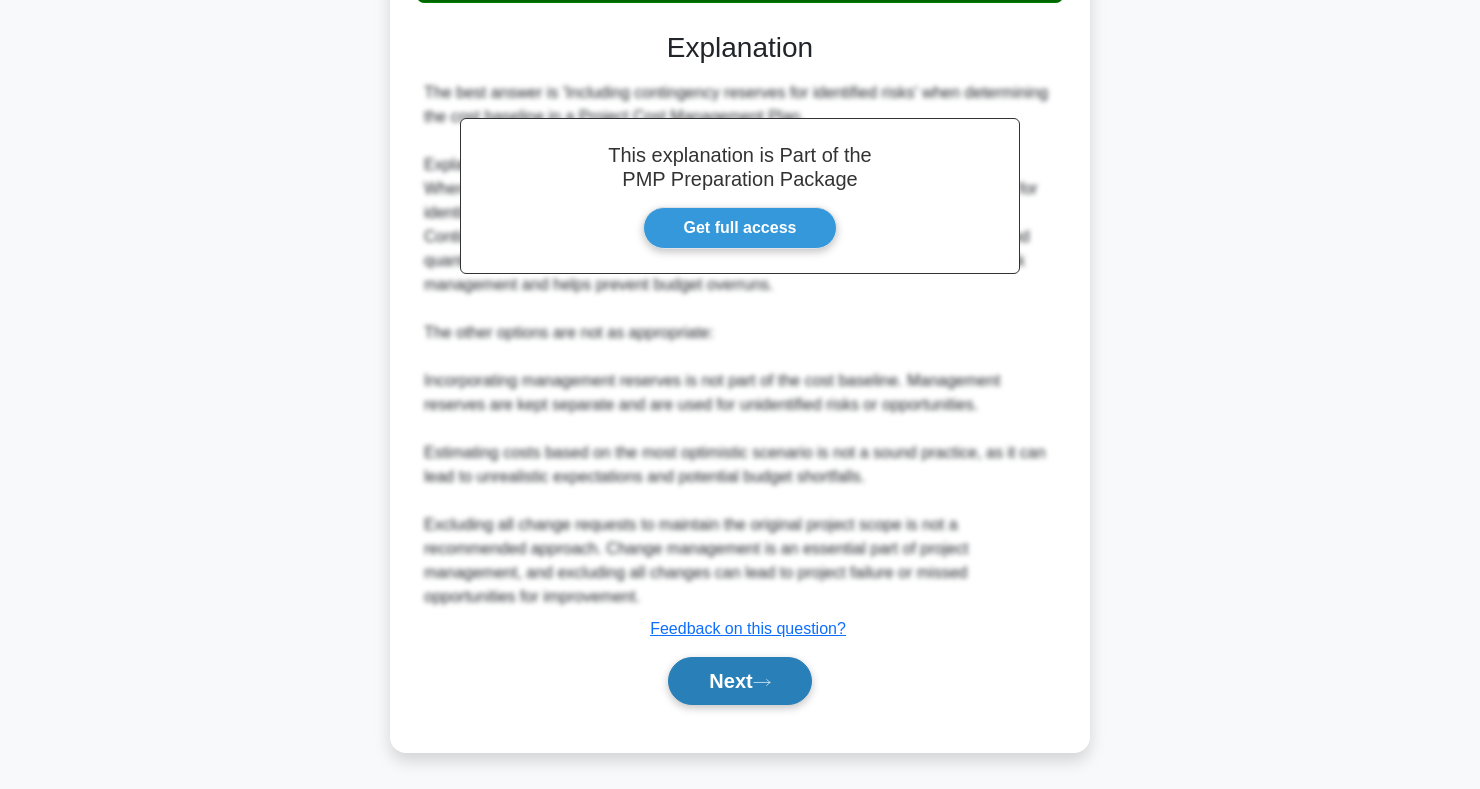 click on "Next" at bounding box center (739, 681) 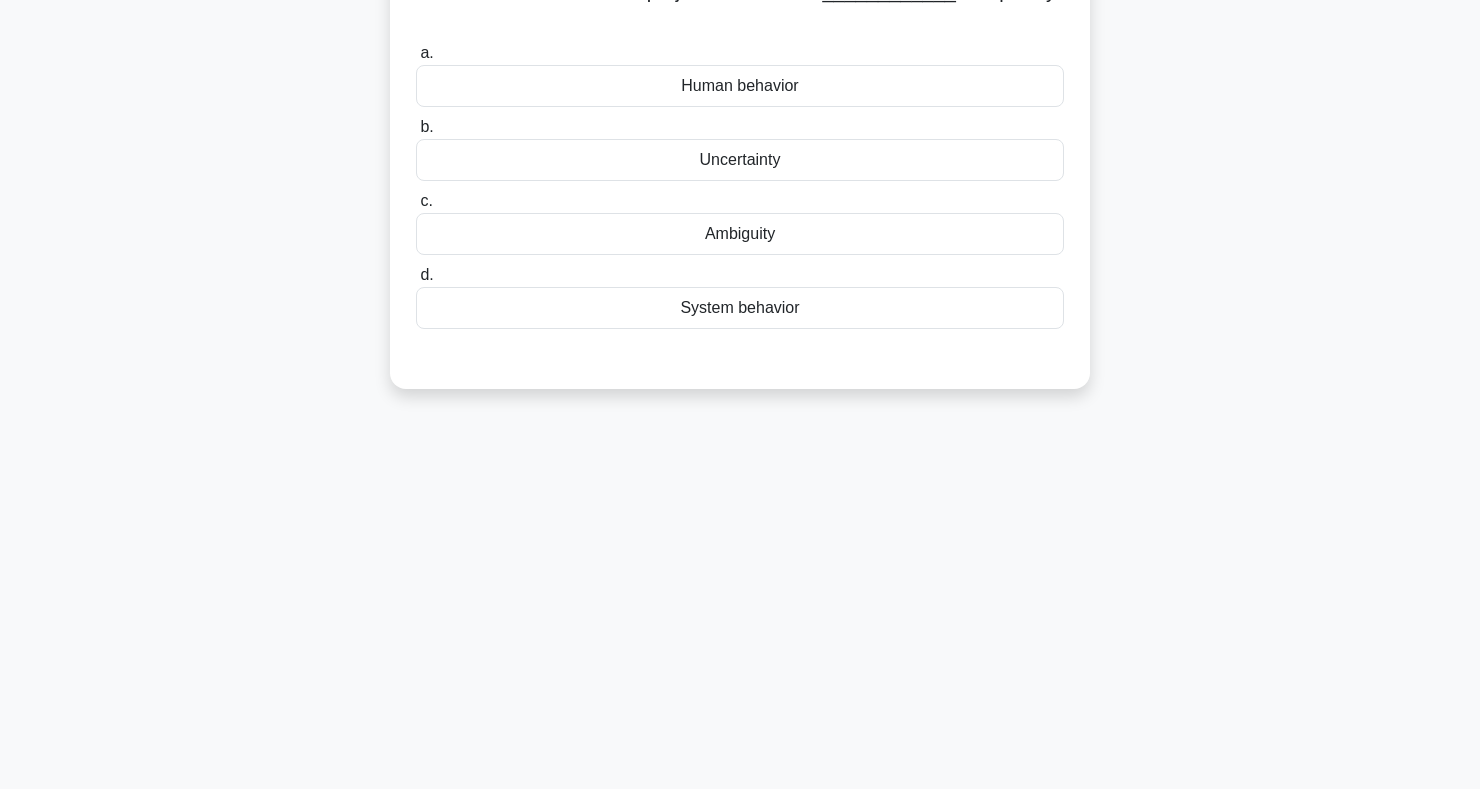 scroll, scrollTop: 0, scrollLeft: 0, axis: both 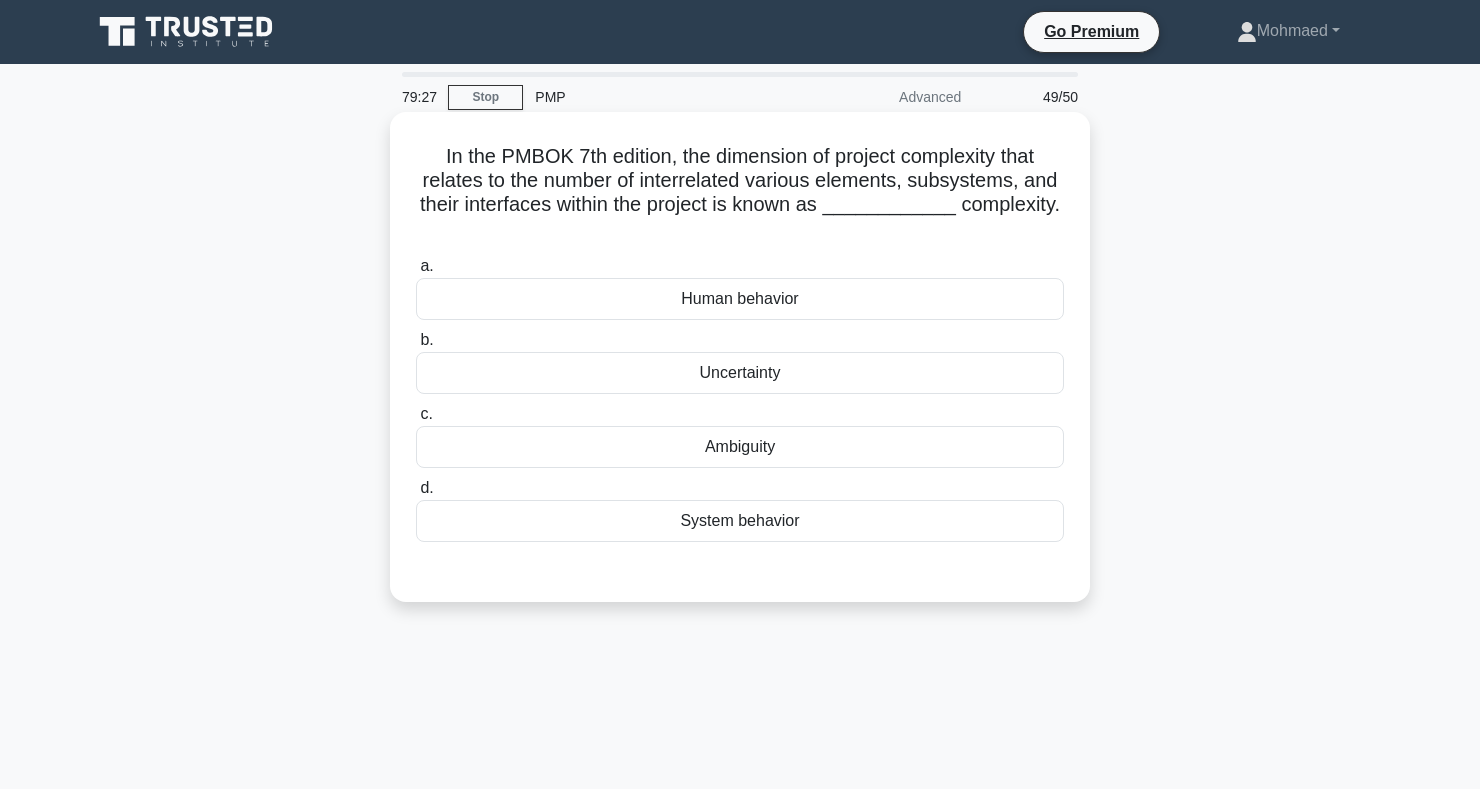 click on "System behavior" at bounding box center (740, 521) 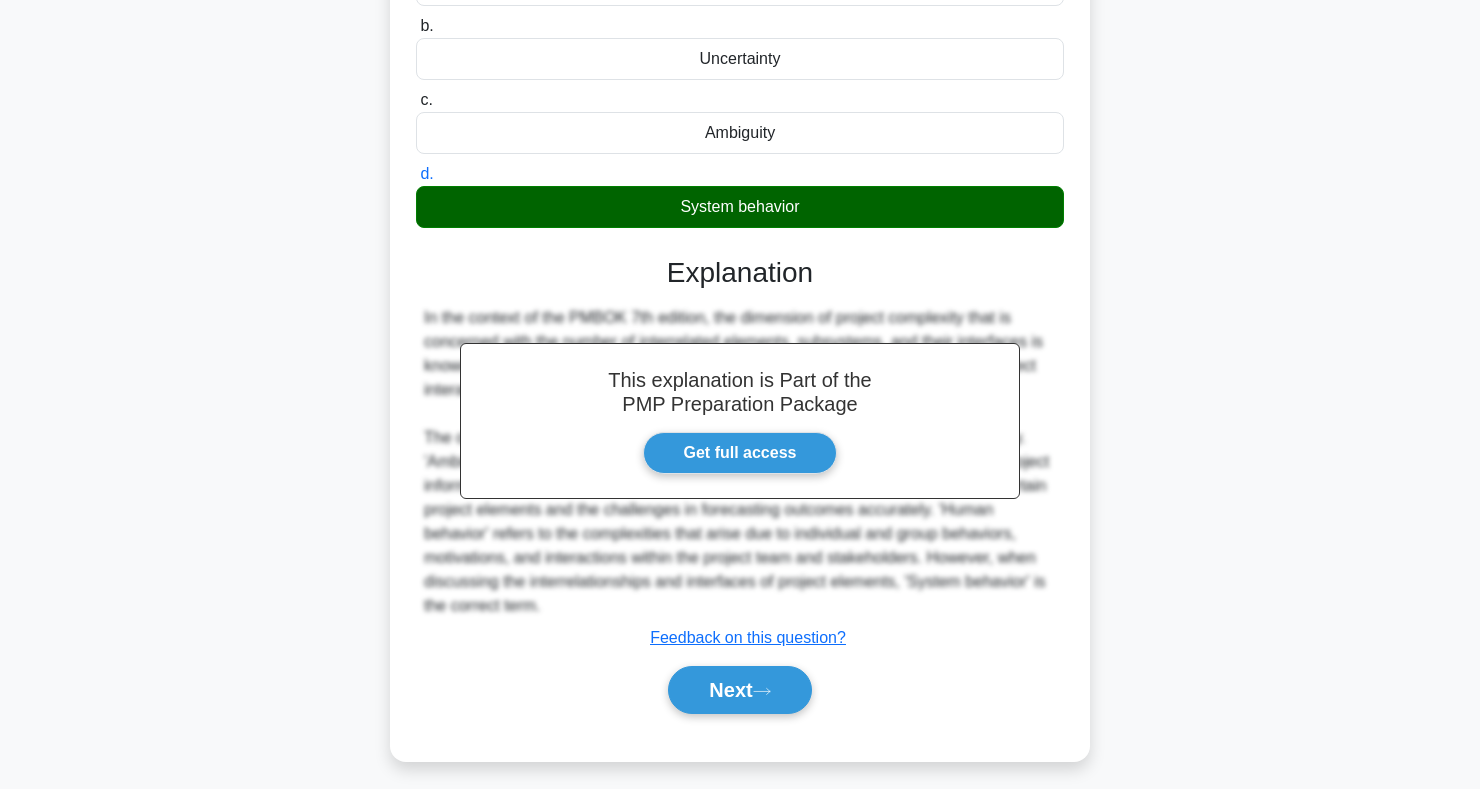 scroll, scrollTop: 323, scrollLeft: 0, axis: vertical 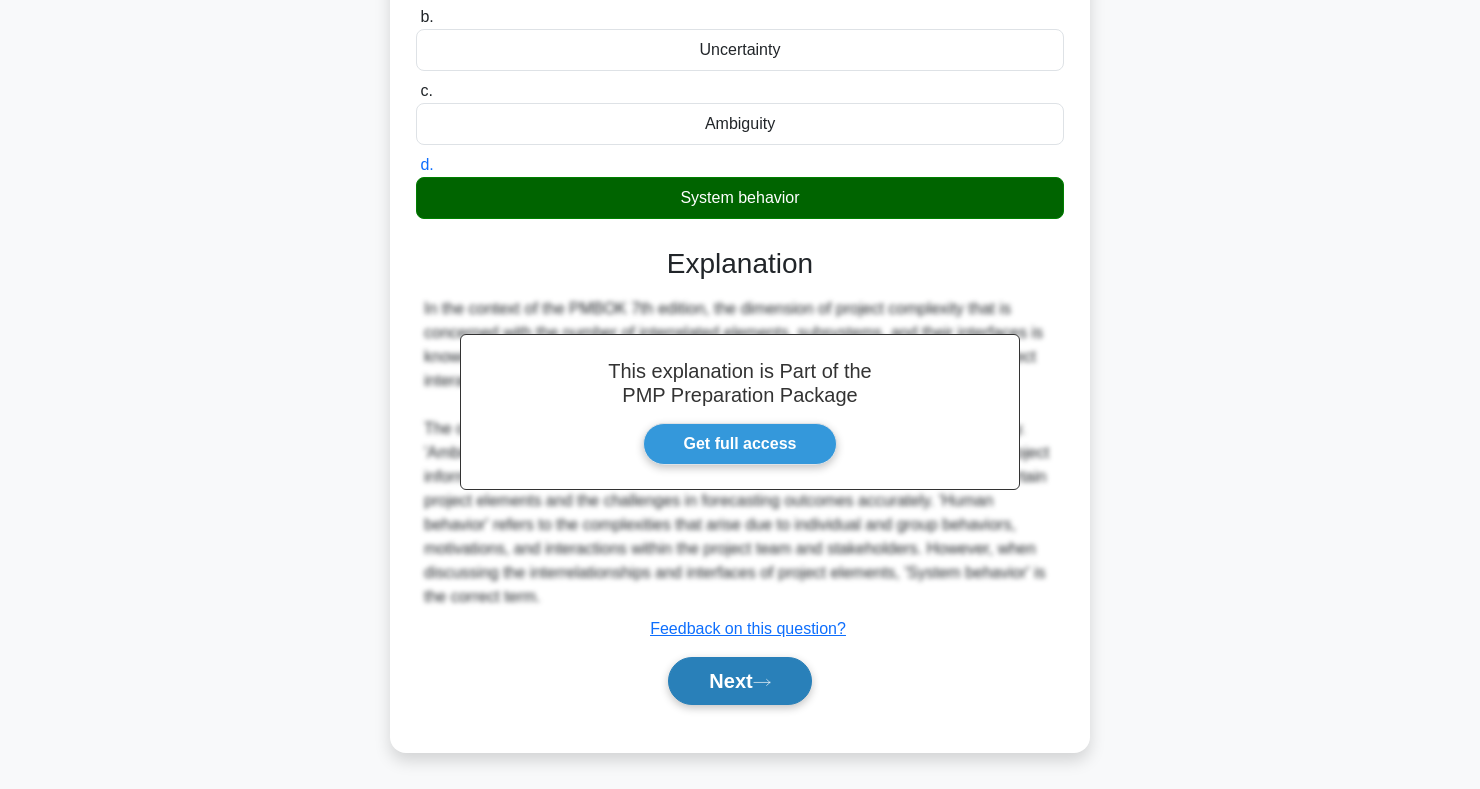 click on "Next" at bounding box center [739, 681] 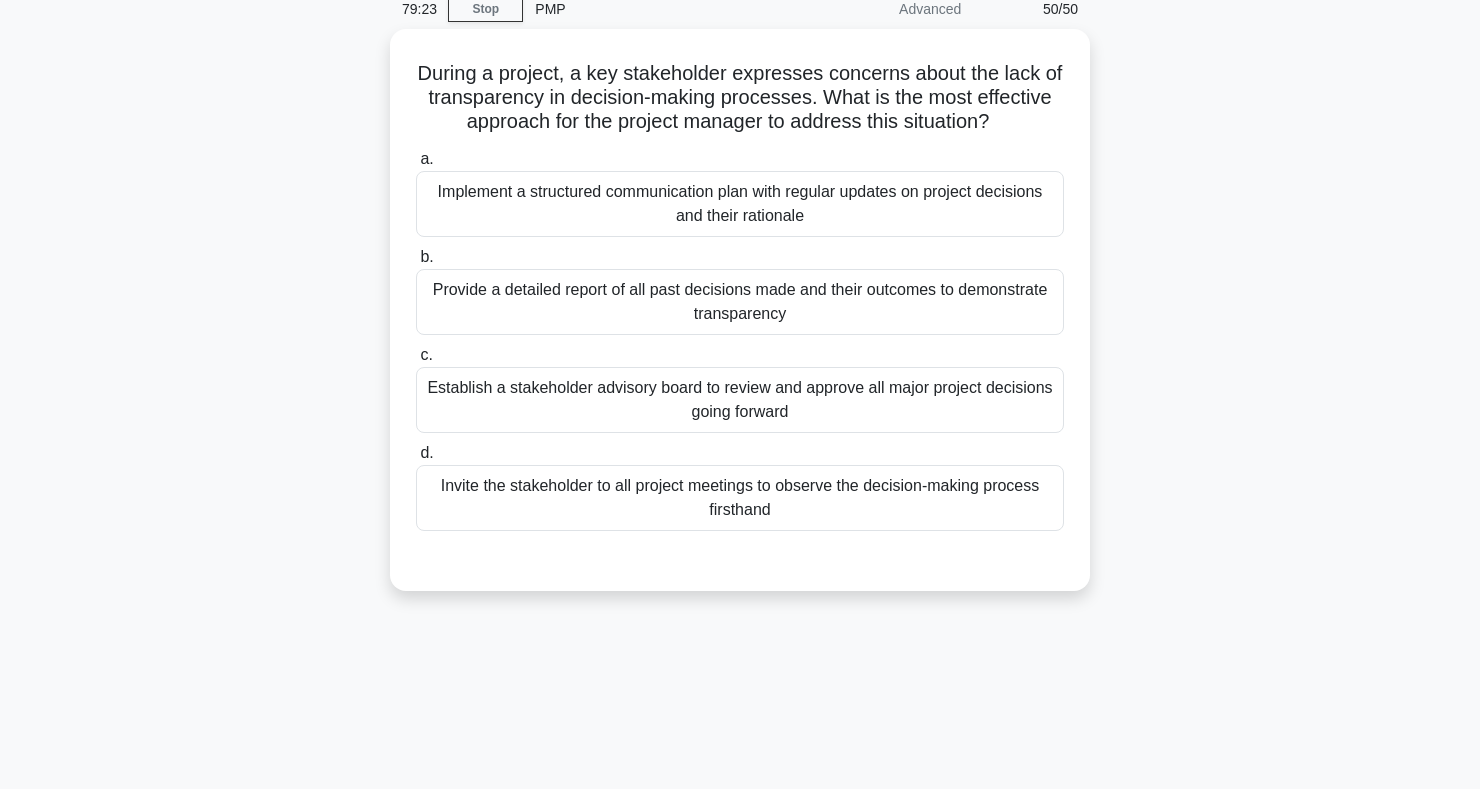 scroll, scrollTop: 0, scrollLeft: 0, axis: both 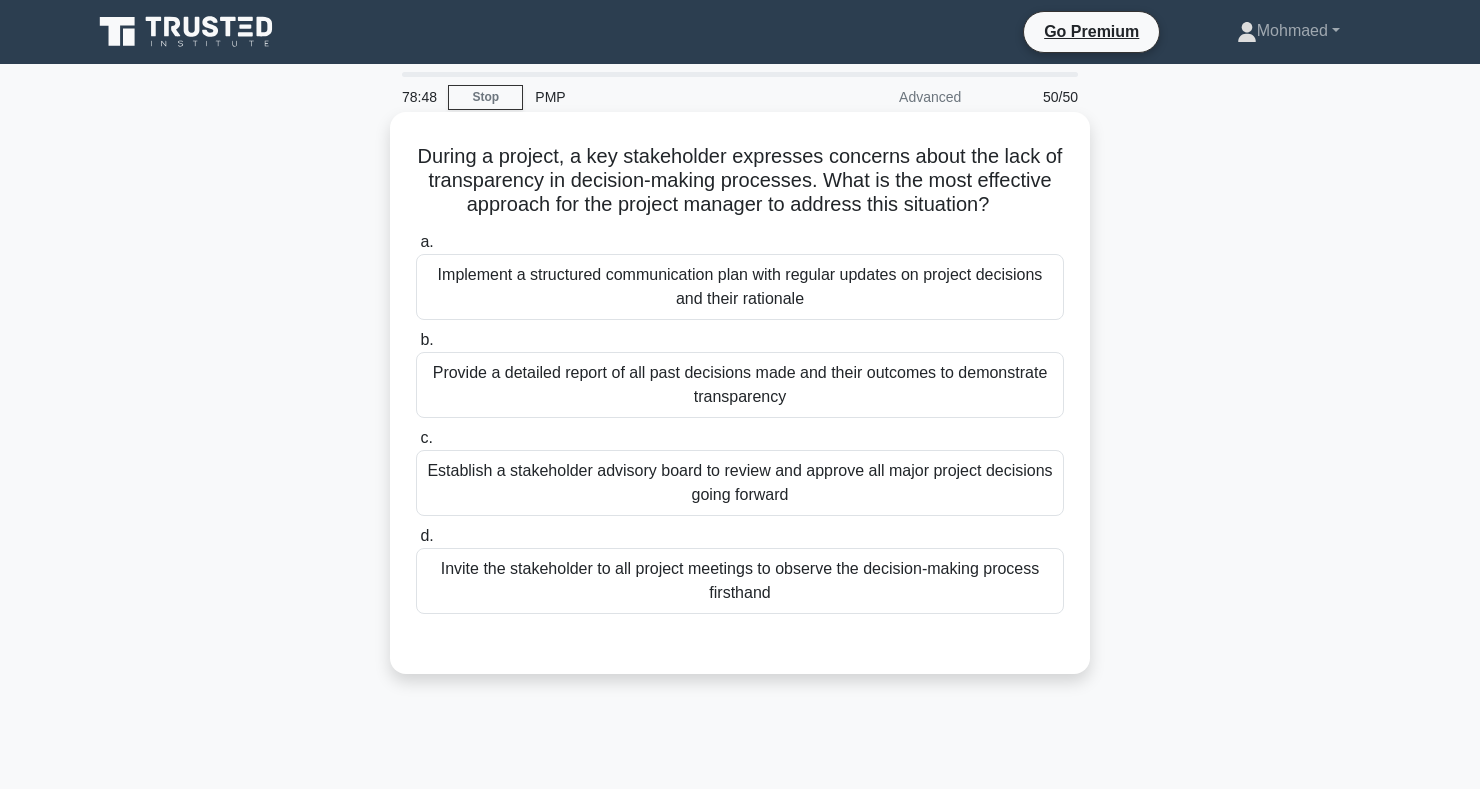 click on "Implement a structured communication plan with regular updates on project decisions and their rationale" at bounding box center (740, 287) 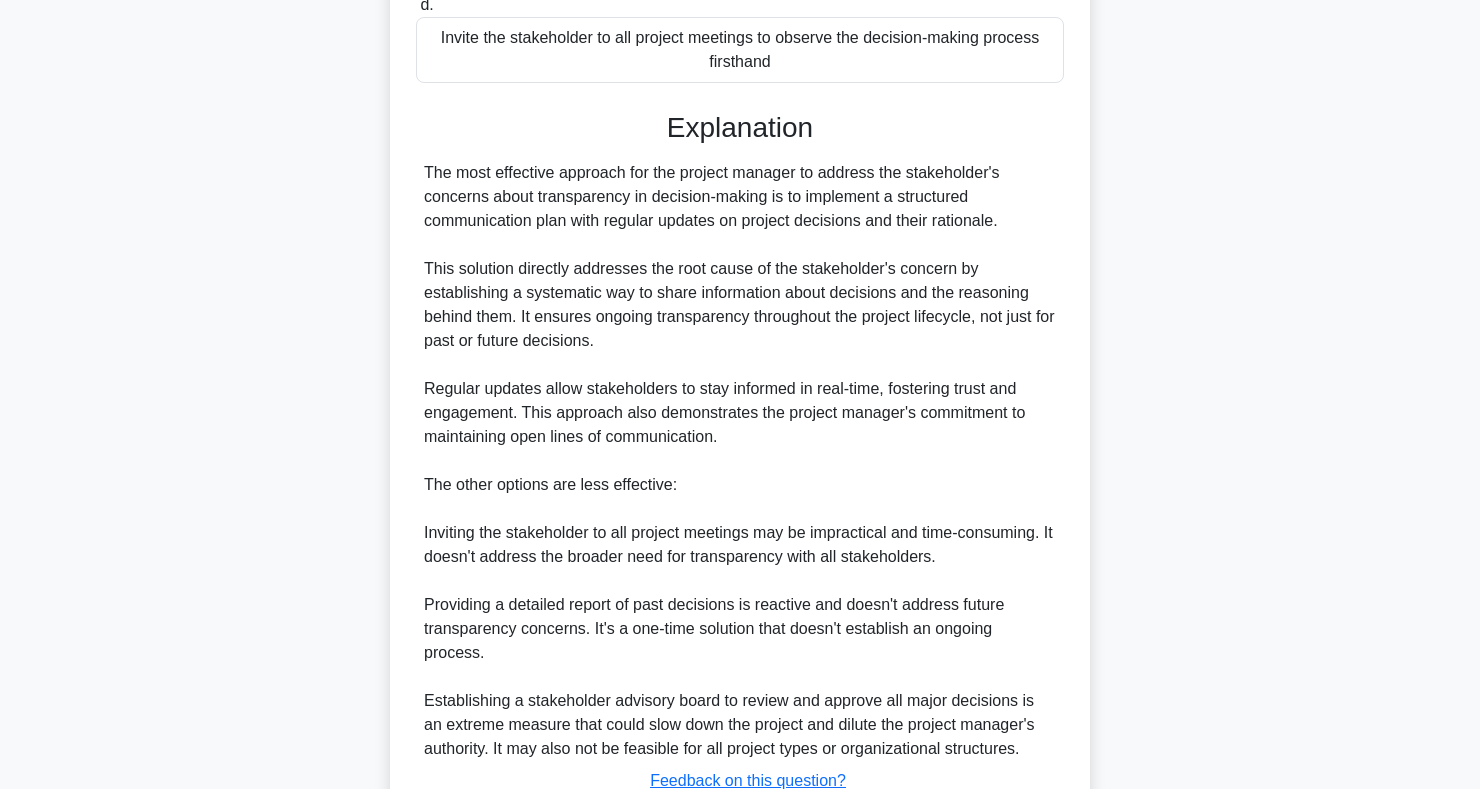 scroll, scrollTop: 683, scrollLeft: 0, axis: vertical 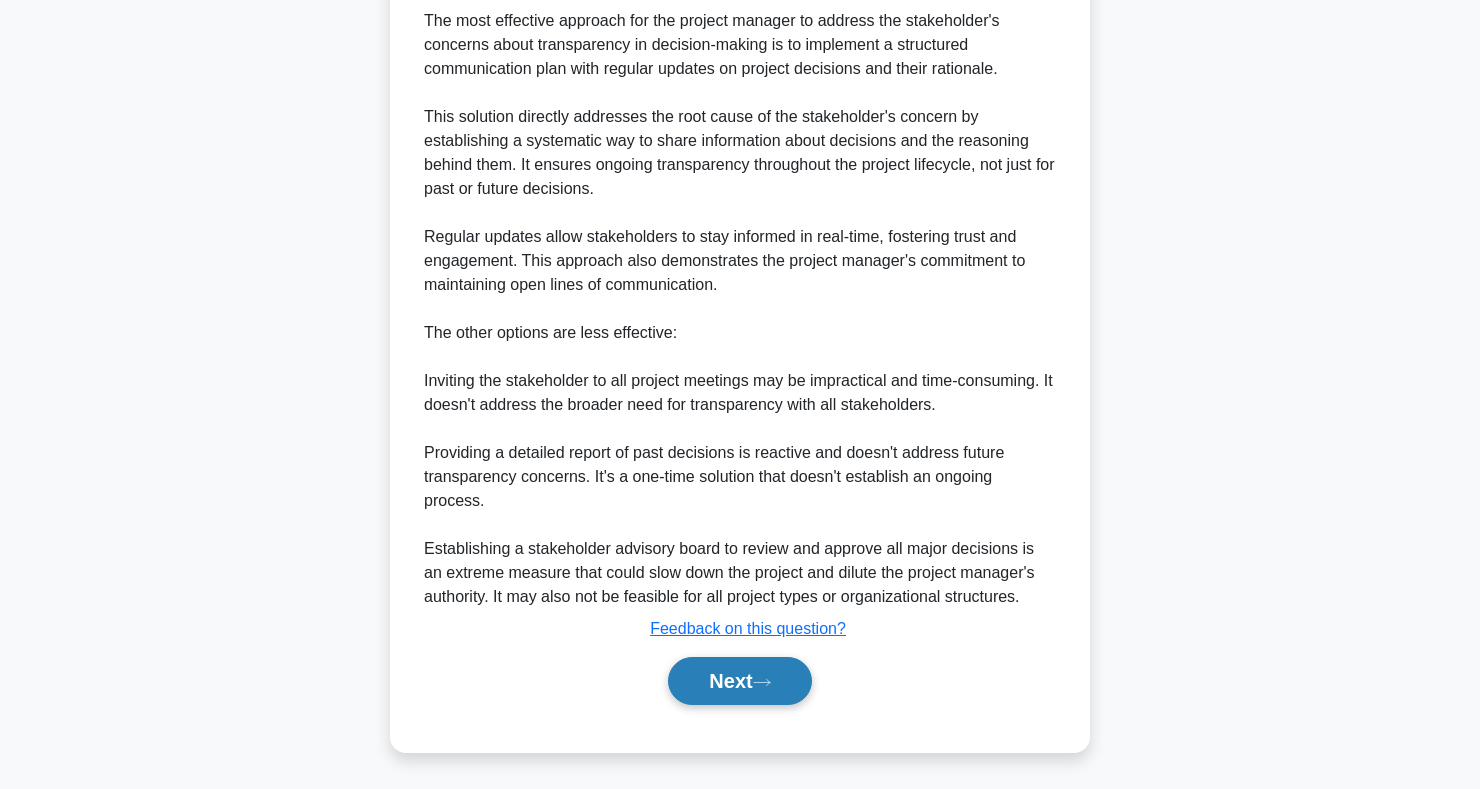 click on "Next" at bounding box center [739, 681] 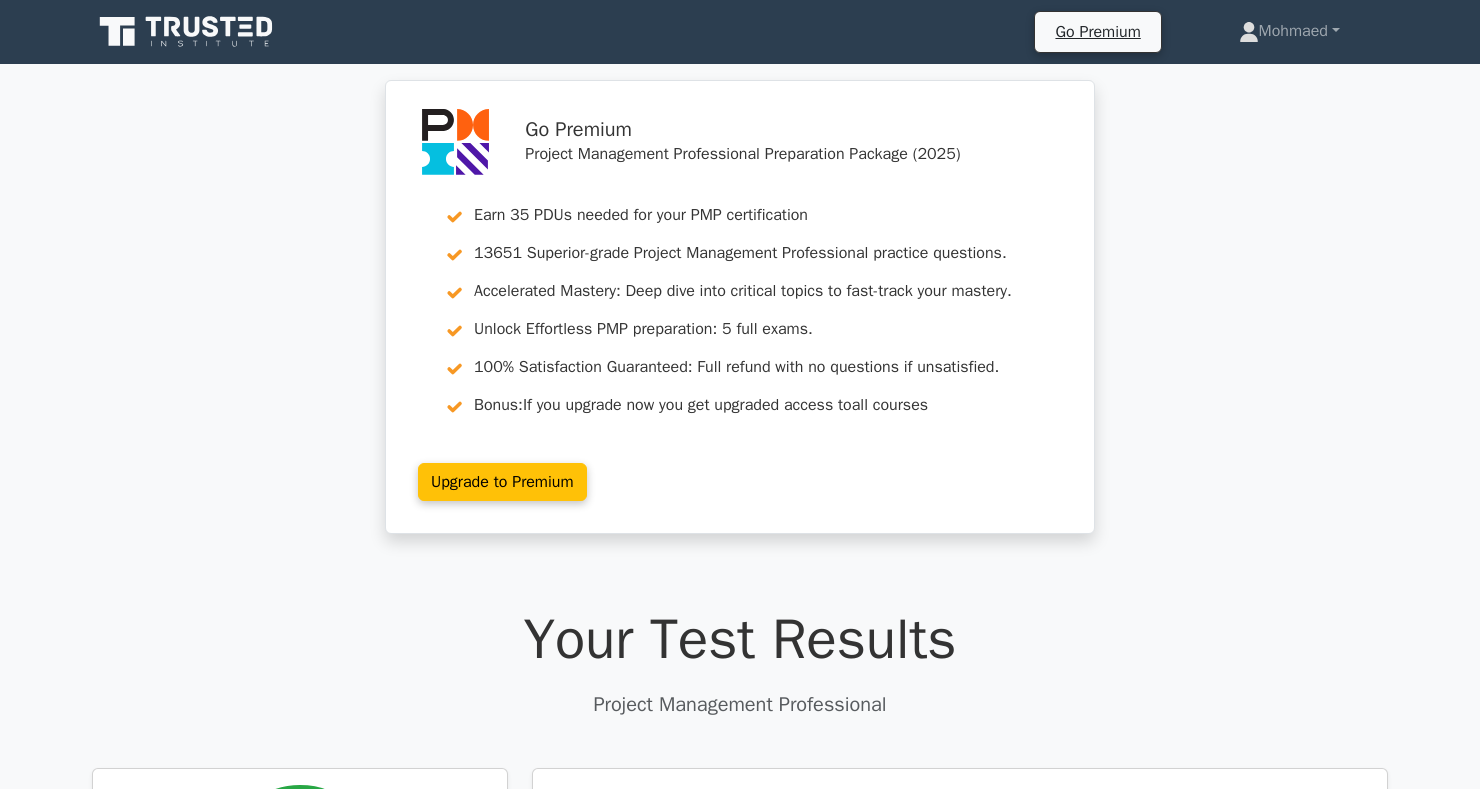 scroll, scrollTop: 136, scrollLeft: 0, axis: vertical 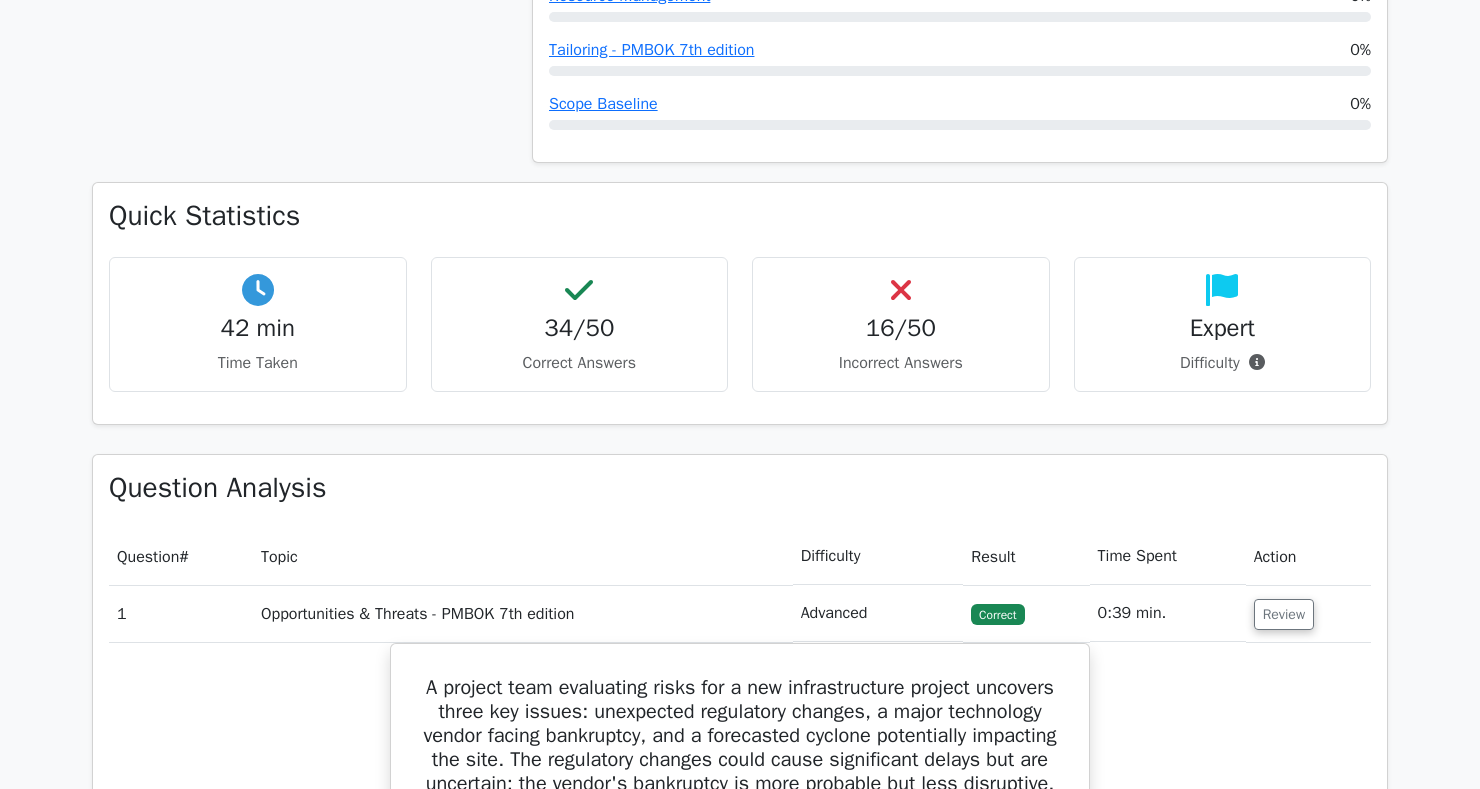 click at bounding box center [1252, 363] 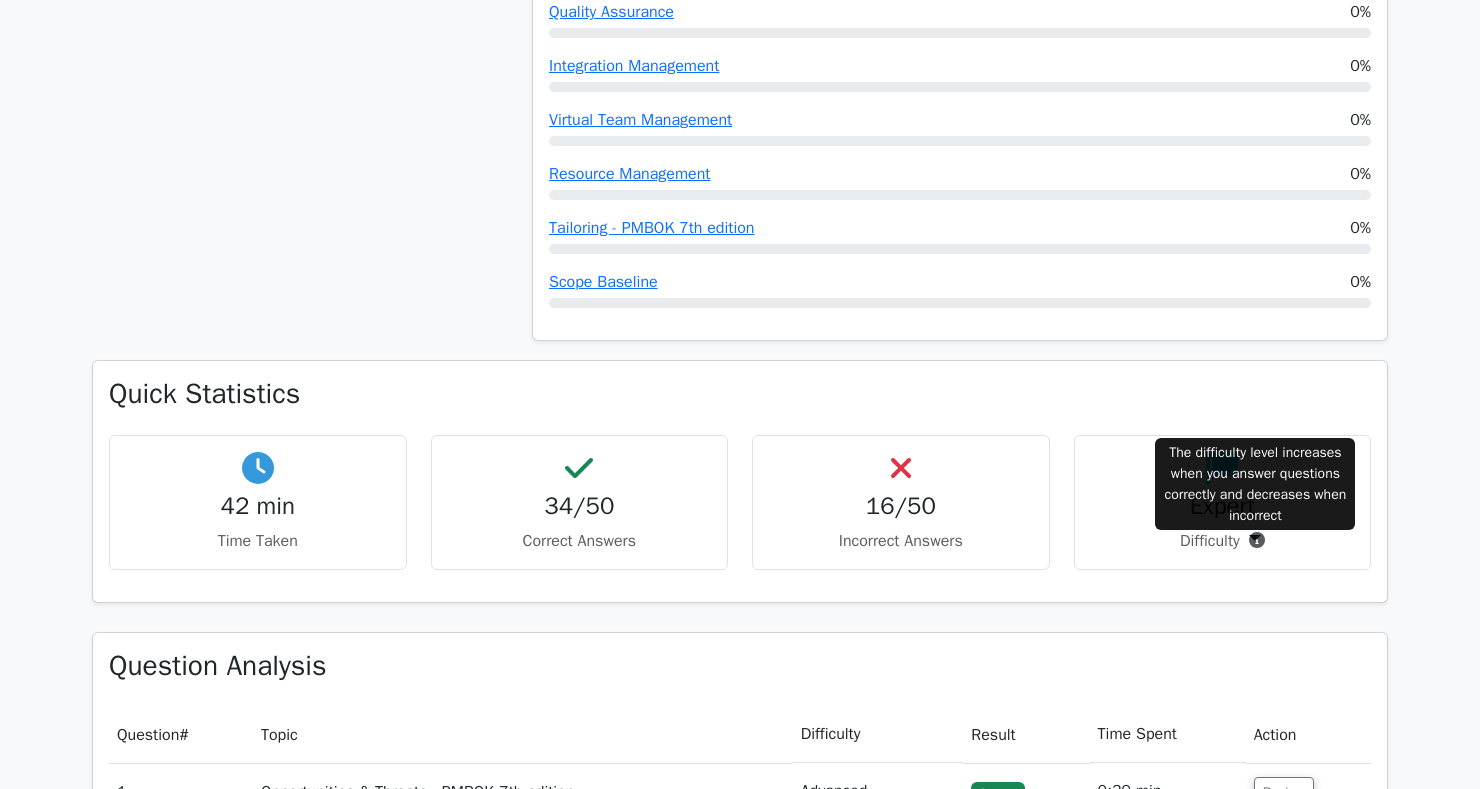 scroll, scrollTop: 1918, scrollLeft: 0, axis: vertical 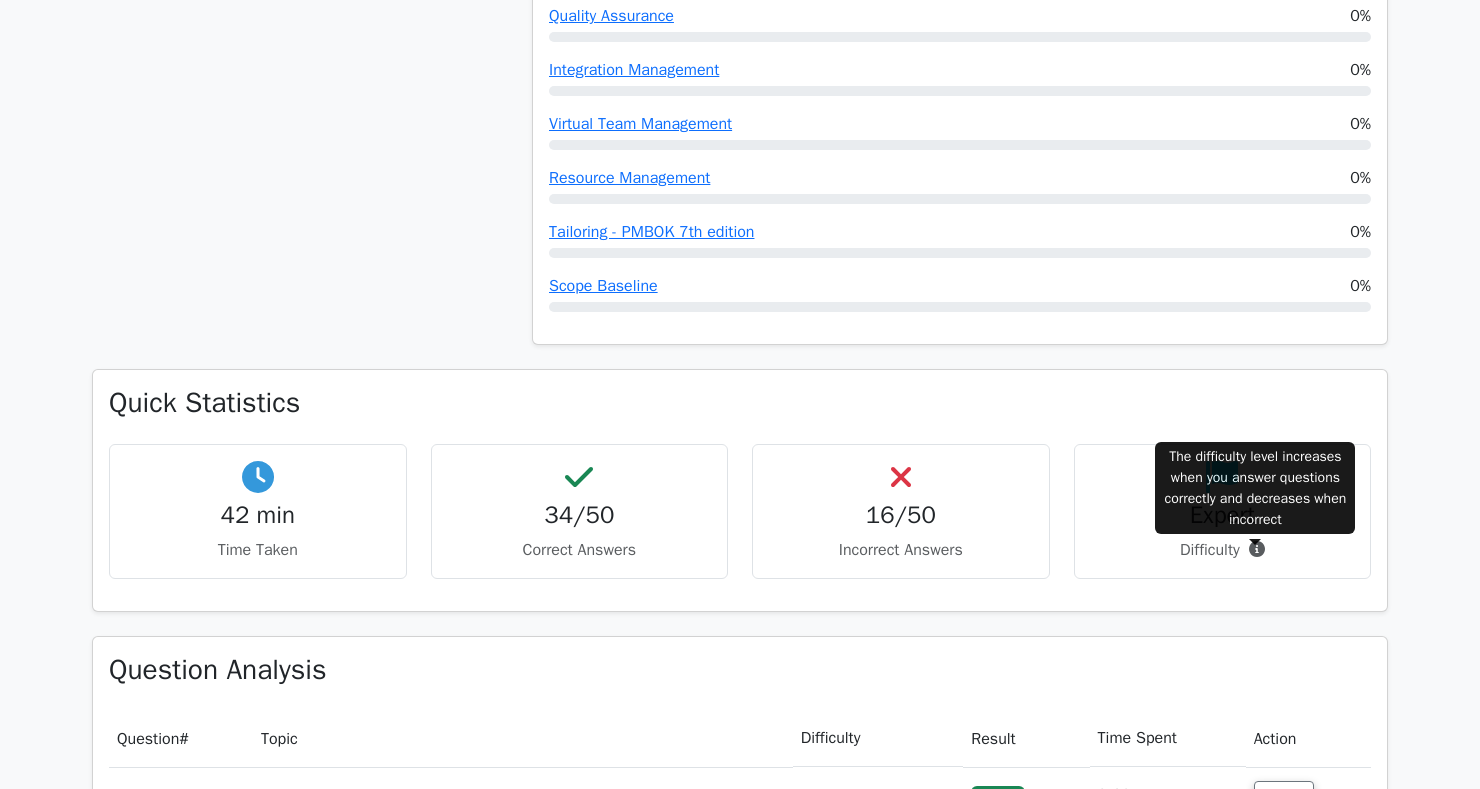 click on "68%
Your Score
Keep practicing!" at bounding box center (300, -390) 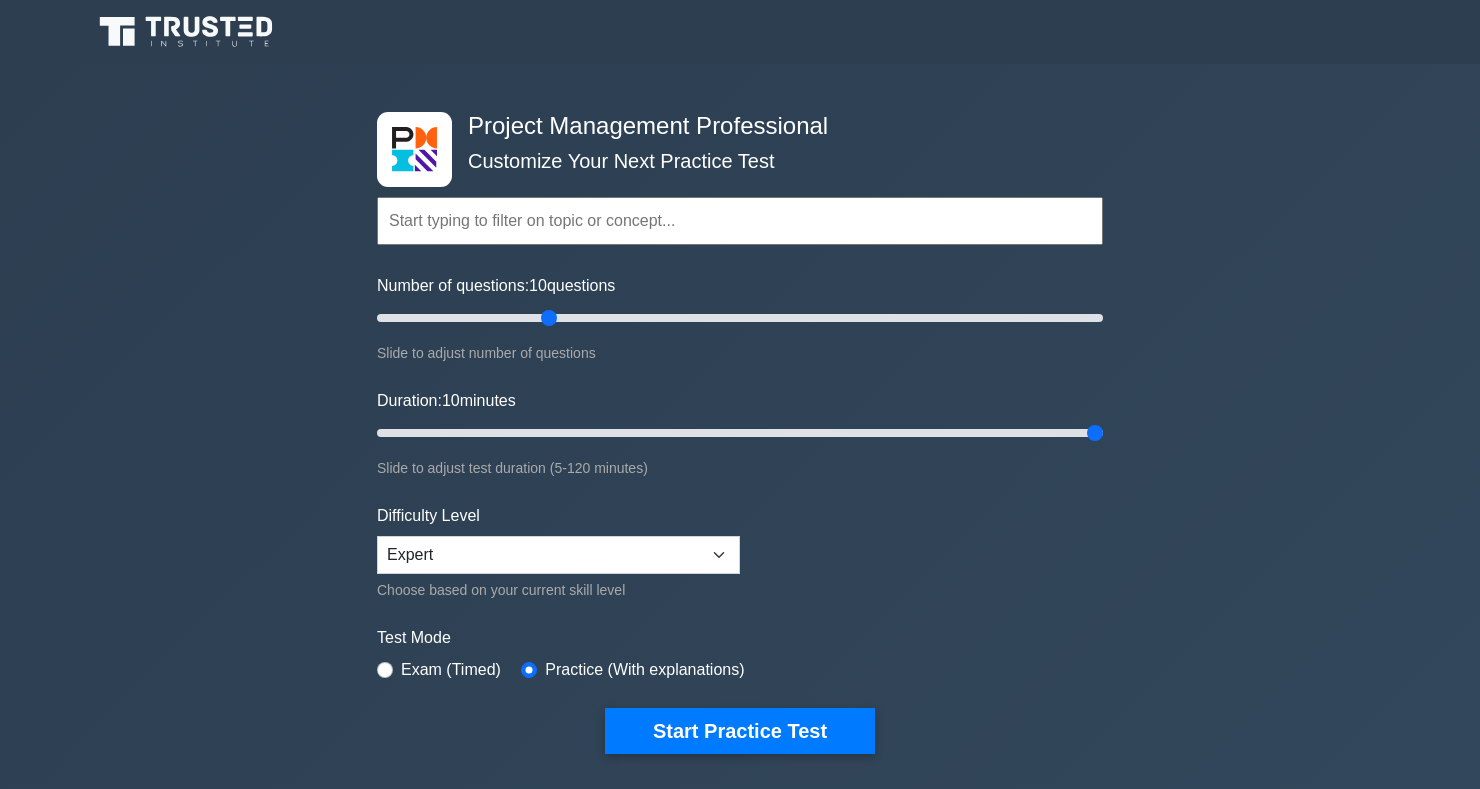 scroll, scrollTop: 314, scrollLeft: 0, axis: vertical 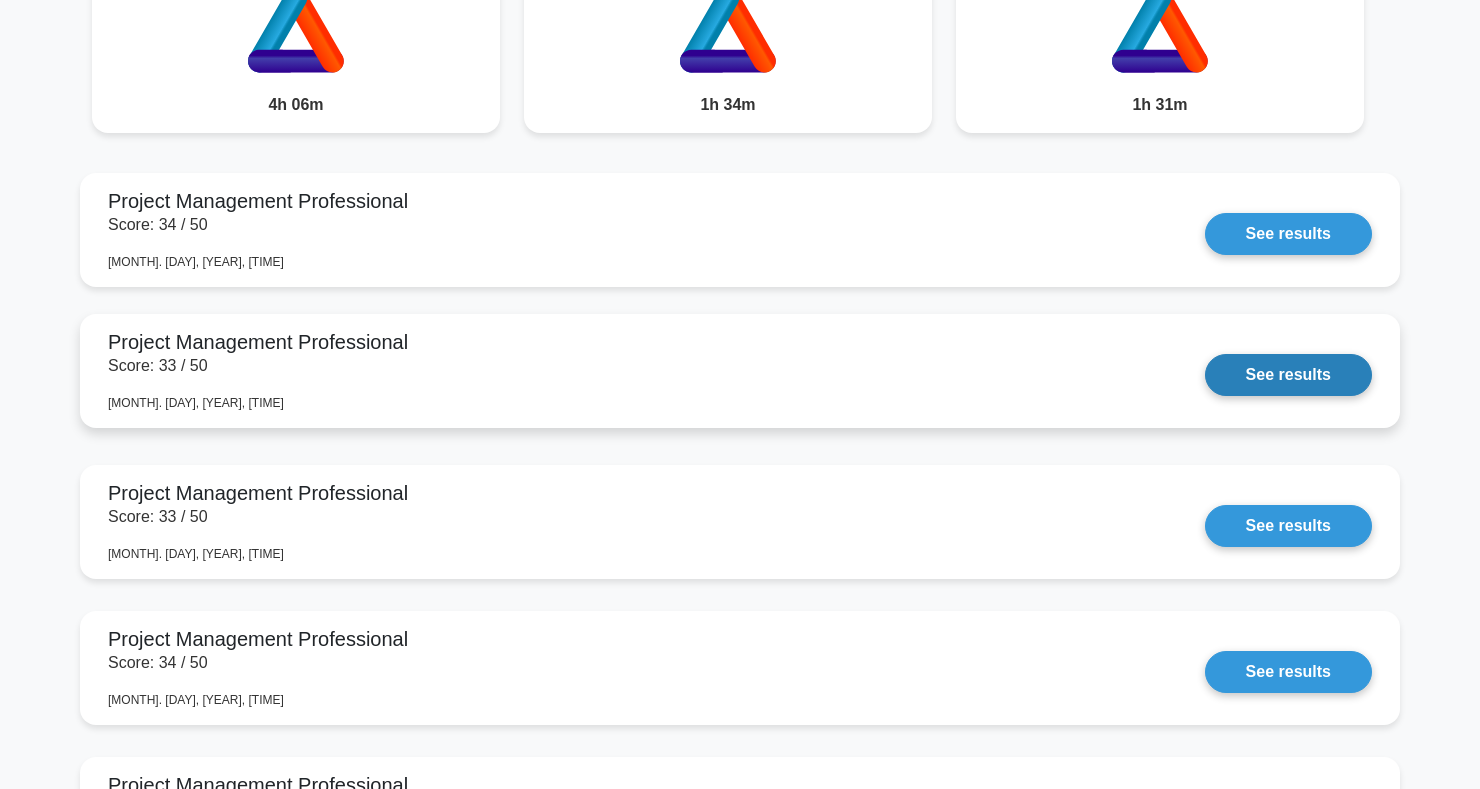 click on "See results" at bounding box center [1288, 375] 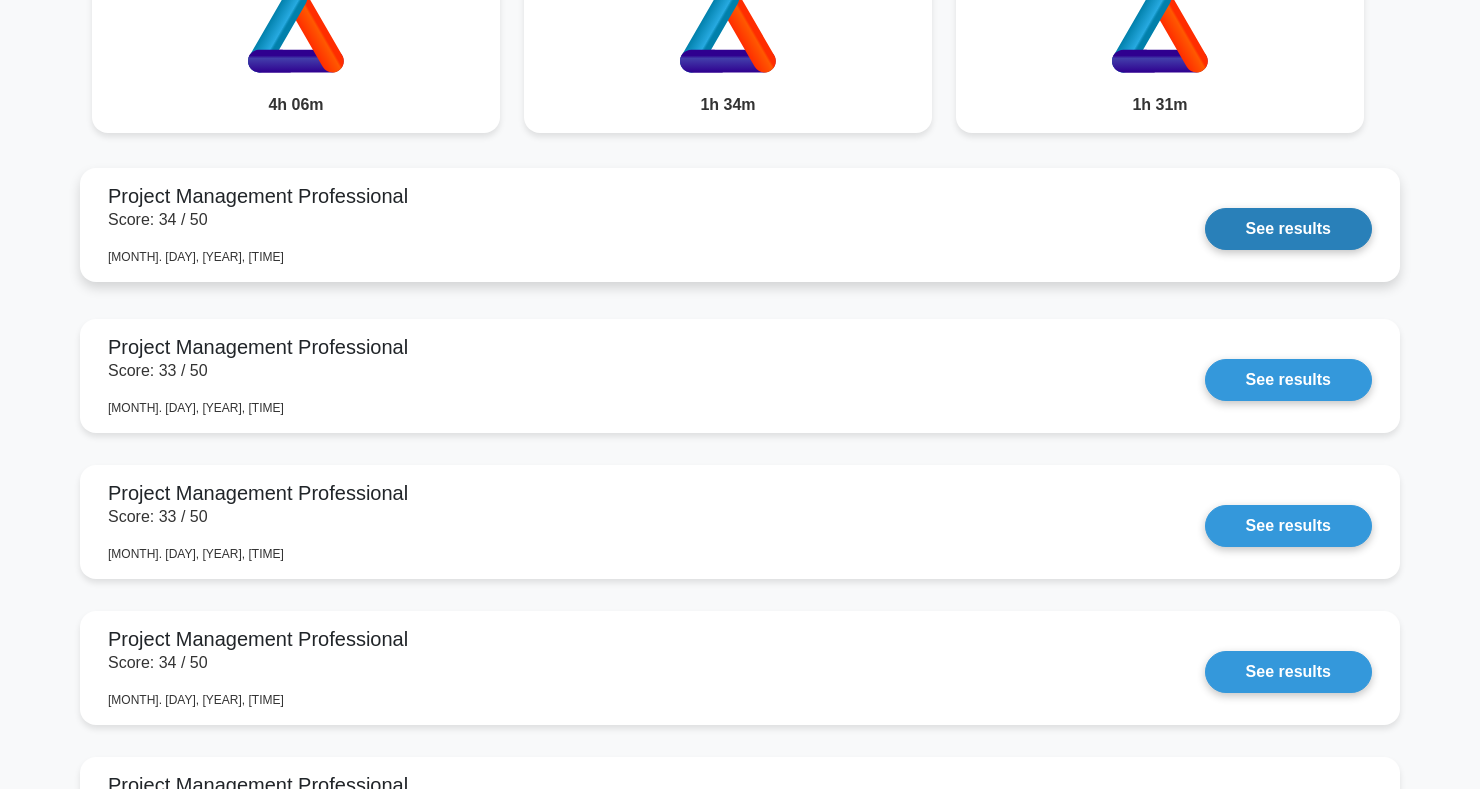 click on "See results" at bounding box center [1288, 229] 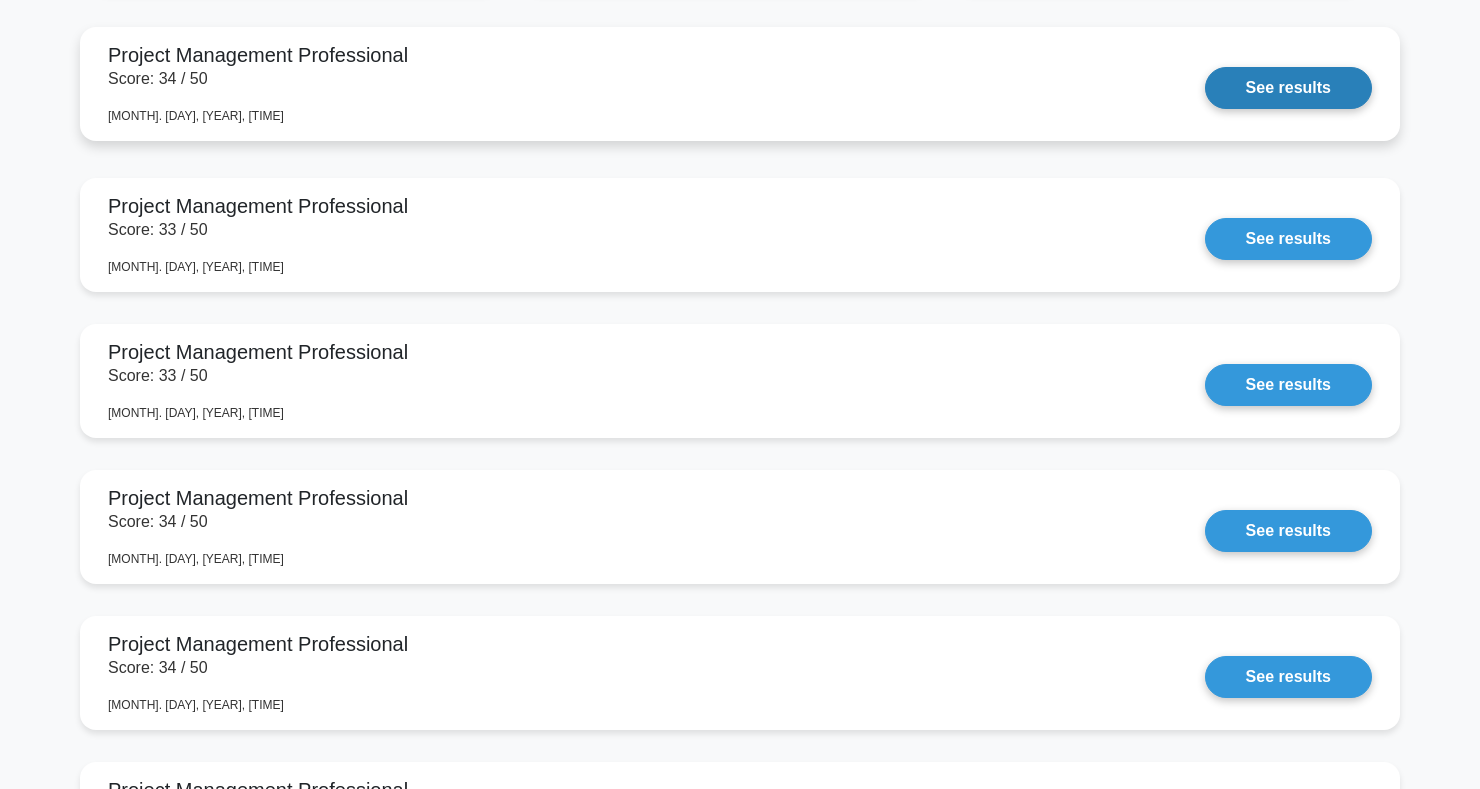 scroll, scrollTop: 1856, scrollLeft: 0, axis: vertical 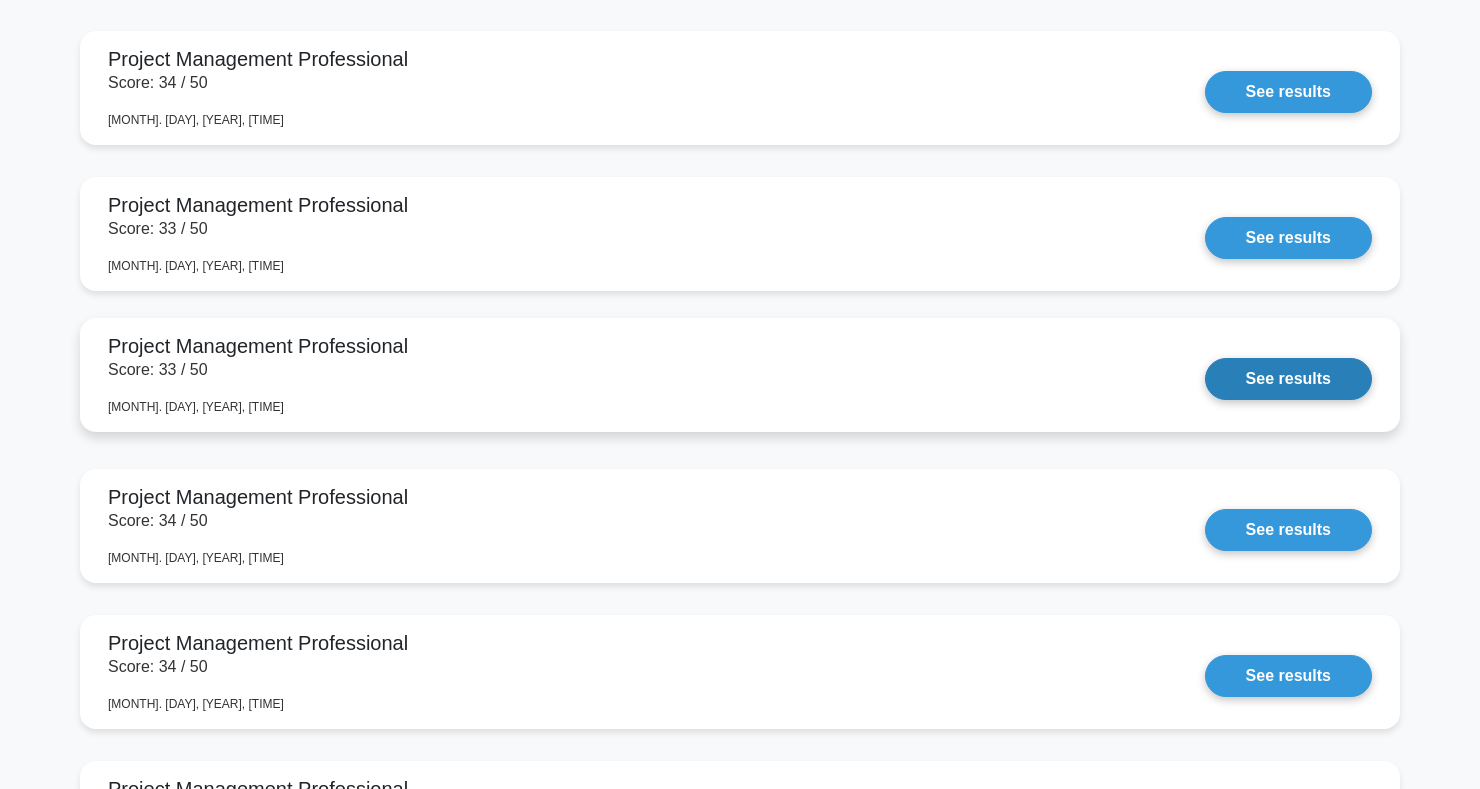 click on "See results" at bounding box center [1288, 379] 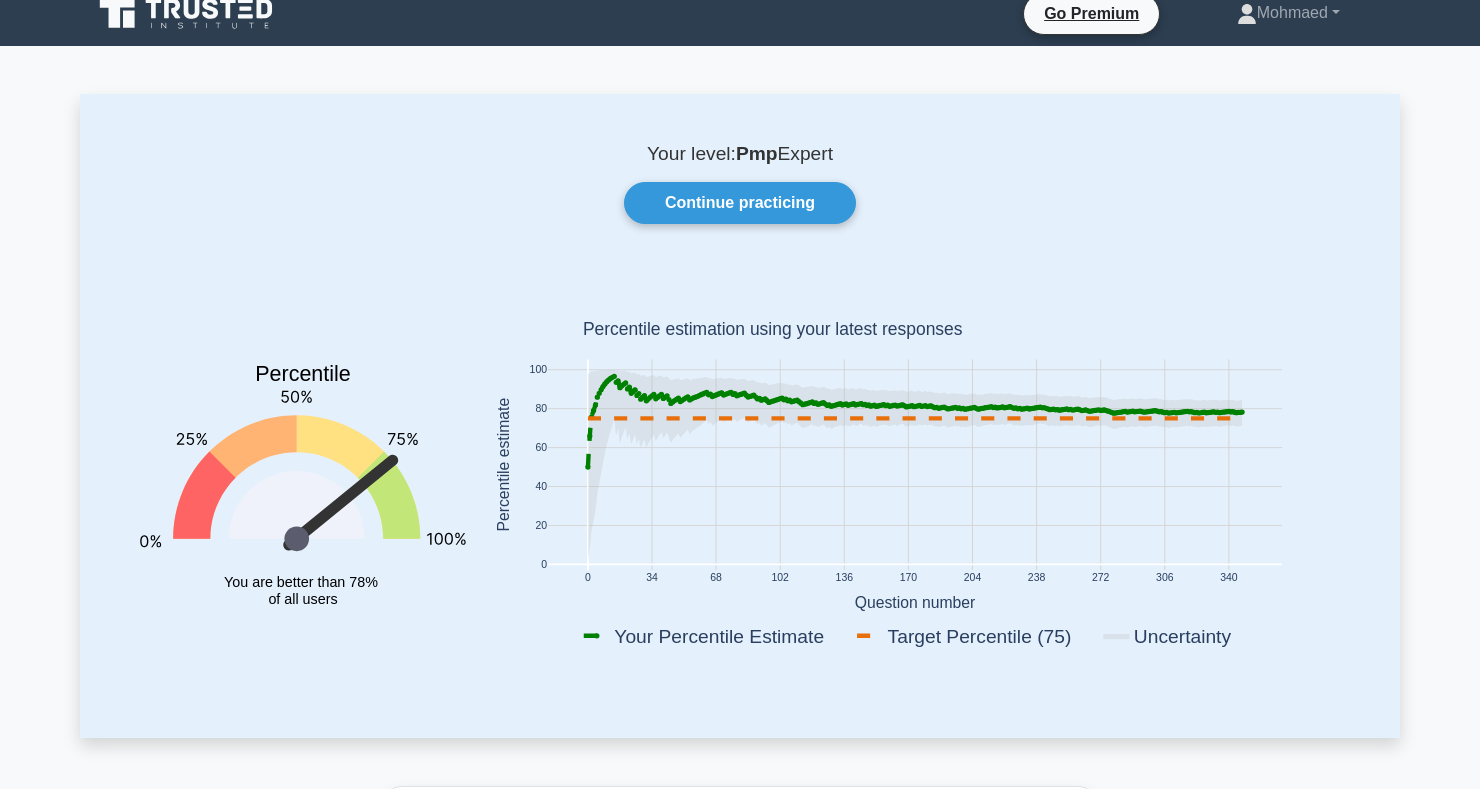 scroll, scrollTop: 0, scrollLeft: 0, axis: both 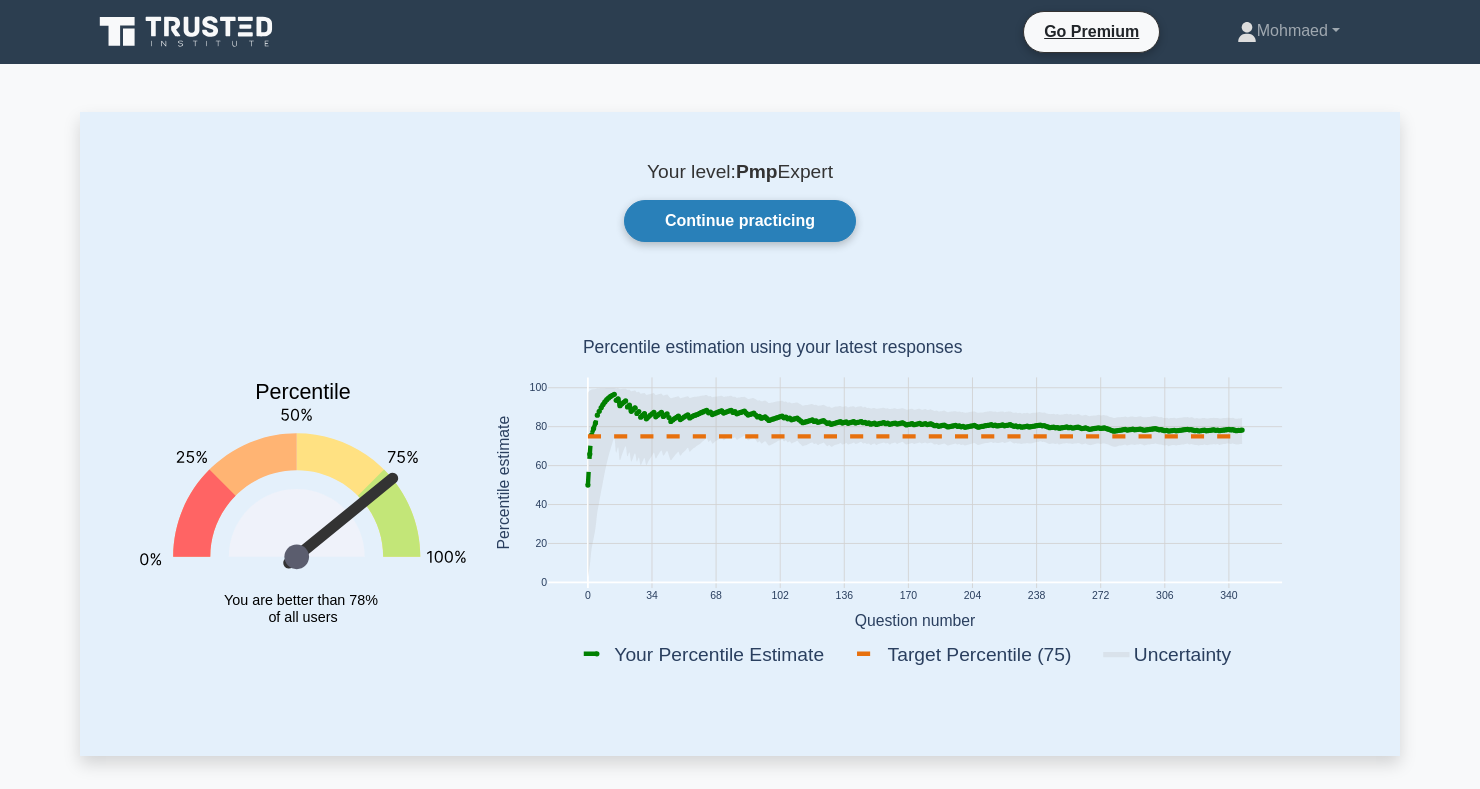 click on "Continue practicing" at bounding box center [740, 221] 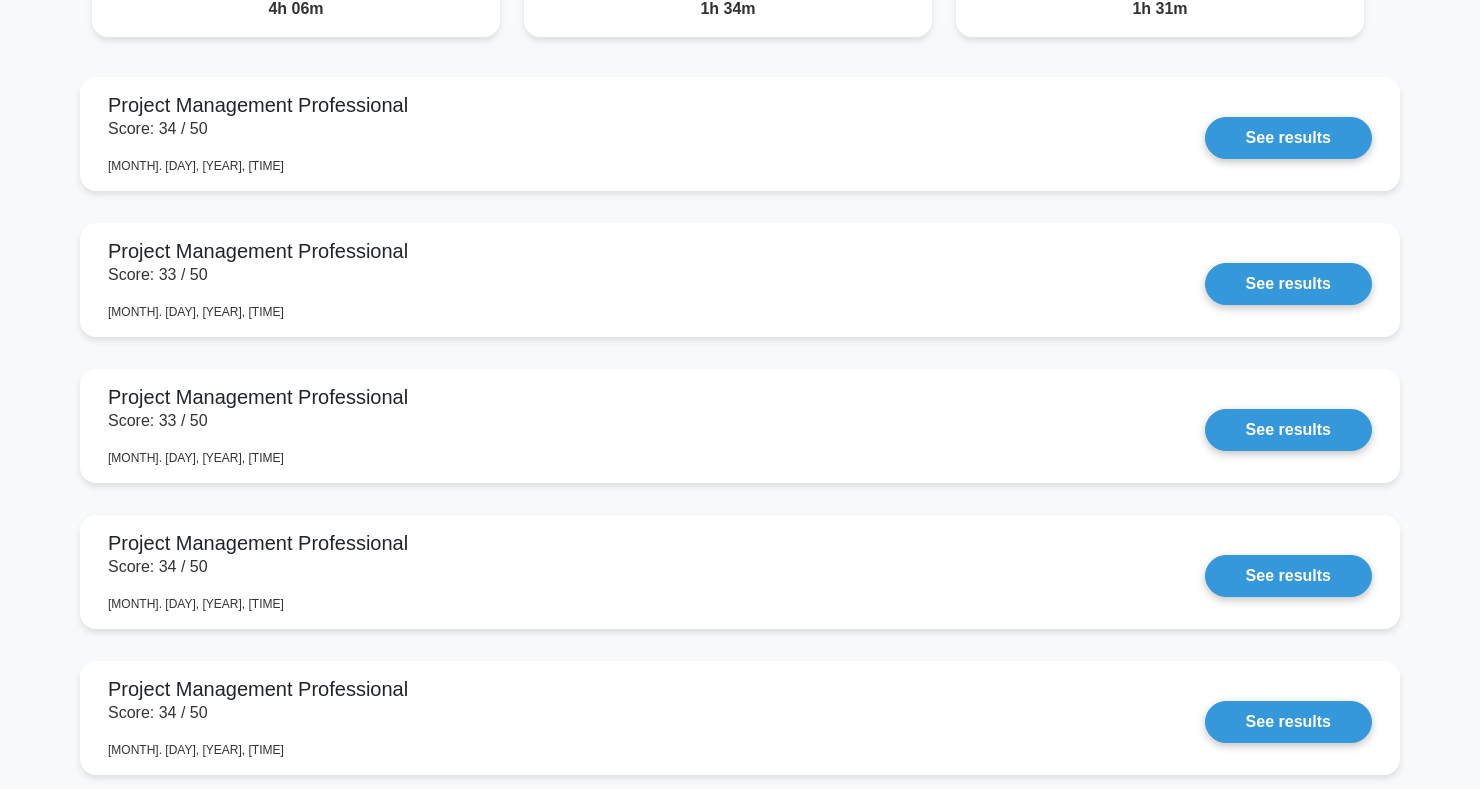scroll, scrollTop: 1792, scrollLeft: 0, axis: vertical 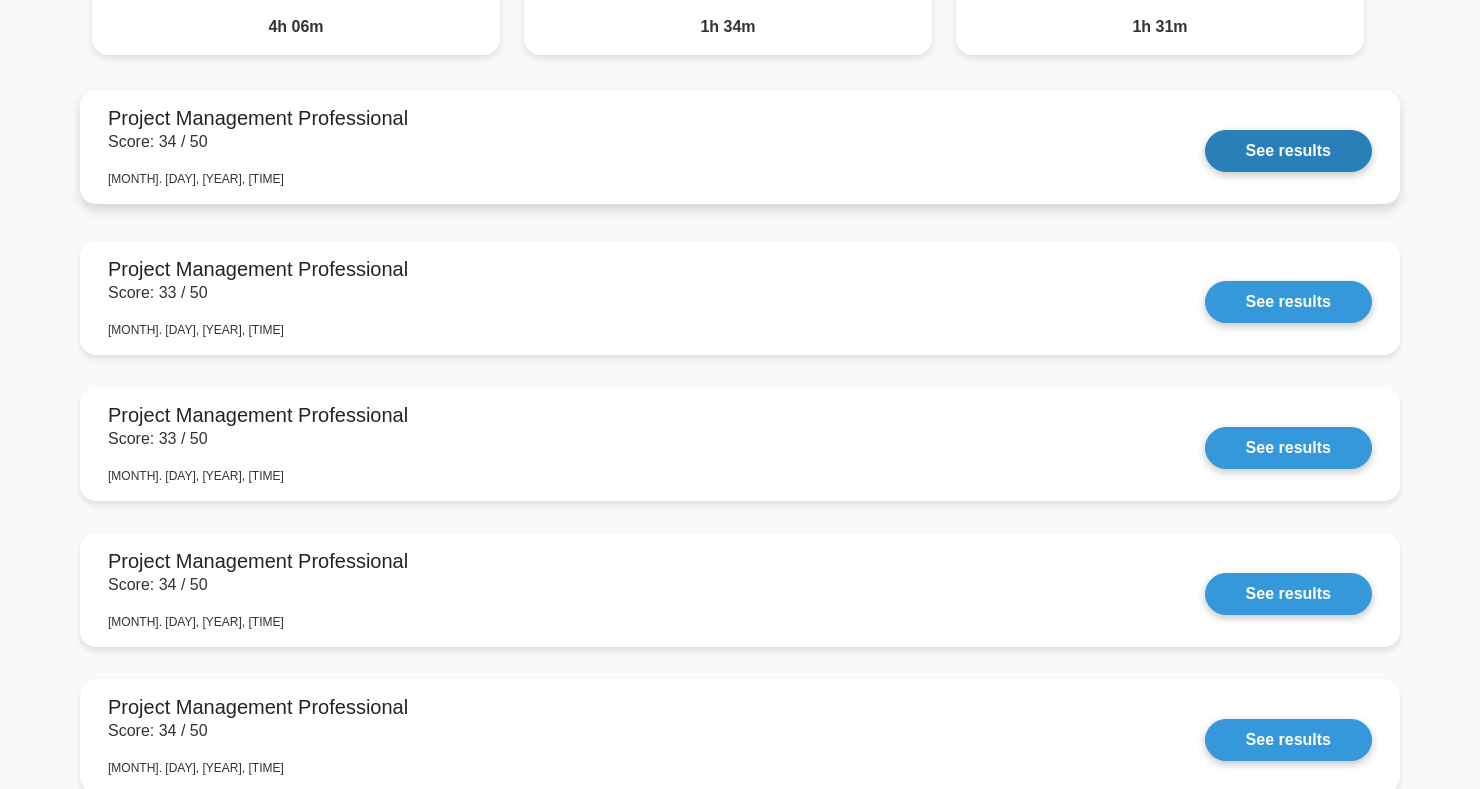 click on "See results" at bounding box center (1288, 151) 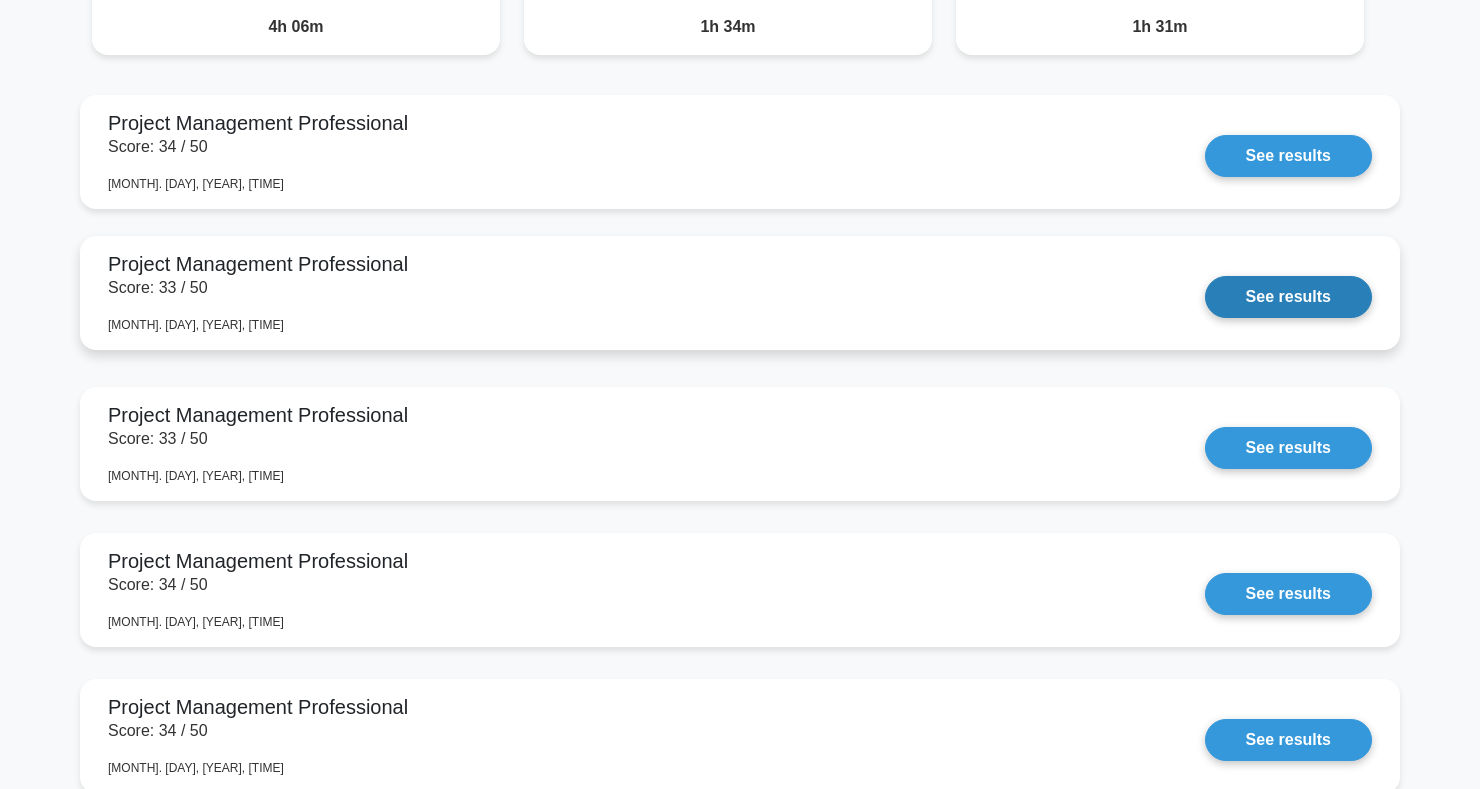 click on "See results" at bounding box center [1288, 297] 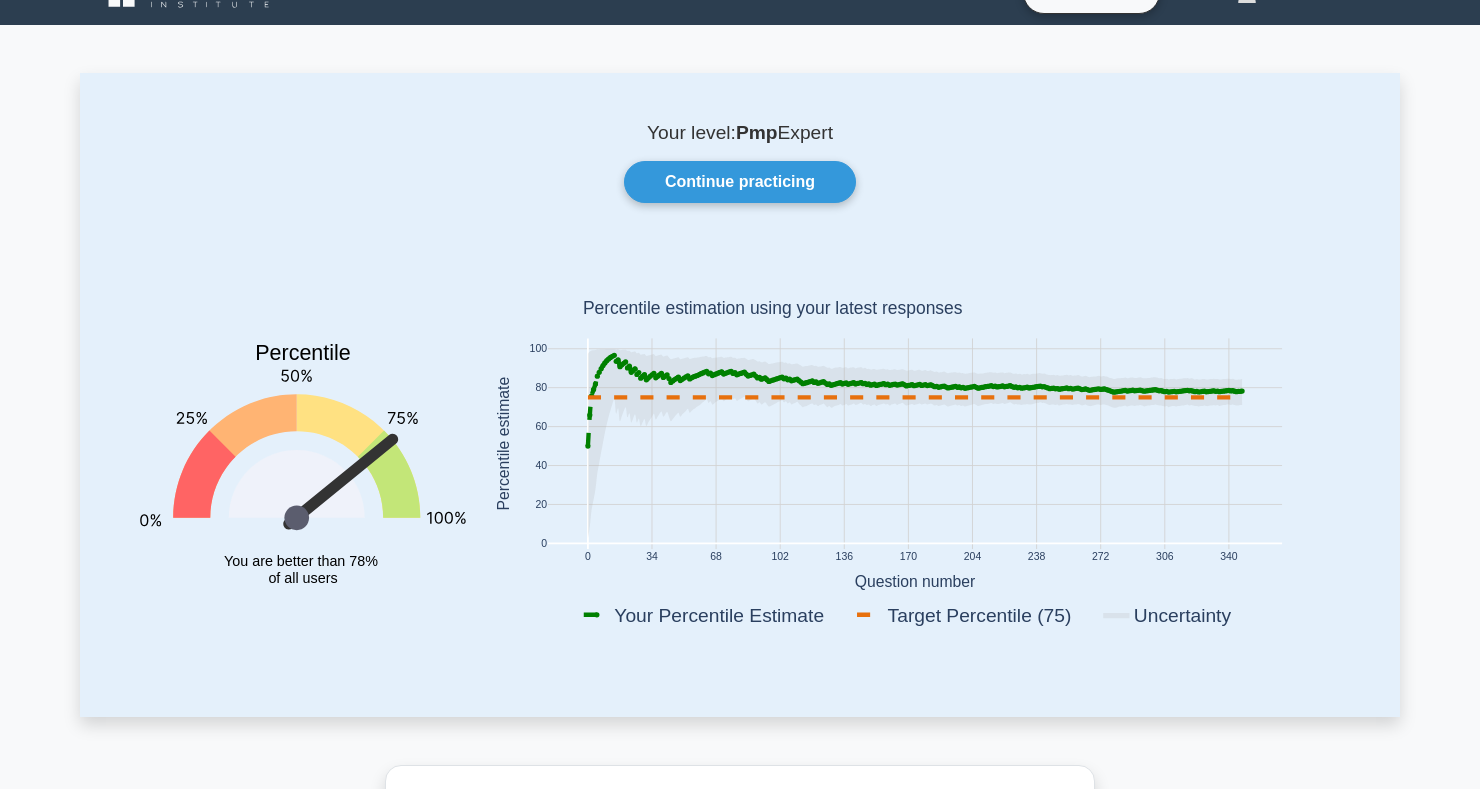 scroll, scrollTop: 0, scrollLeft: 0, axis: both 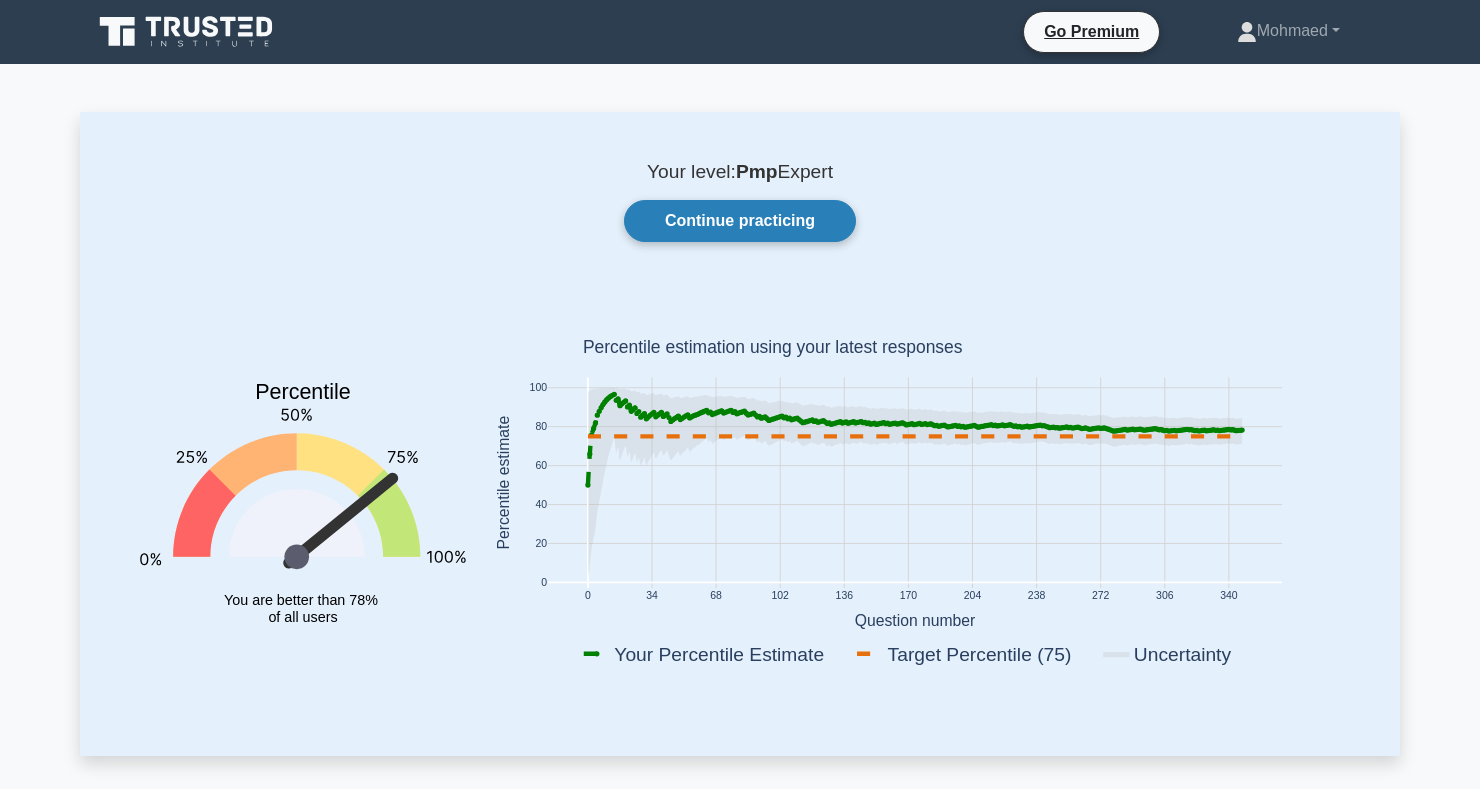 click on "Continue practicing" at bounding box center (740, 221) 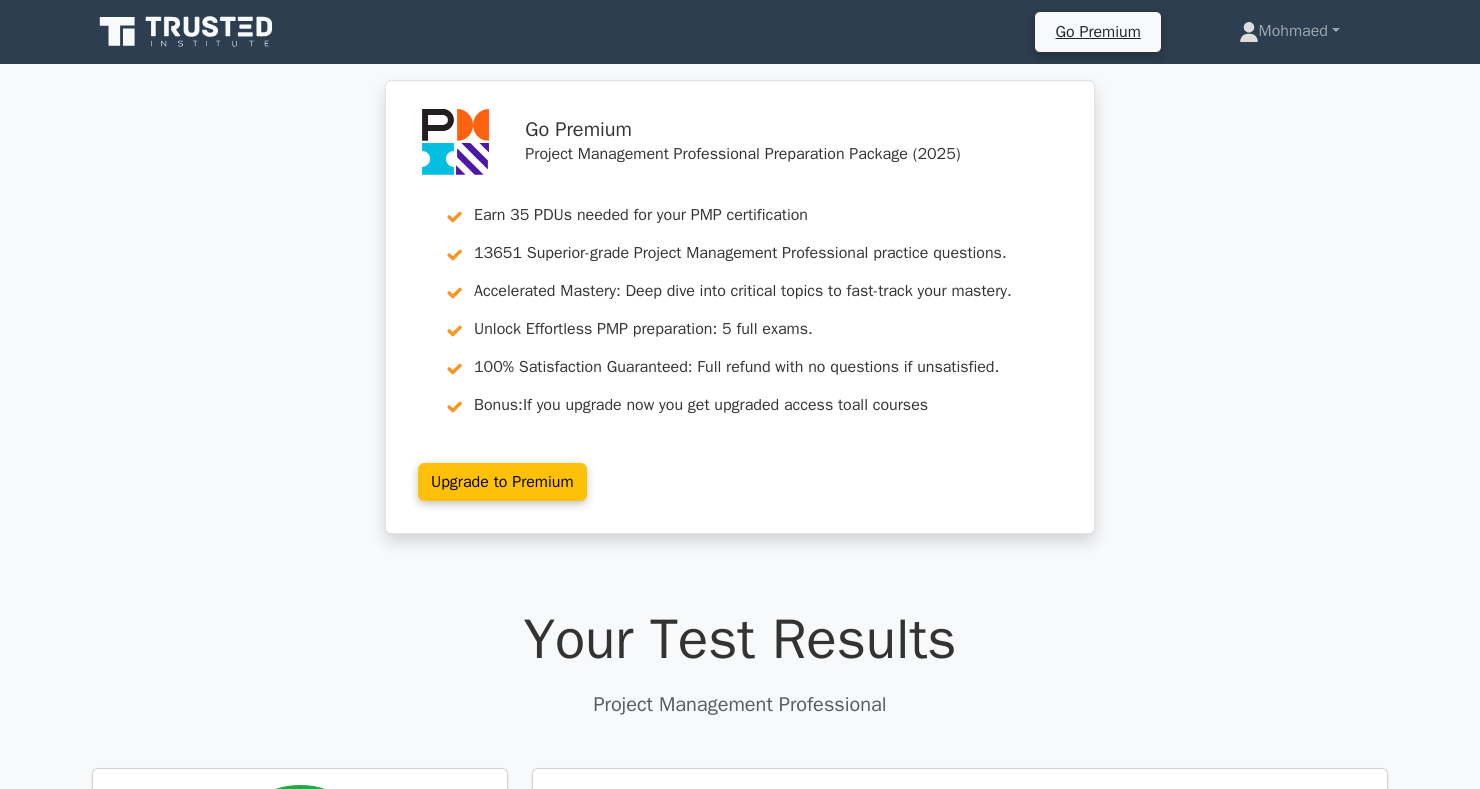 scroll, scrollTop: 0, scrollLeft: 0, axis: both 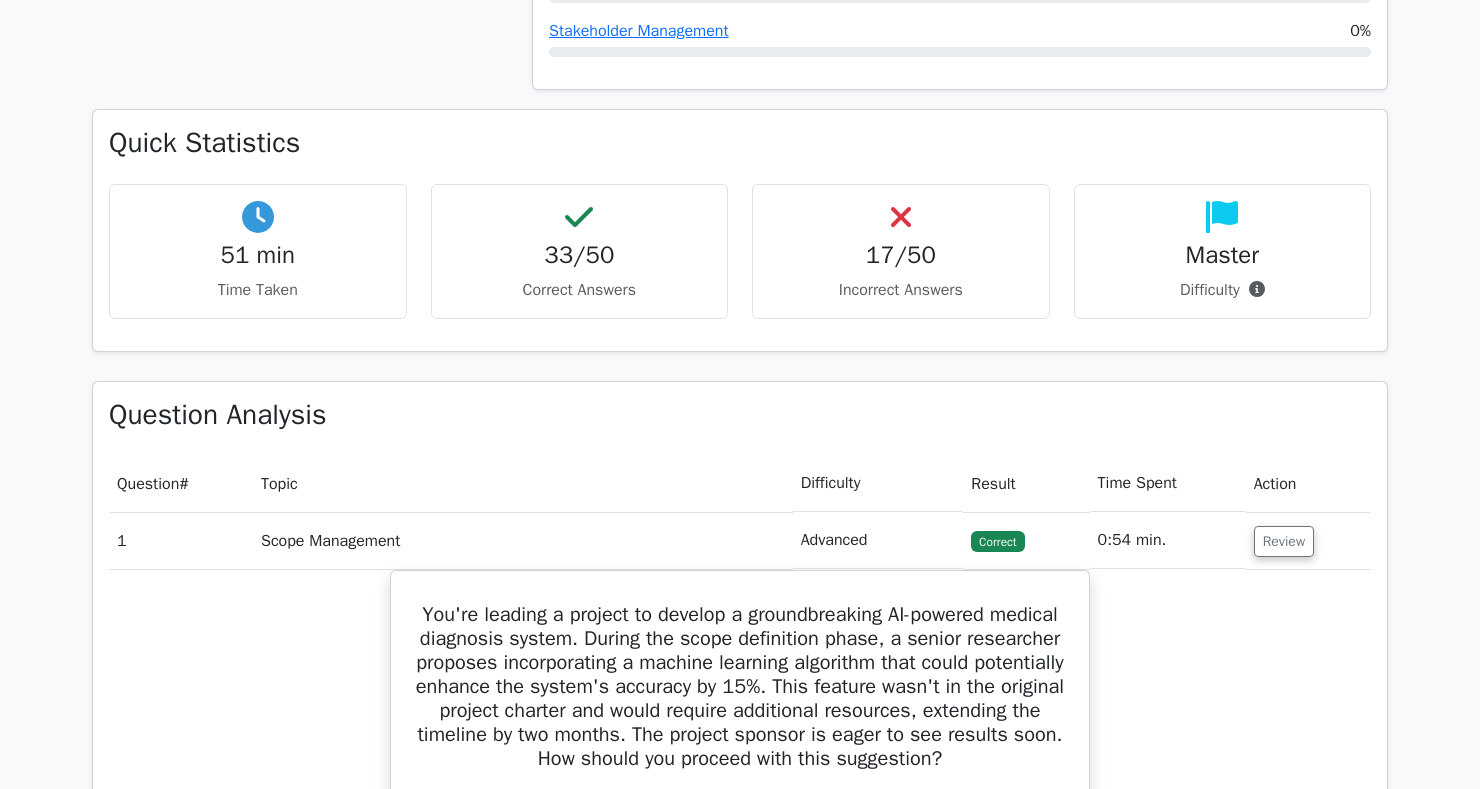 click at bounding box center [1257, 289] 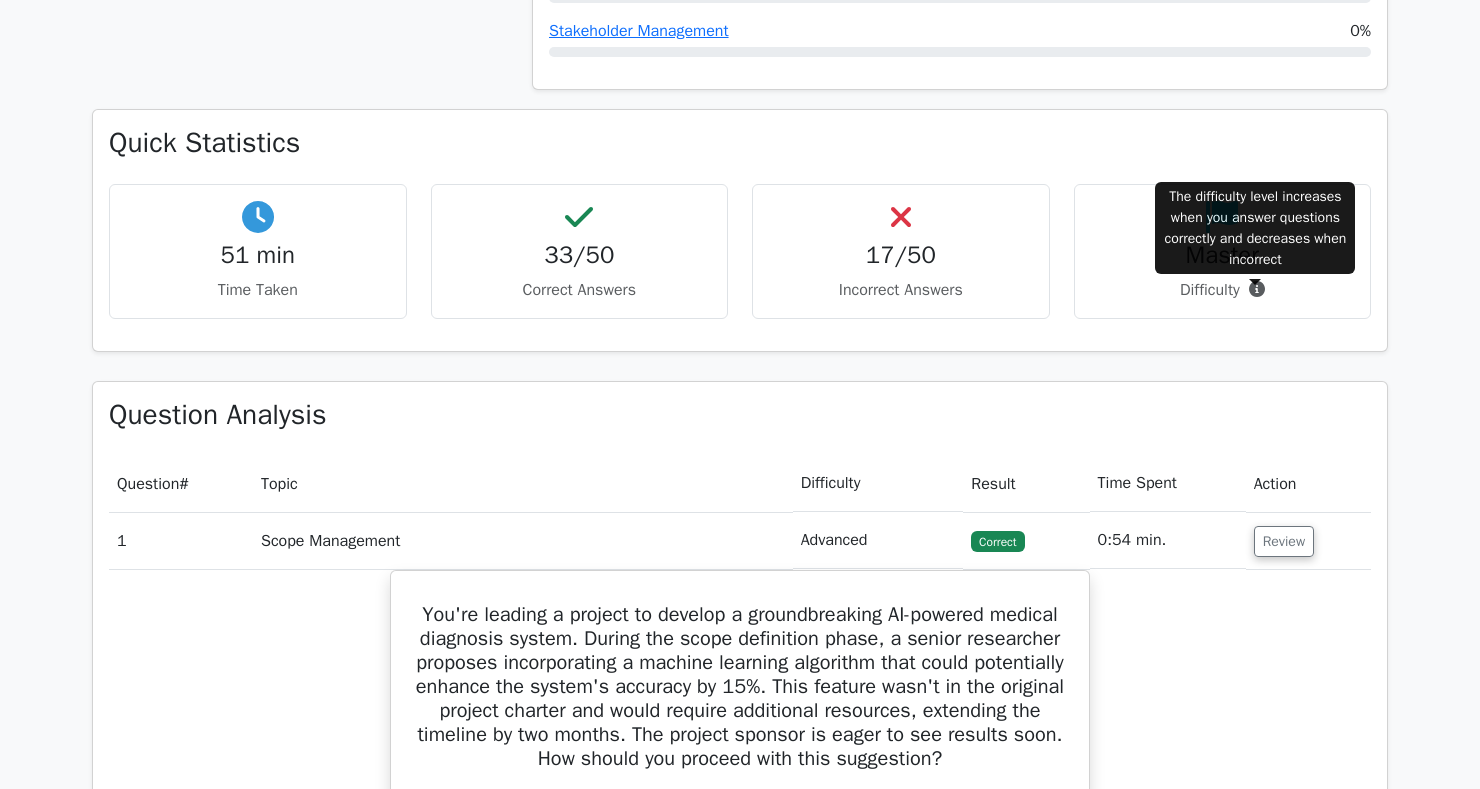 click on "Difficulty" at bounding box center [1223, 290] 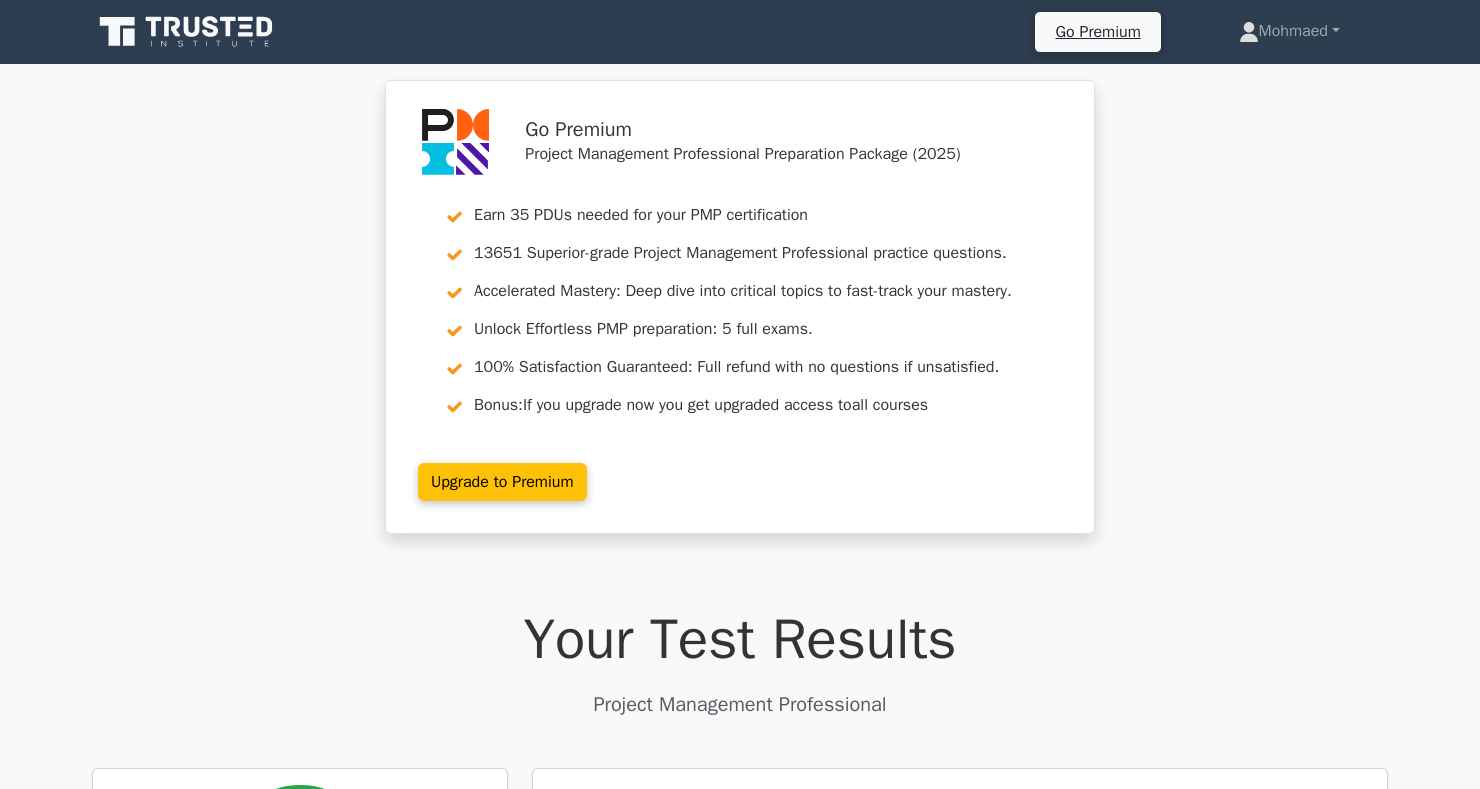 scroll, scrollTop: 271, scrollLeft: 0, axis: vertical 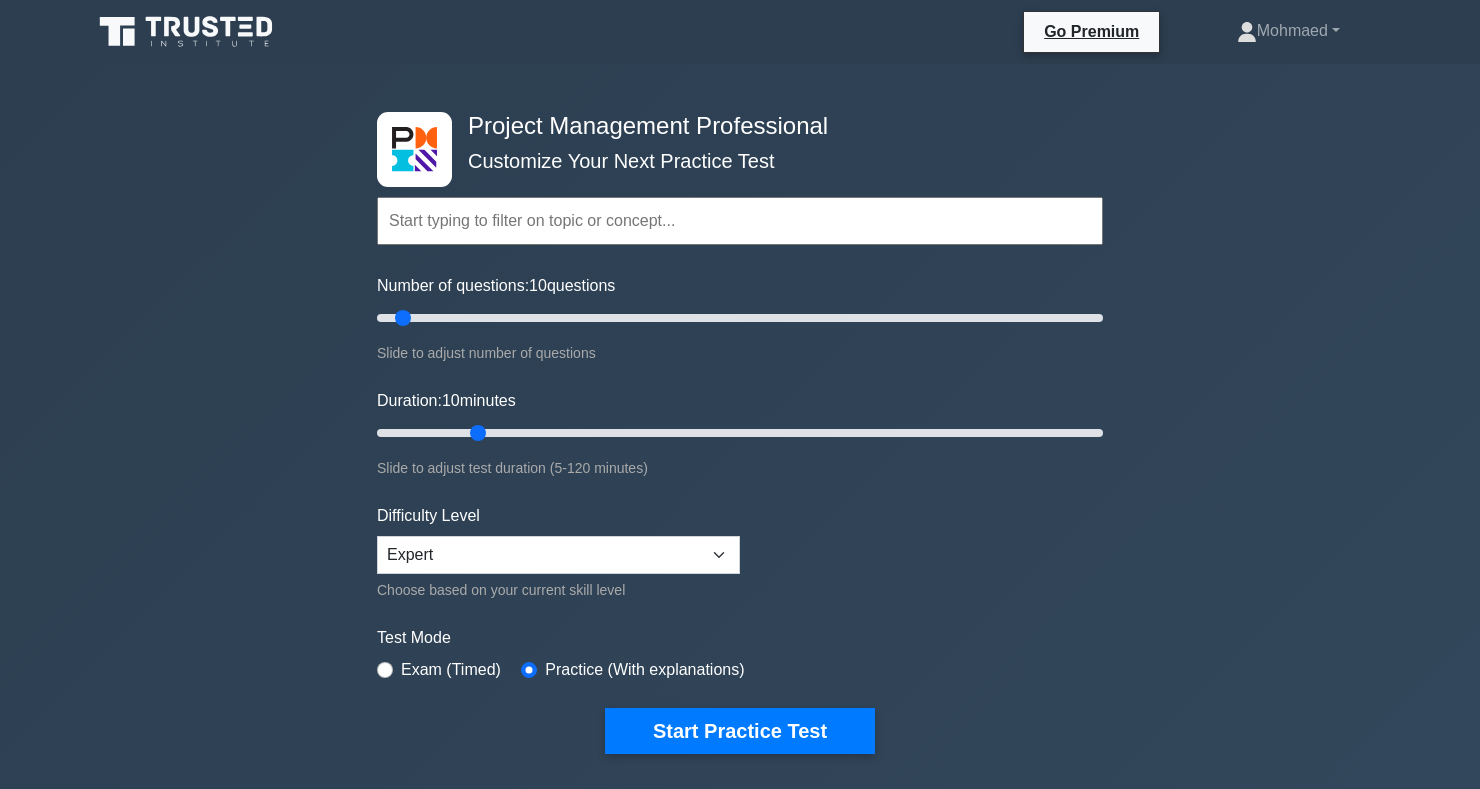 type on "20" 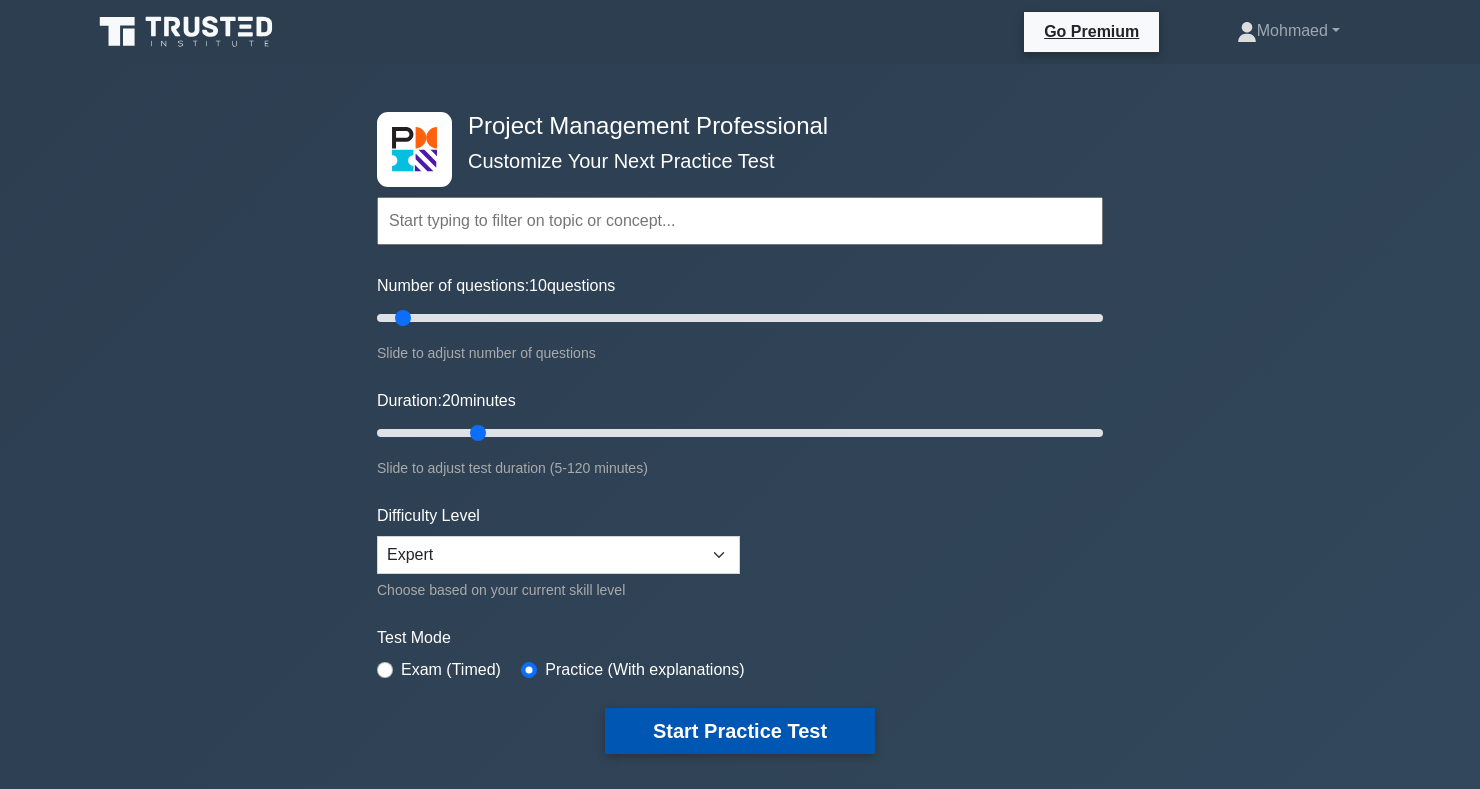 click on "Start Practice Test" at bounding box center [740, 731] 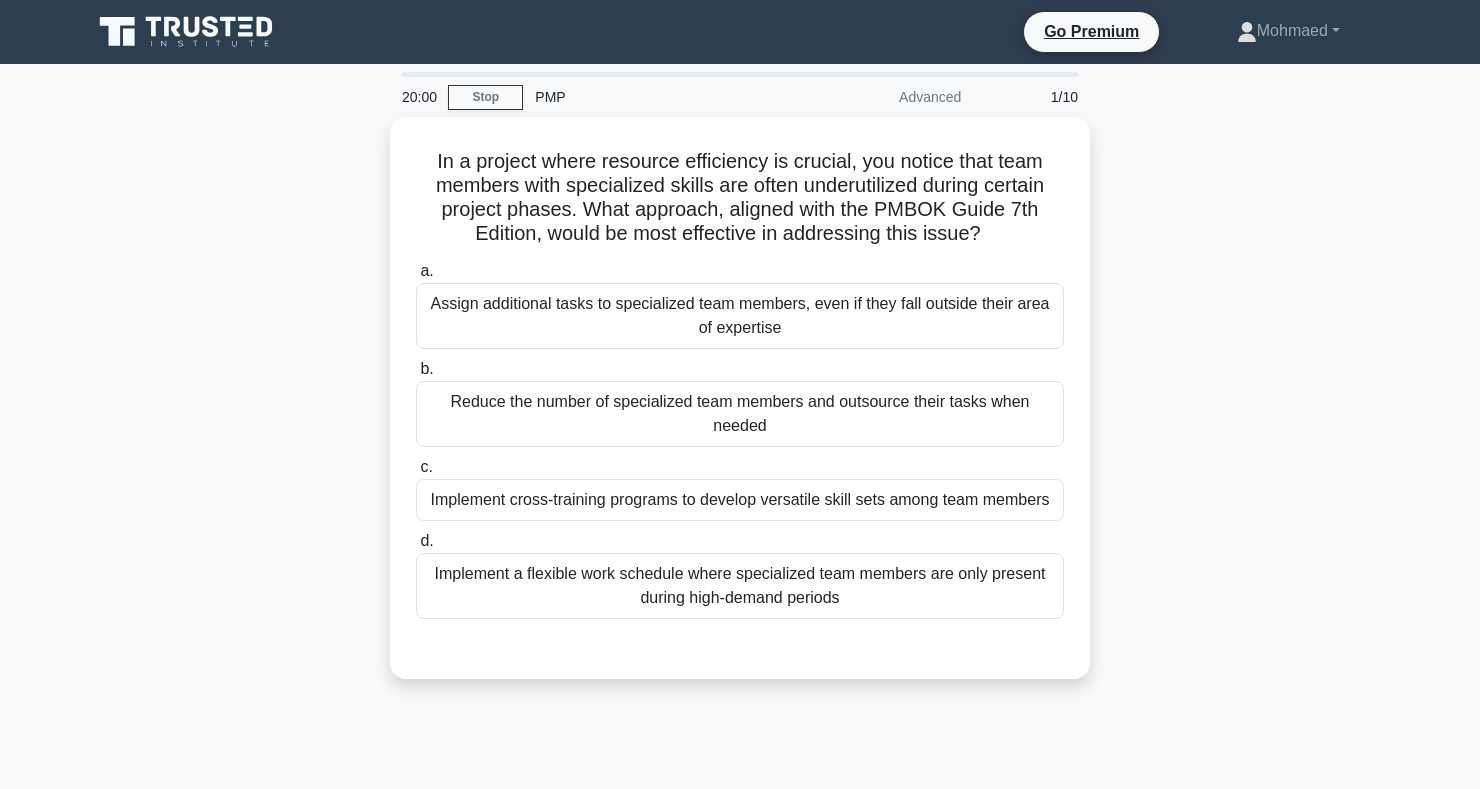 scroll, scrollTop: 0, scrollLeft: 0, axis: both 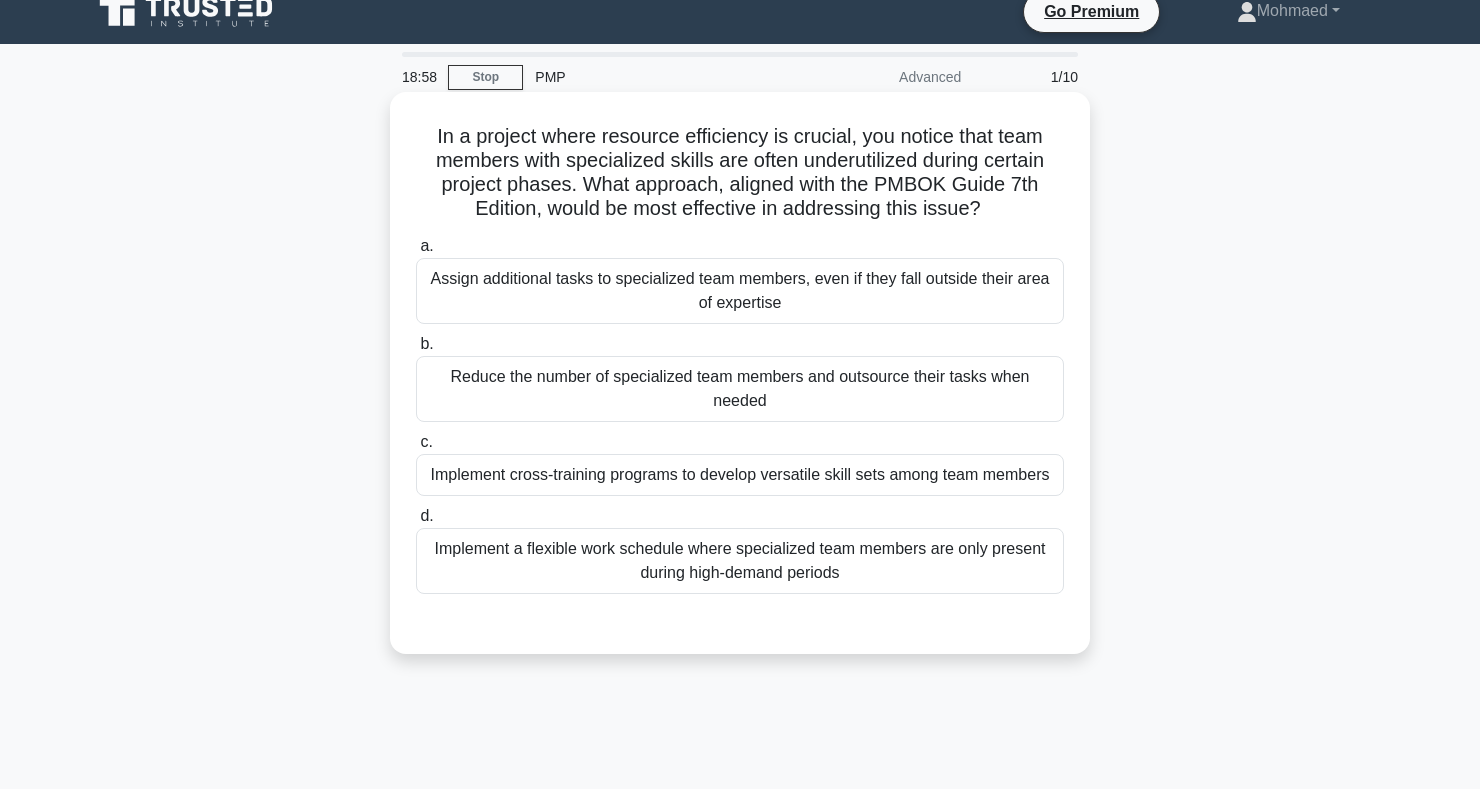 click on "Implement cross-training programs to develop versatile skill sets among team members" at bounding box center (740, 475) 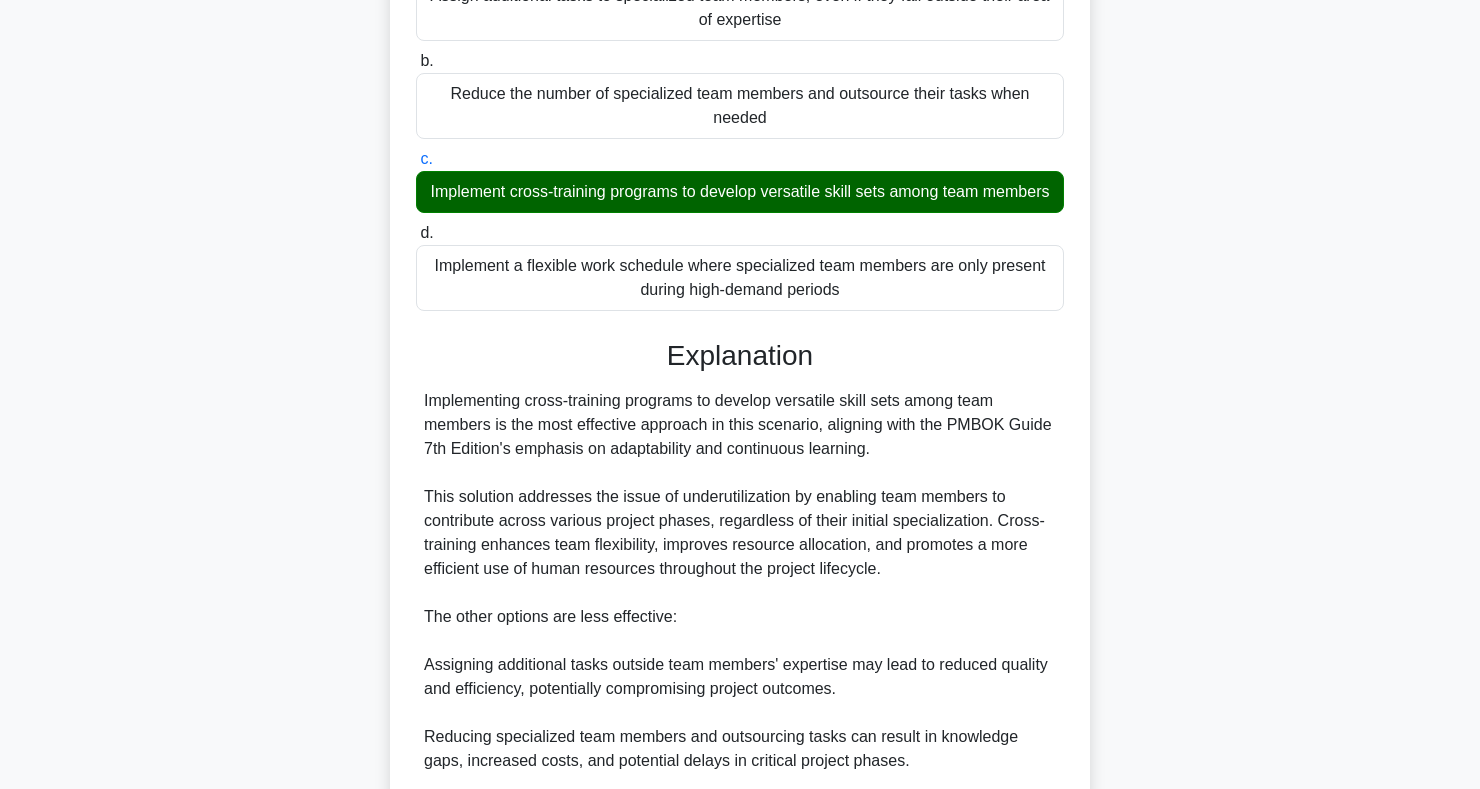 scroll, scrollTop: 659, scrollLeft: 0, axis: vertical 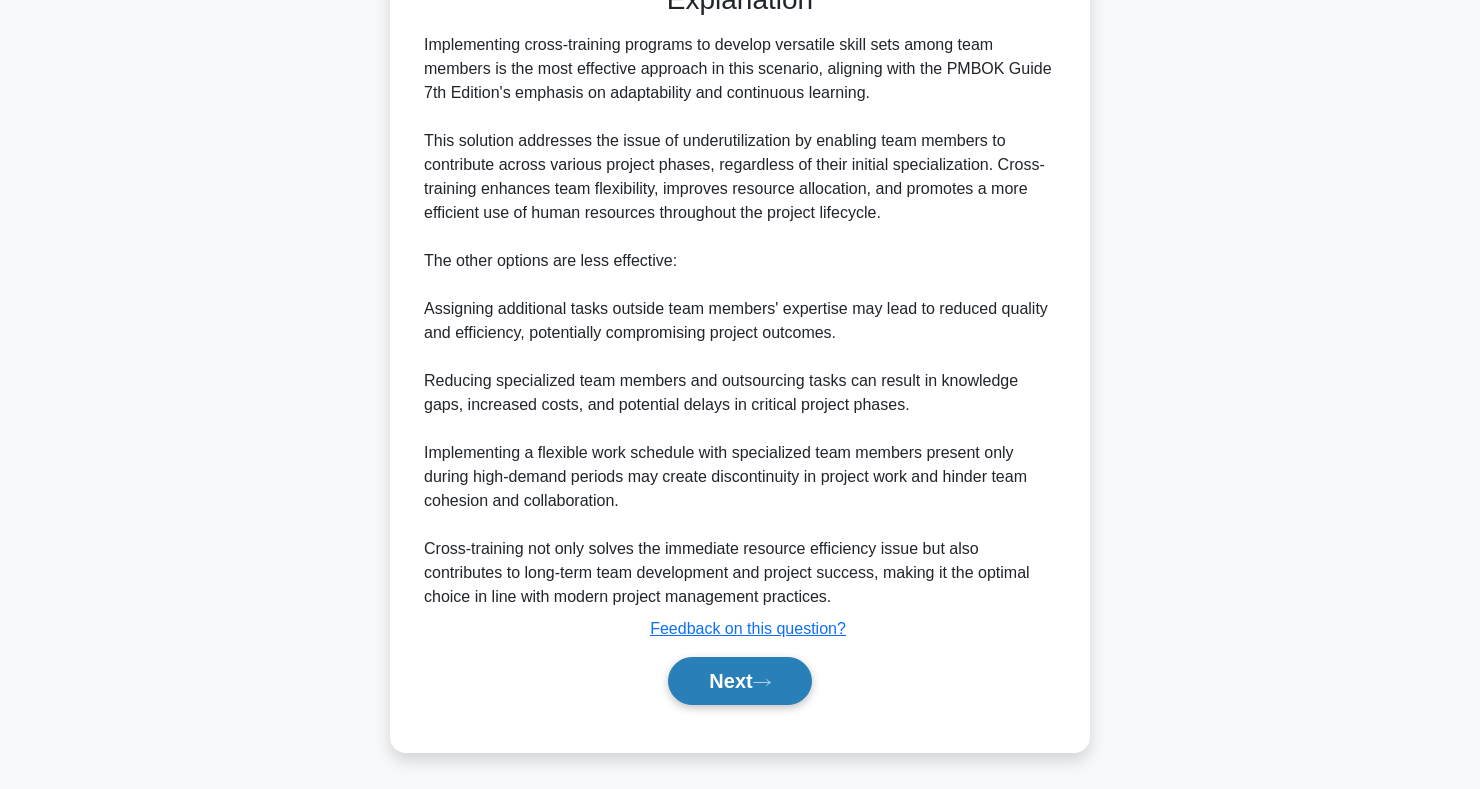 click on "Next" at bounding box center (739, 681) 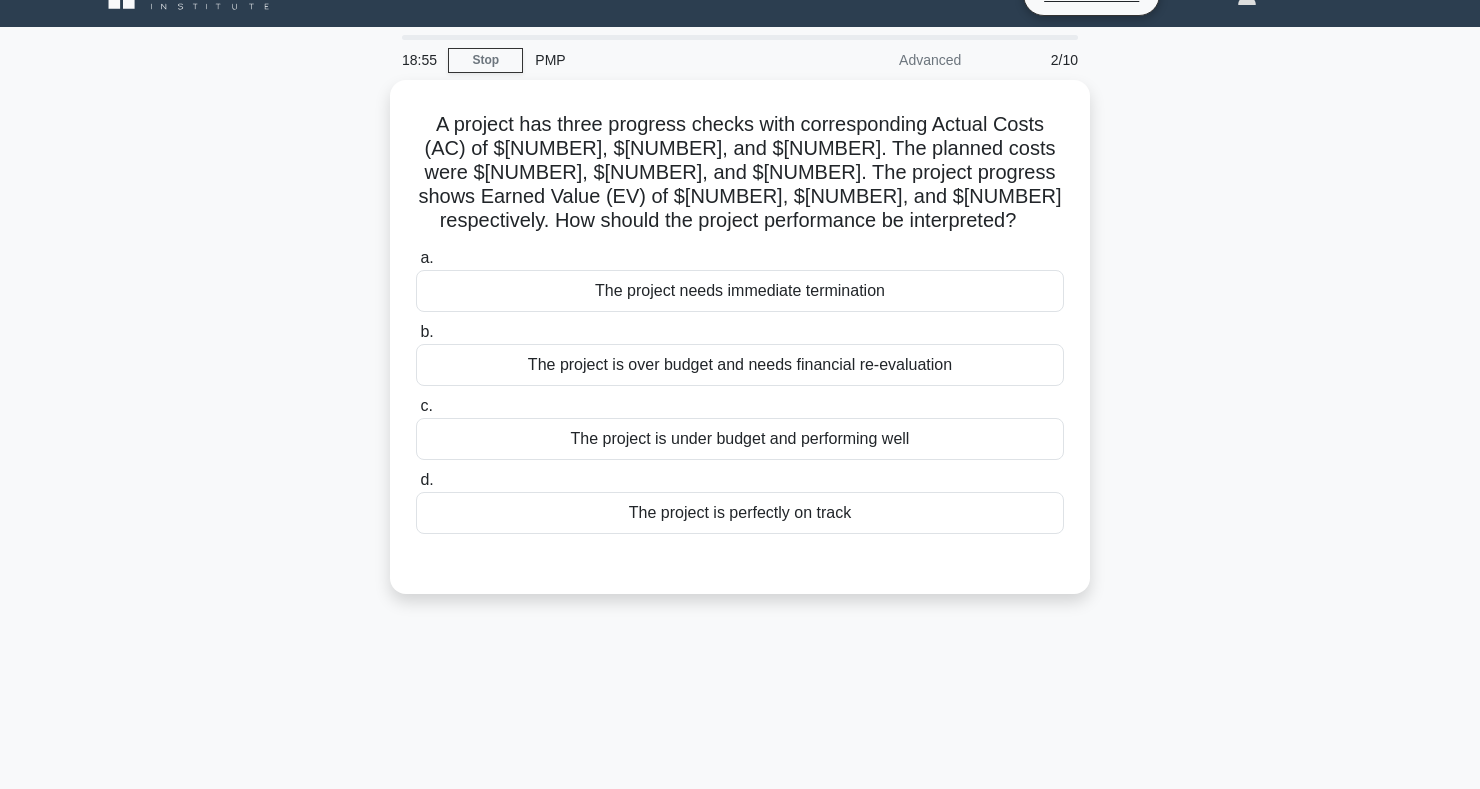 scroll, scrollTop: 0, scrollLeft: 0, axis: both 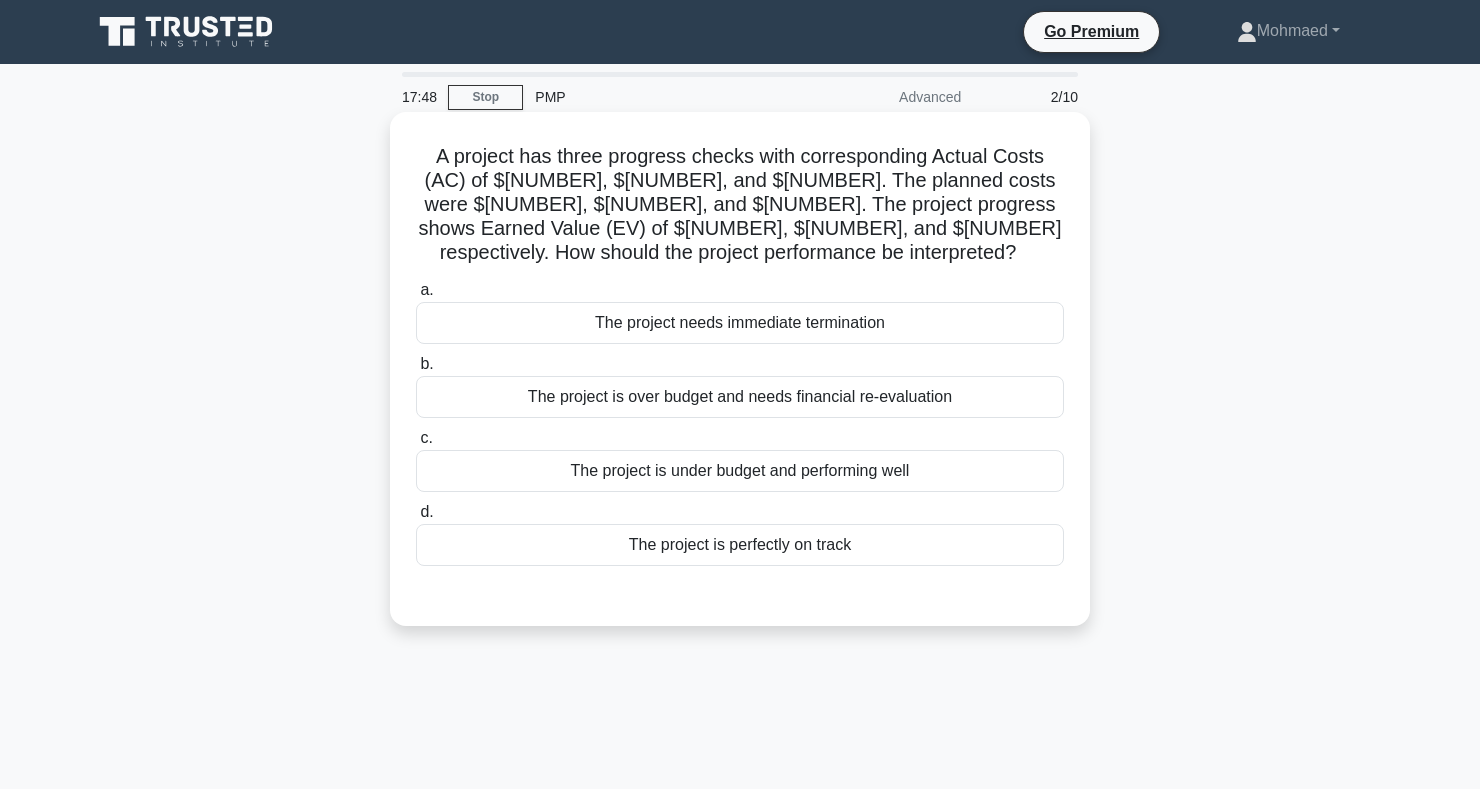 click on "The project is over budget and needs financial re-evaluation" at bounding box center [740, 397] 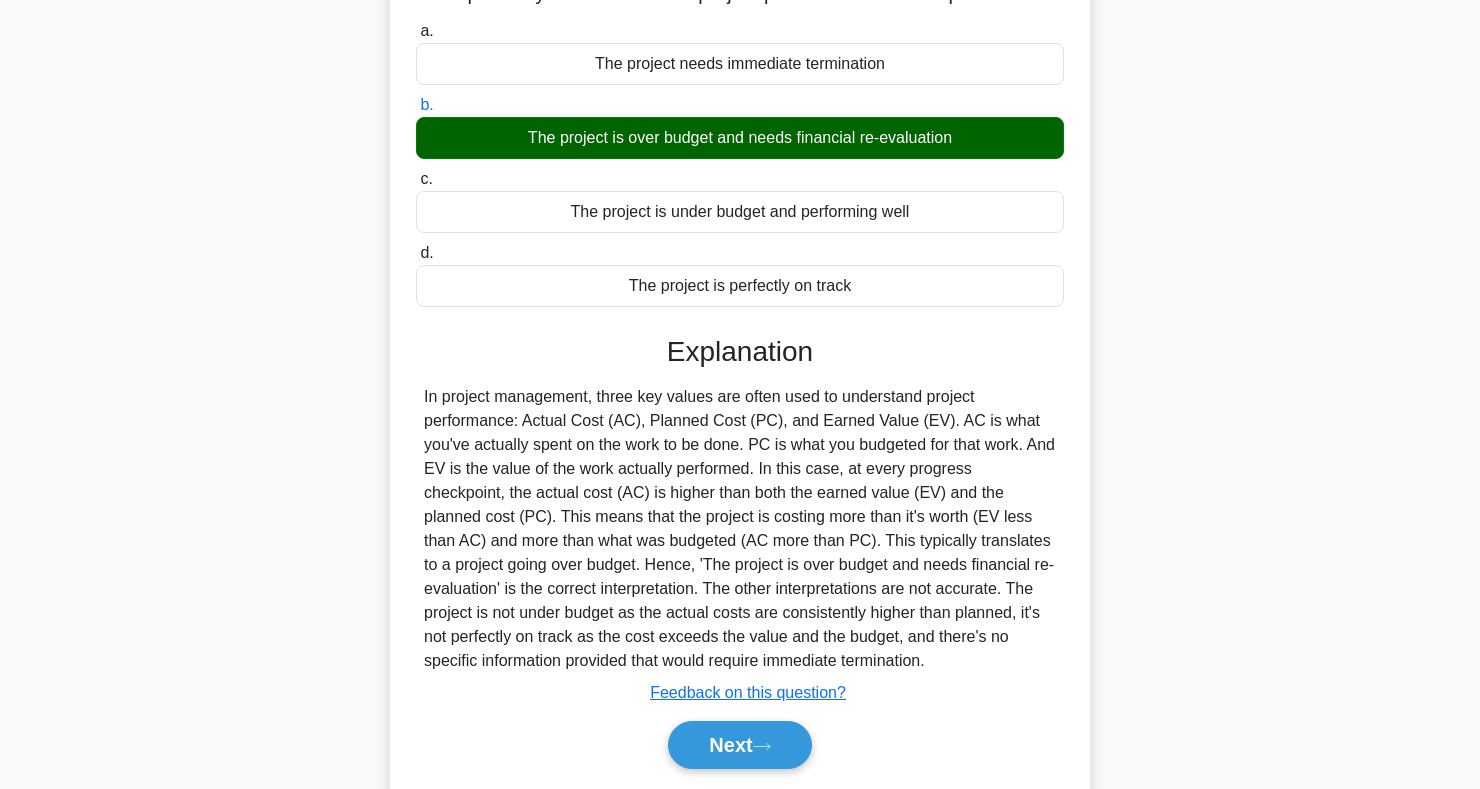 scroll, scrollTop: 323, scrollLeft: 0, axis: vertical 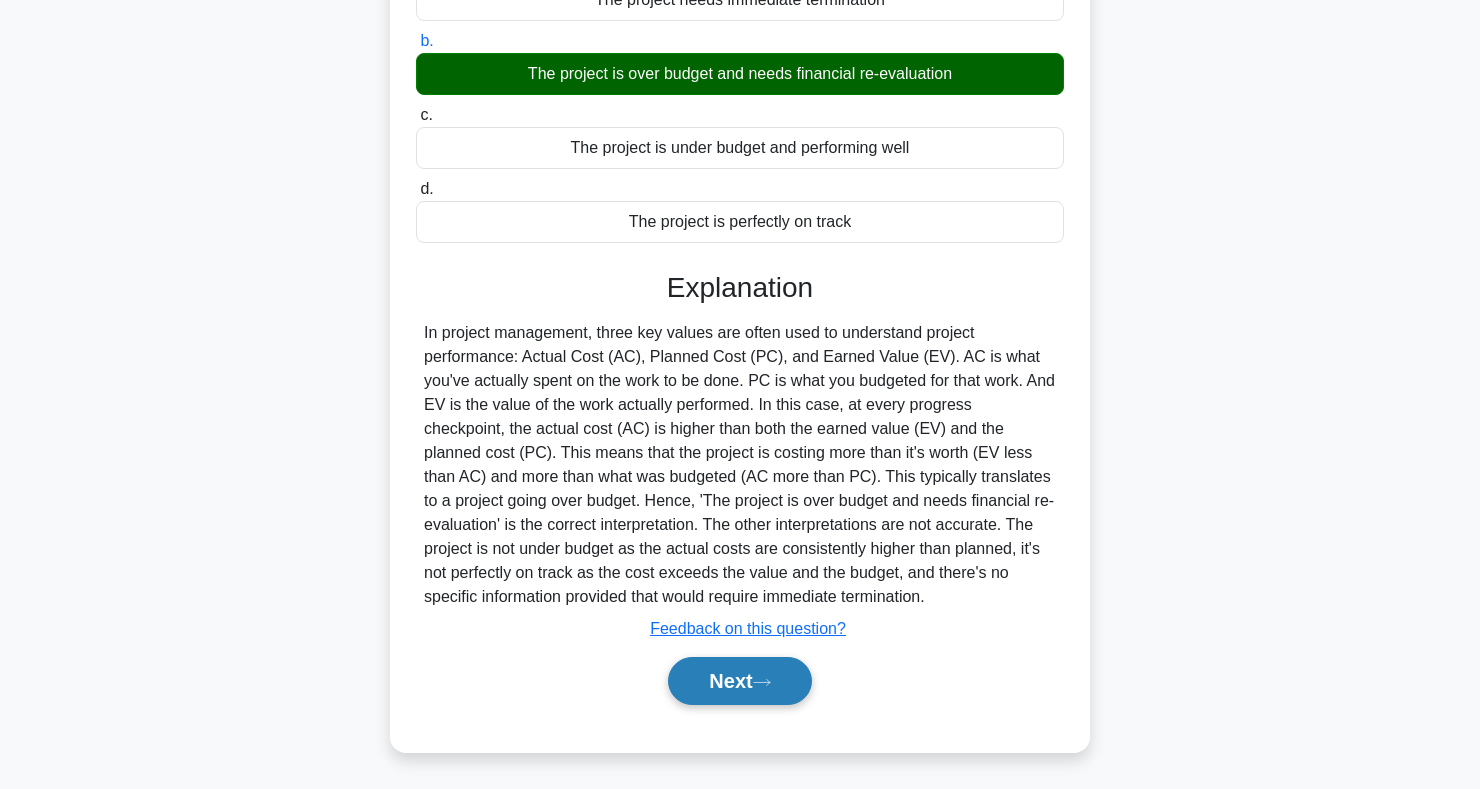 click on "Next" at bounding box center [739, 681] 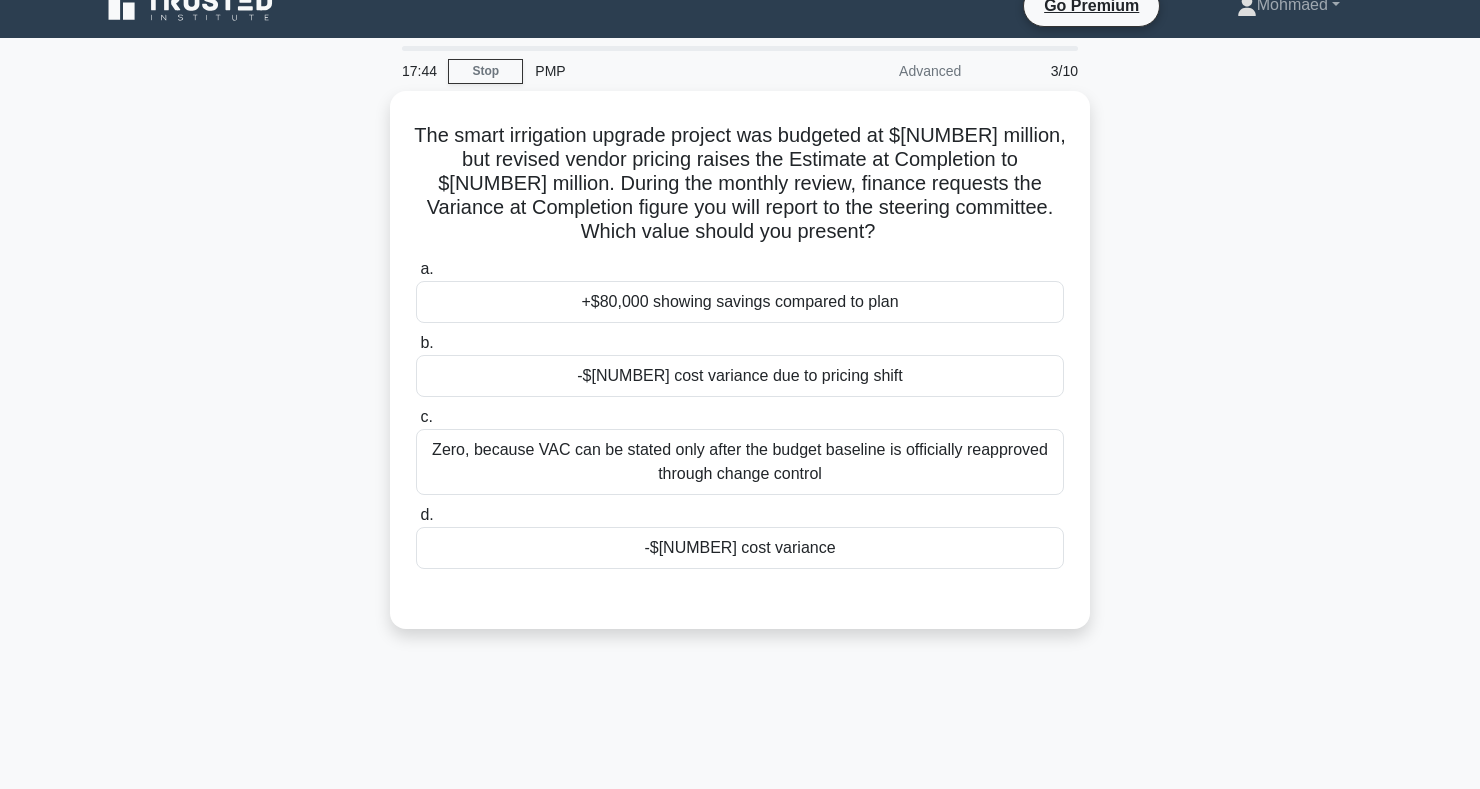 scroll, scrollTop: 0, scrollLeft: 0, axis: both 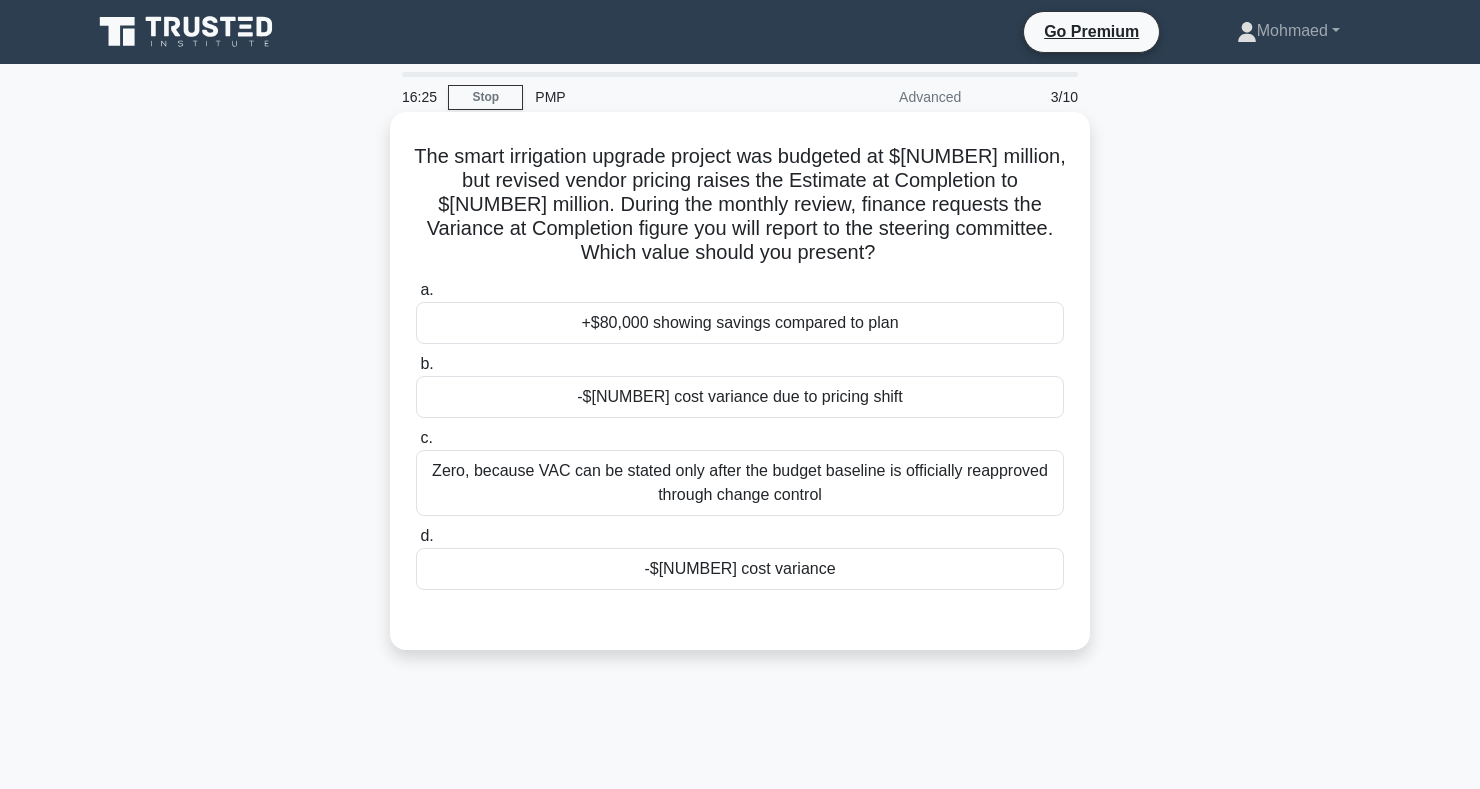 click on "-$80,000 cost variance" at bounding box center [740, 569] 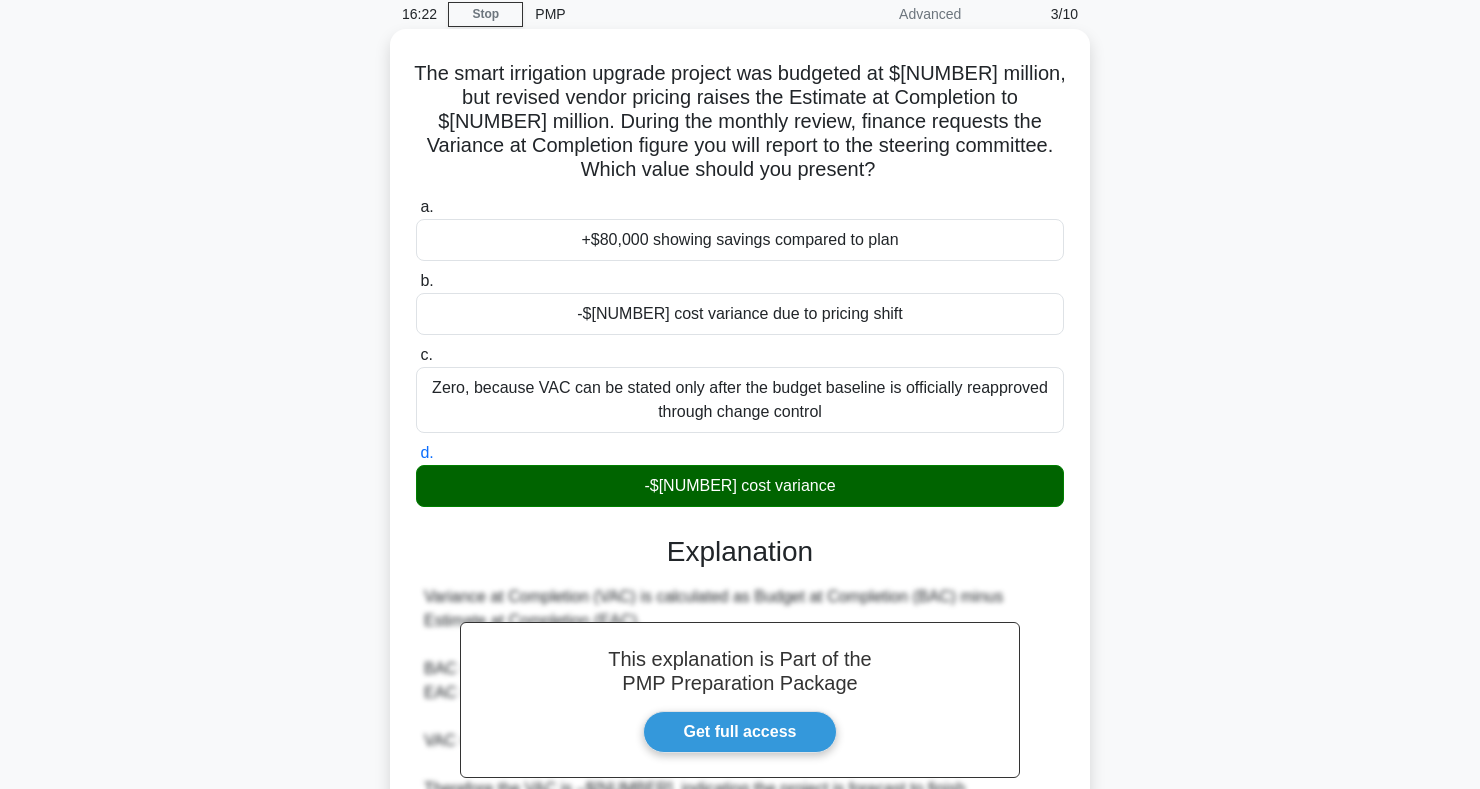 scroll, scrollTop: 0, scrollLeft: 0, axis: both 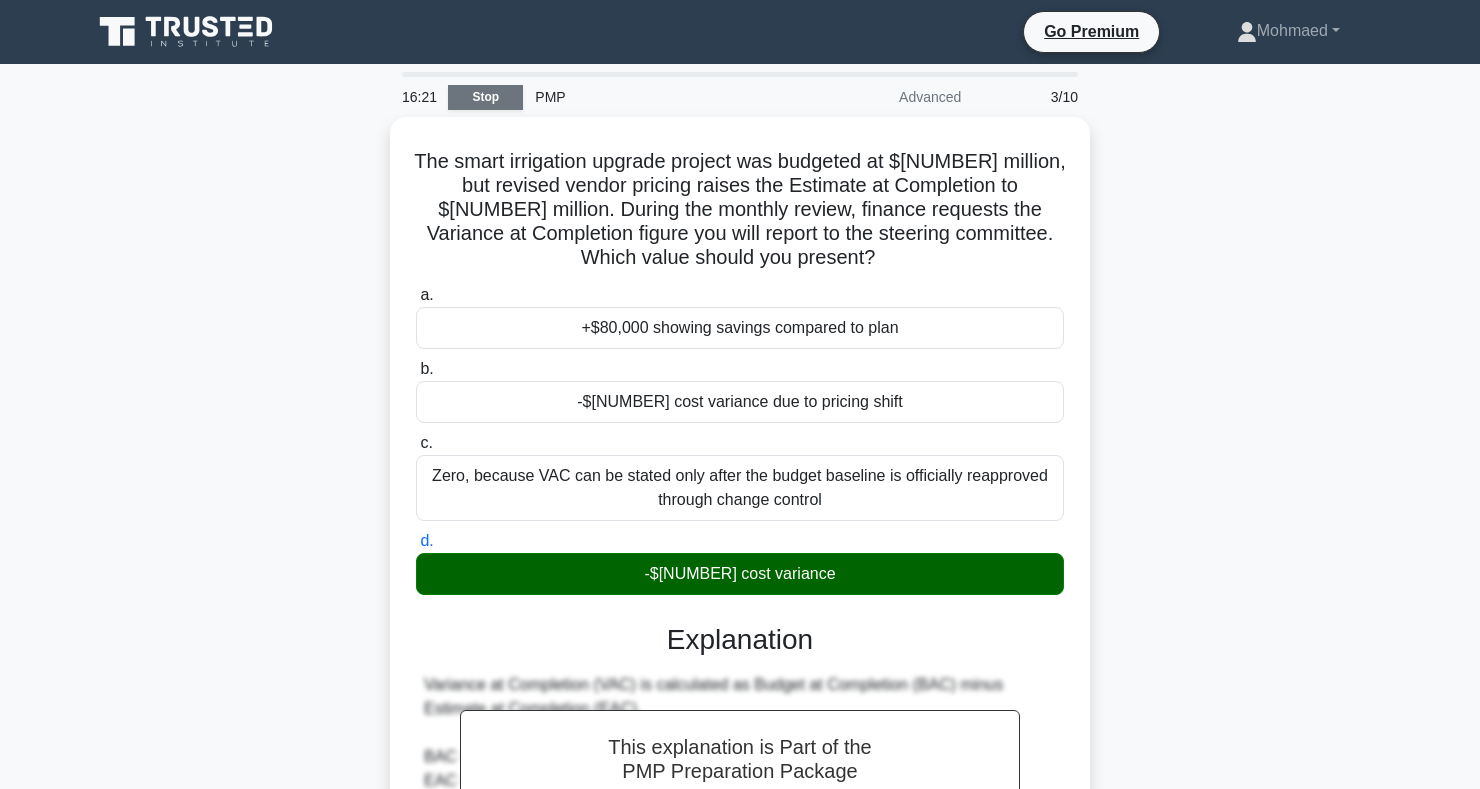 click on "Stop" at bounding box center (485, 97) 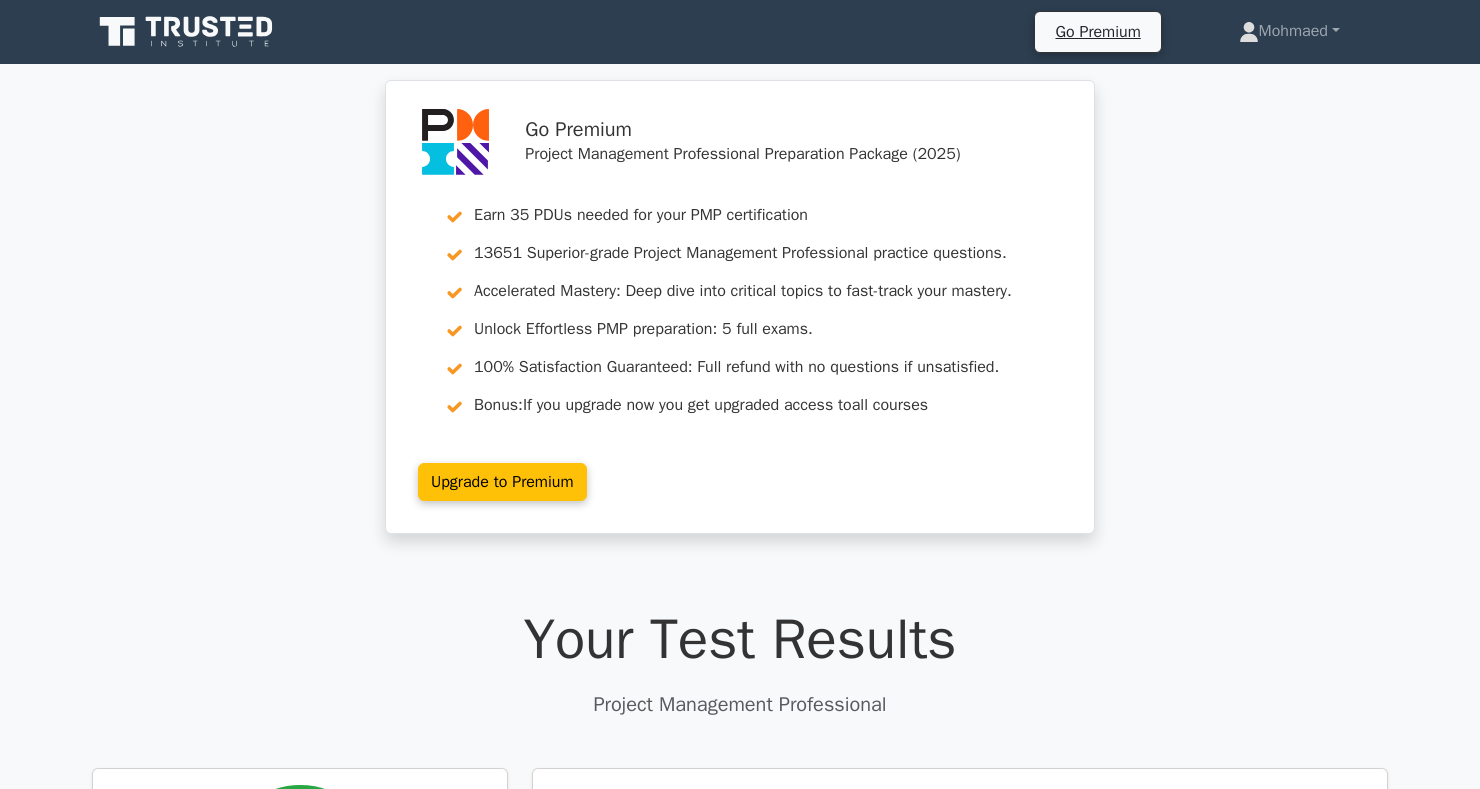 scroll, scrollTop: 0, scrollLeft: 0, axis: both 